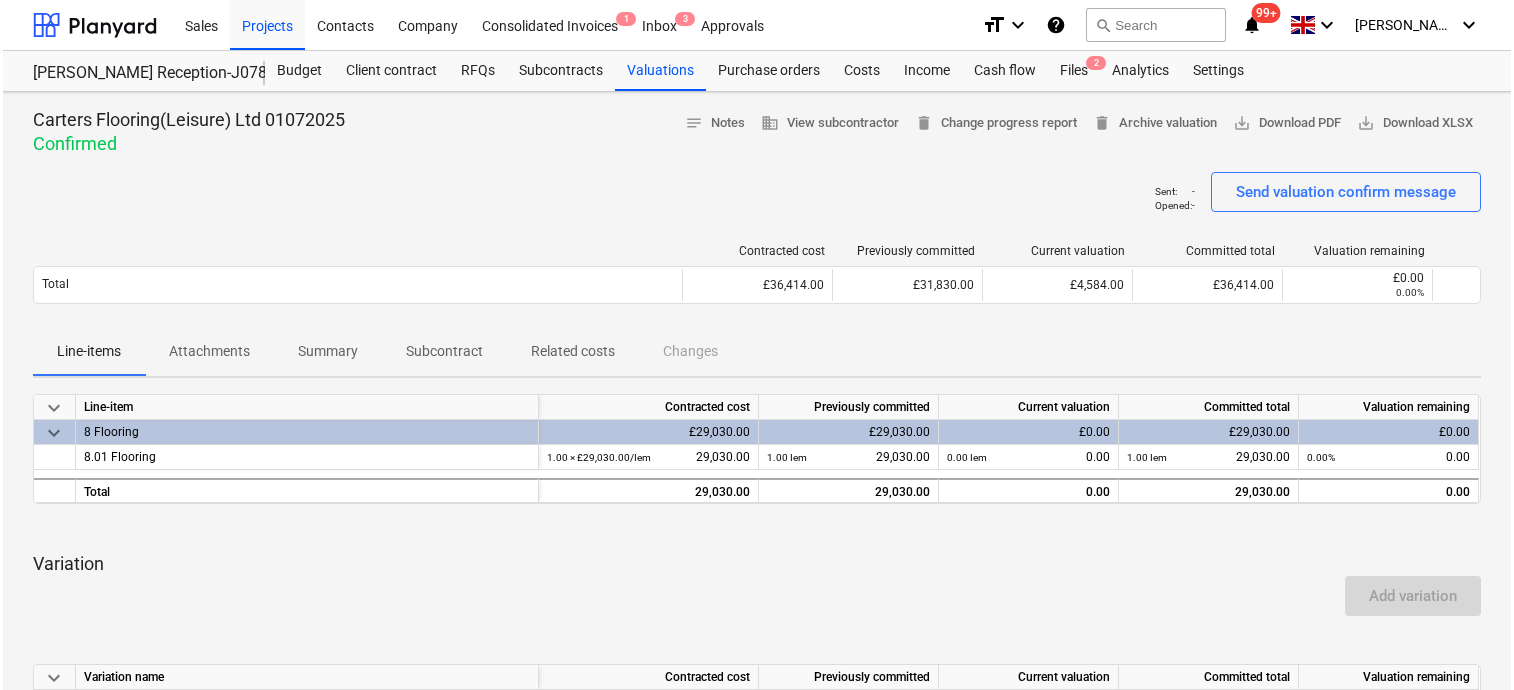 scroll, scrollTop: 0, scrollLeft: 0, axis: both 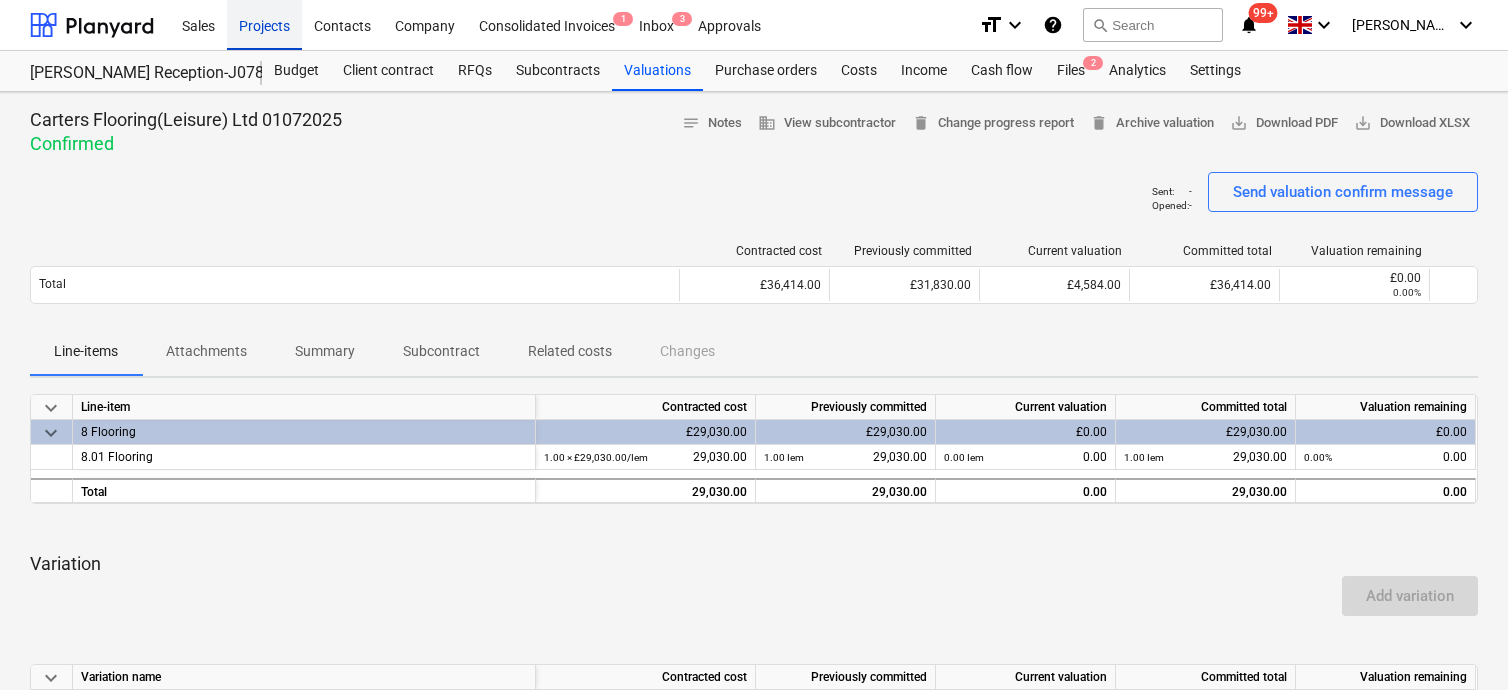 click on "Projects" at bounding box center [264, 24] 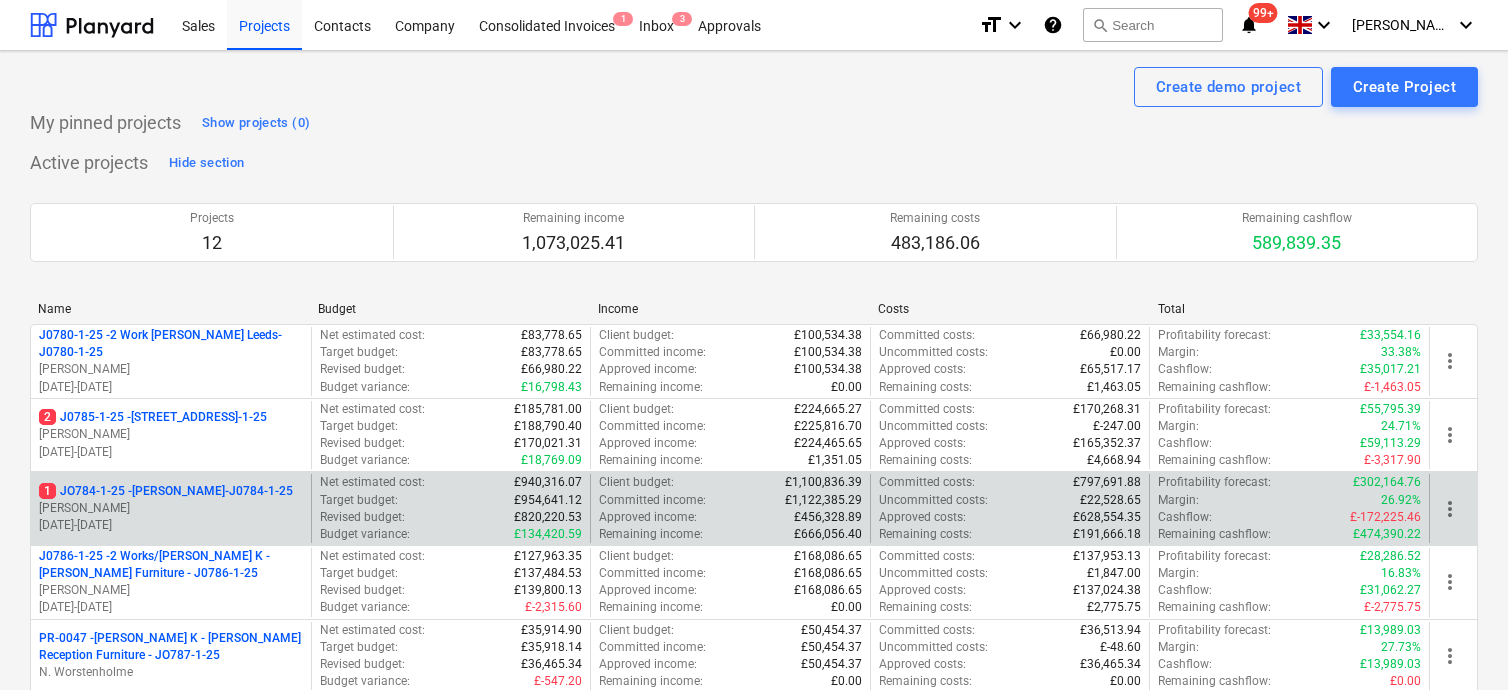 click on "1  JO784-1-25 -  Wizu York-J0784-1-25 [PERSON_NAME] [DATE]  -  [DATE]" at bounding box center (171, 508) 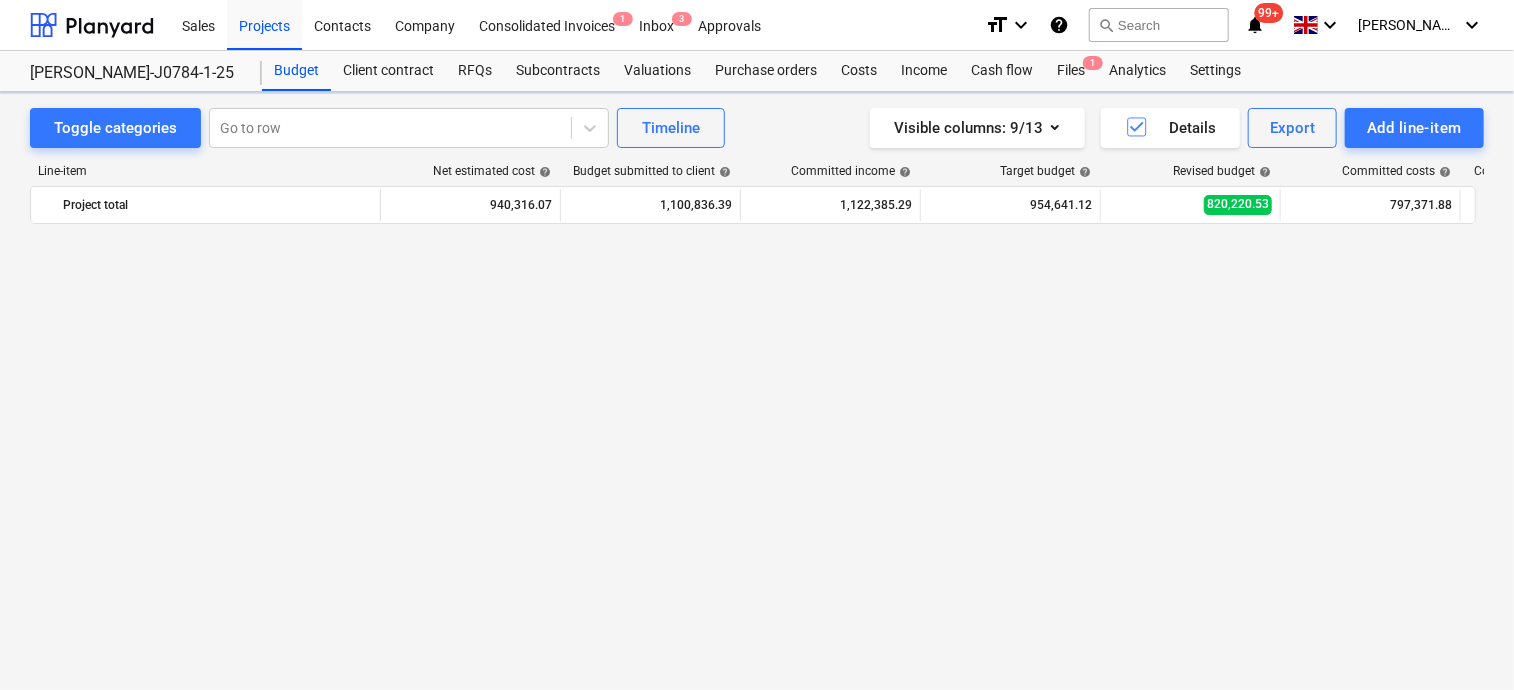 scroll, scrollTop: 1720, scrollLeft: 0, axis: vertical 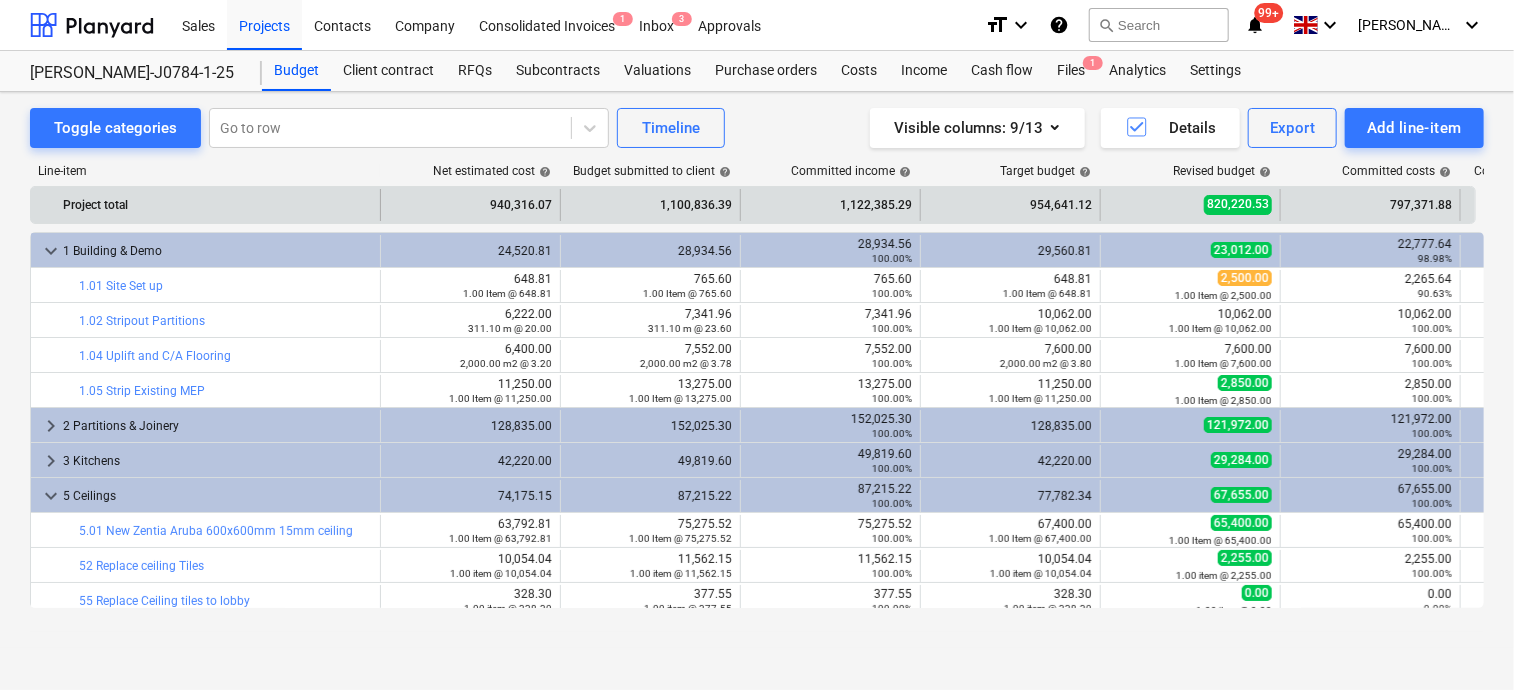click on "940,316.07" at bounding box center [470, 205] 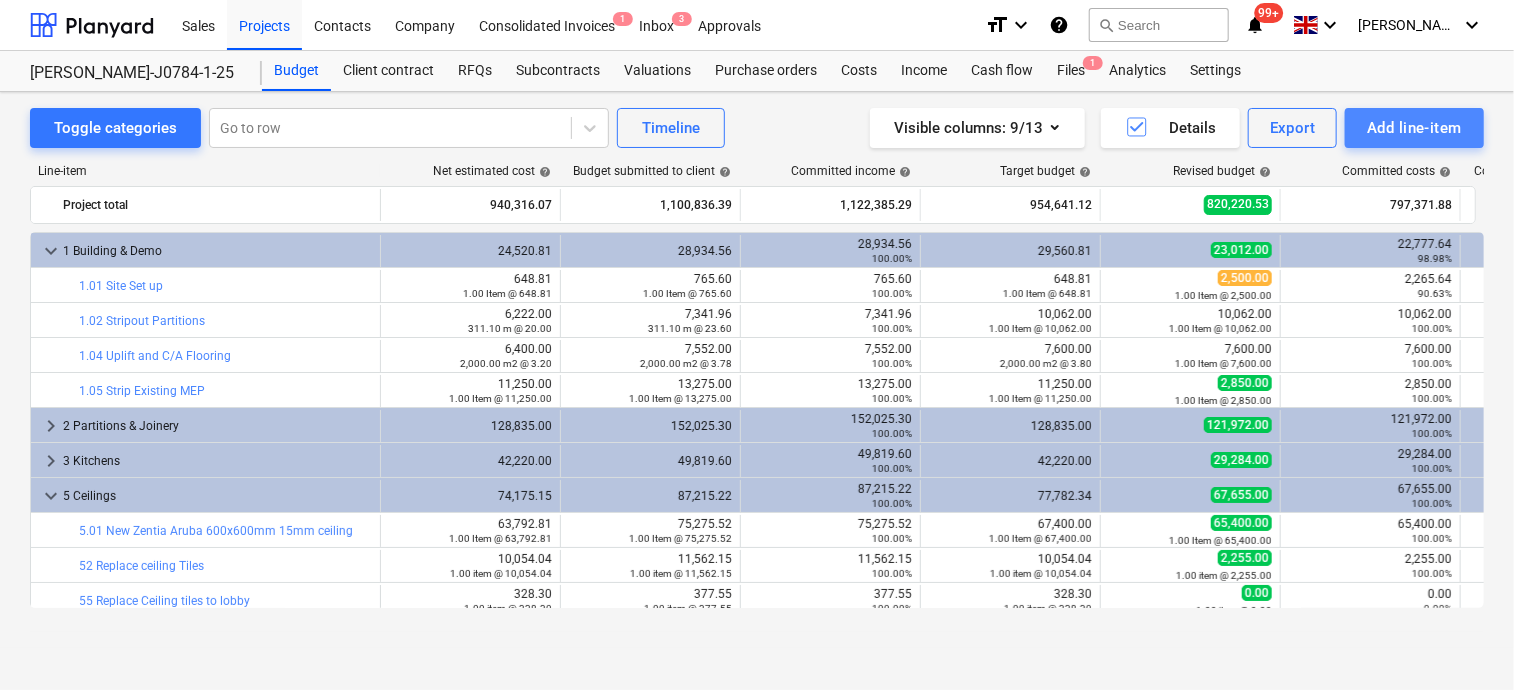 click on "Add line-item" at bounding box center [1414, 128] 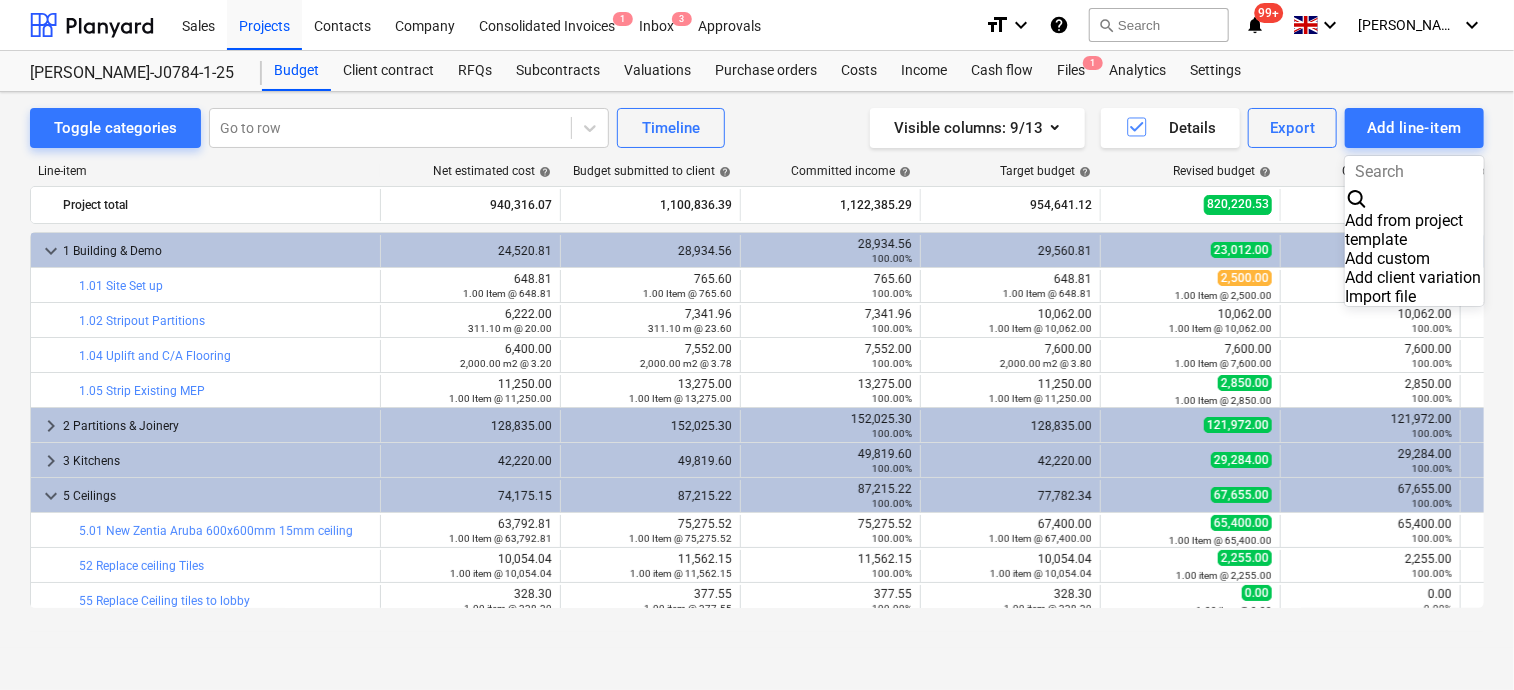 click on "Add client variation" at bounding box center (1414, 277) 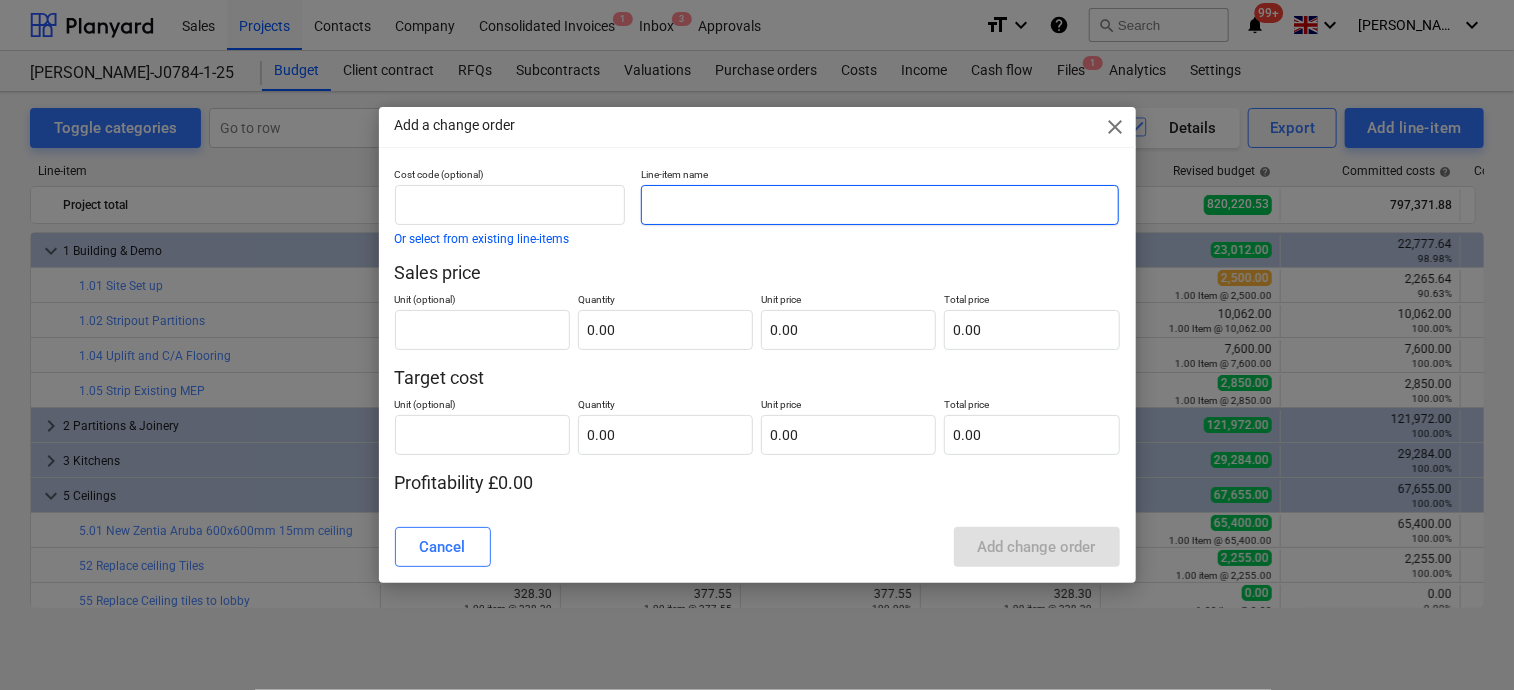 click at bounding box center [880, 205] 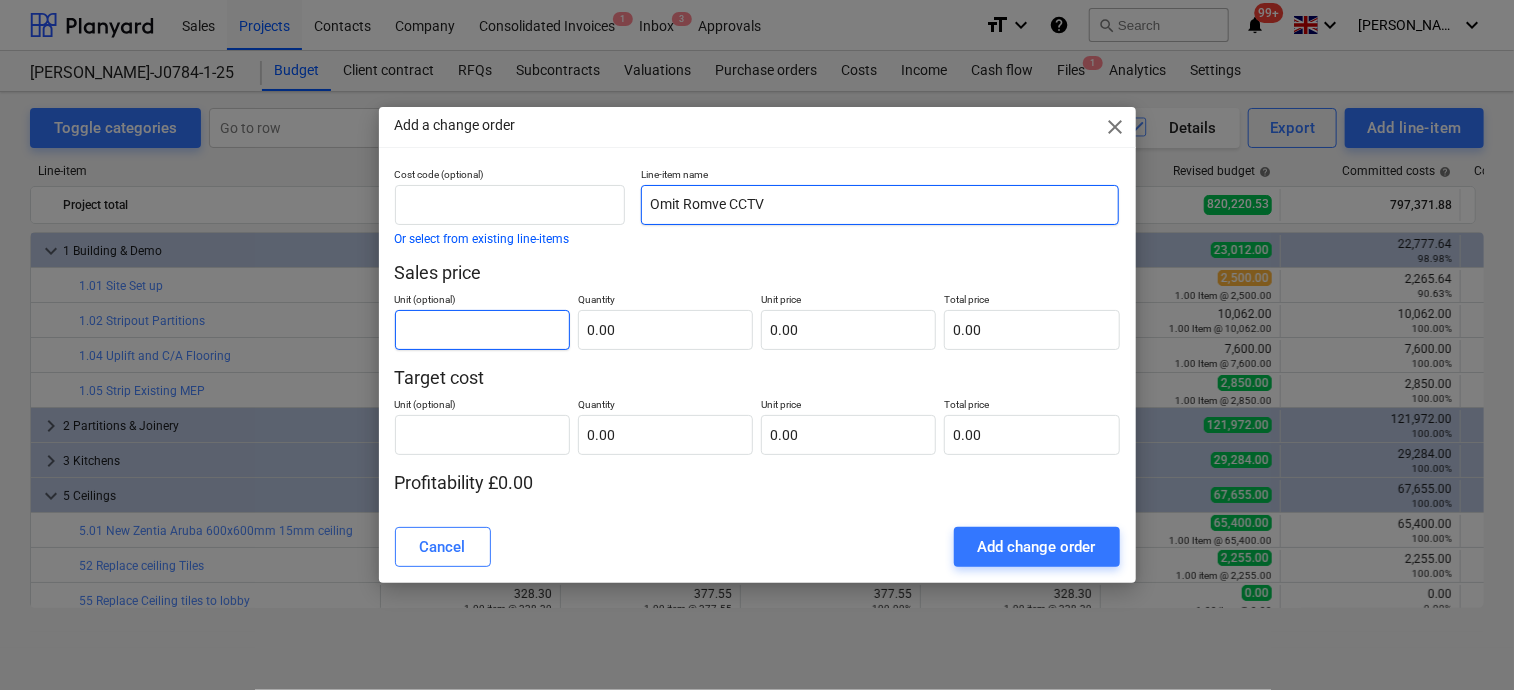 type on "Omit Romve CCTV" 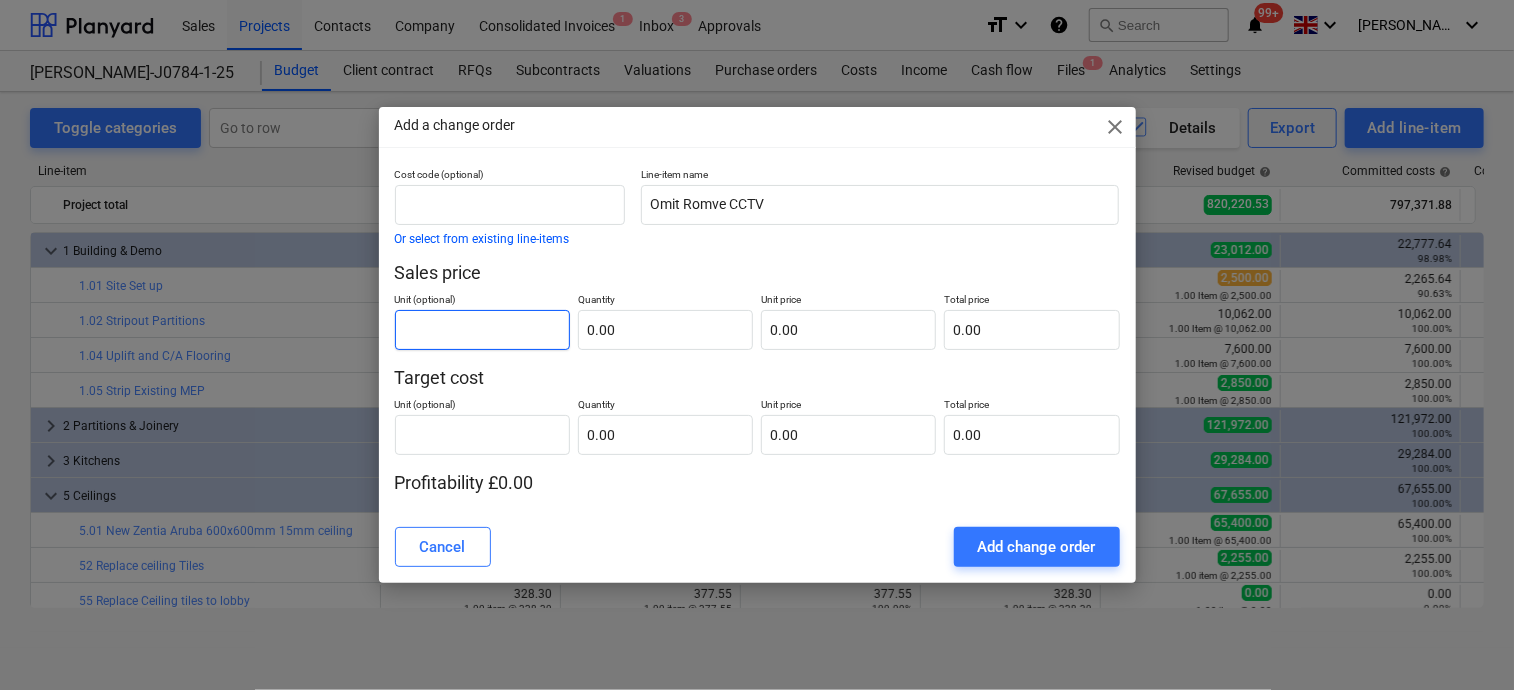 click at bounding box center [482, 330] 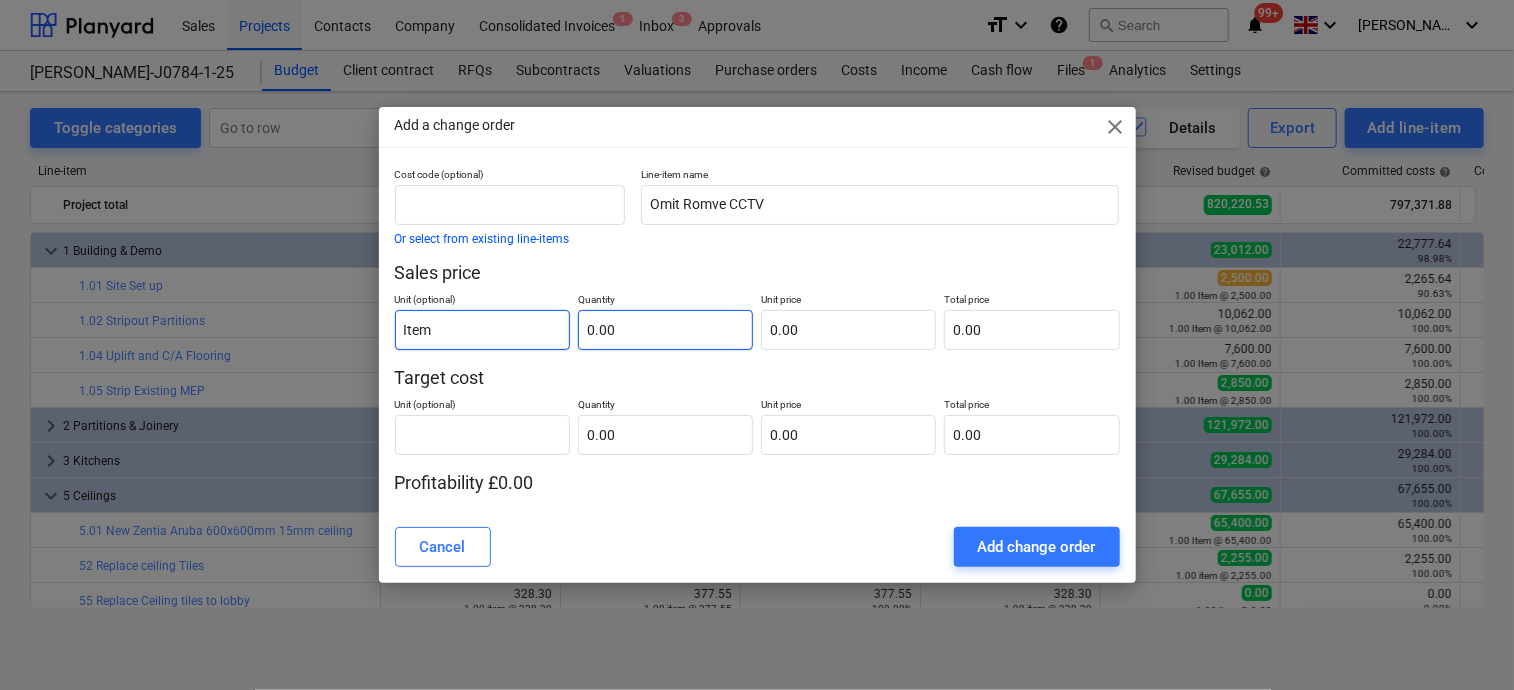 type on "Item" 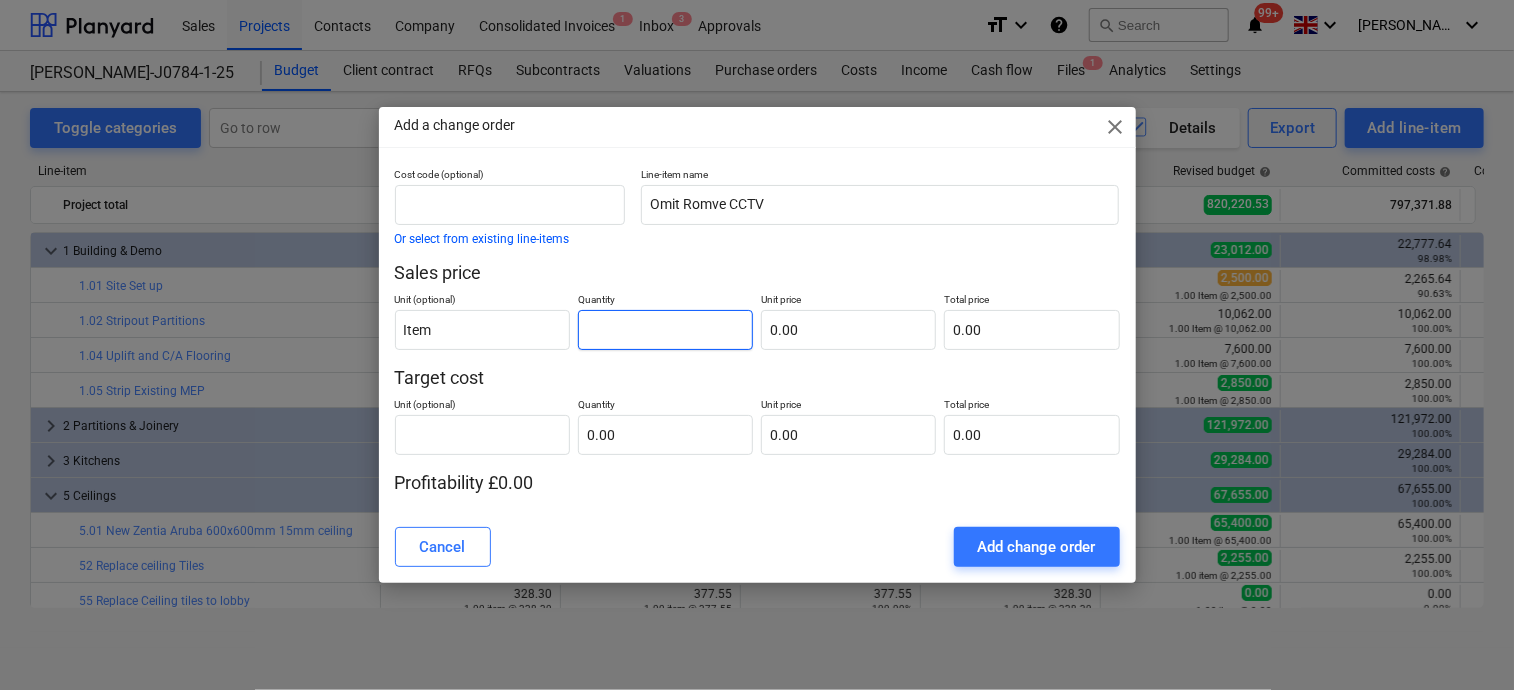 click at bounding box center (665, 330) 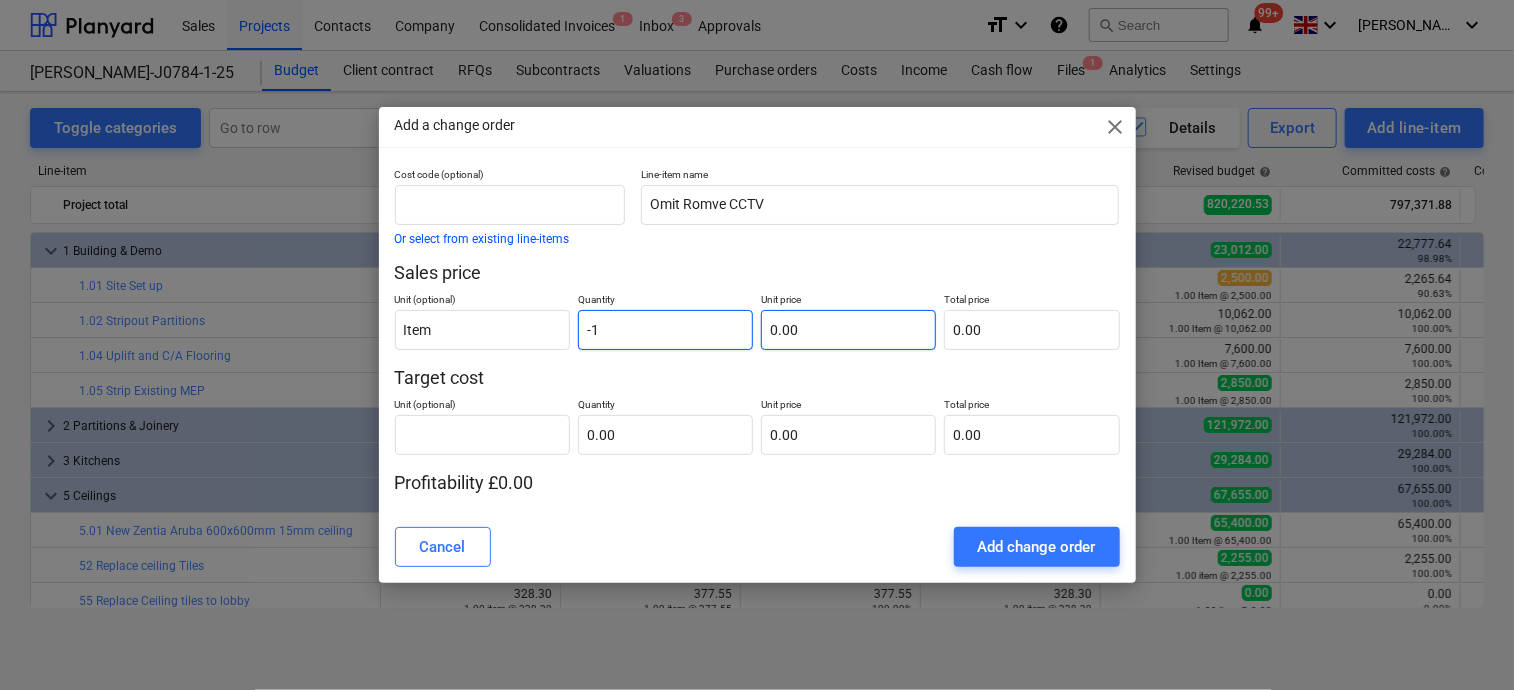 type on "-1" 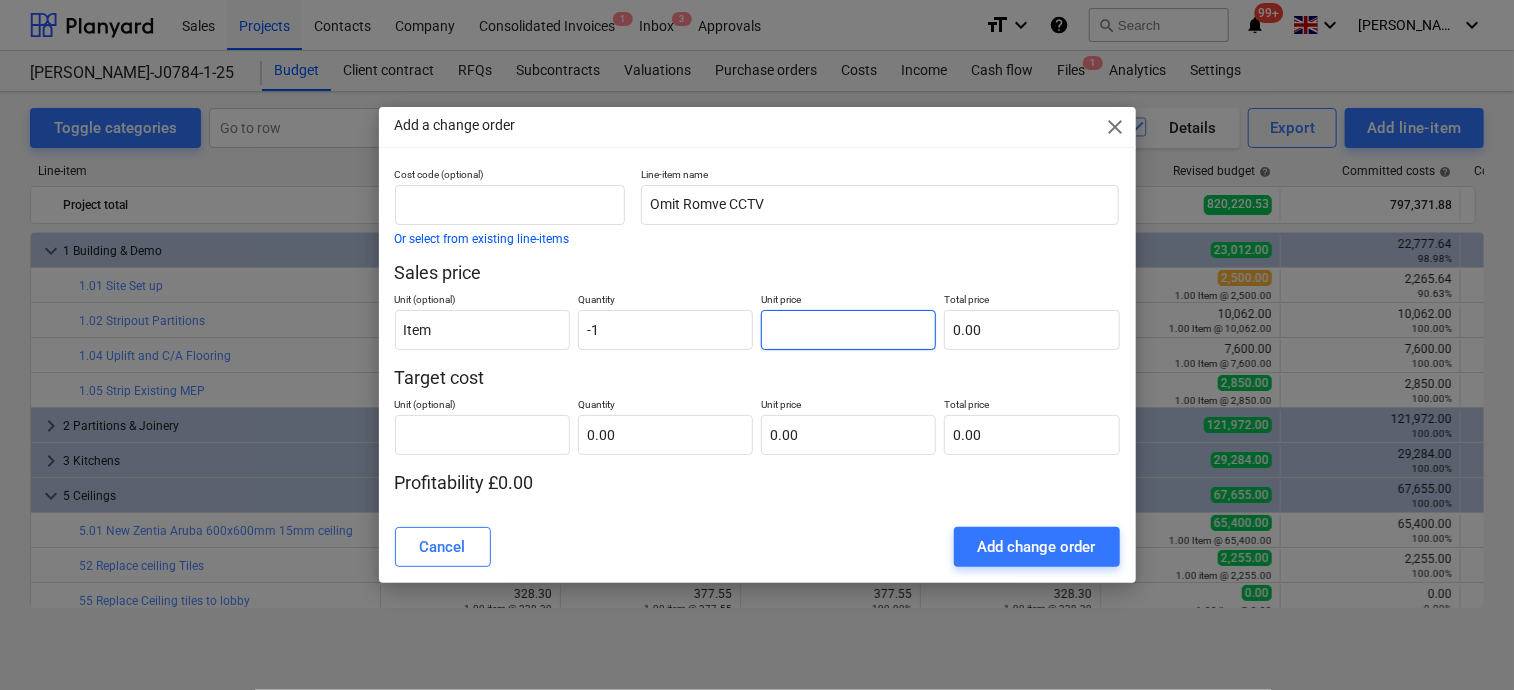 click at bounding box center [848, 330] 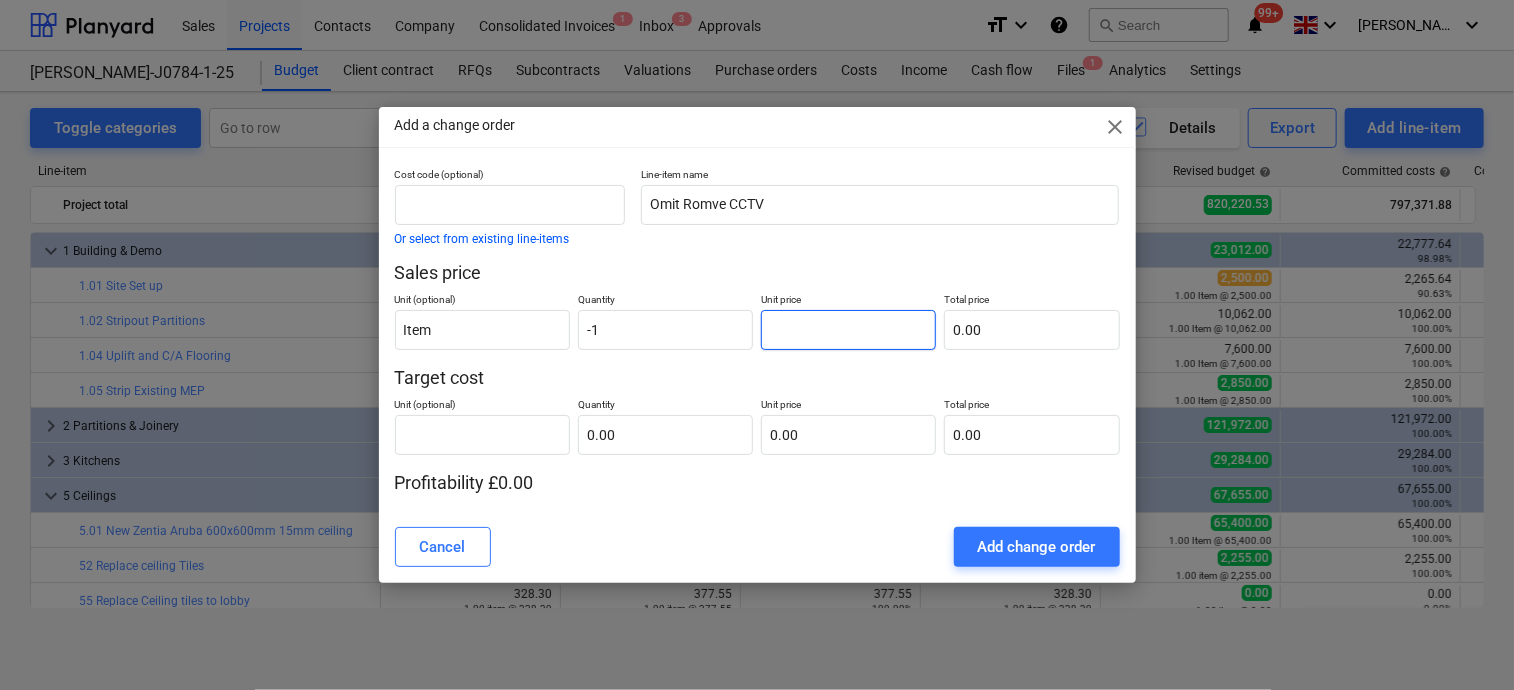 type on "2" 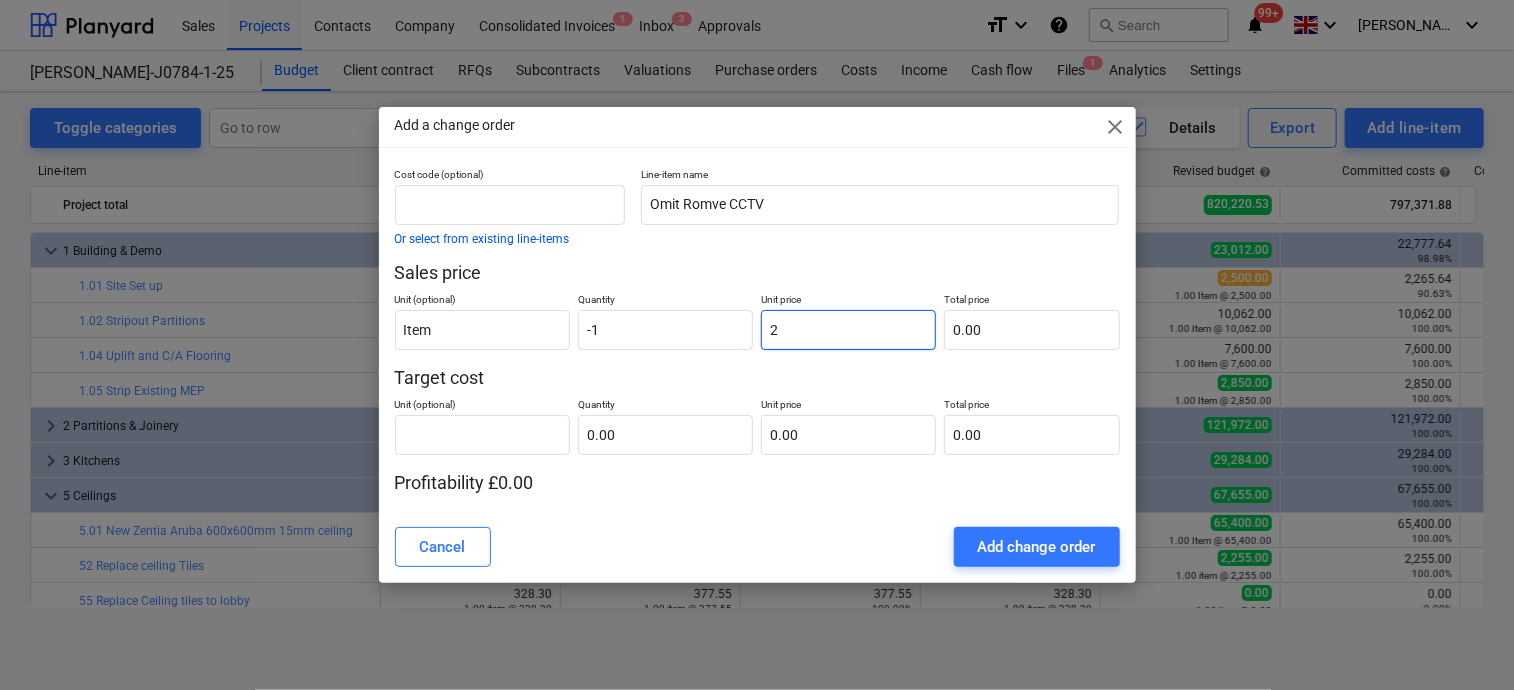 type on "-2.00" 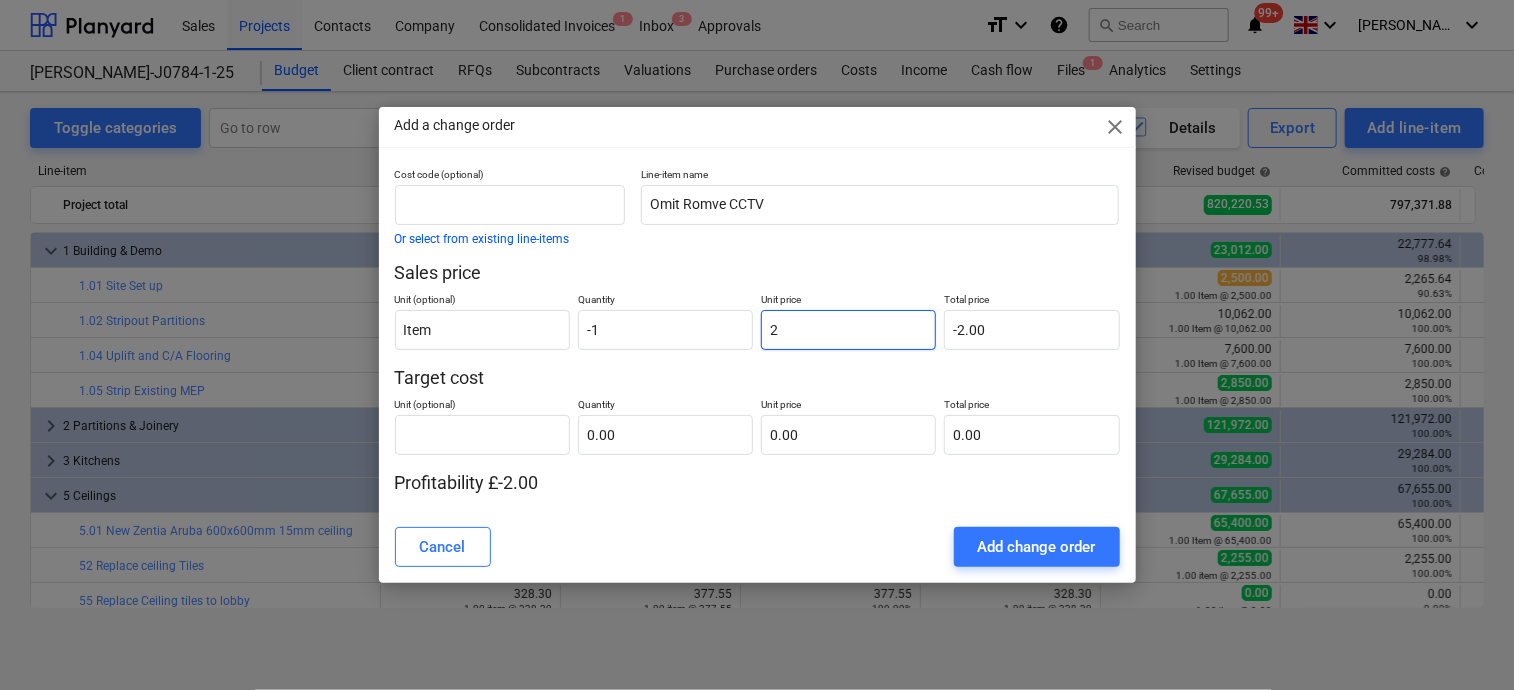 type on "20" 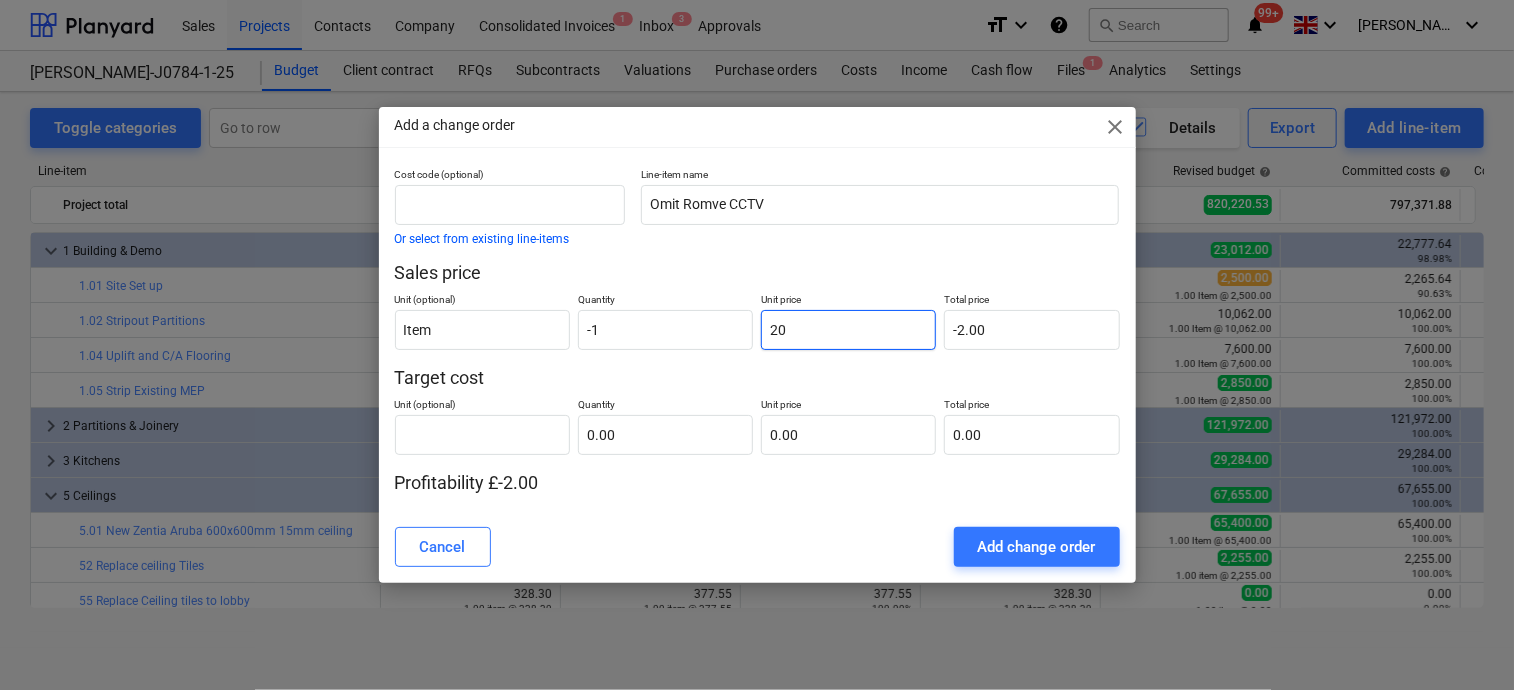 type on "-20.00" 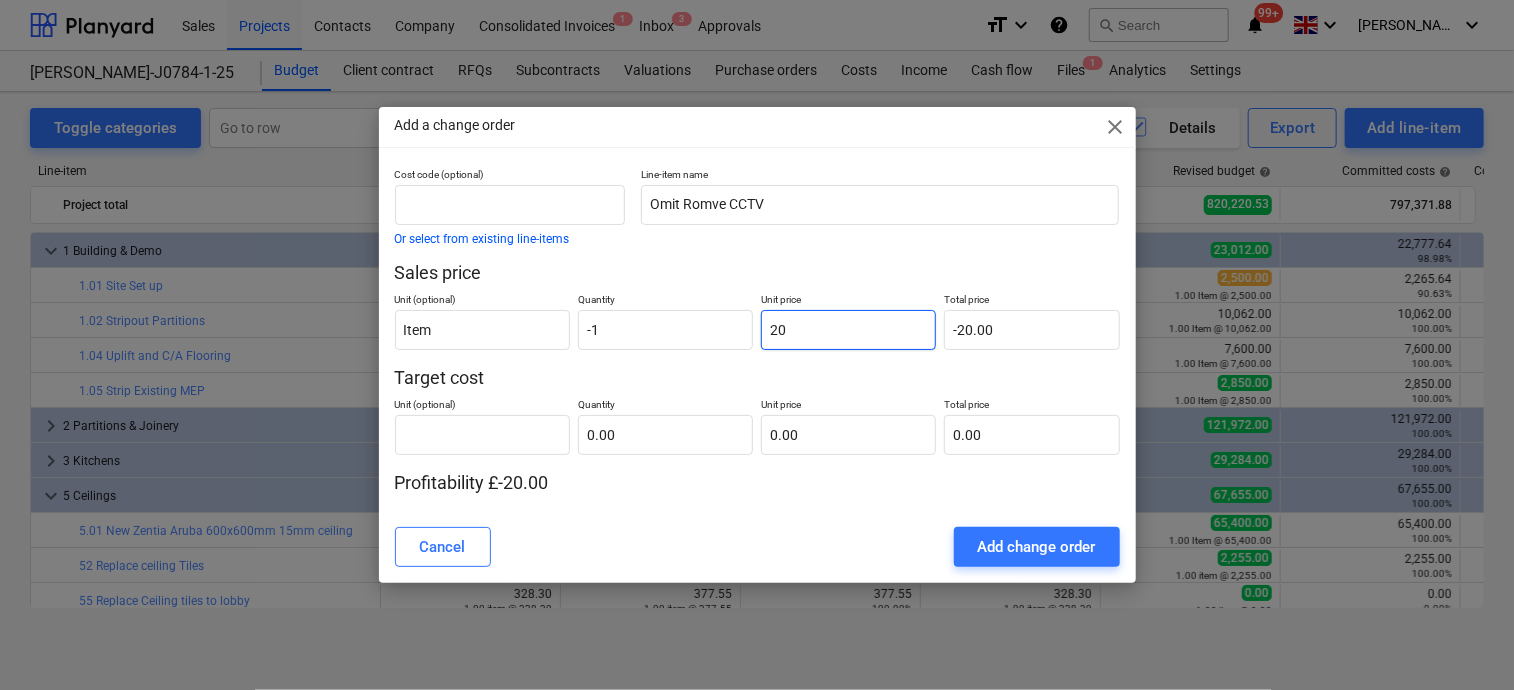 type on "200" 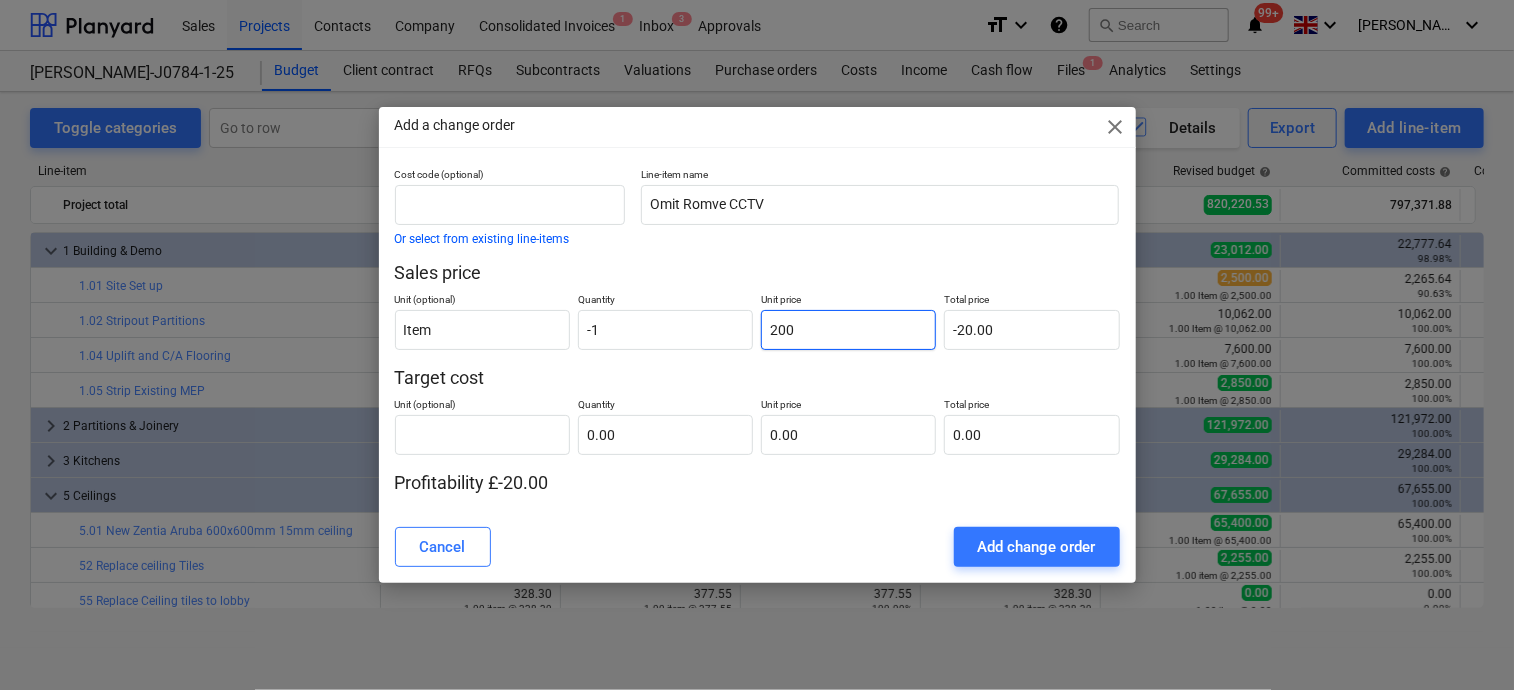 type on "-200.00" 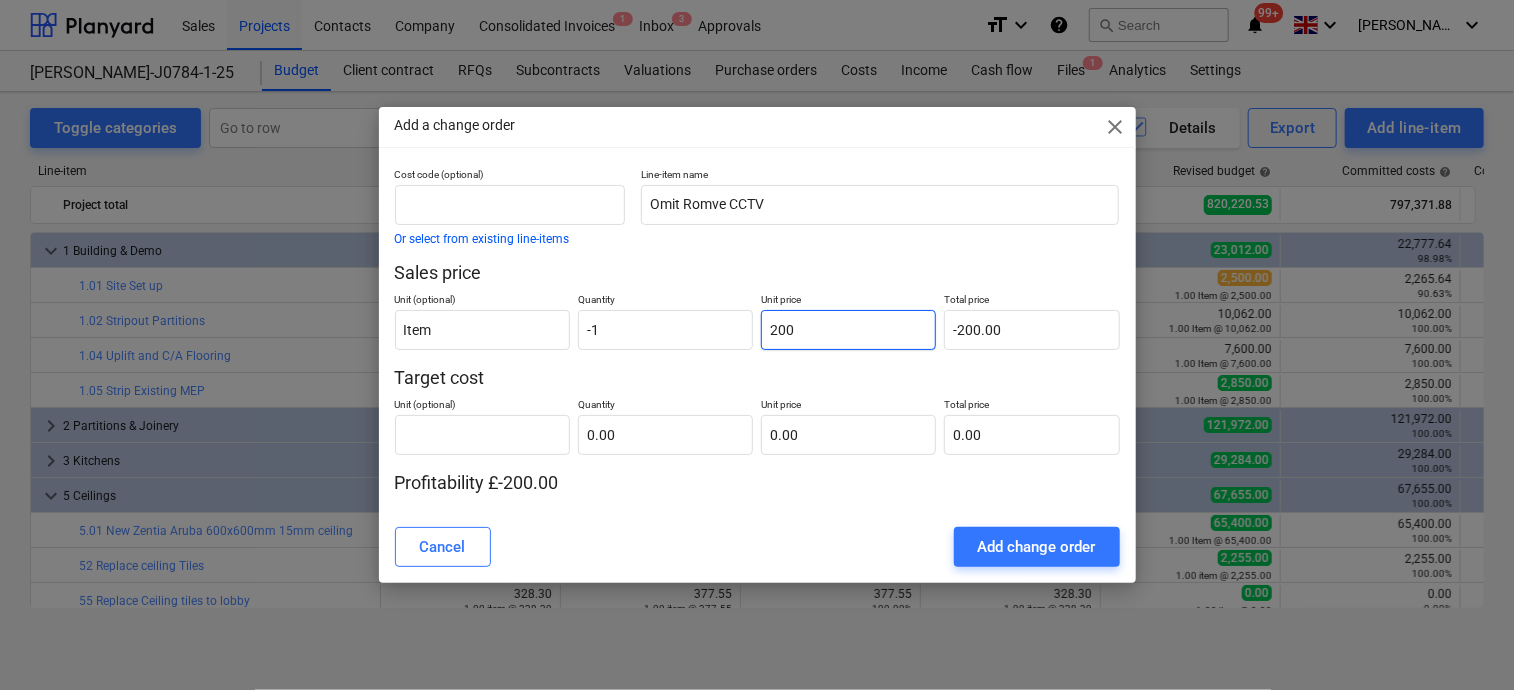 type on "200" 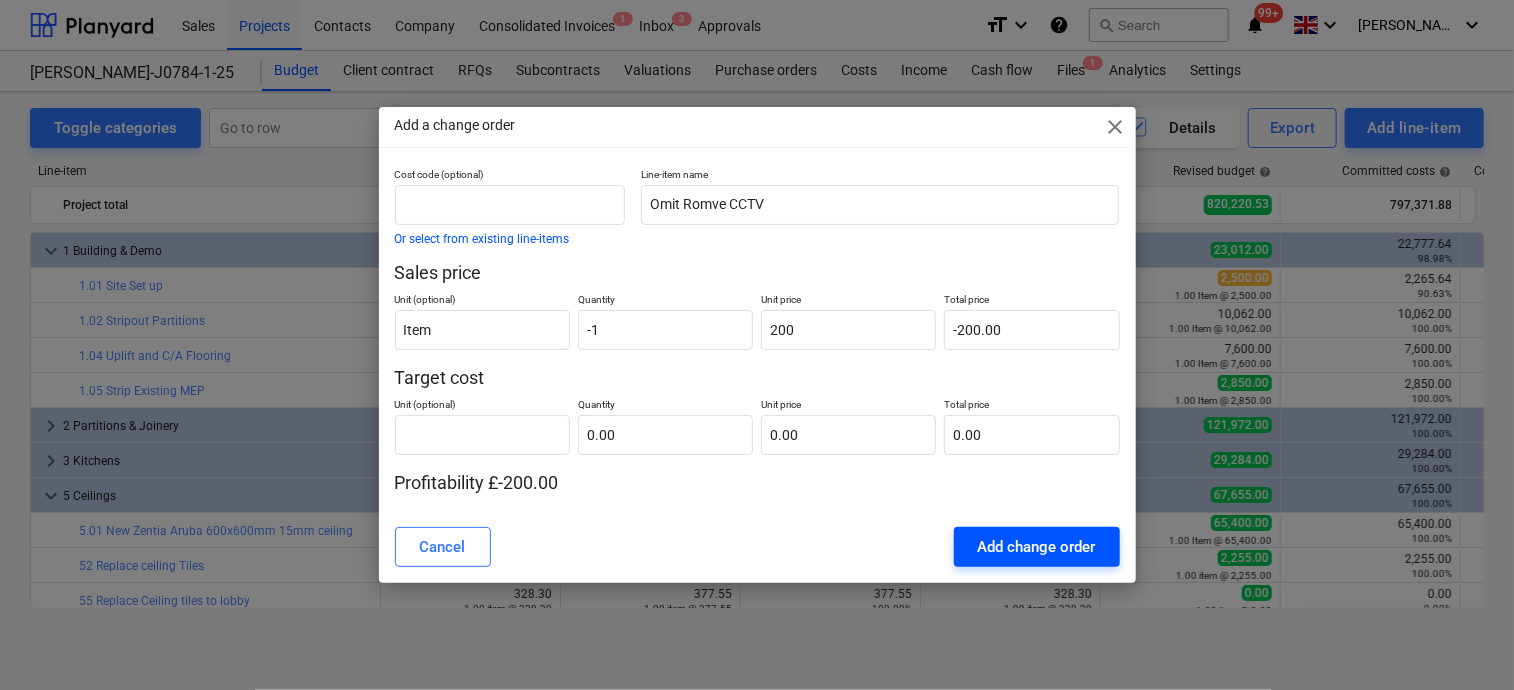 click on "Add change order" at bounding box center [1037, 547] 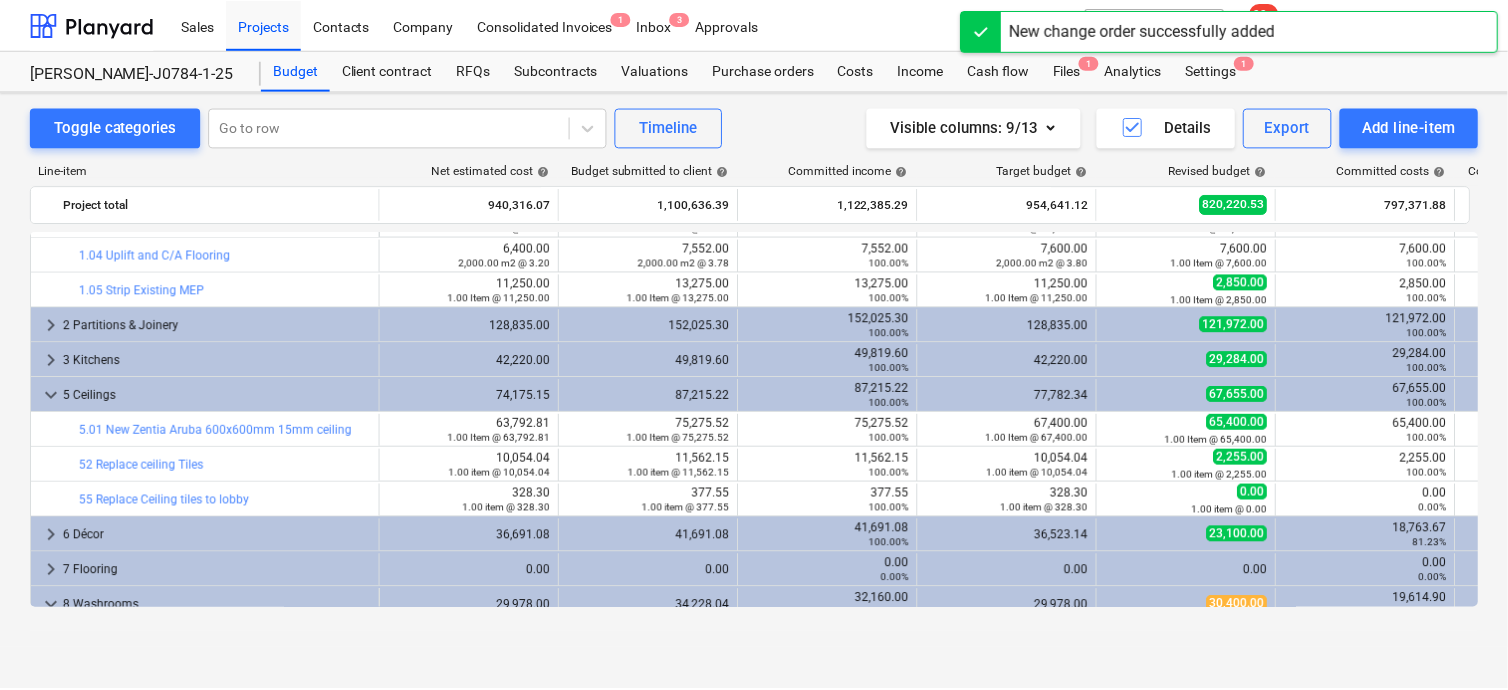 scroll, scrollTop: 0, scrollLeft: 0, axis: both 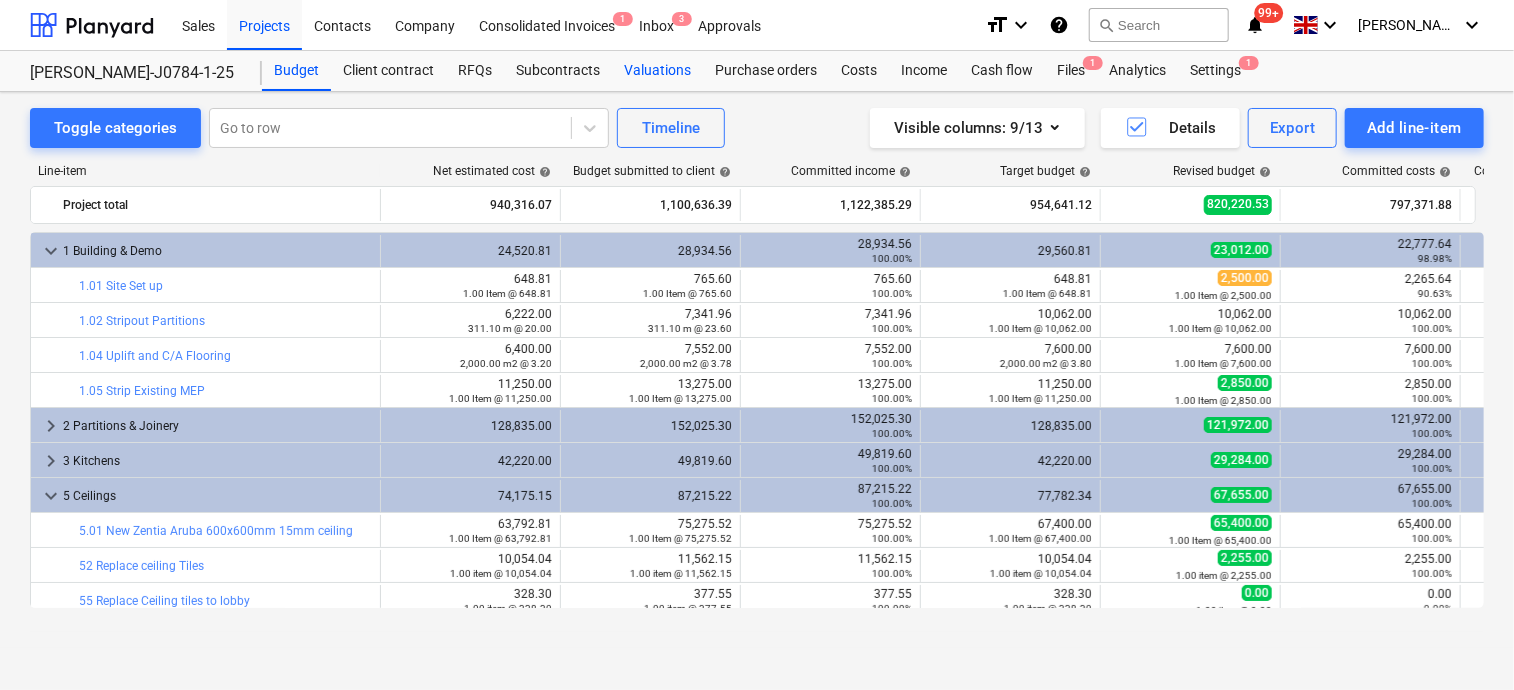 click on "Valuations" at bounding box center (657, 71) 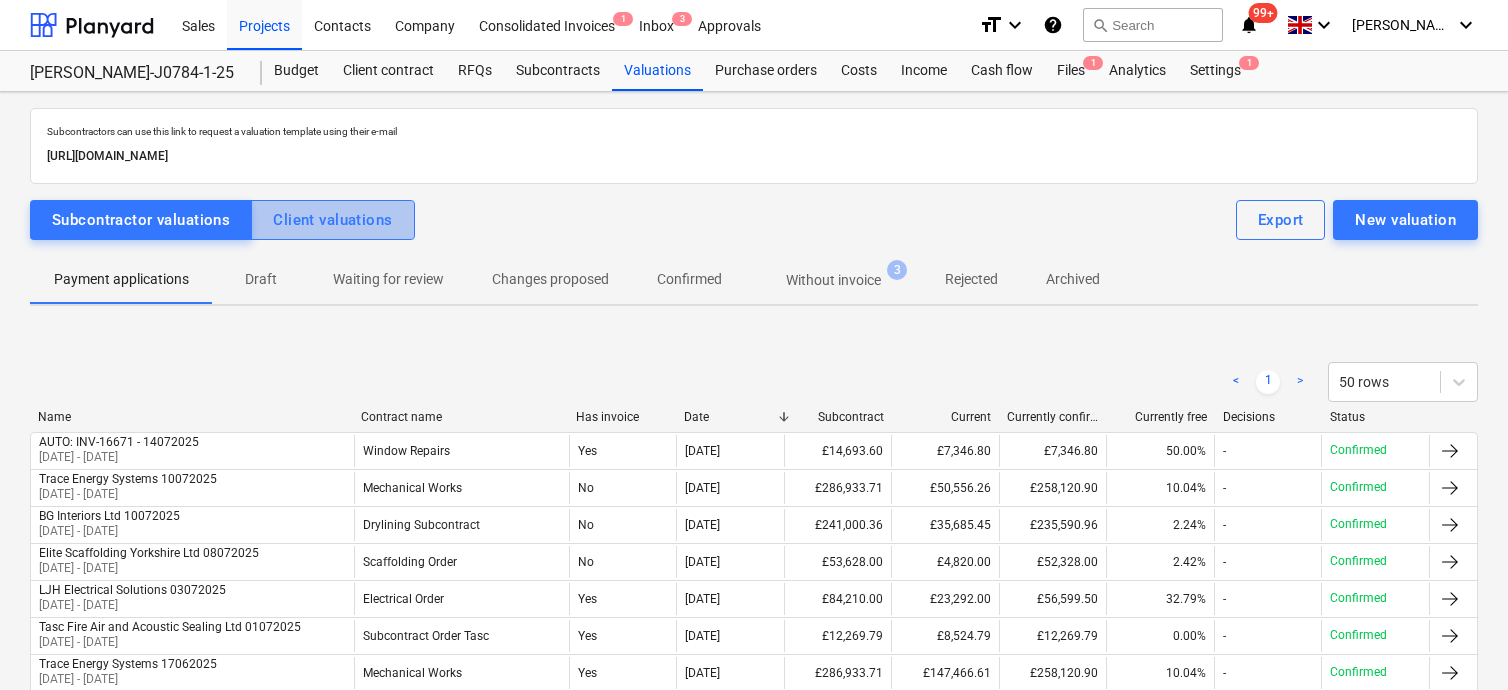 click on "Client valuations" at bounding box center [332, 220] 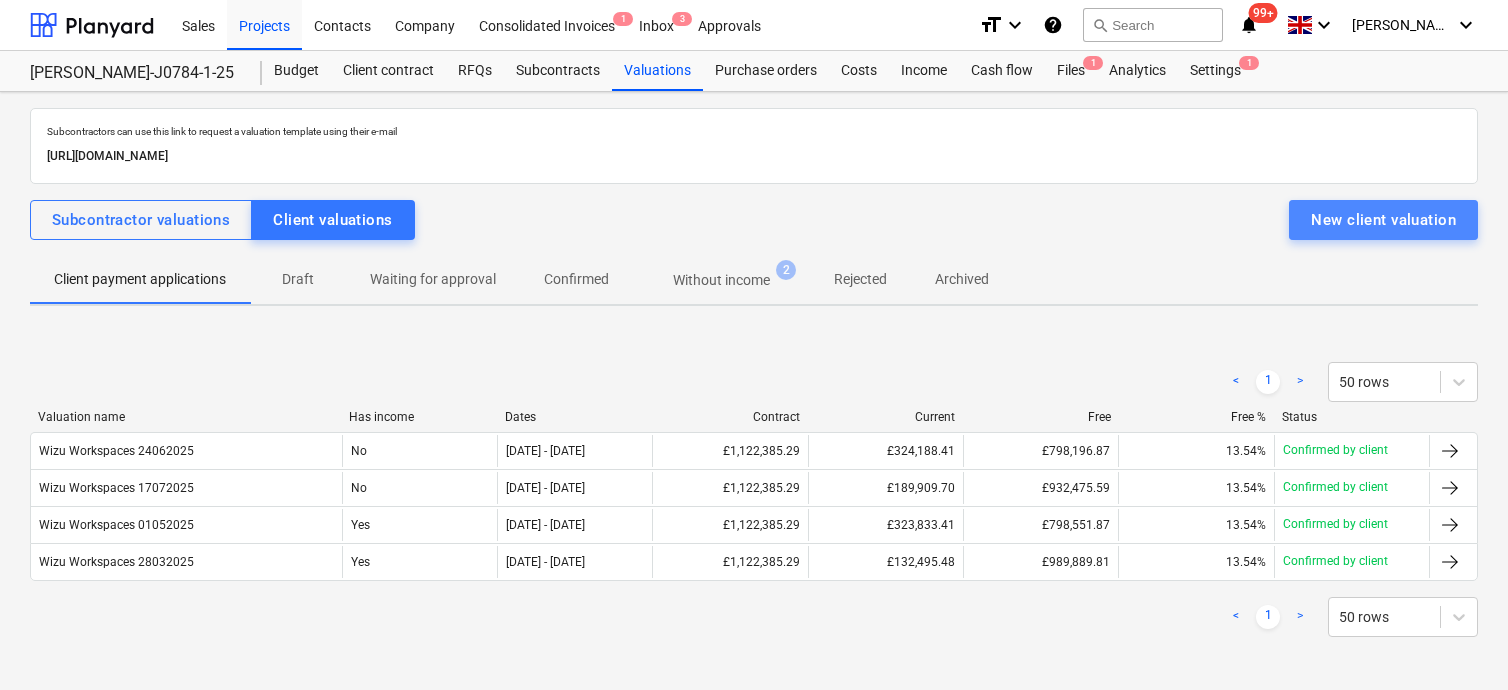 click on "New client valuation" at bounding box center (1383, 220) 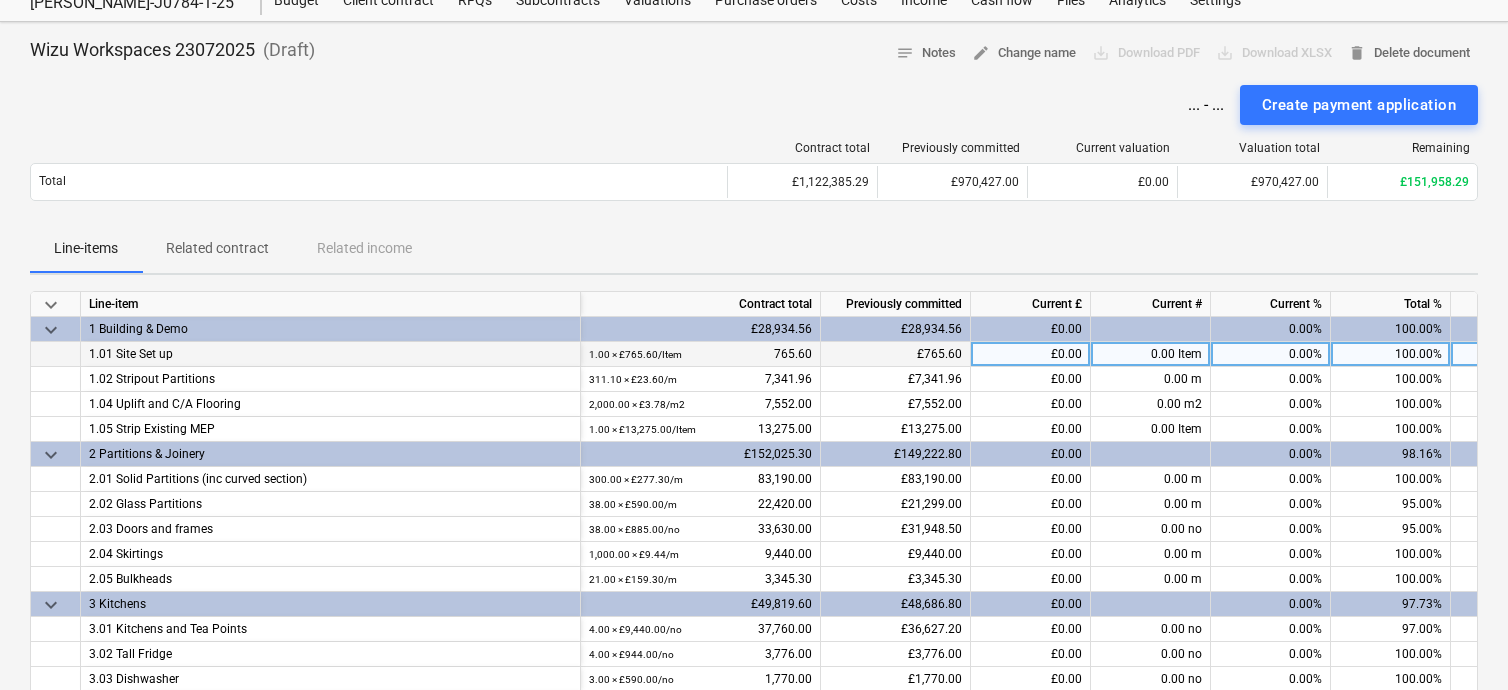scroll, scrollTop: 200, scrollLeft: 0, axis: vertical 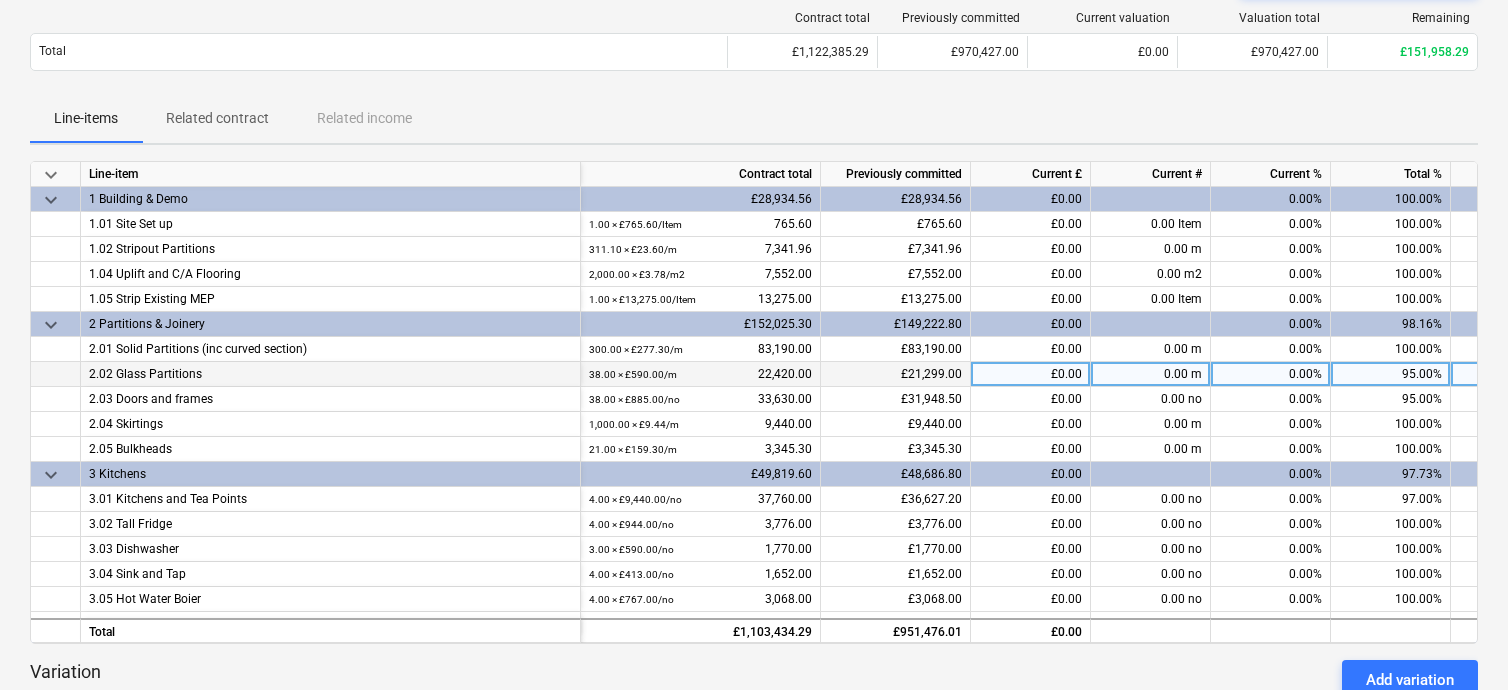 click on "95.00%" at bounding box center (1391, 374) 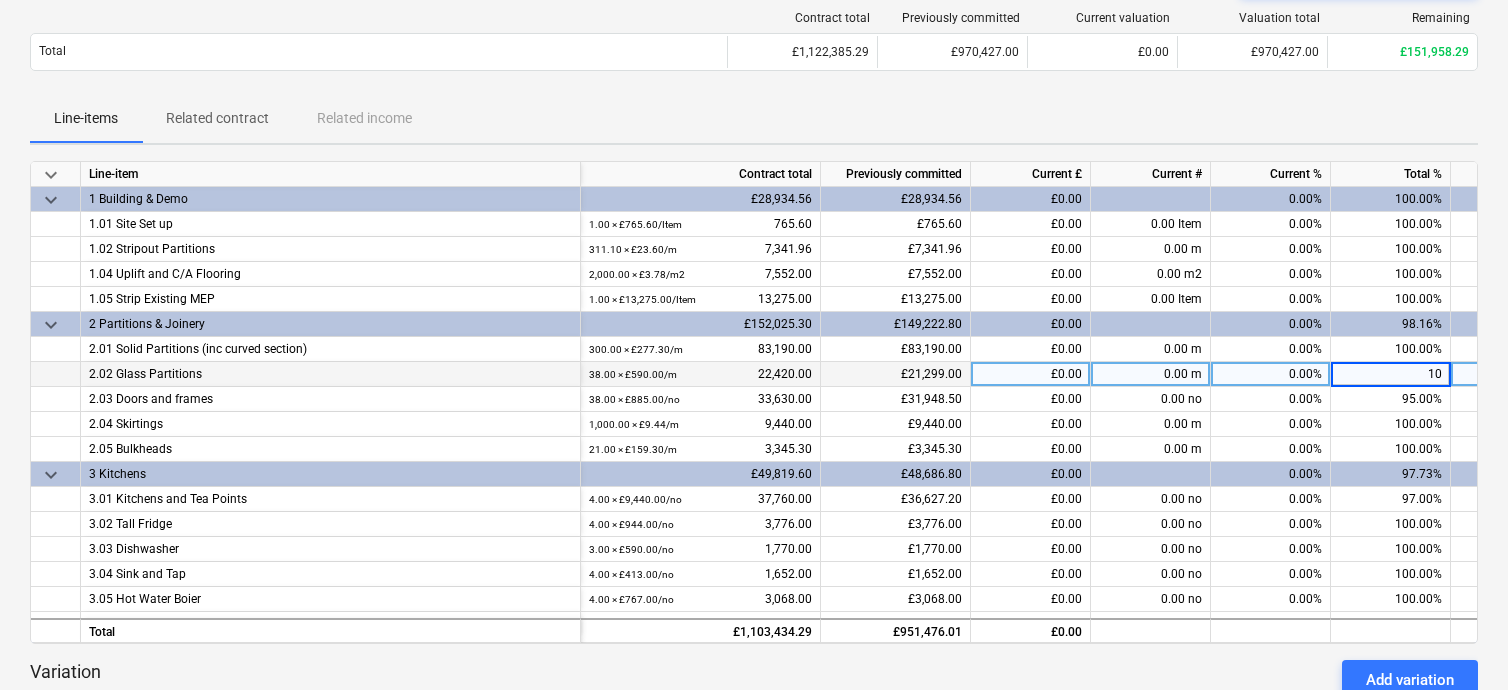 type on "100" 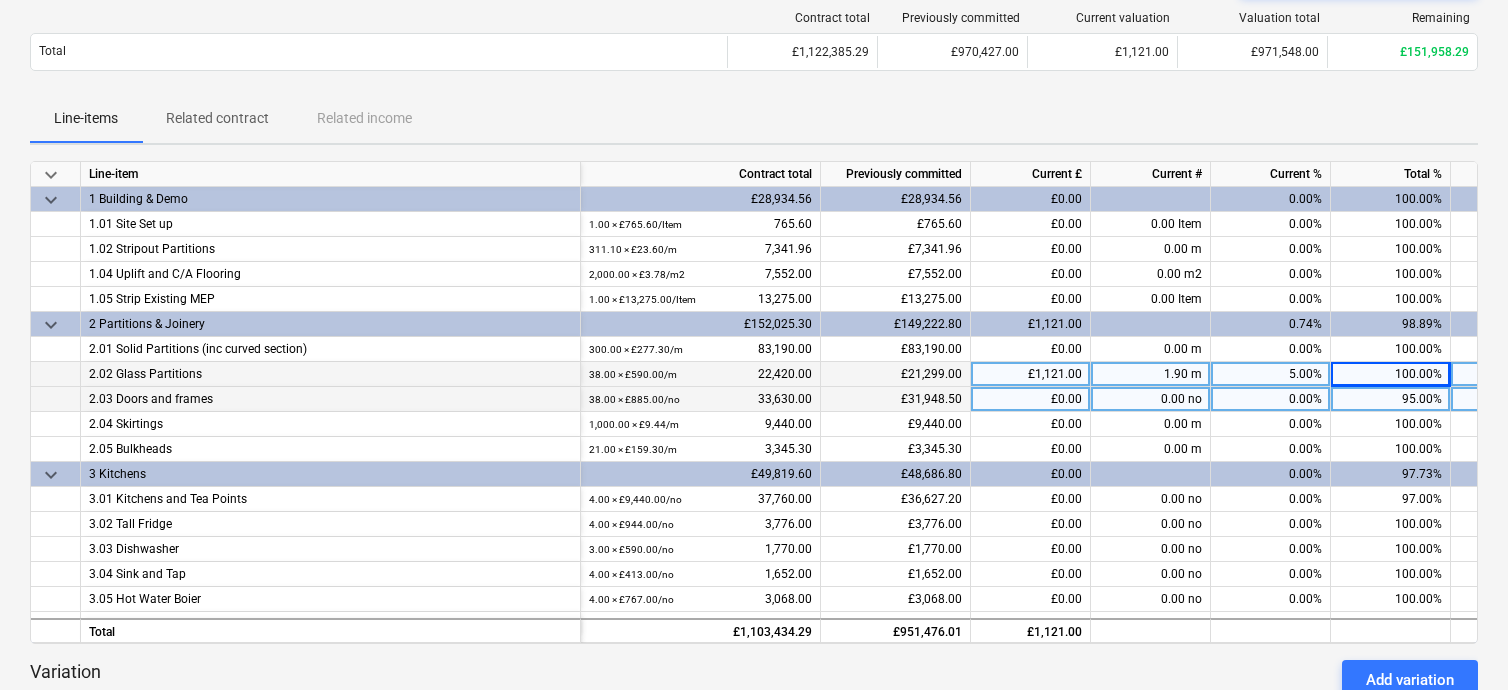 click on "95.00%" at bounding box center [1391, 399] 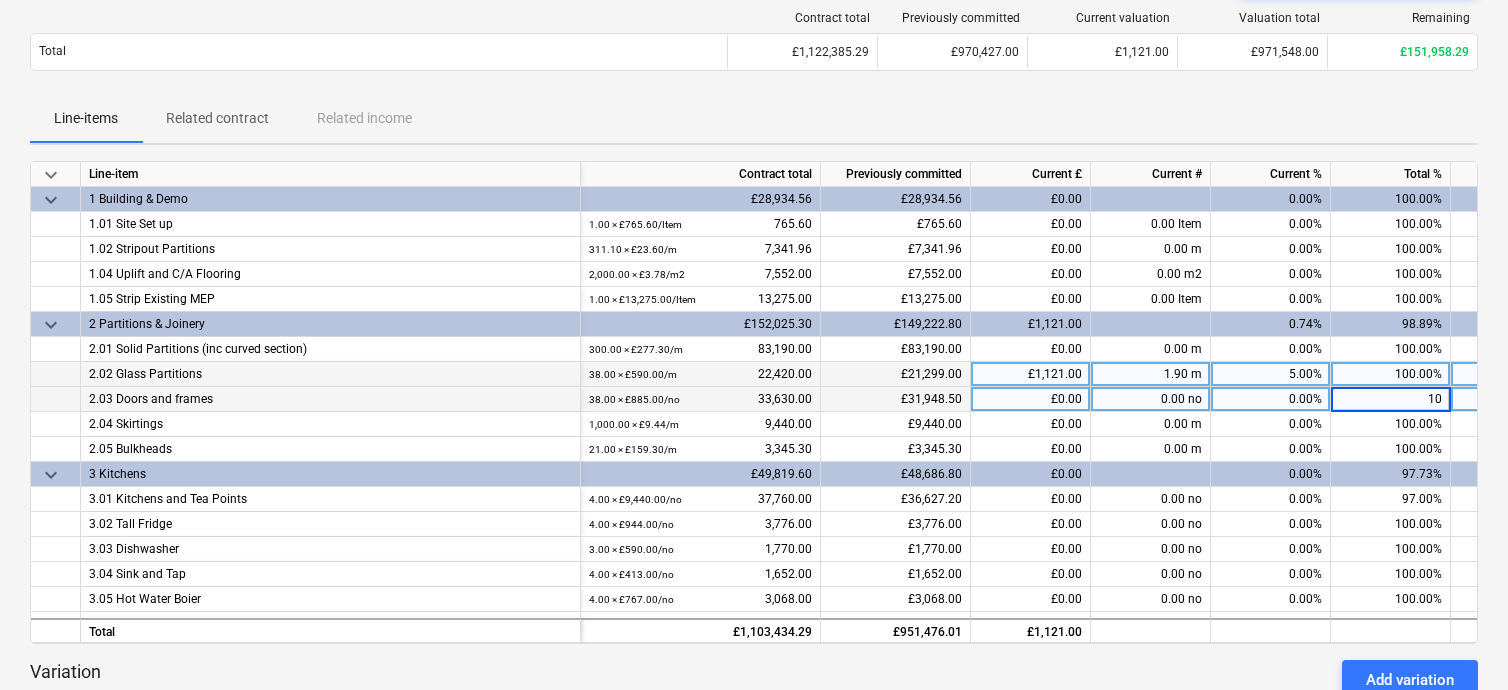 type on "100" 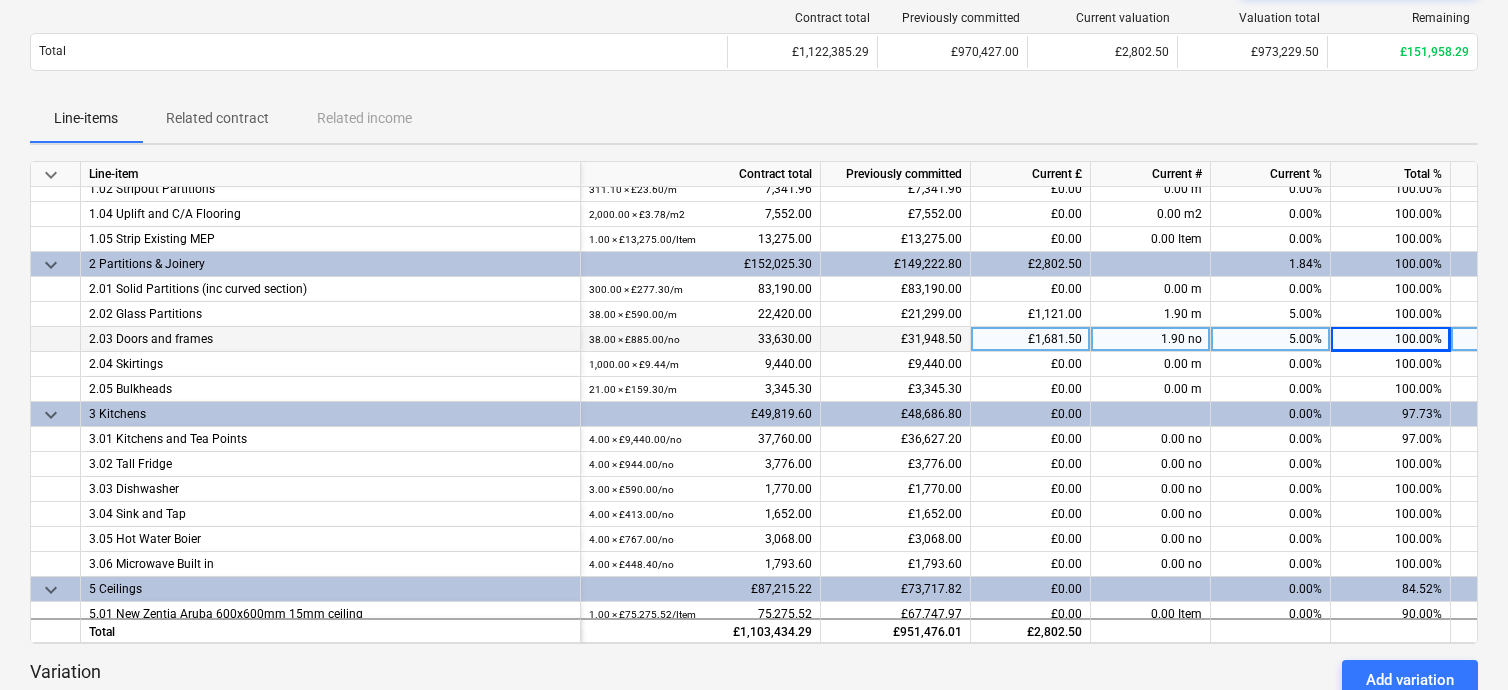 scroll, scrollTop: 0, scrollLeft: 0, axis: both 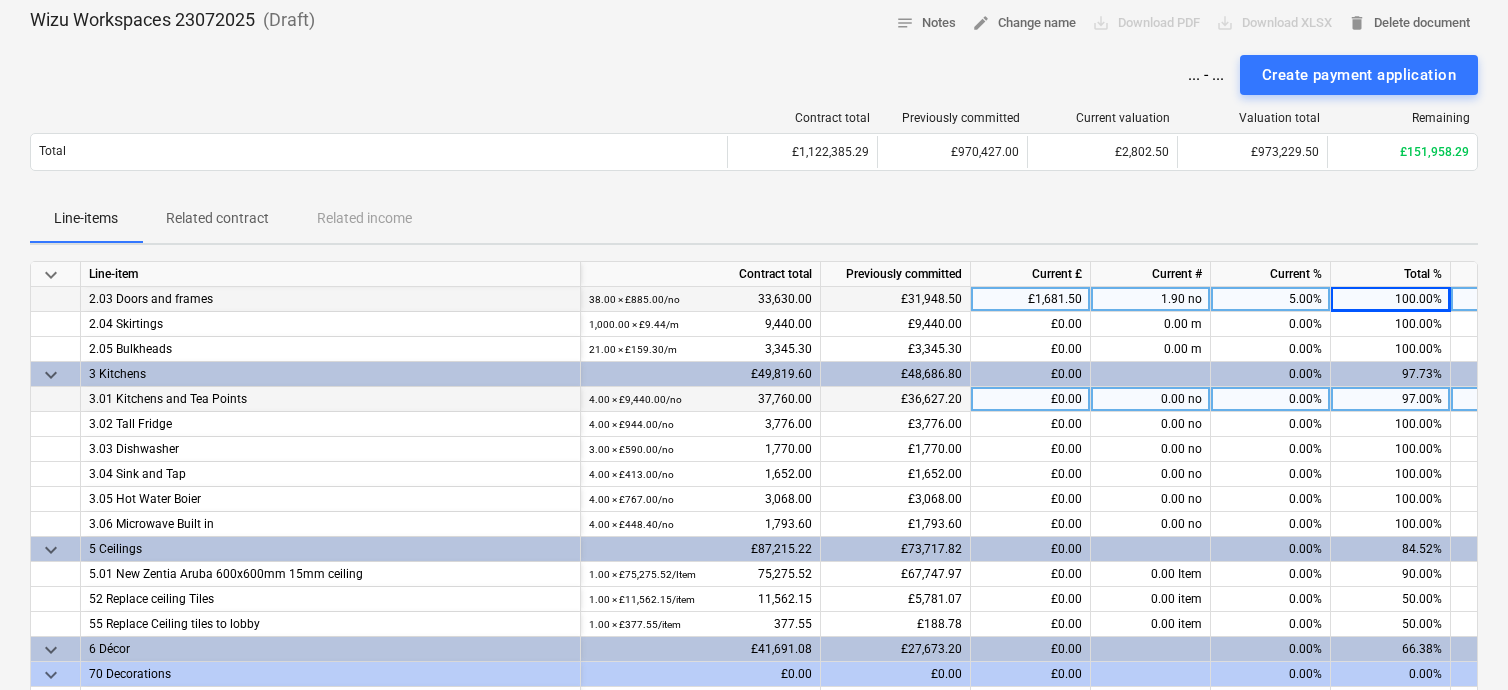 click on "97.00%" at bounding box center (1391, 399) 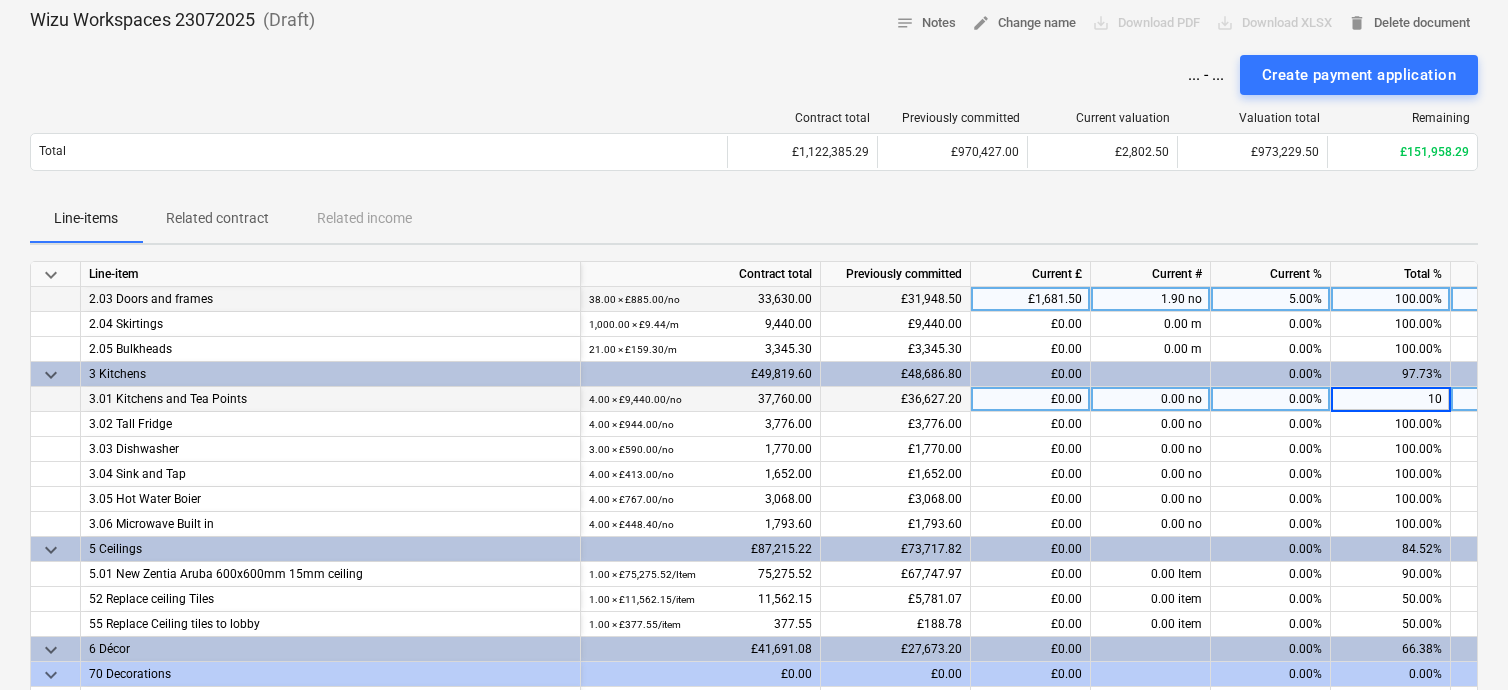 type on "100" 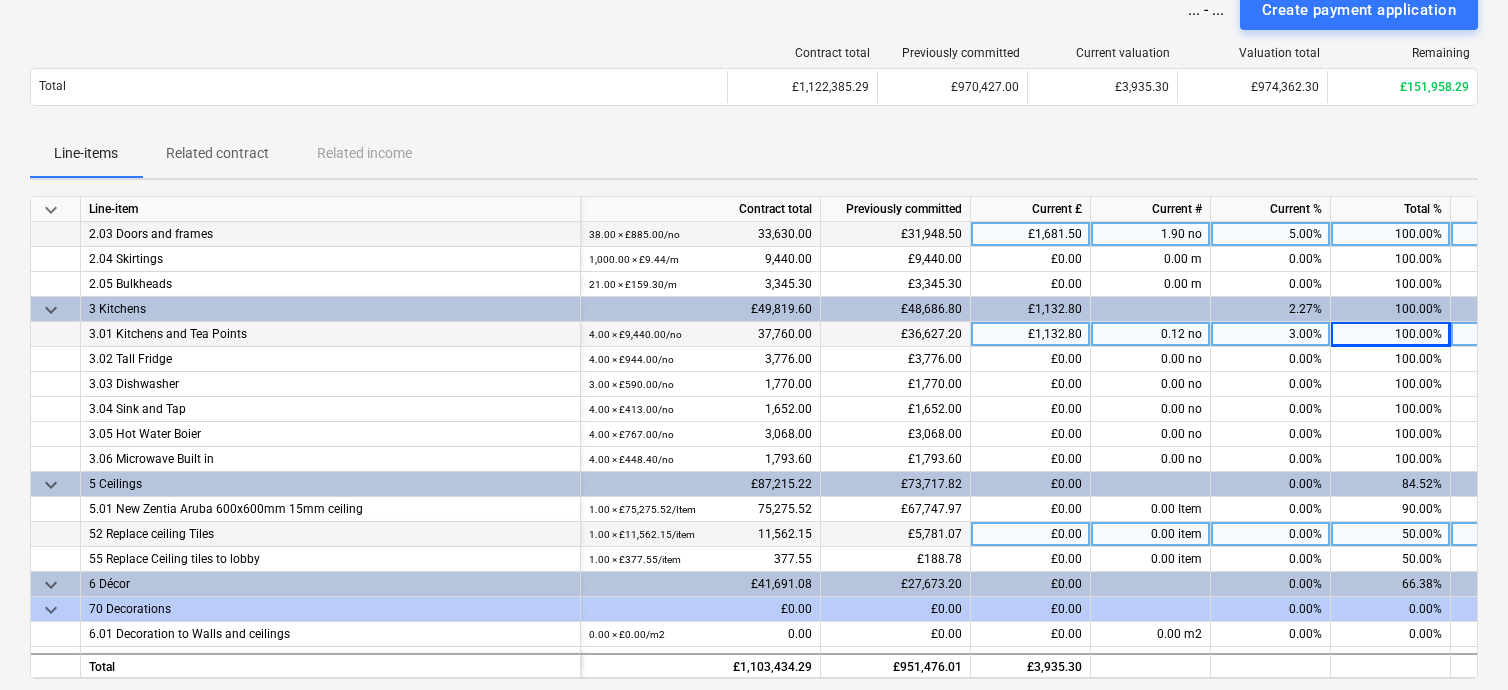scroll, scrollTop: 200, scrollLeft: 0, axis: vertical 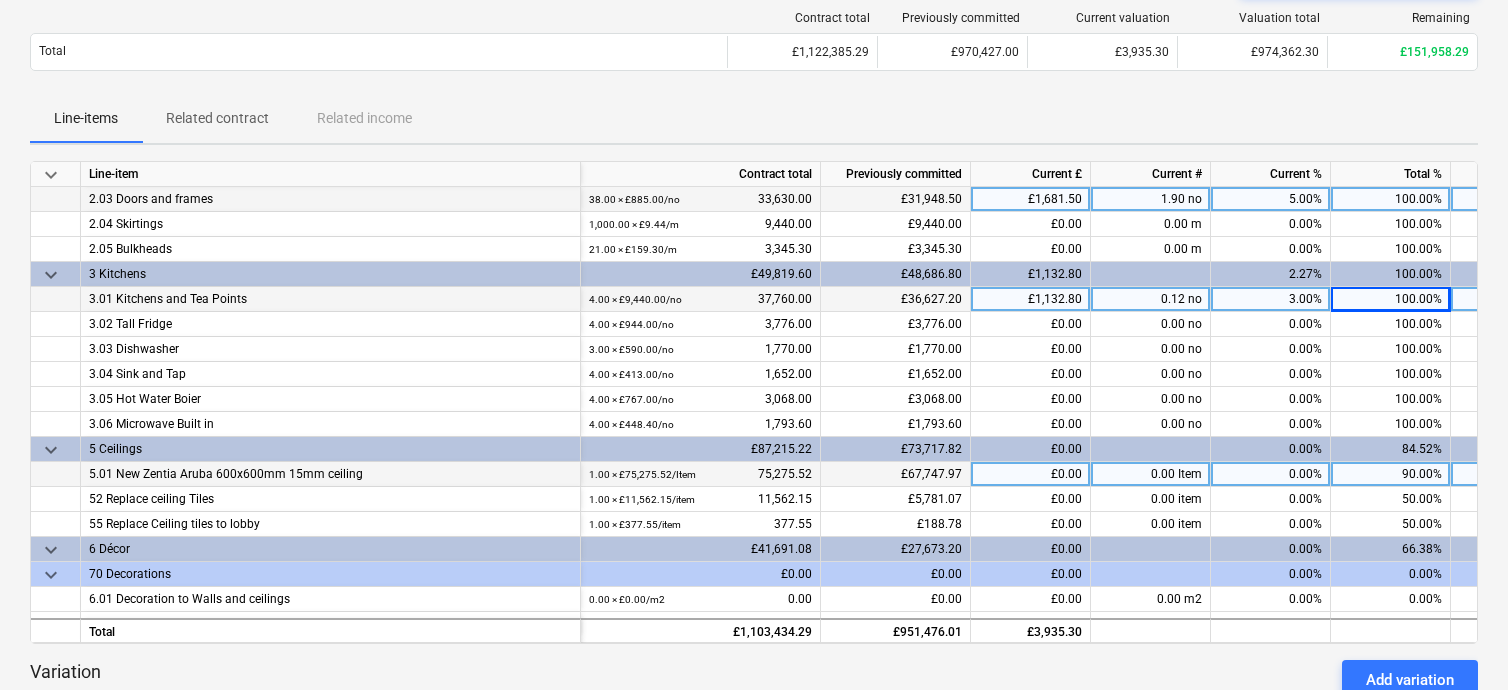 click on "90.00%" at bounding box center (1391, 474) 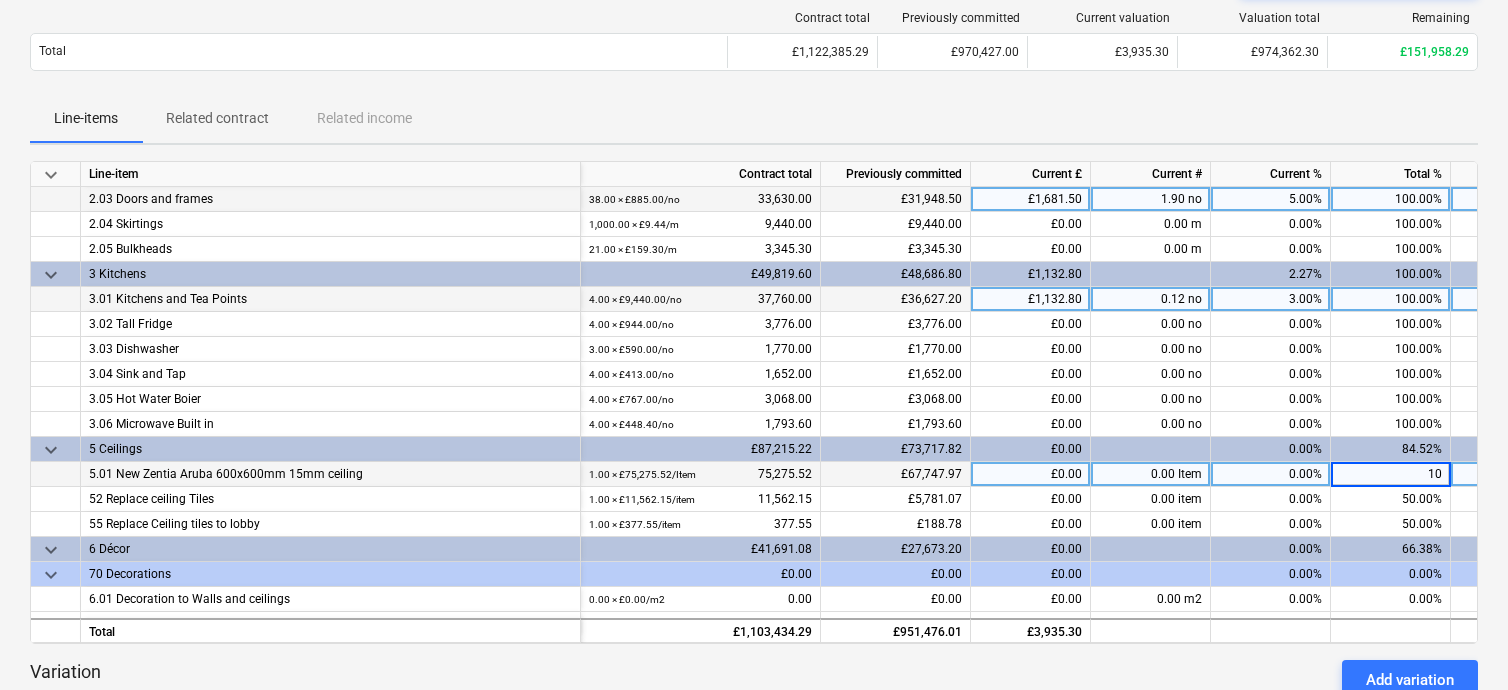 type on "100" 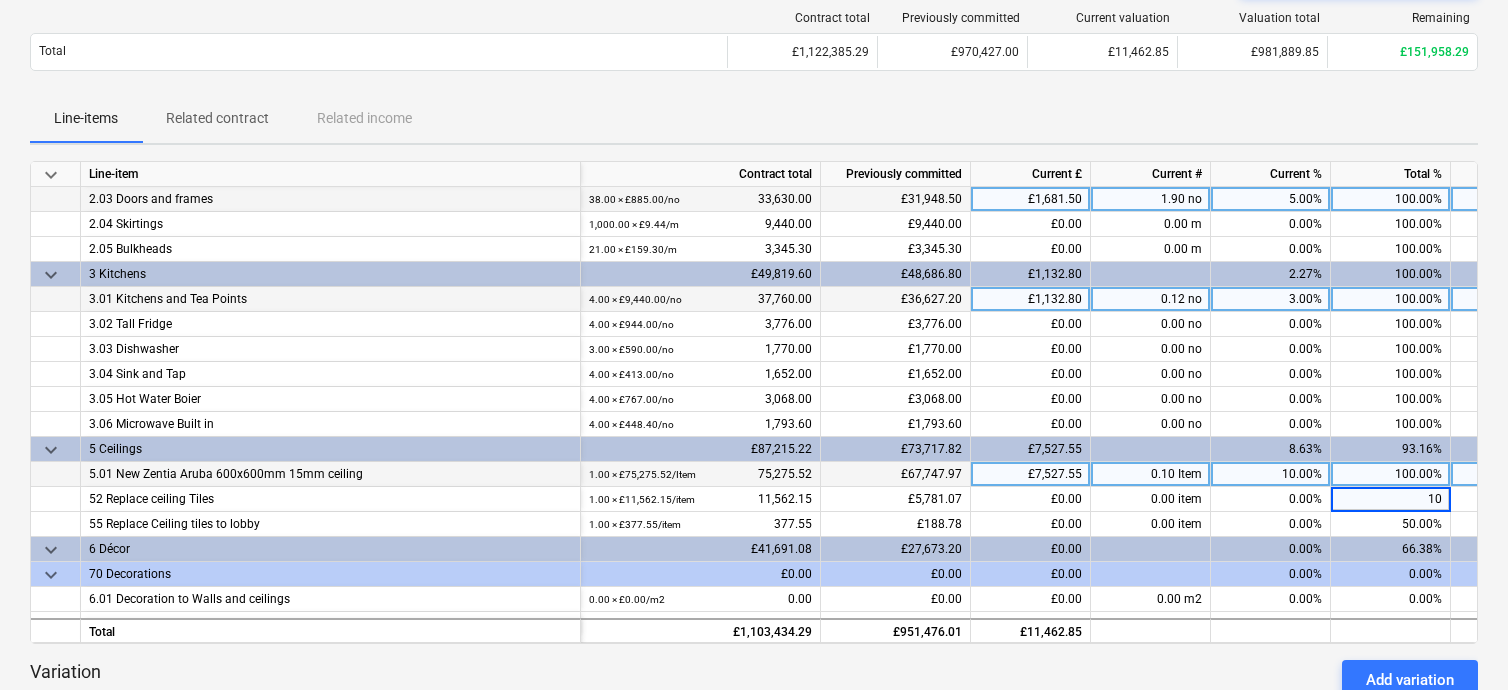 type on "100" 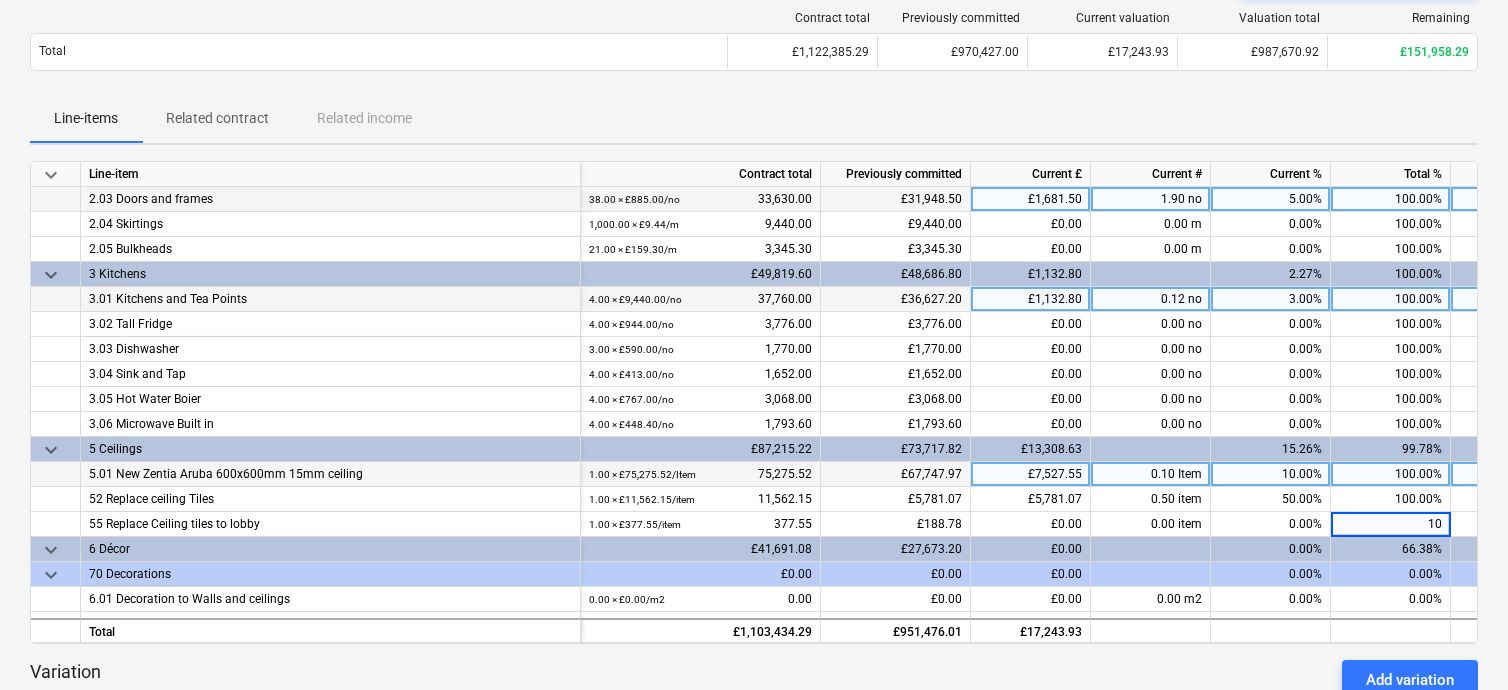 type on "100" 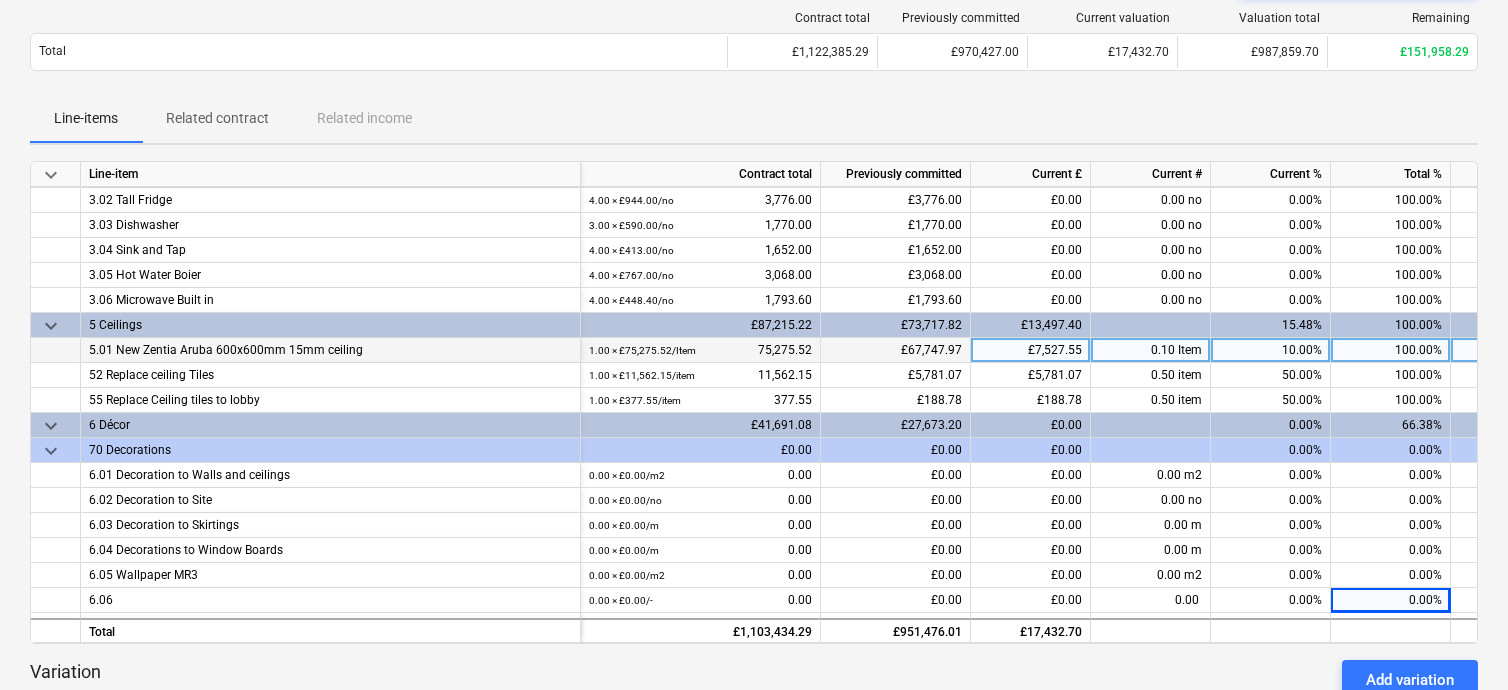 scroll, scrollTop: 350, scrollLeft: 0, axis: vertical 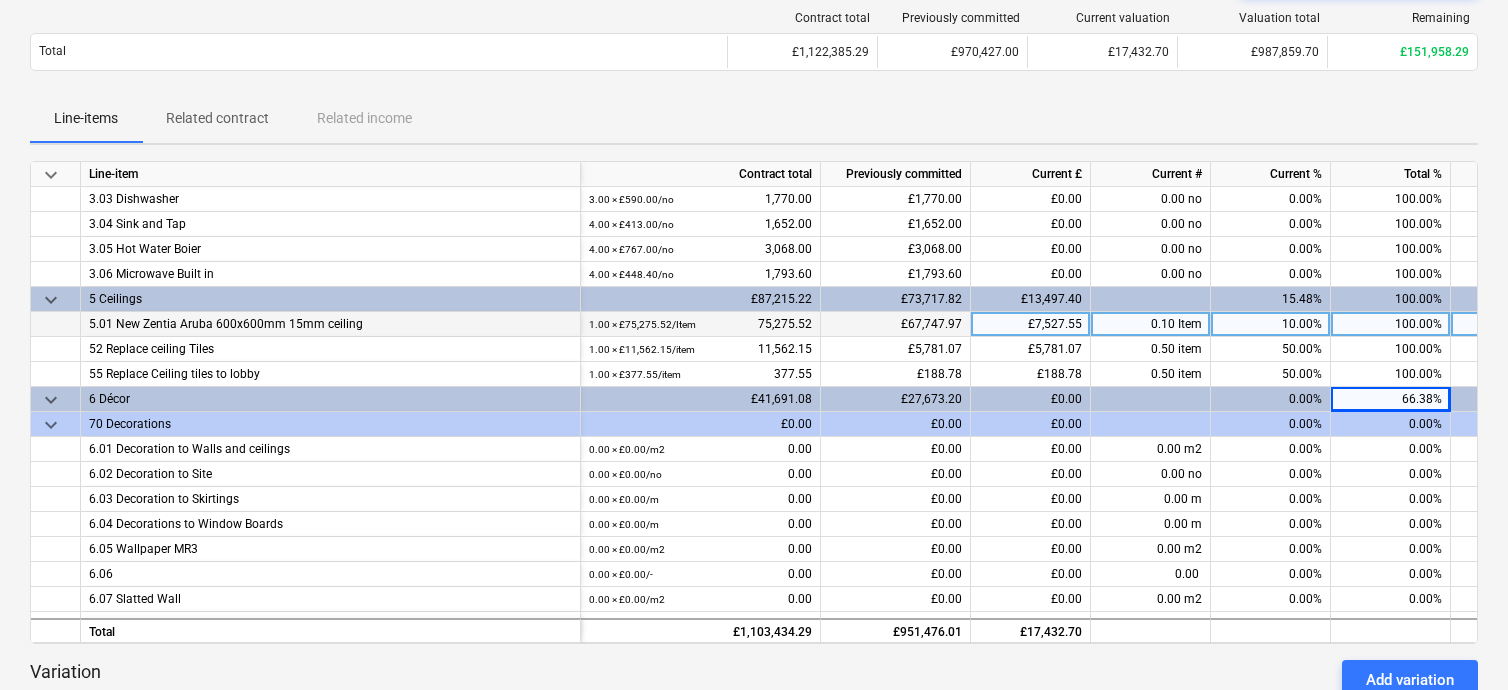 click on "keyboard_arrow_down" at bounding box center [51, 400] 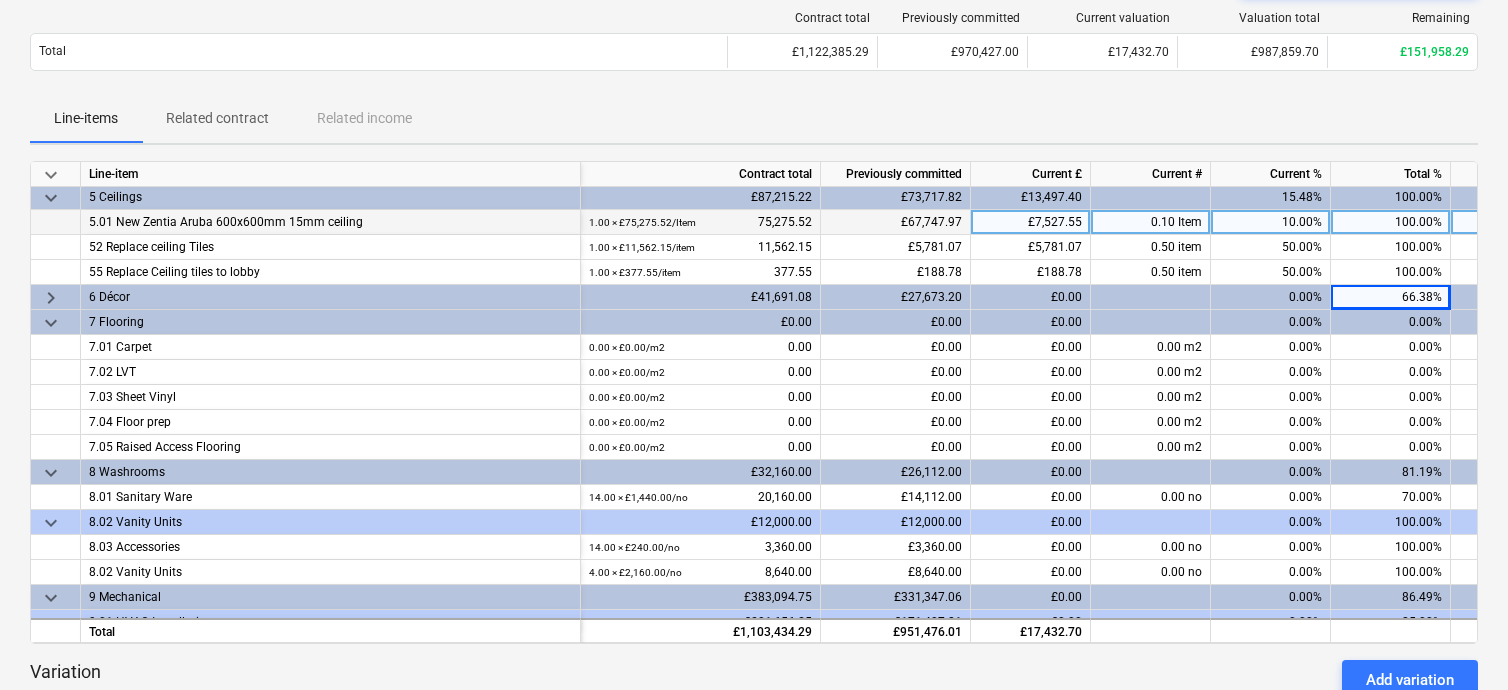 scroll, scrollTop: 550, scrollLeft: 0, axis: vertical 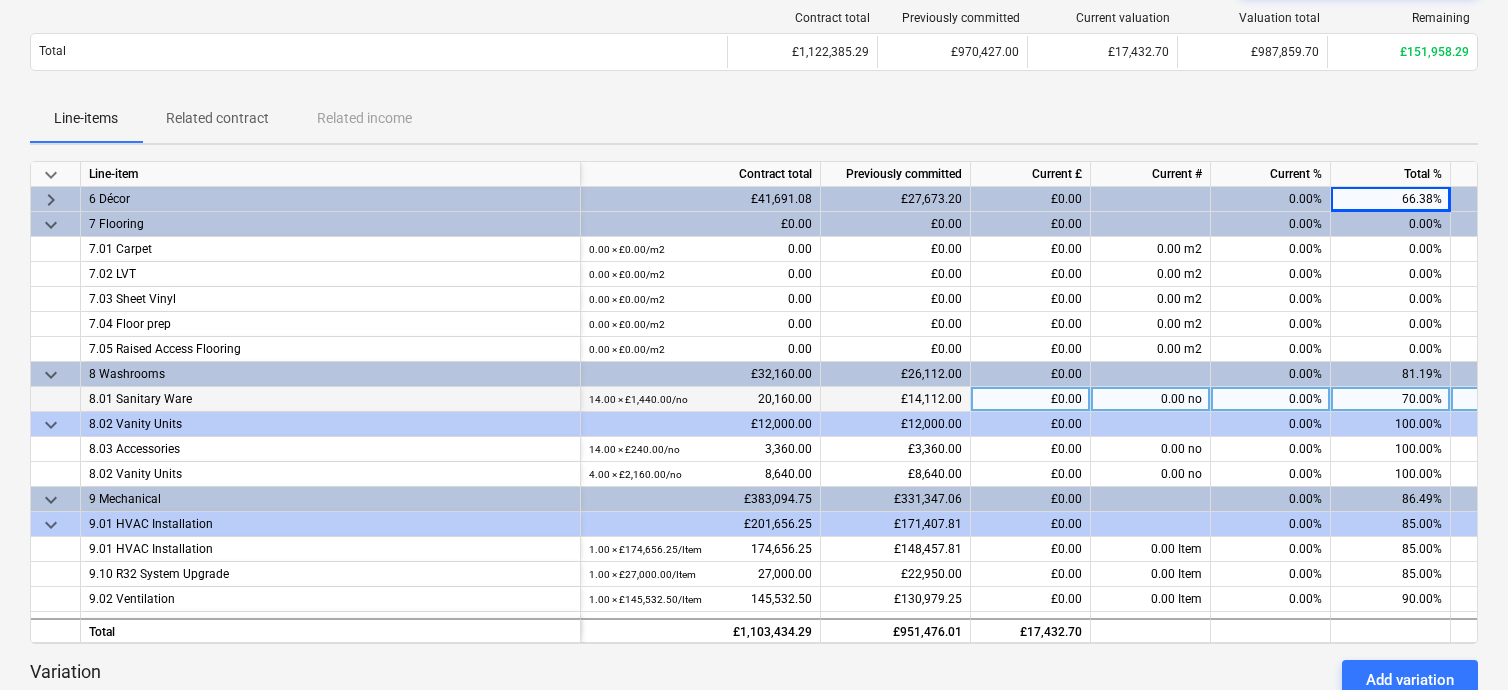 click on "70.00%" at bounding box center [1391, 399] 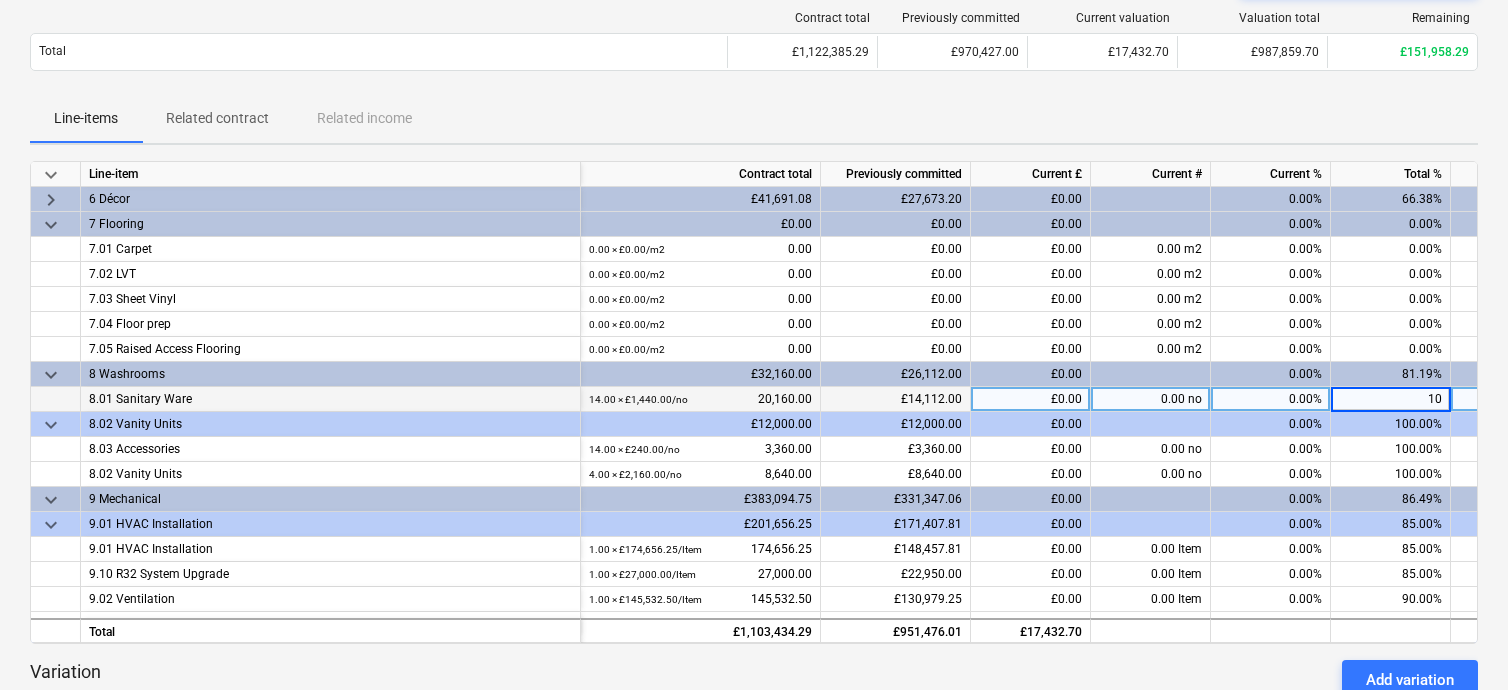 type on "100" 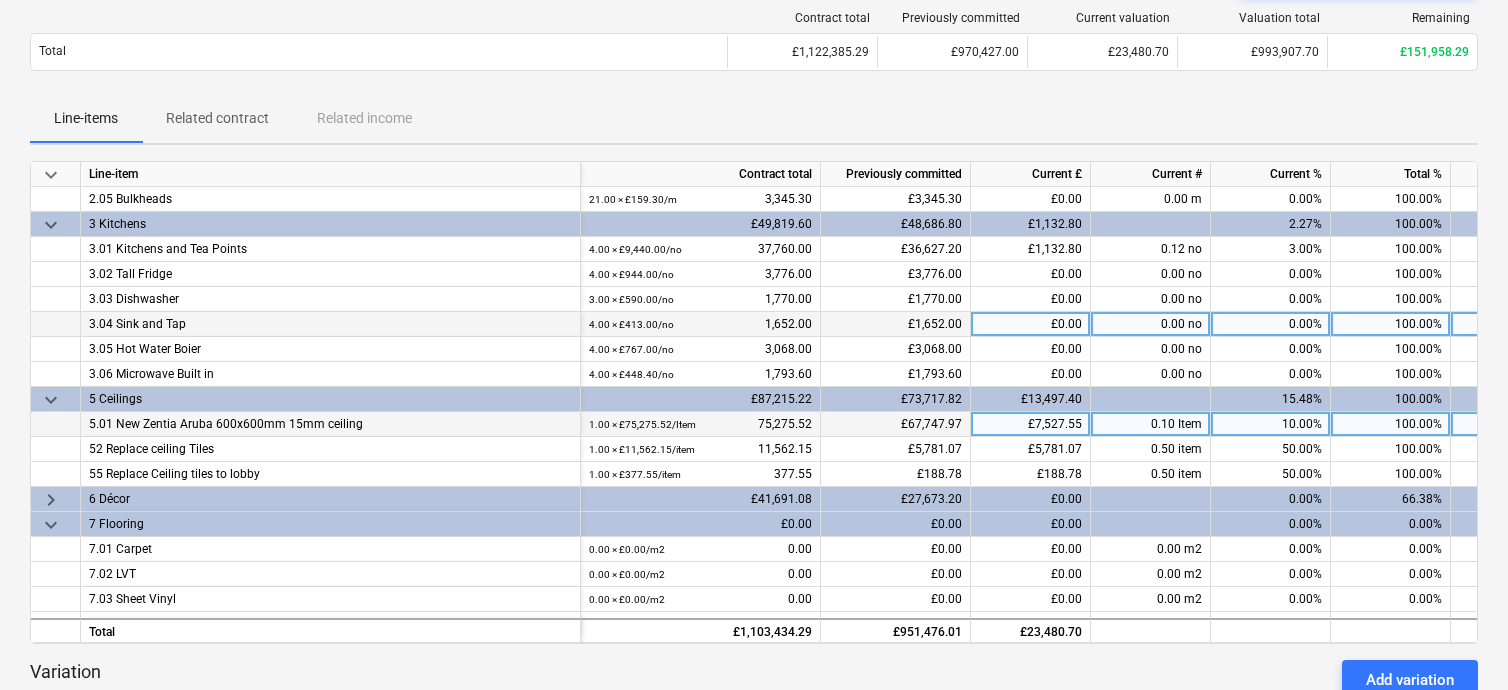 scroll, scrollTop: 350, scrollLeft: 0, axis: vertical 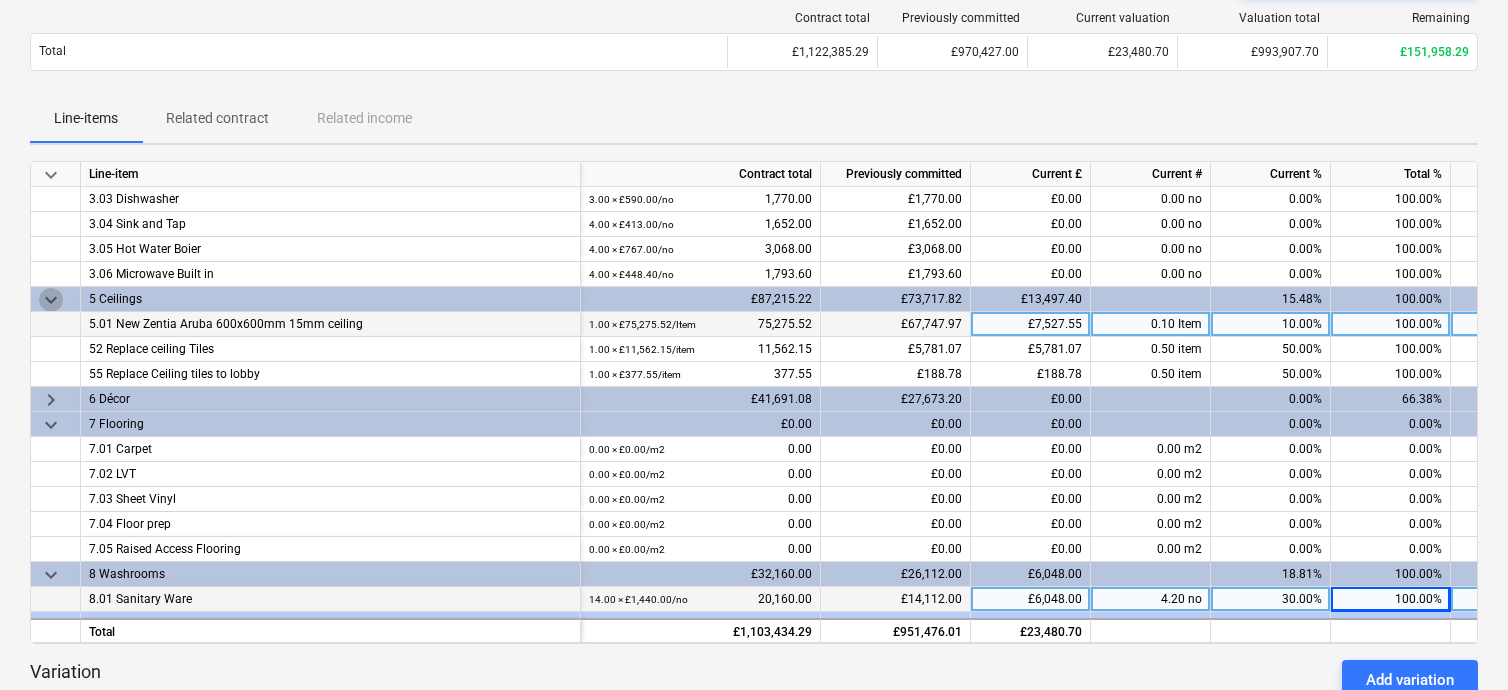 click on "keyboard_arrow_down" at bounding box center (51, 300) 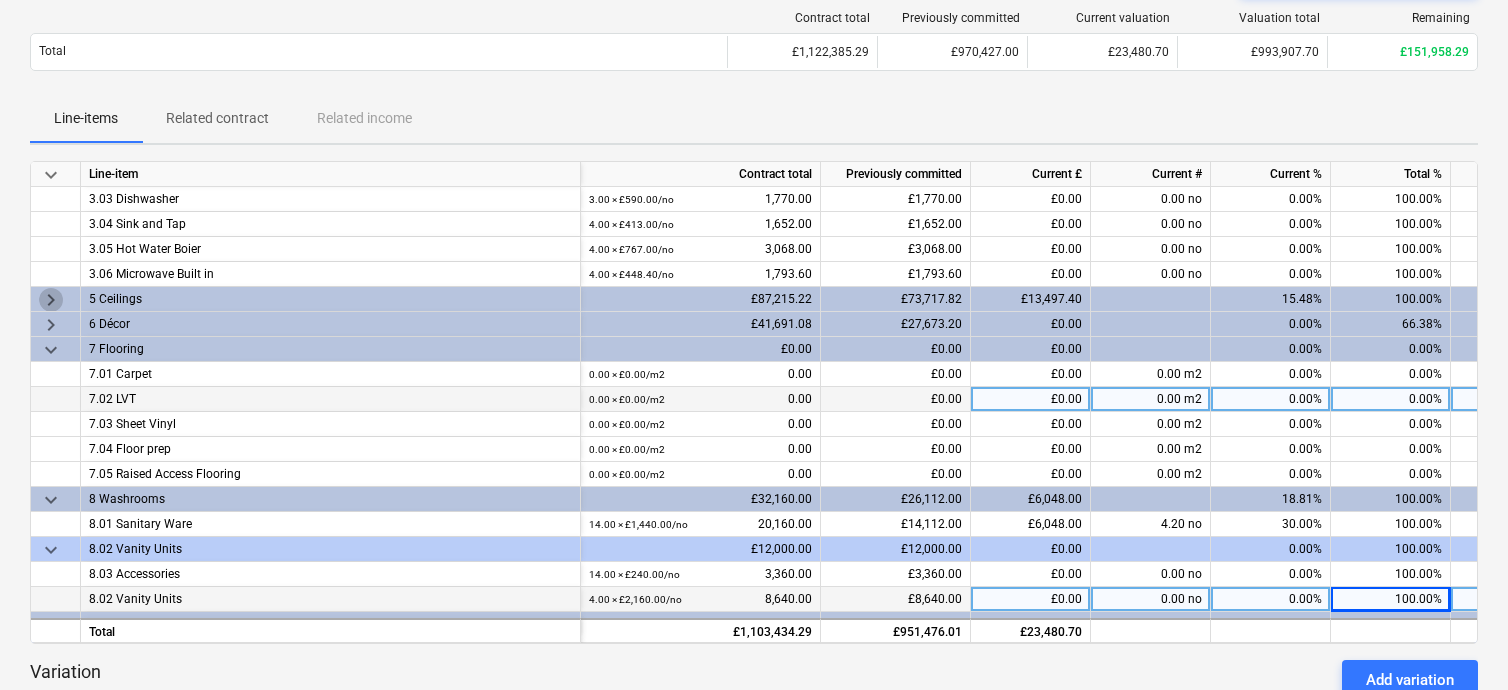 click on "keyboard_arrow_right" at bounding box center [51, 300] 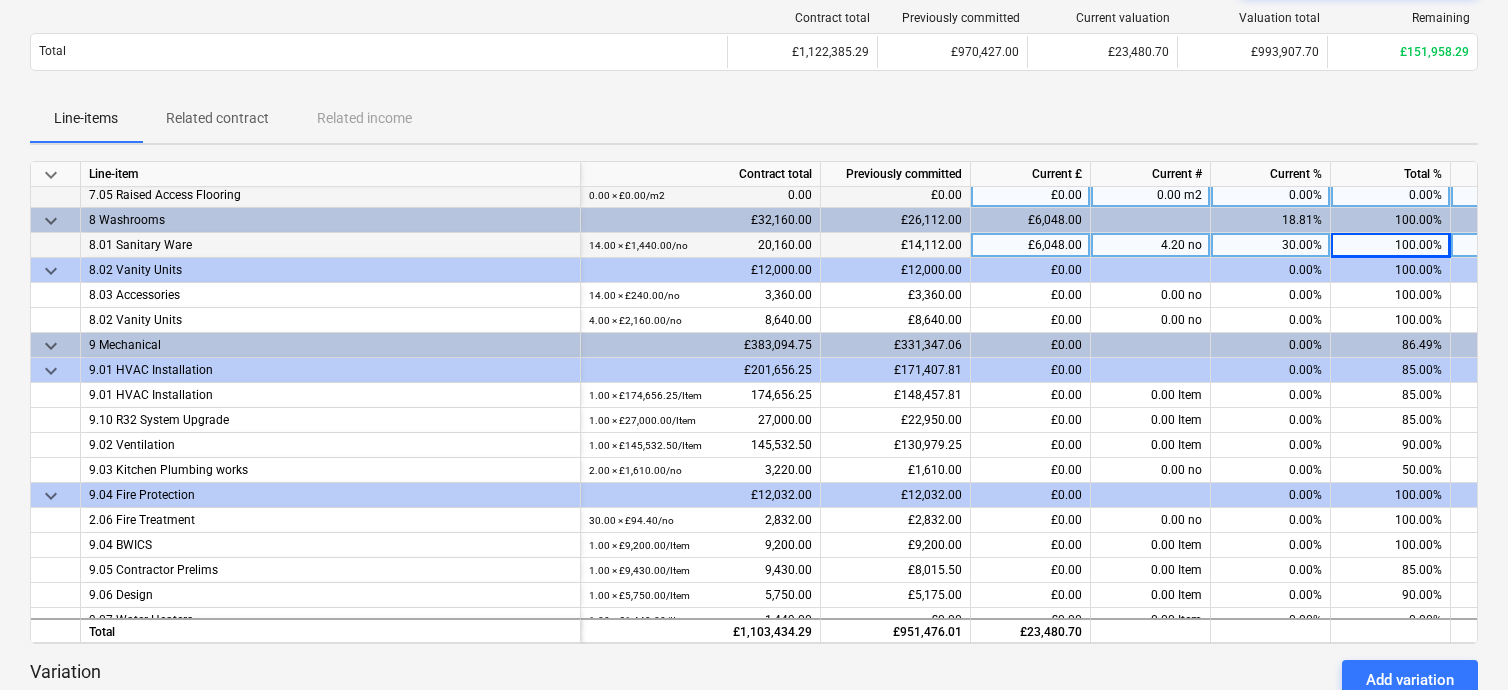 scroll, scrollTop: 750, scrollLeft: 0, axis: vertical 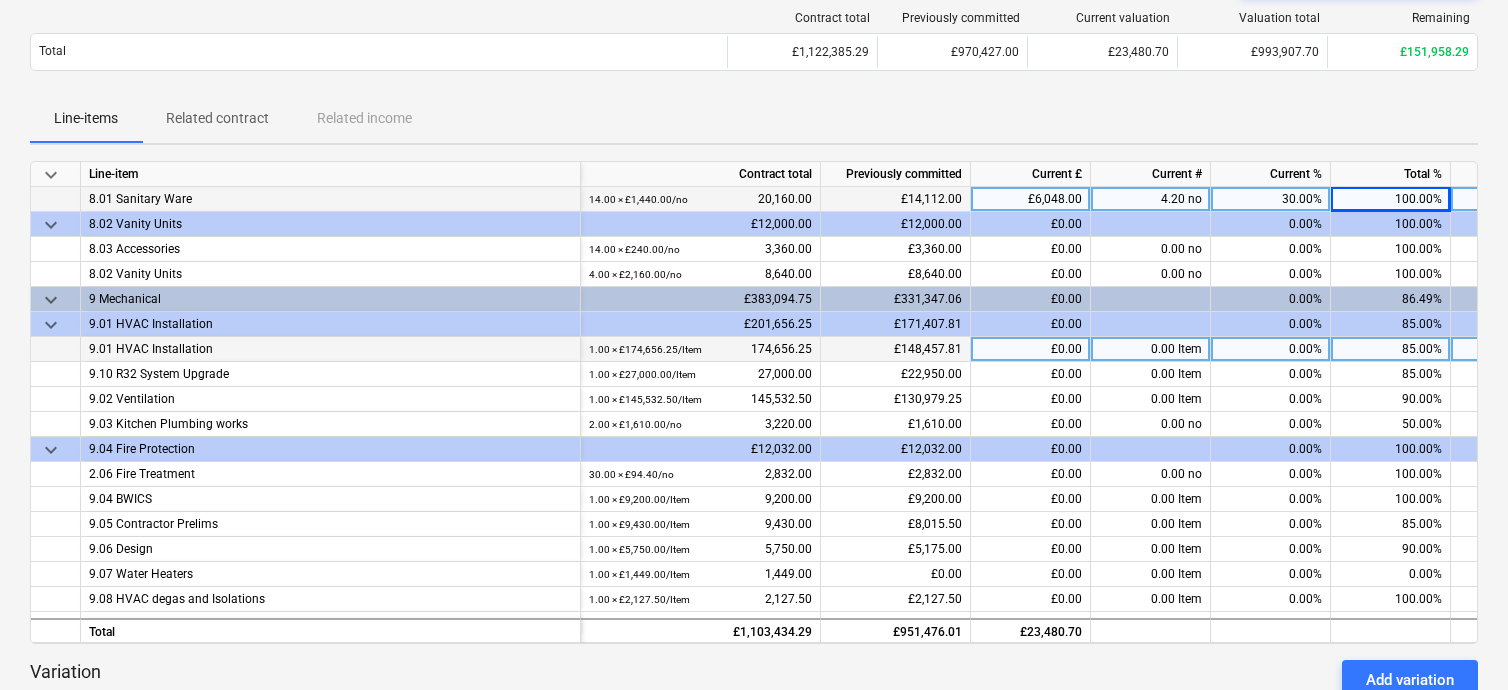 click on "85.00%" at bounding box center [1391, 349] 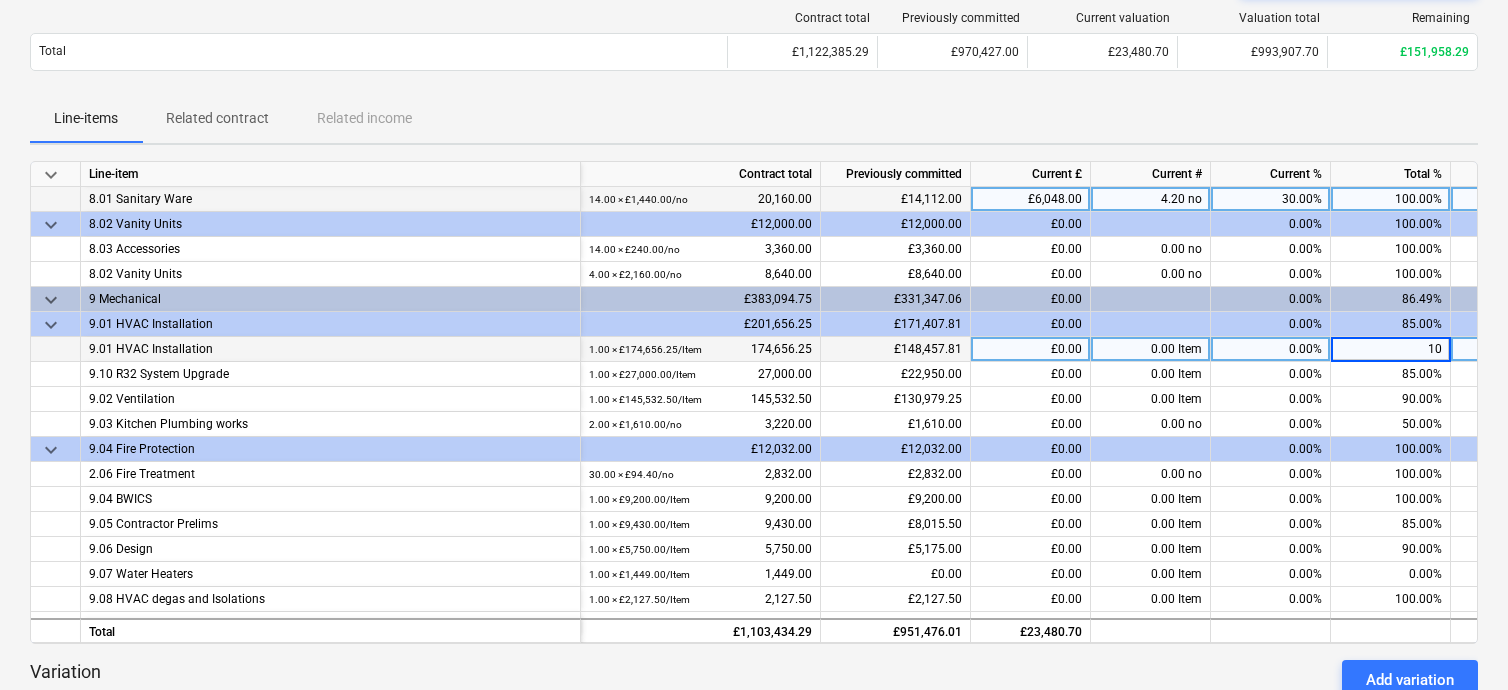 type on "100" 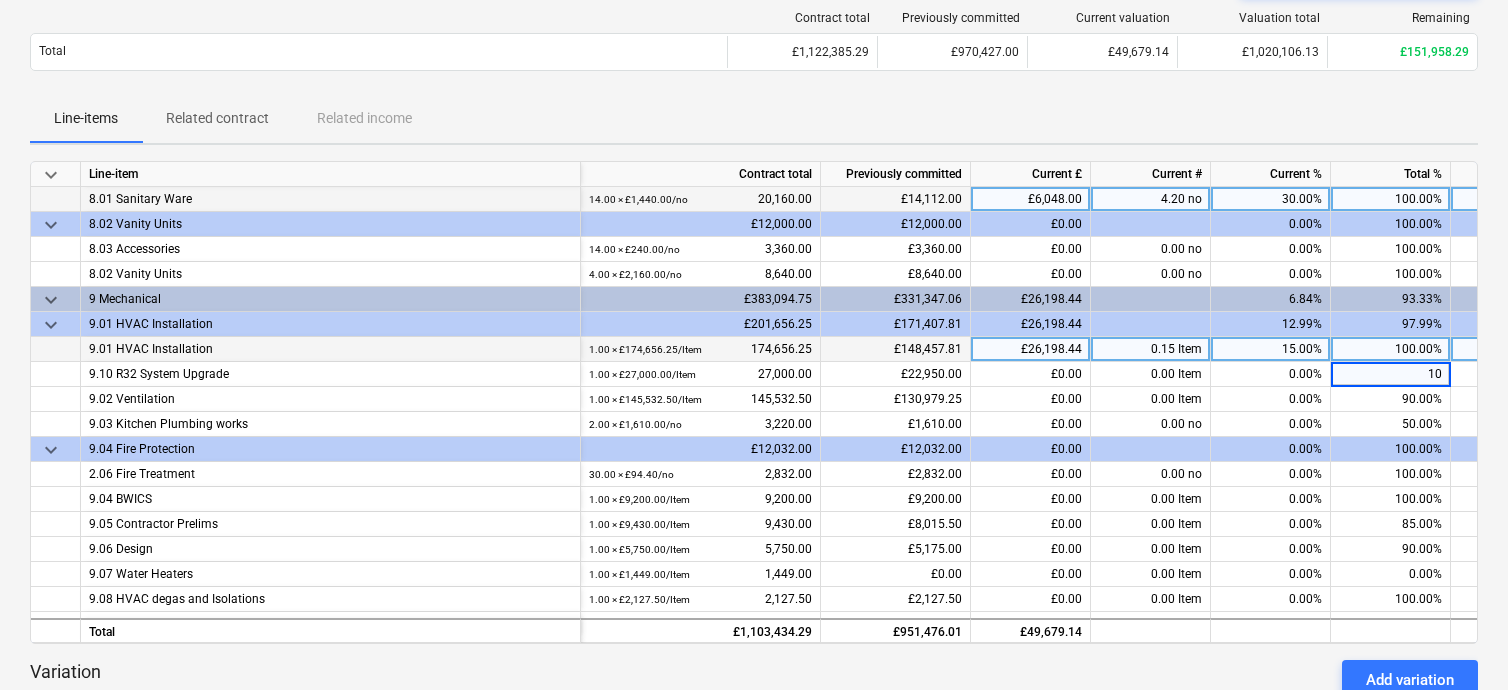 type on "100" 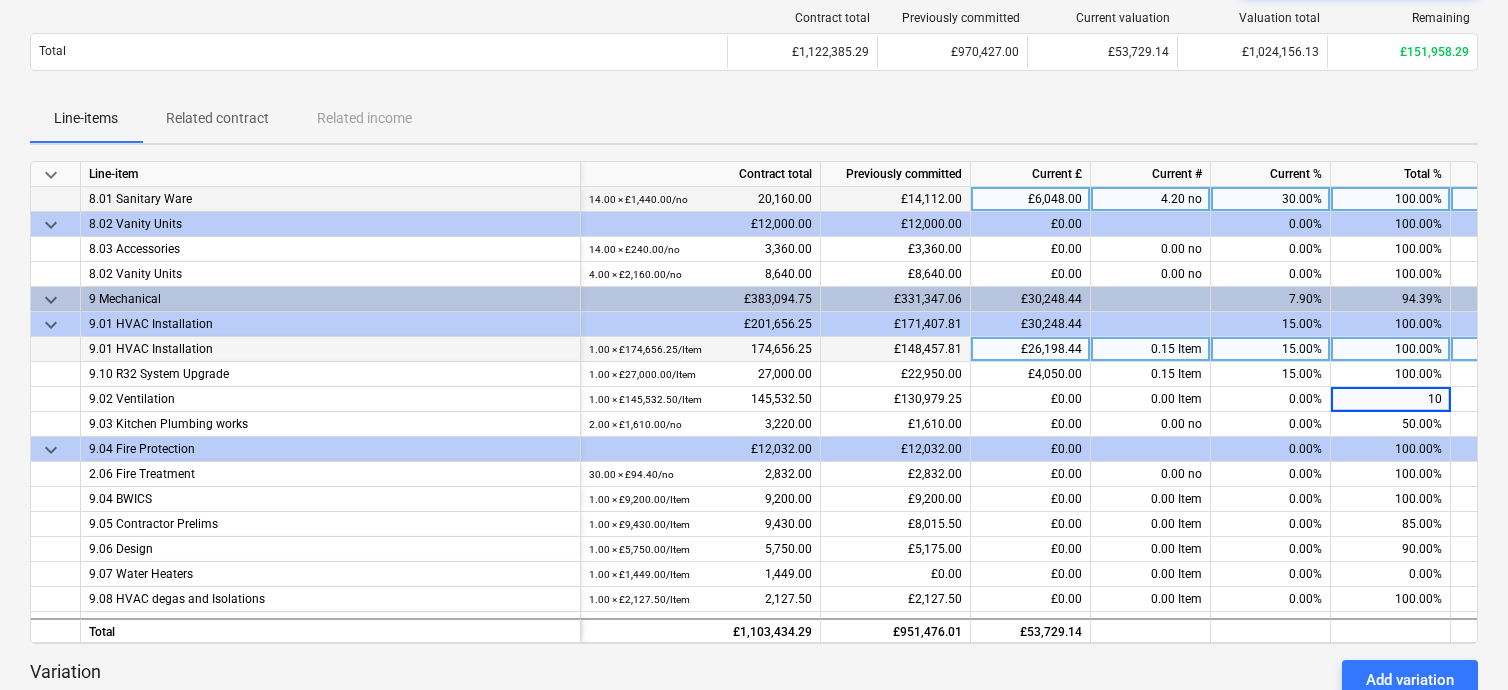 type on "100" 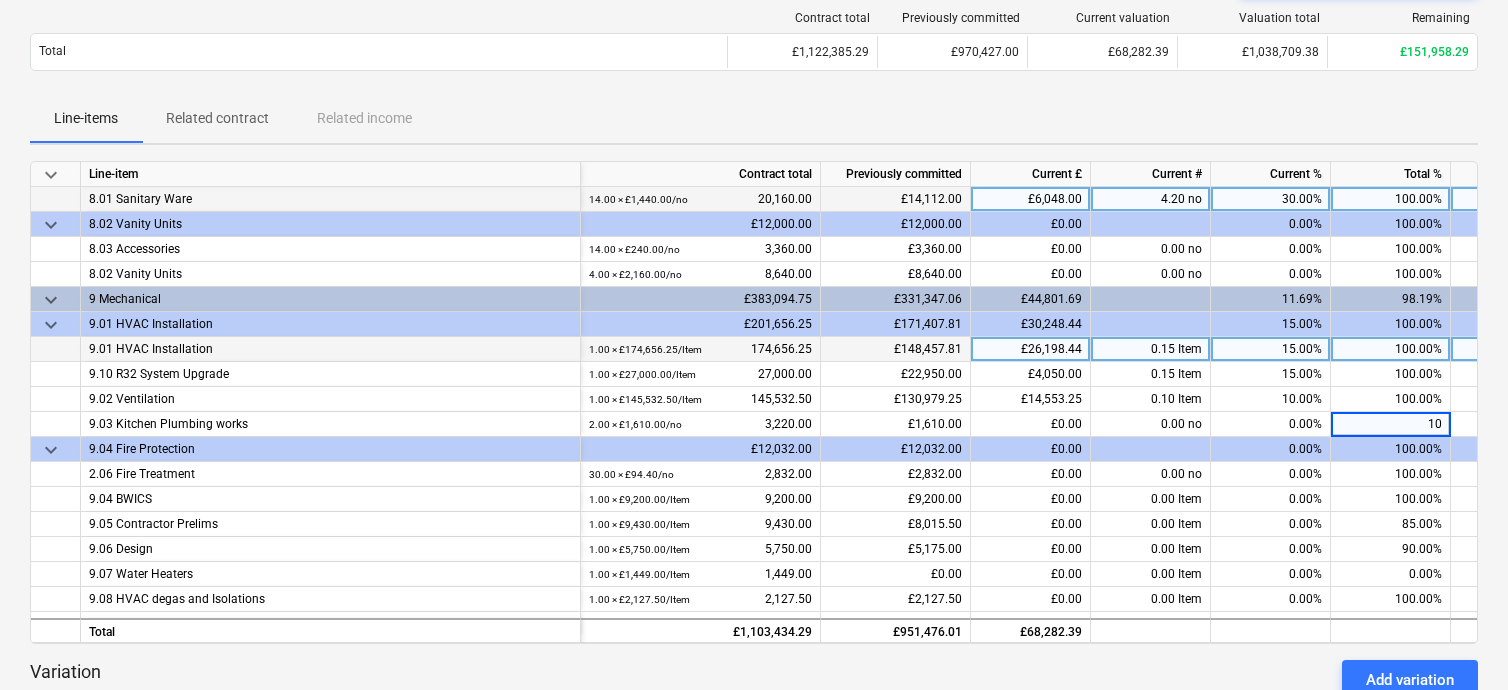 type on "100" 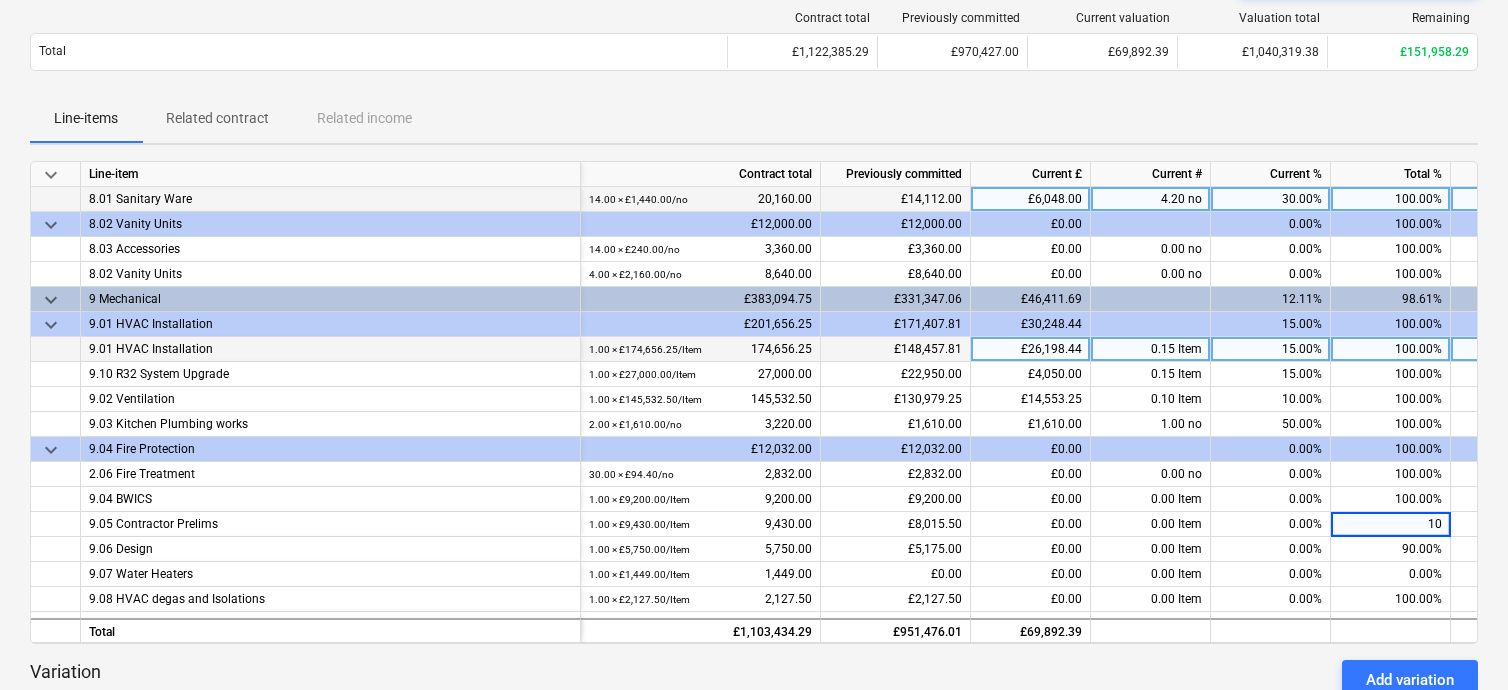 type on "100" 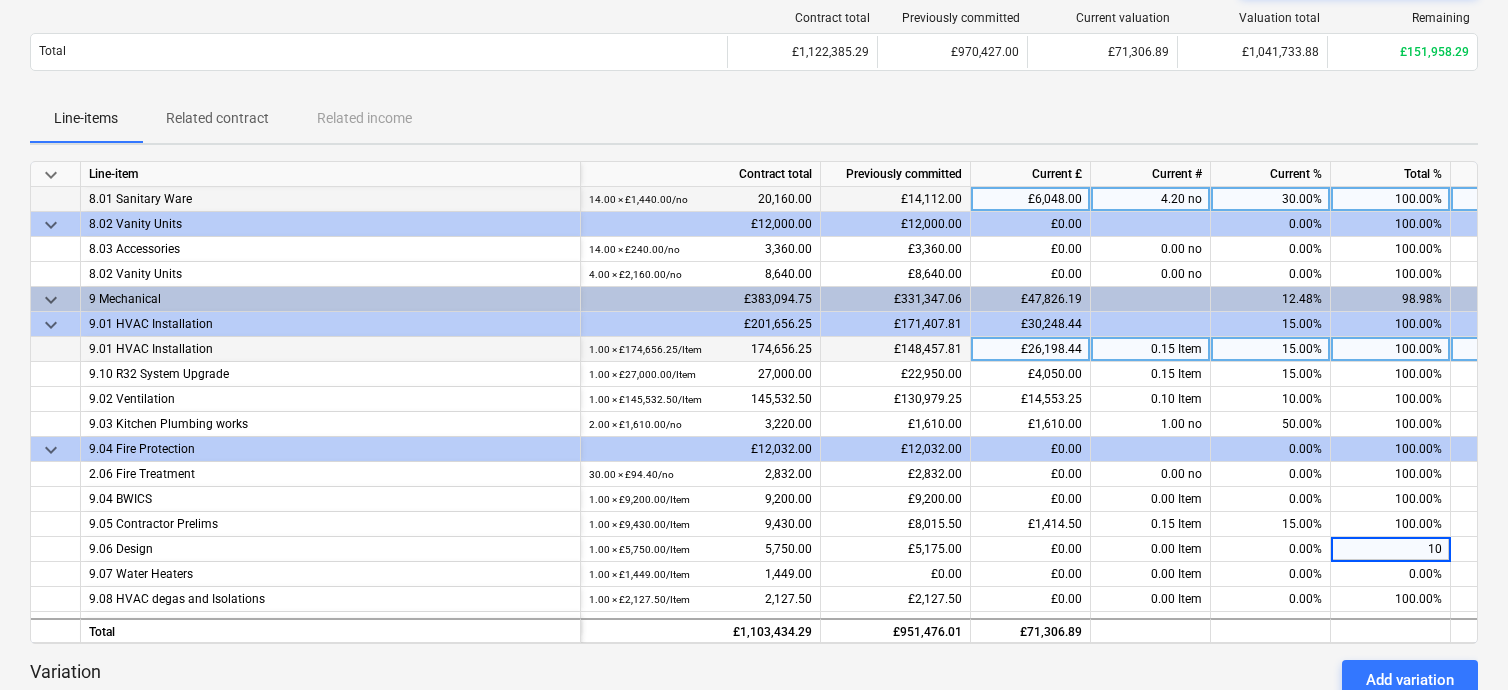 type on "100" 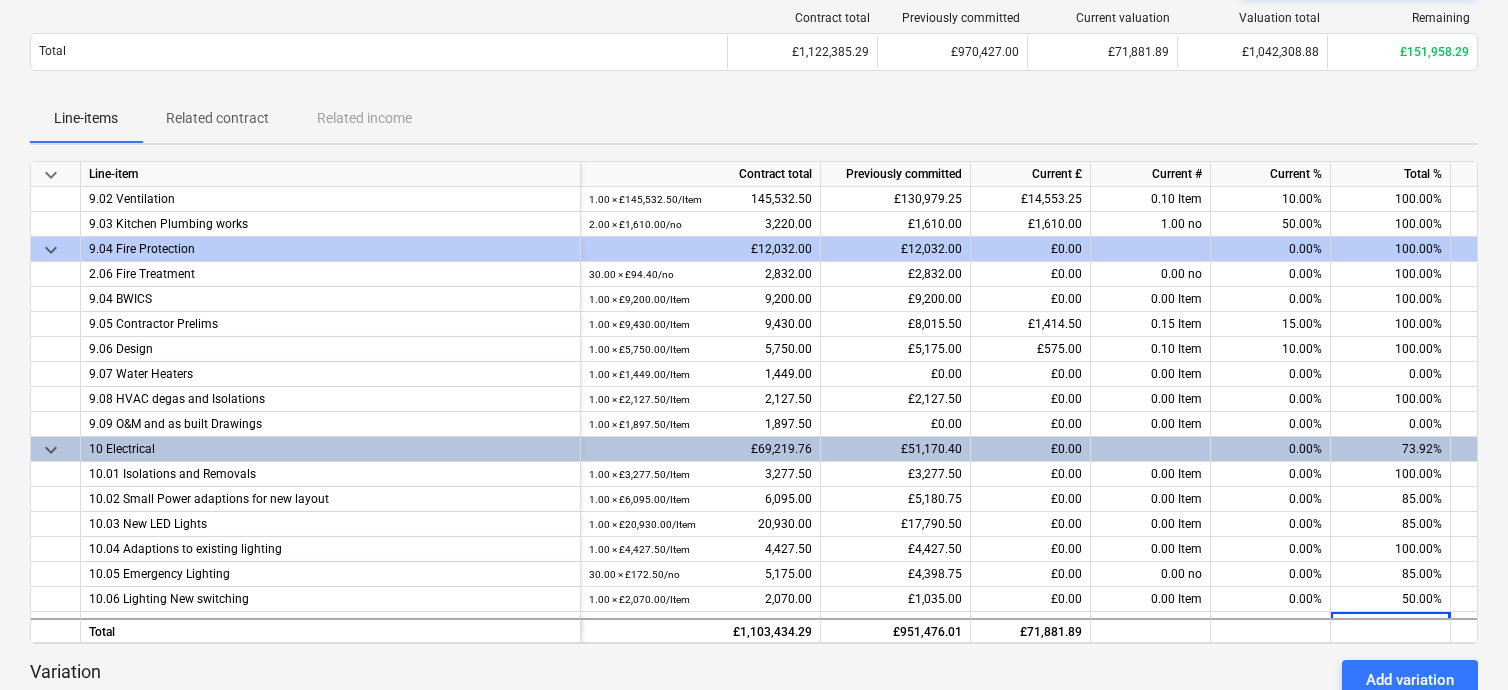 scroll, scrollTop: 975, scrollLeft: 0, axis: vertical 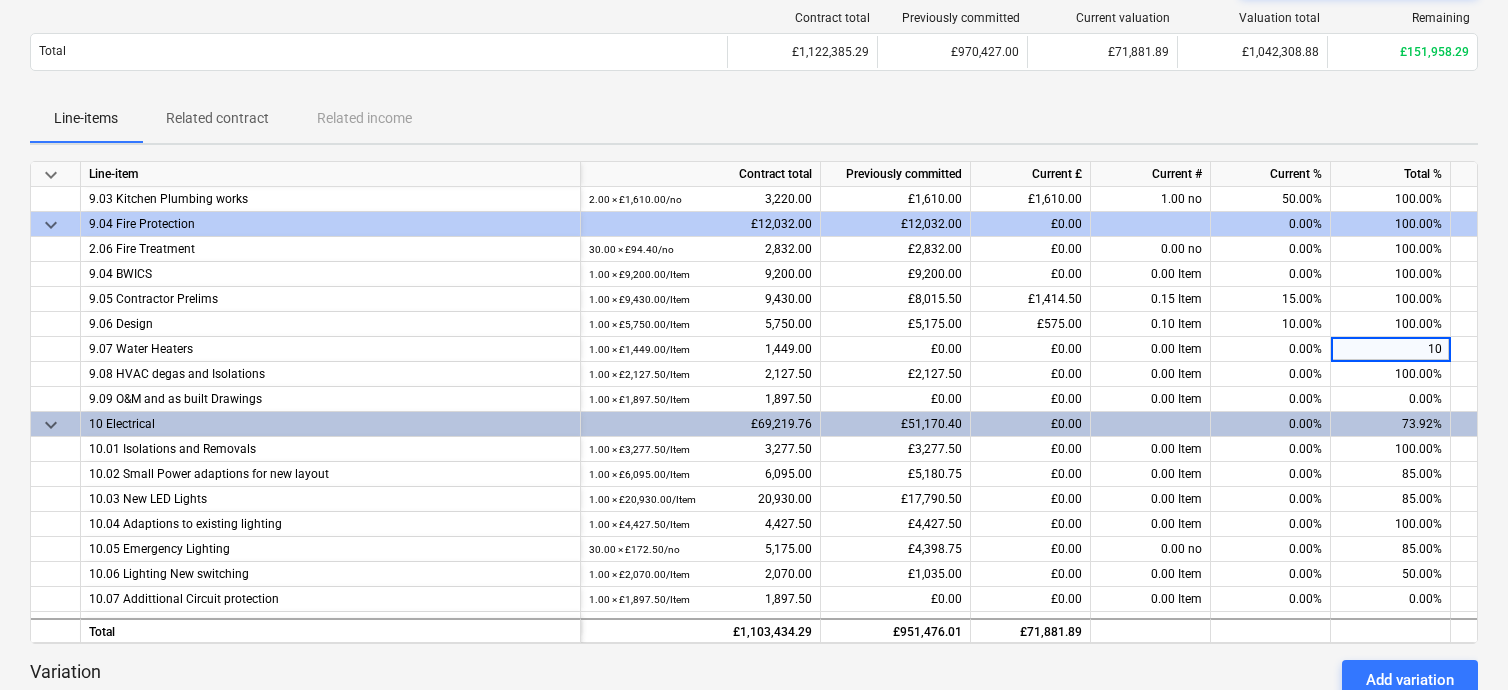 type on "100" 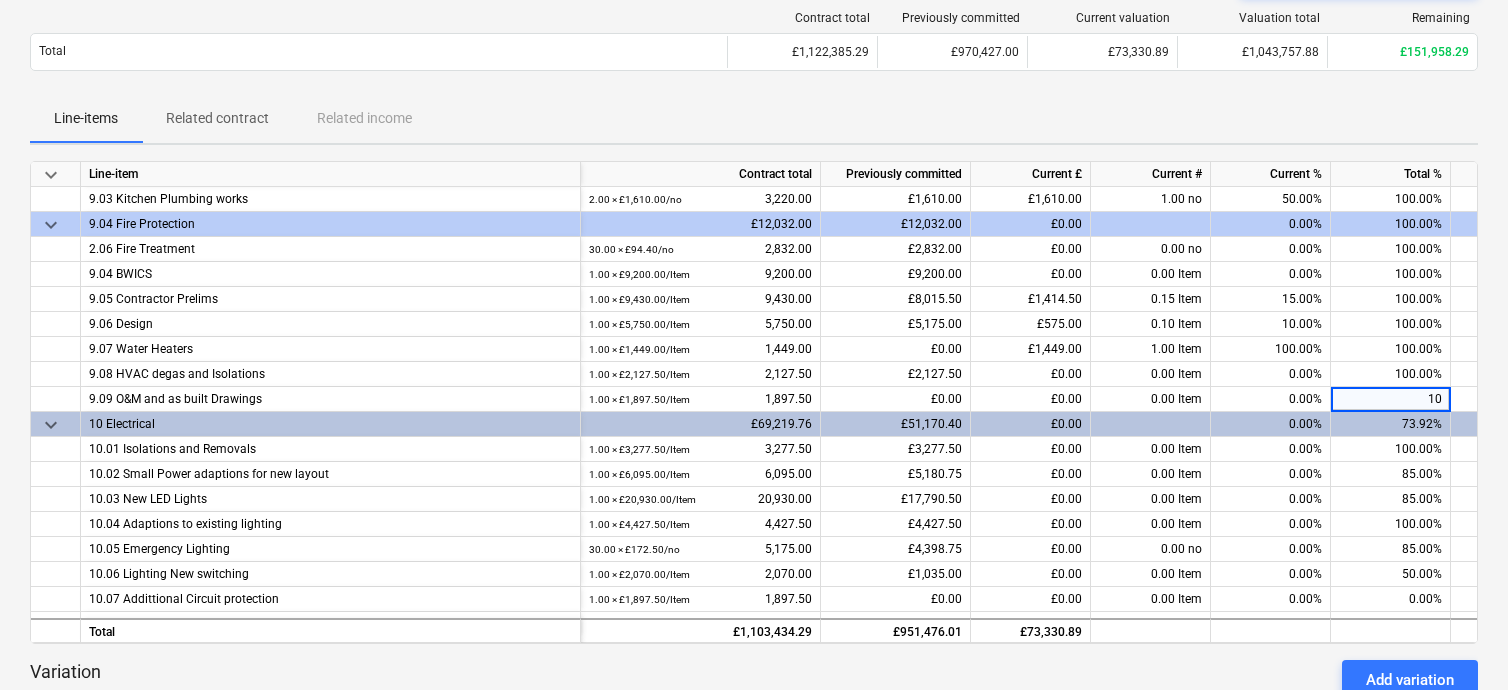 type on "100" 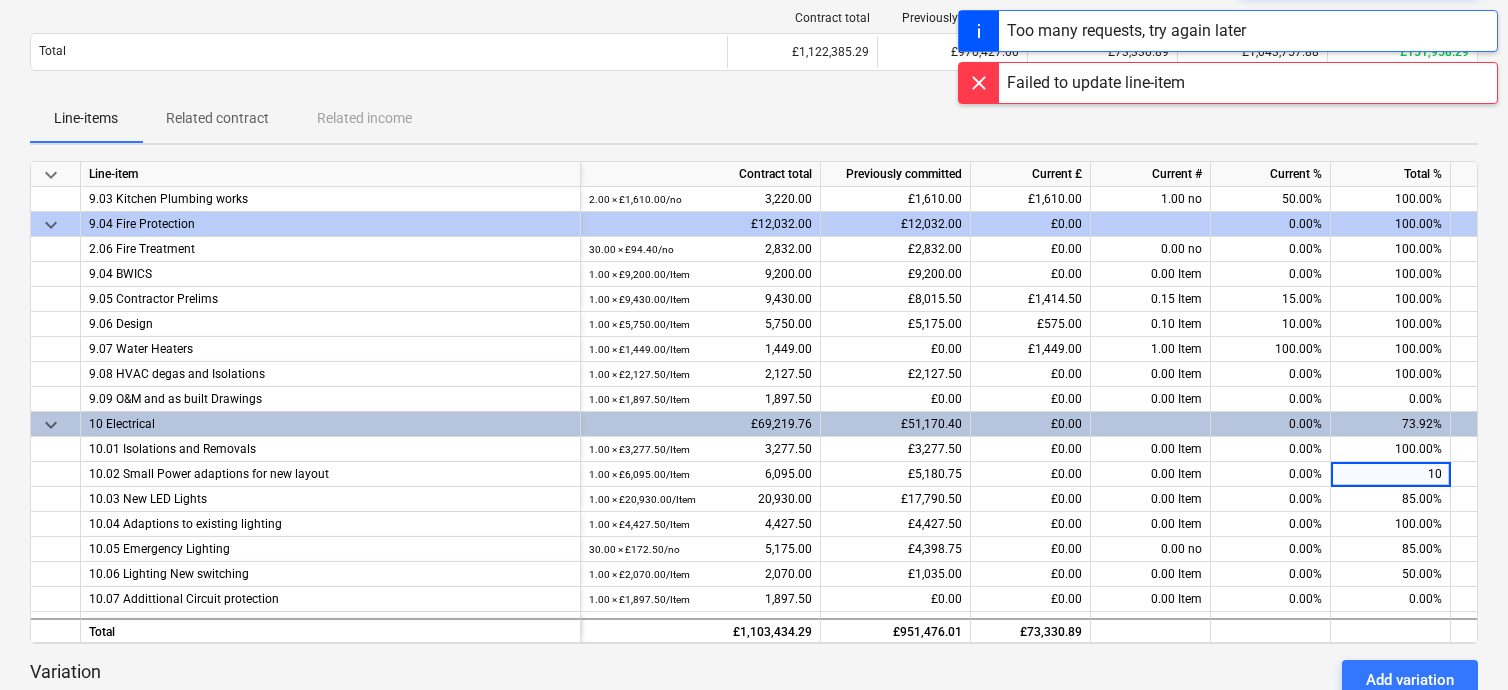 type on "100" 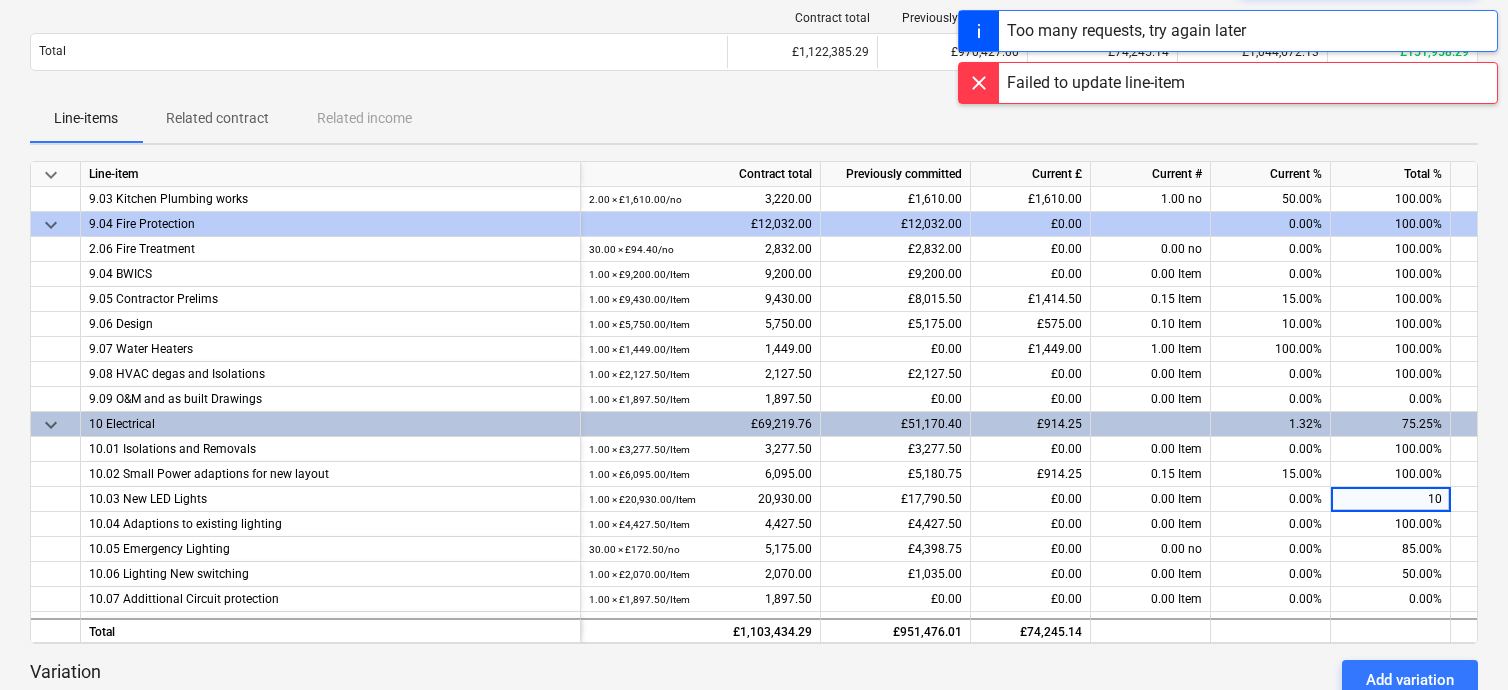 type on "100" 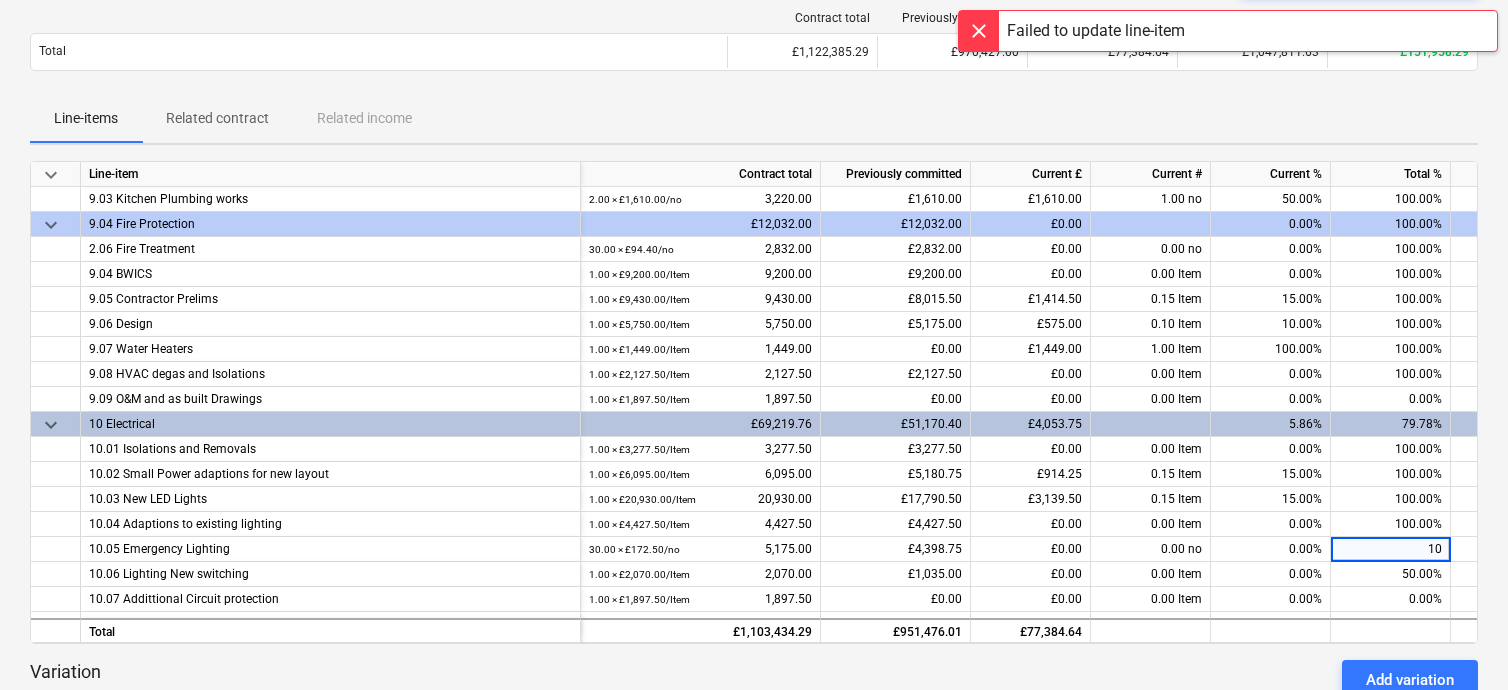type on "100" 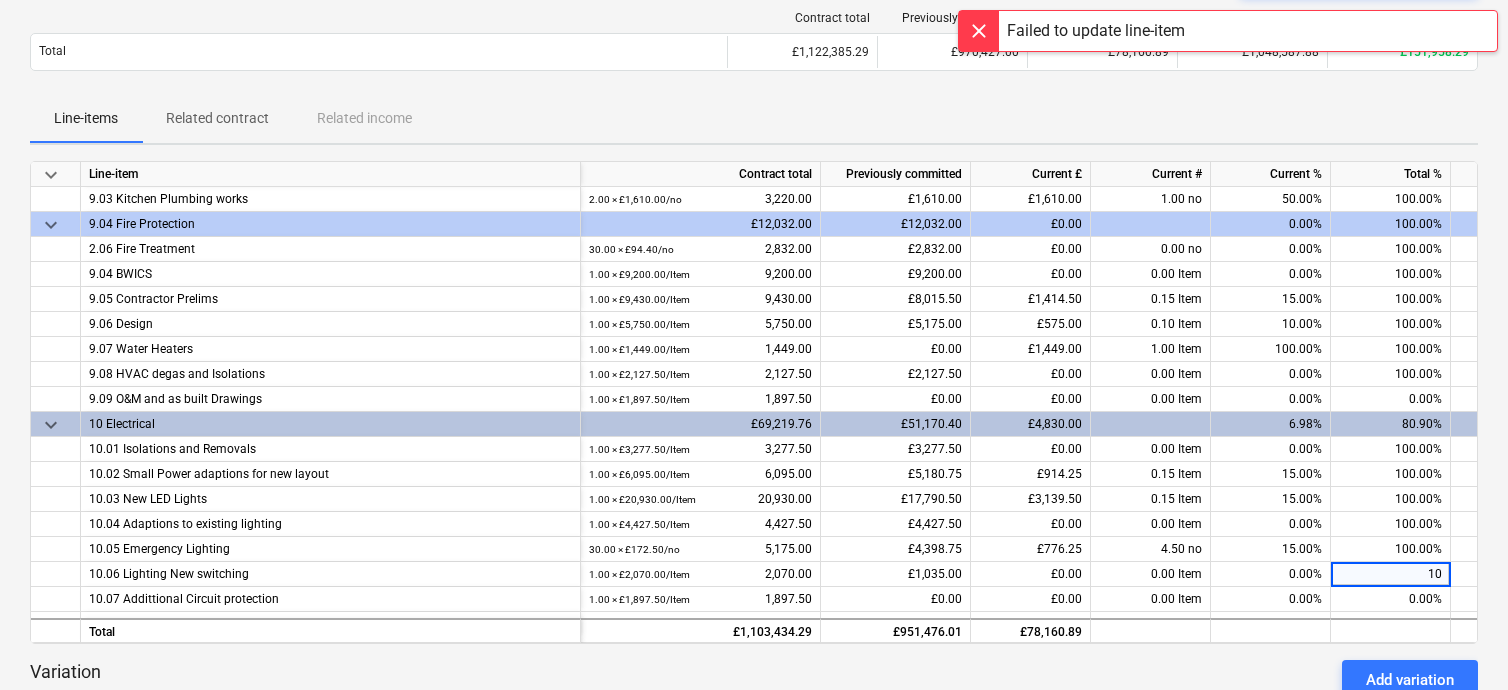 type on "100" 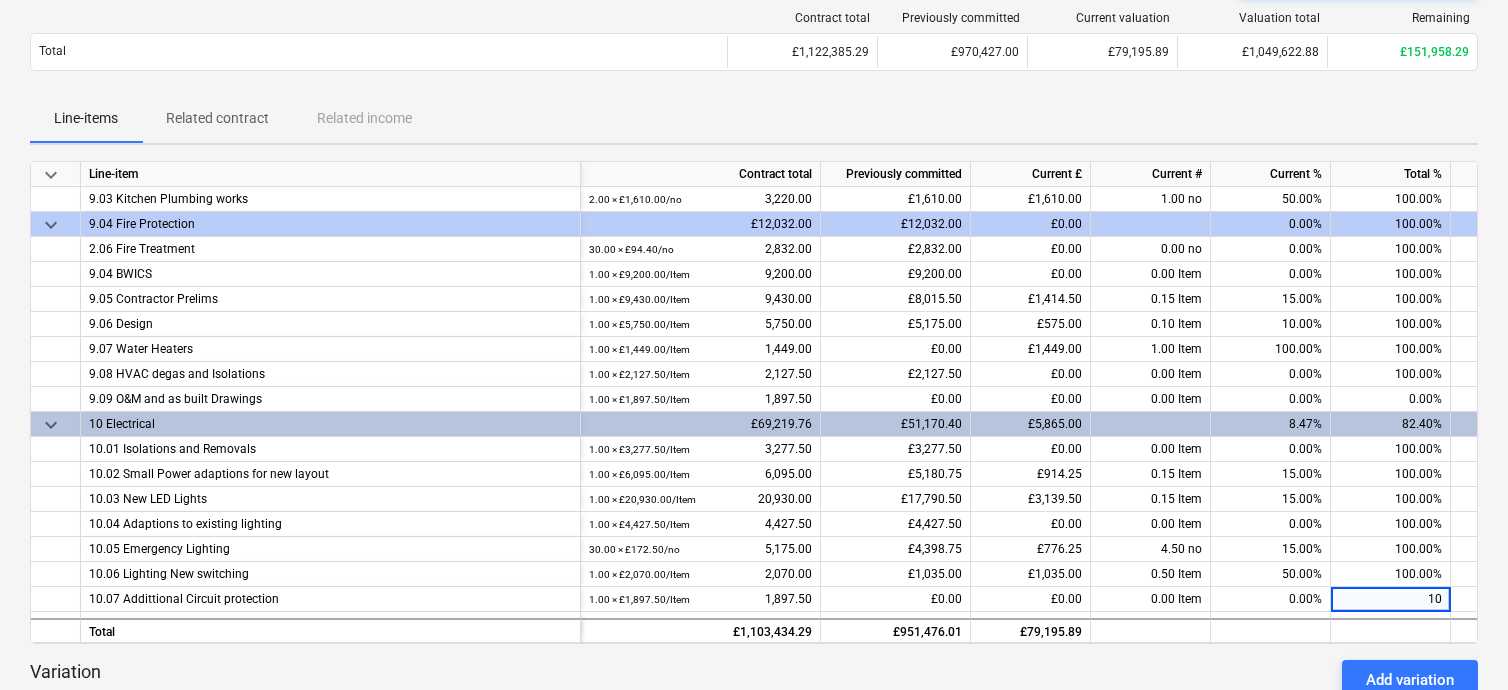 type on "100" 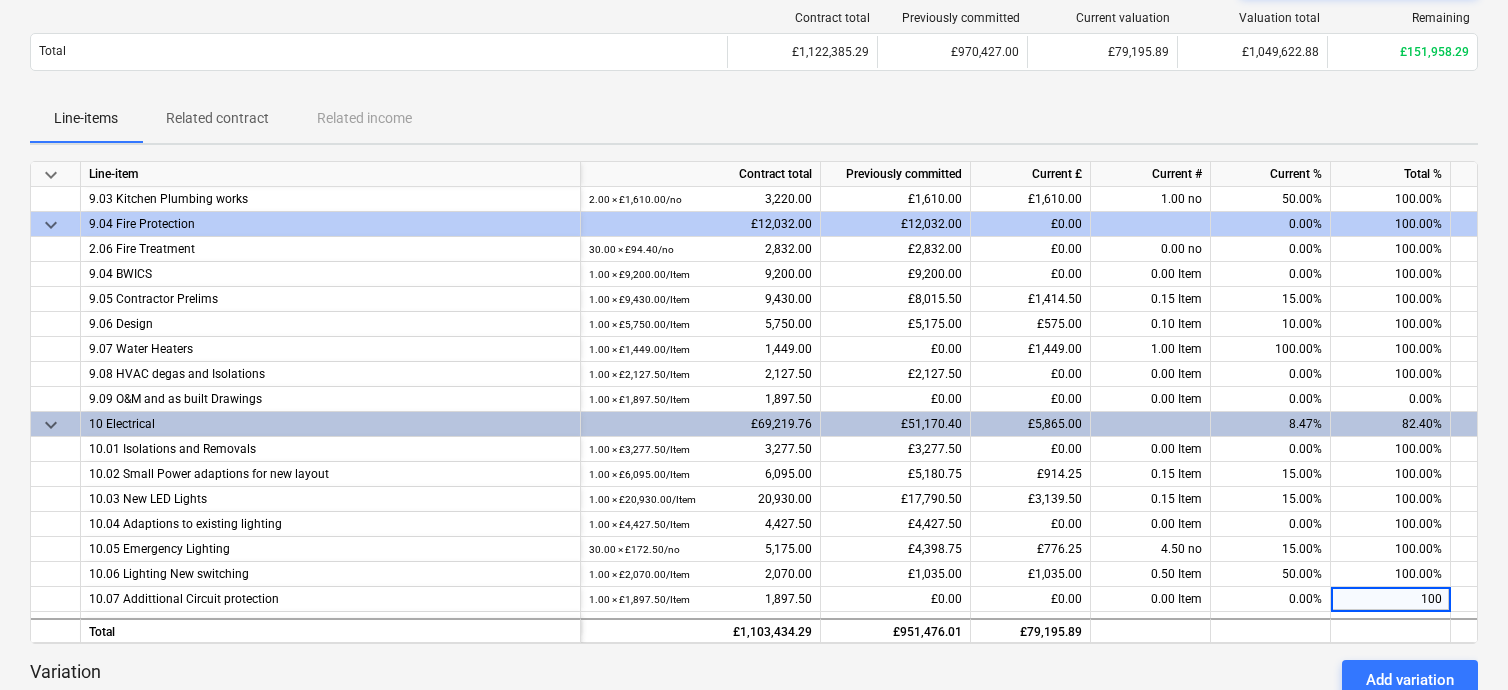 scroll, scrollTop: 1000, scrollLeft: 0, axis: vertical 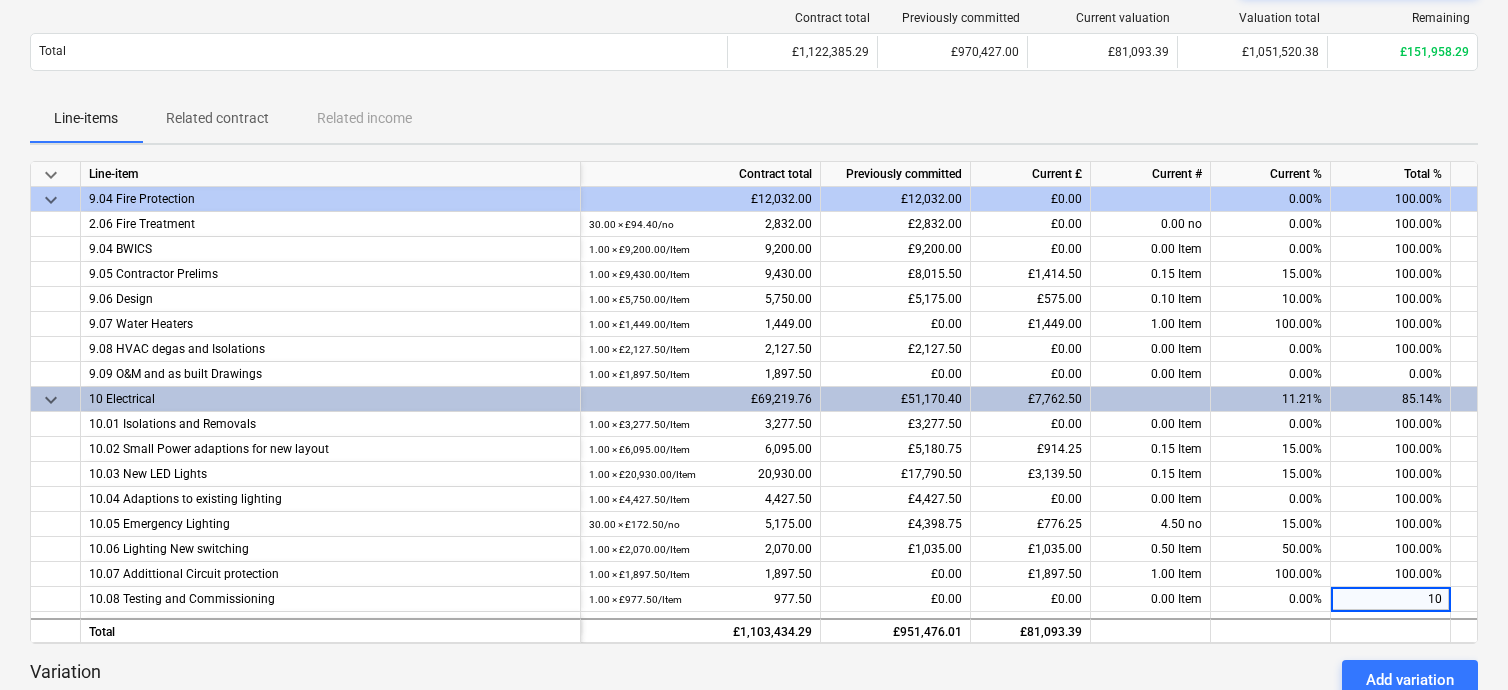 type on "100" 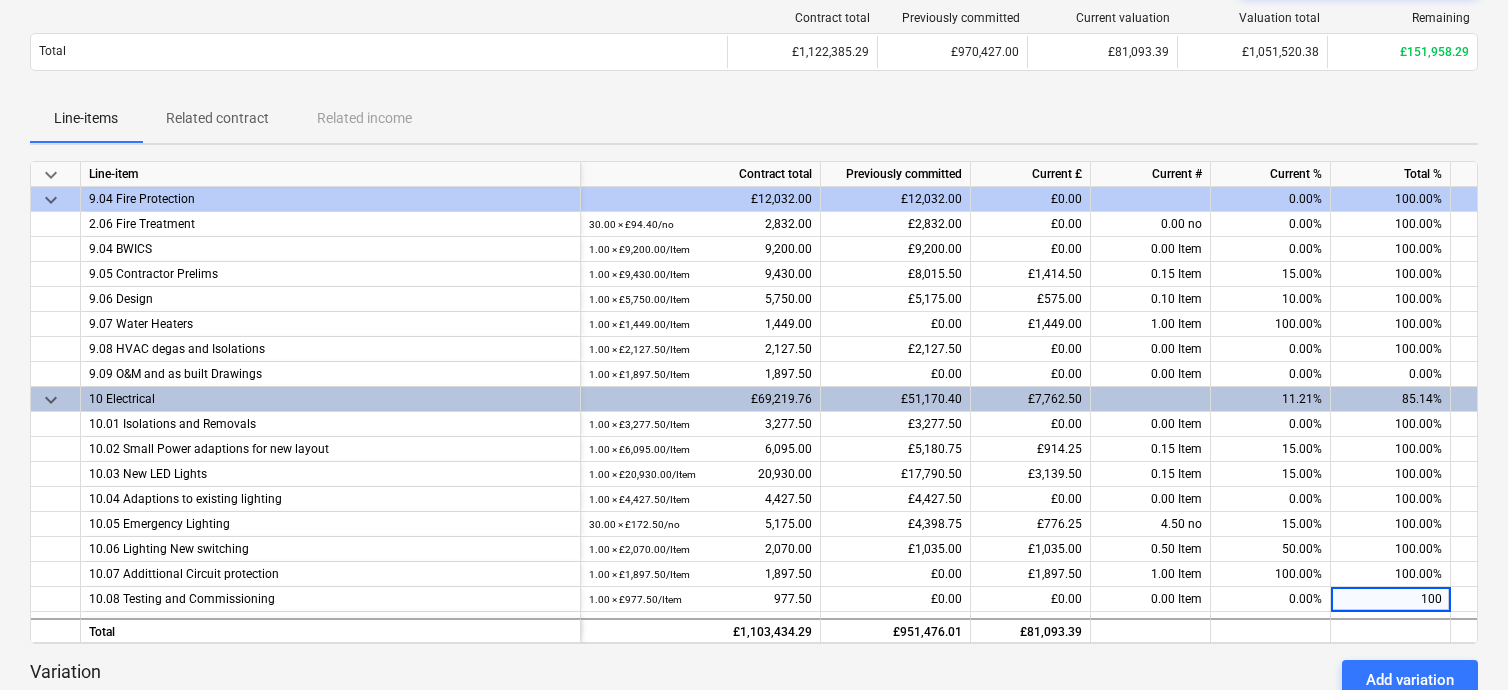 scroll, scrollTop: 1024, scrollLeft: 0, axis: vertical 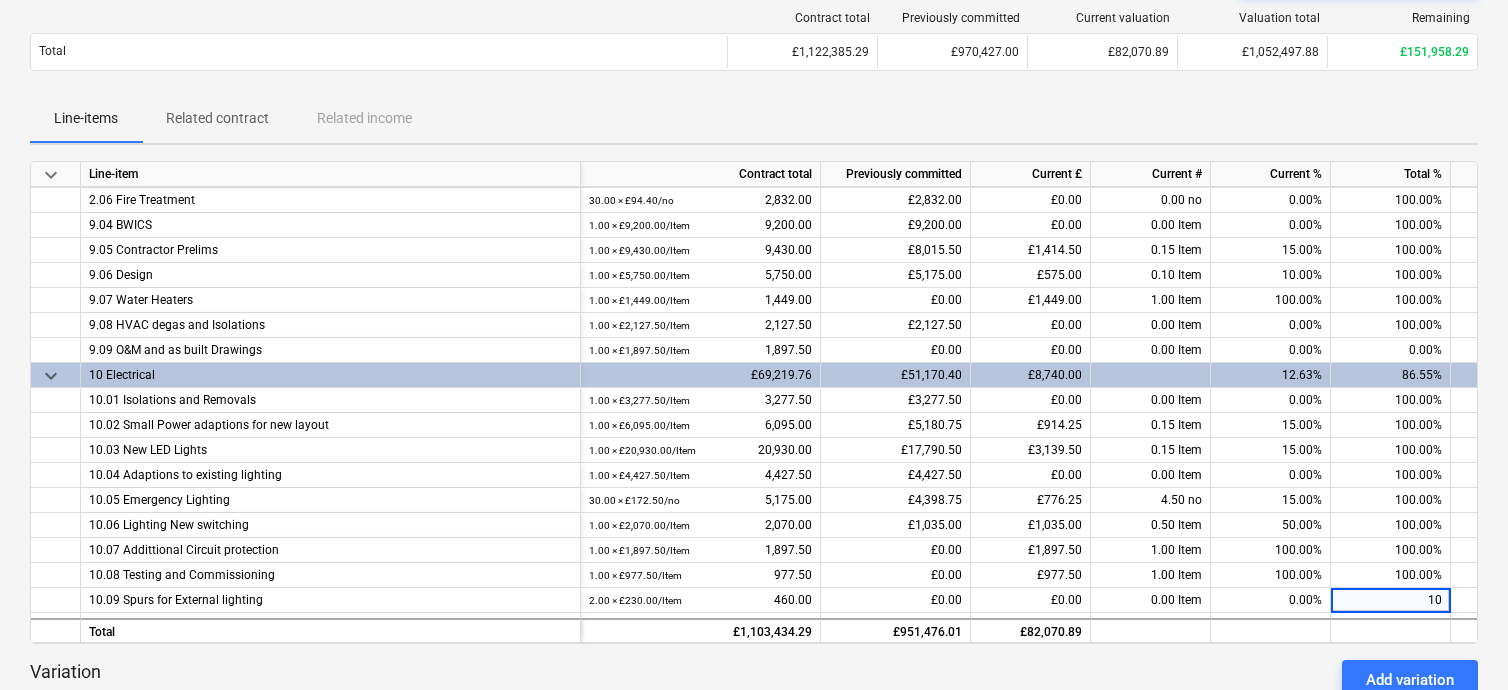 type on "100" 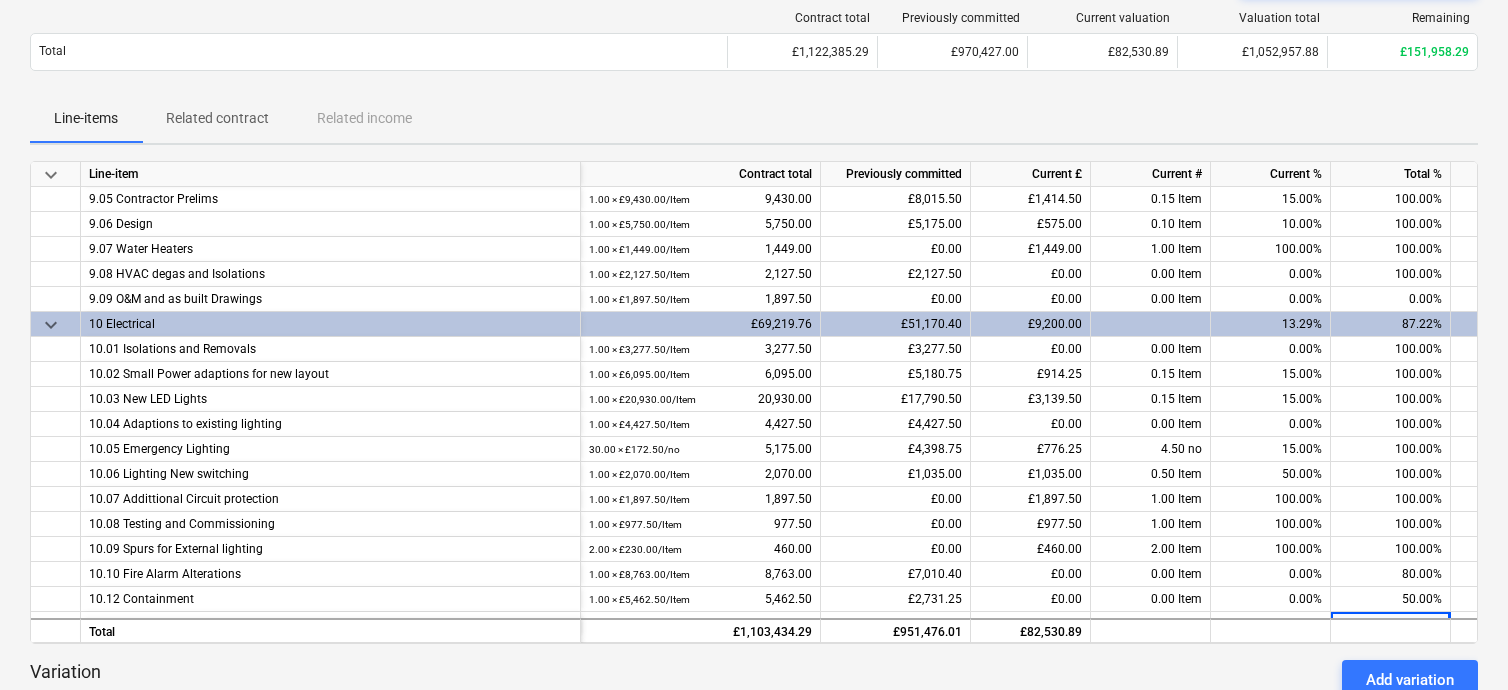 scroll, scrollTop: 1100, scrollLeft: 0, axis: vertical 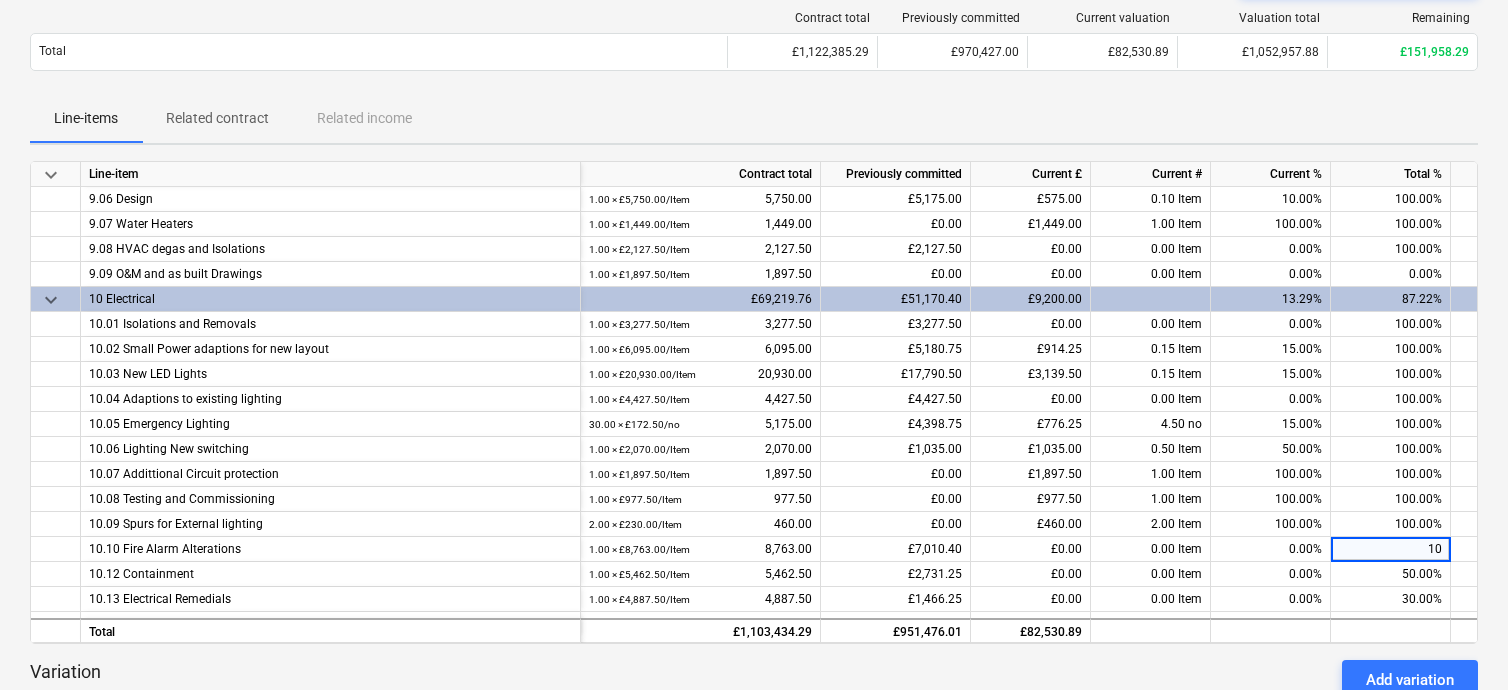 type on "100" 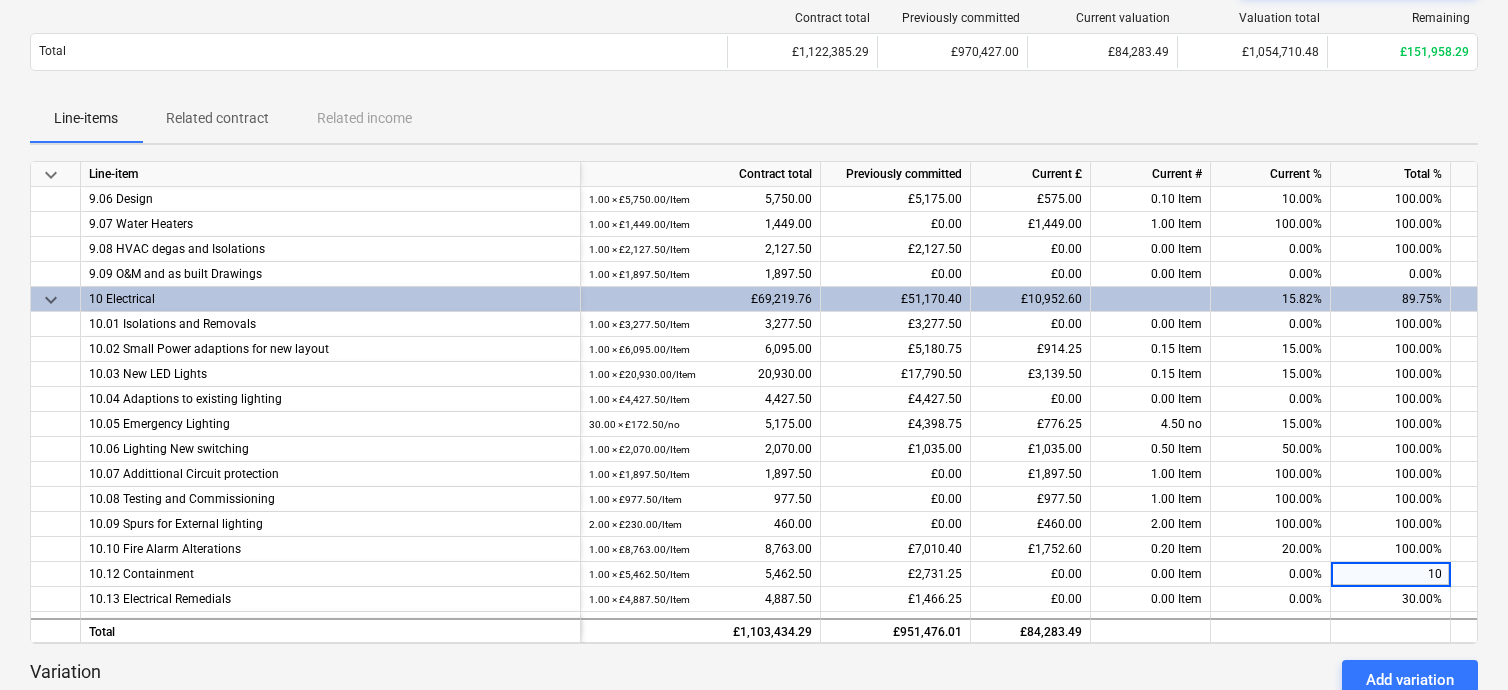 type on "100" 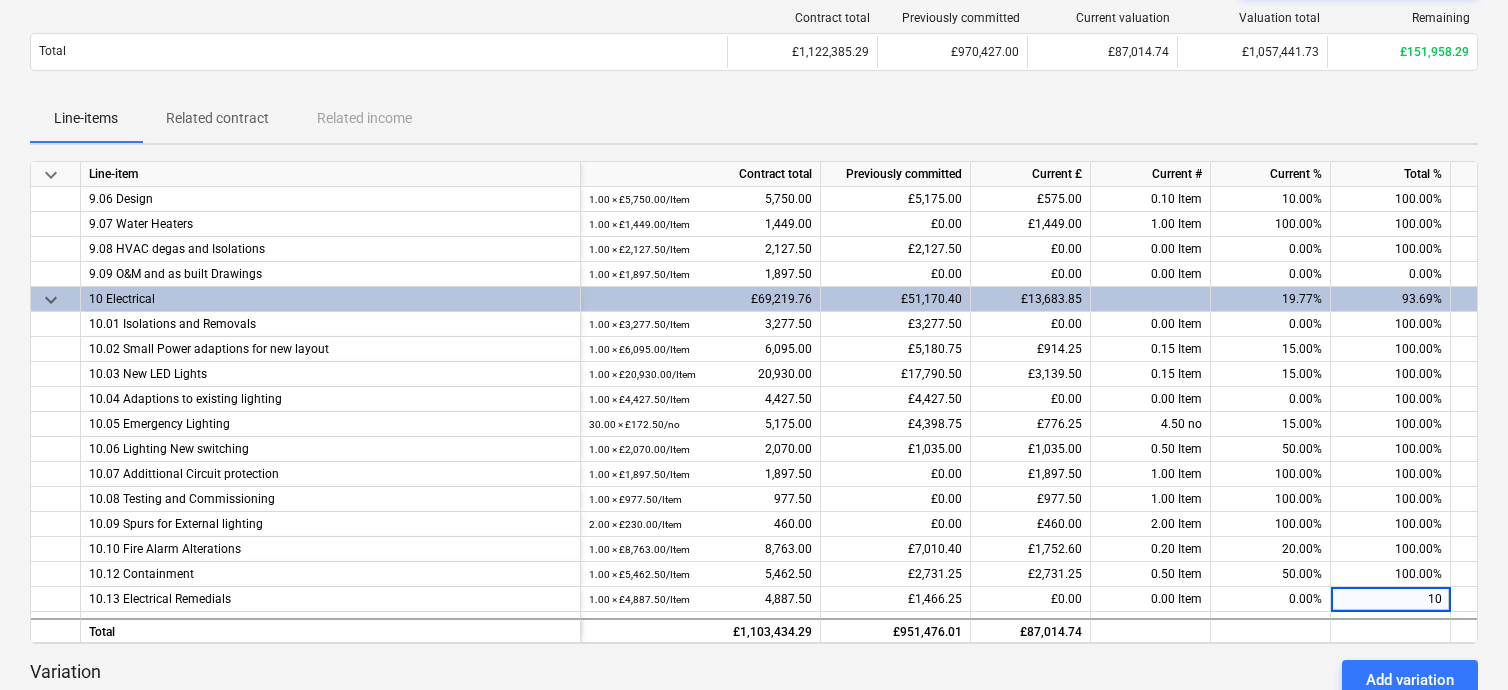 type on "100" 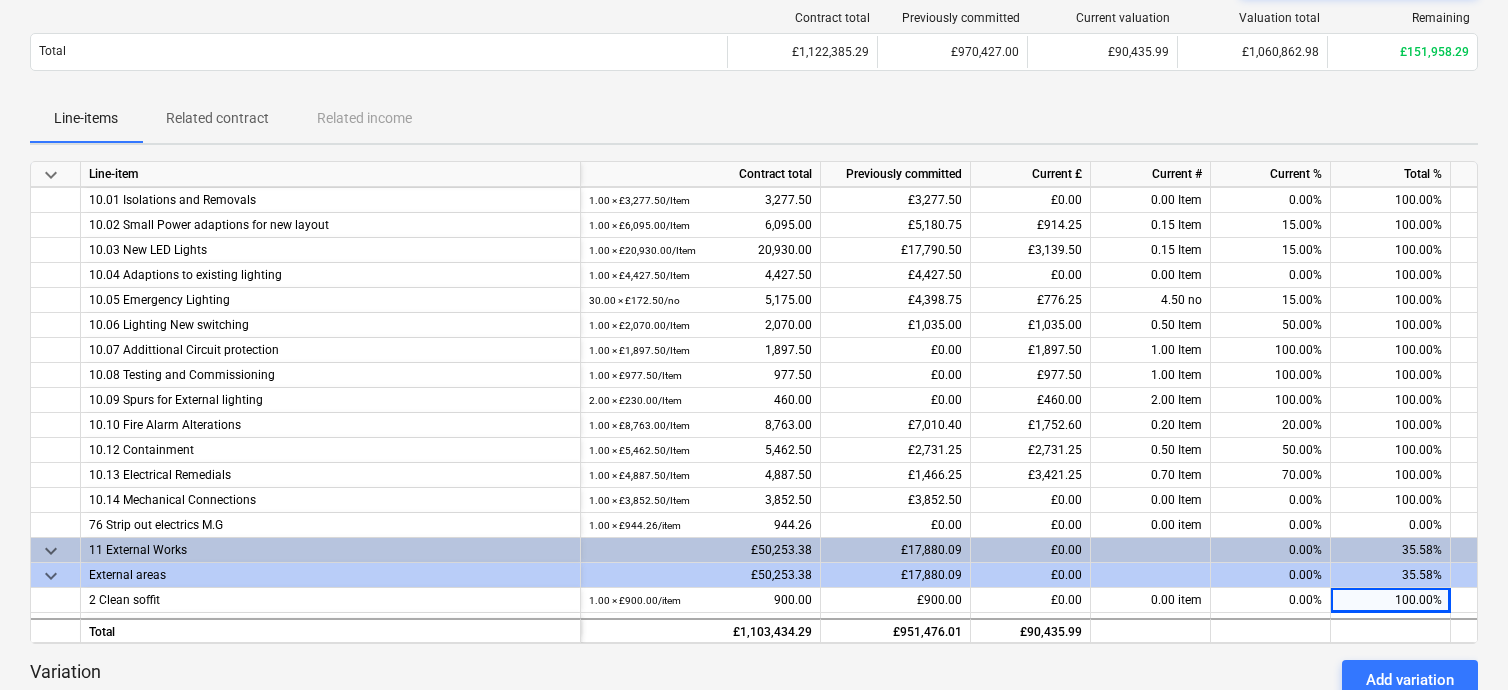 scroll, scrollTop: 1250, scrollLeft: 0, axis: vertical 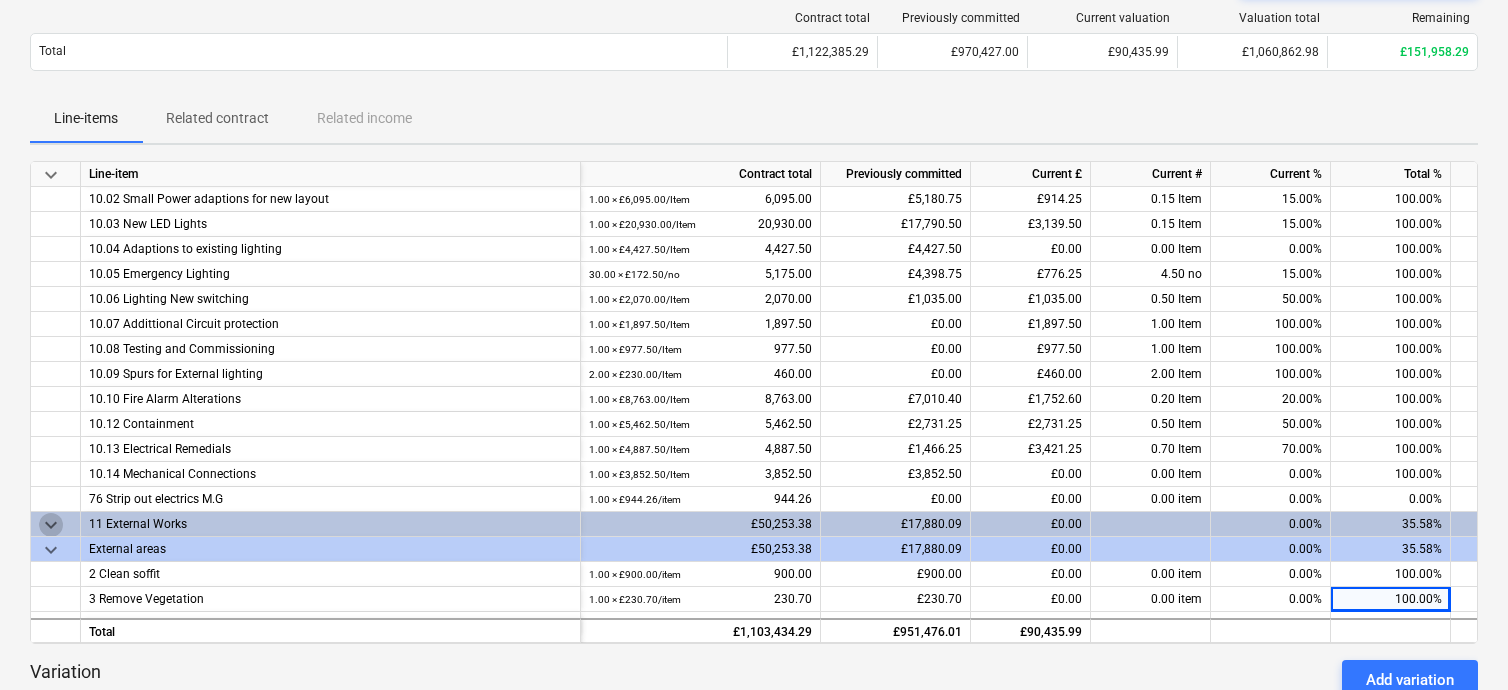click on "keyboard_arrow_down" at bounding box center (51, 525) 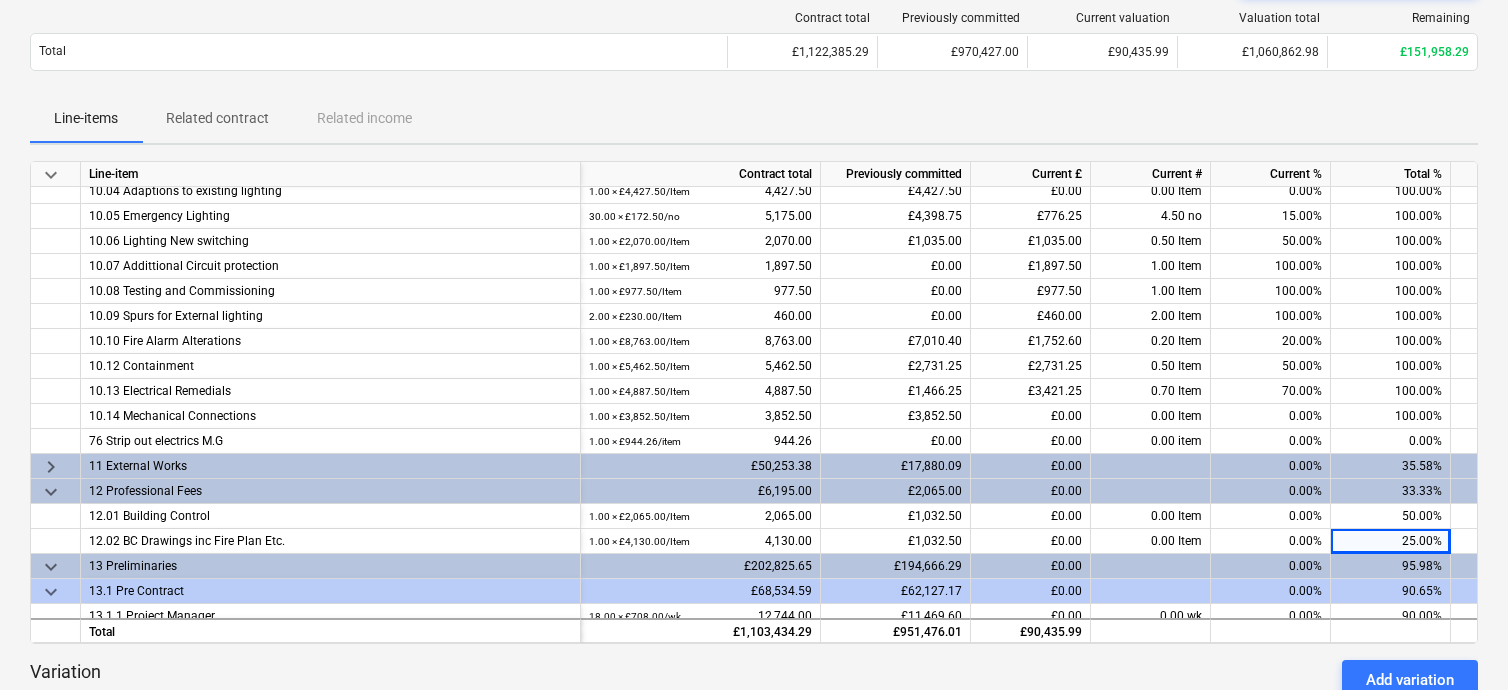 scroll, scrollTop: 1350, scrollLeft: 0, axis: vertical 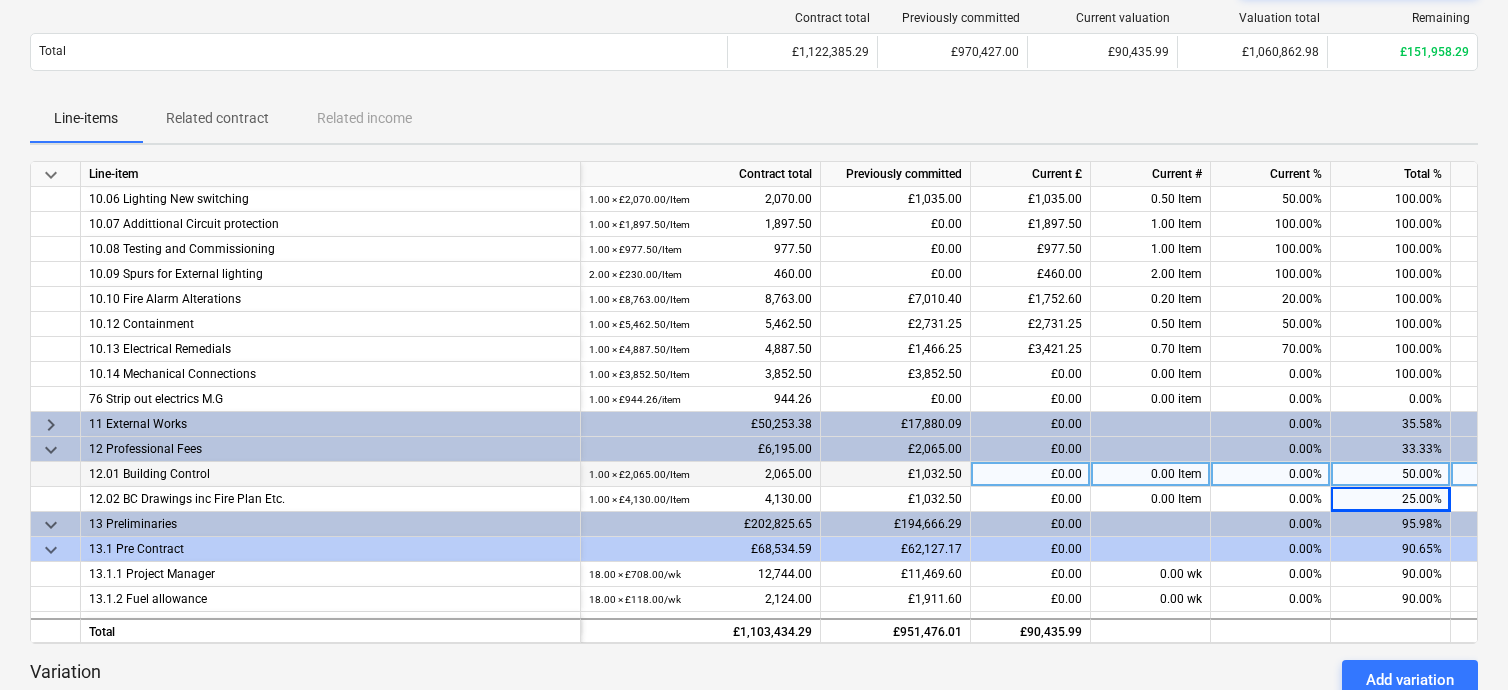 click on "50.00%" at bounding box center (1391, 474) 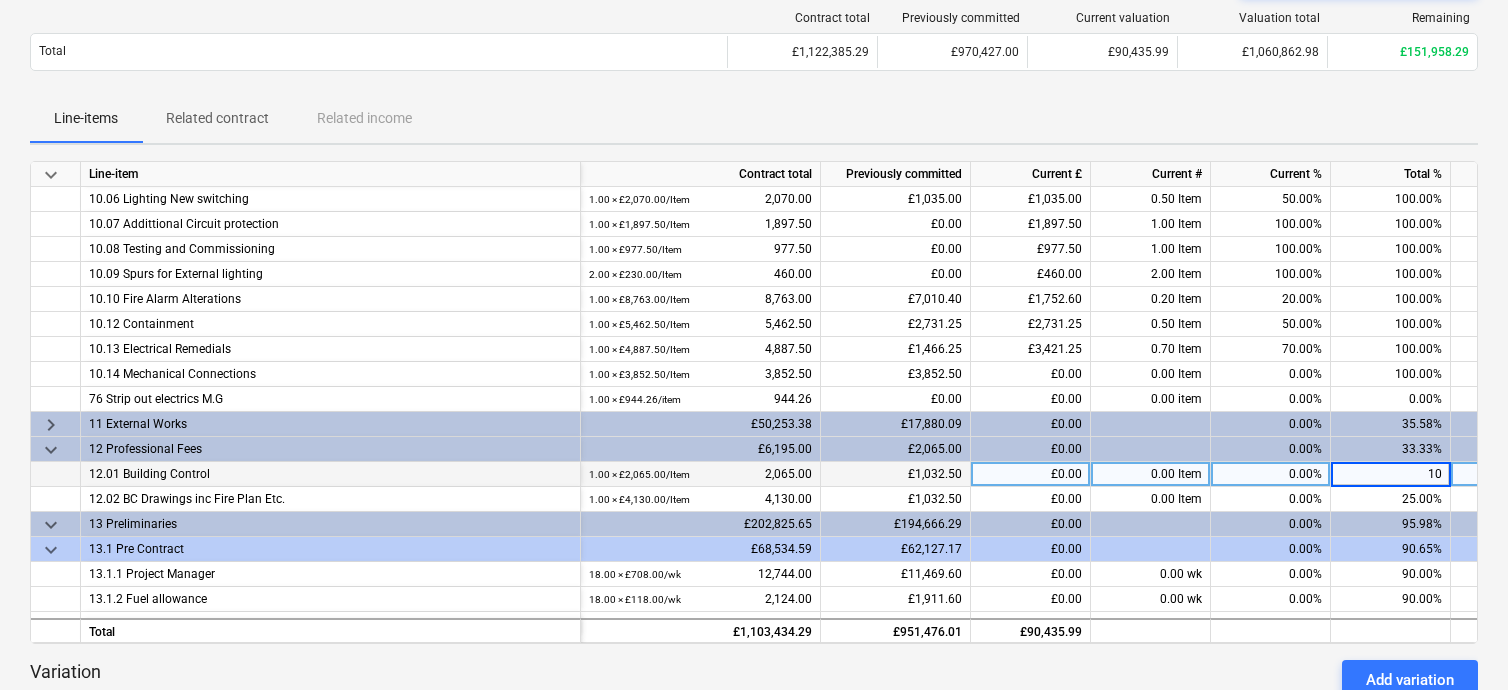 type on "100" 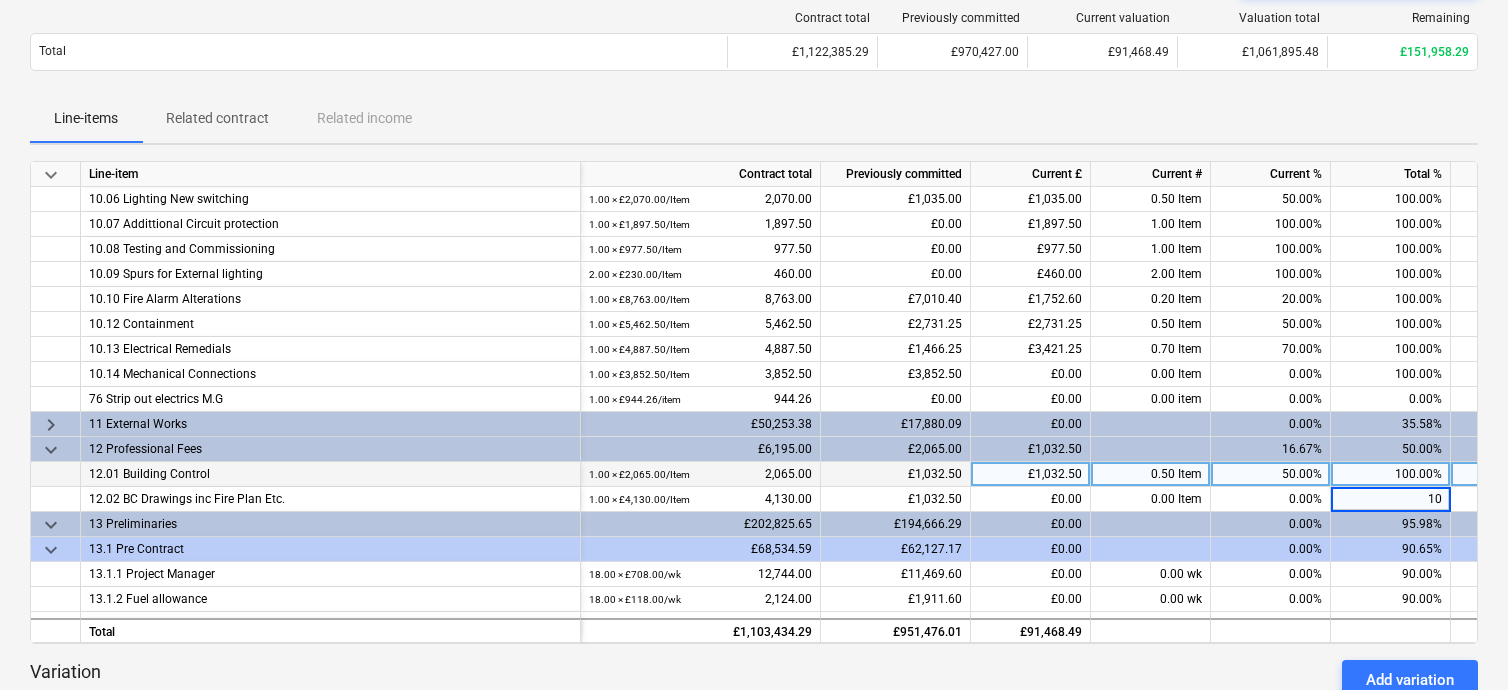 type on "100" 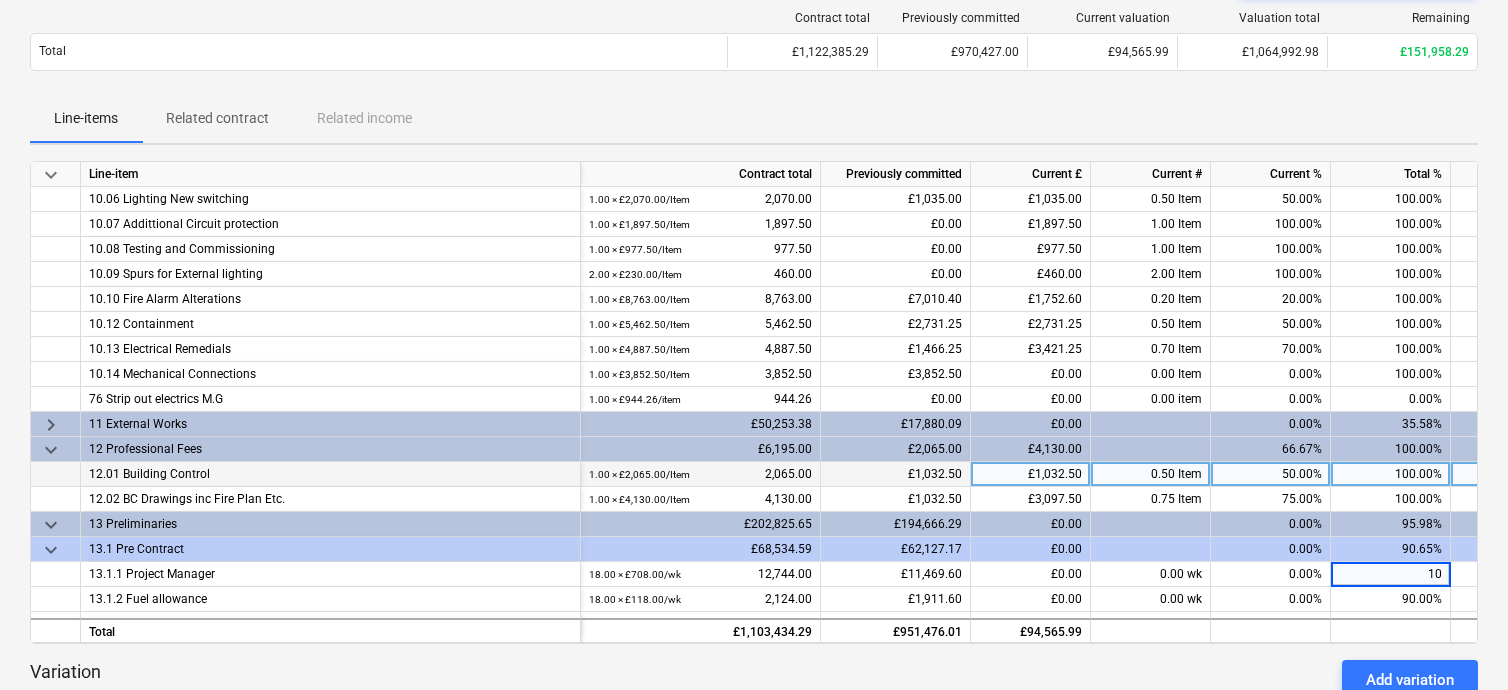type on "100" 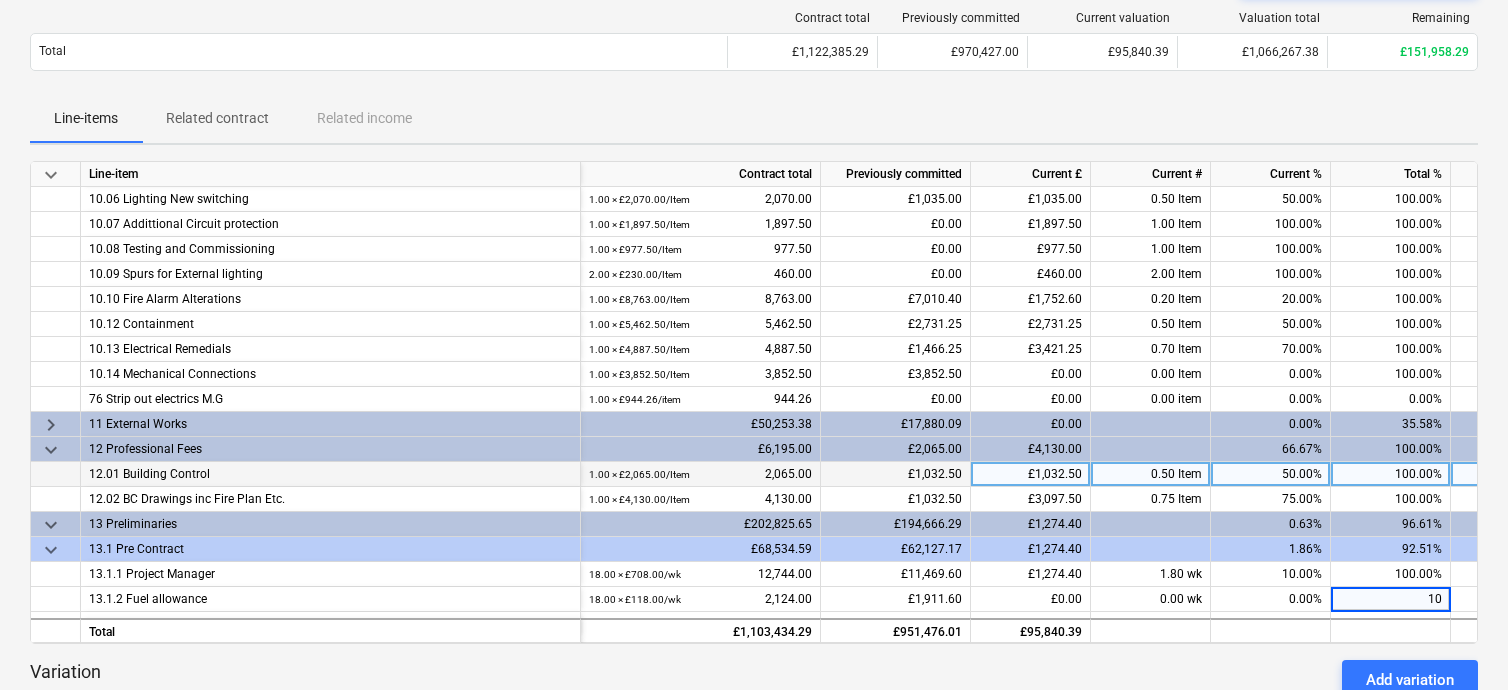 type on "100" 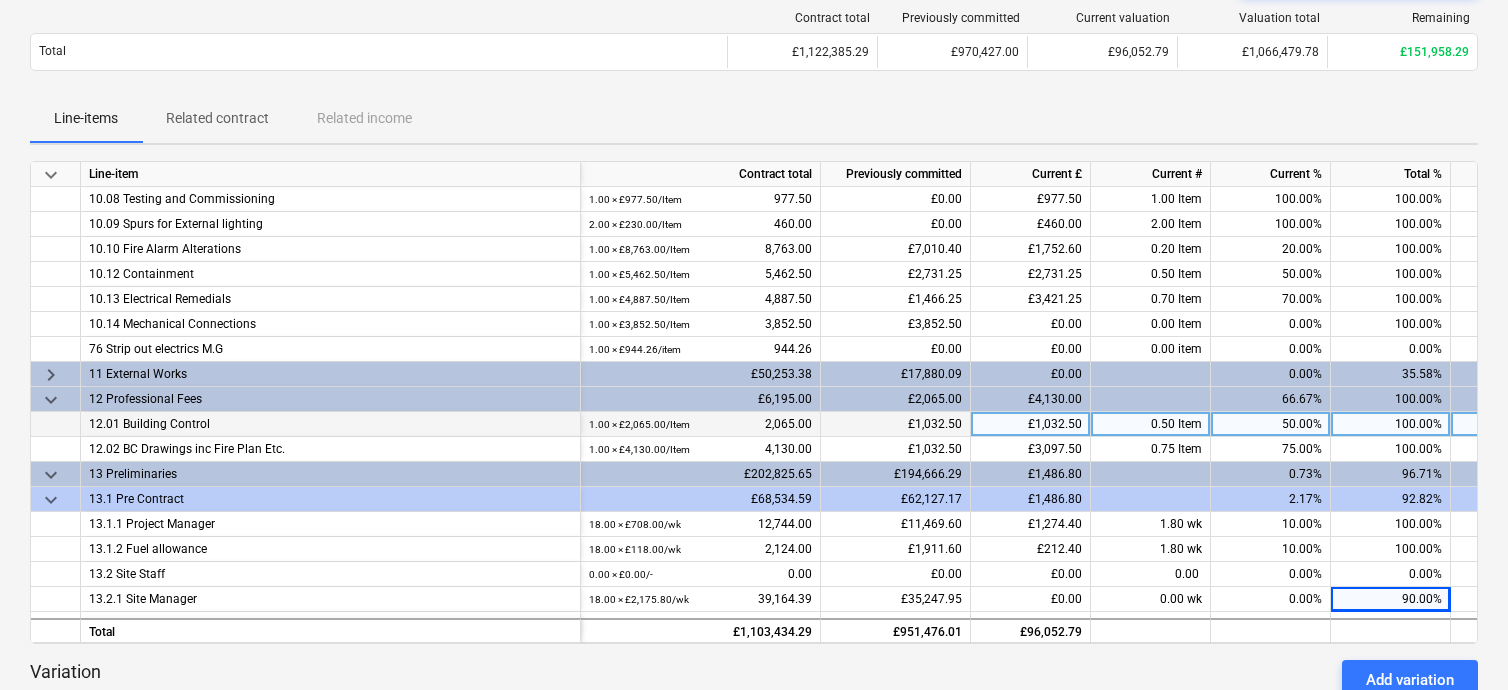 scroll, scrollTop: 1424, scrollLeft: 0, axis: vertical 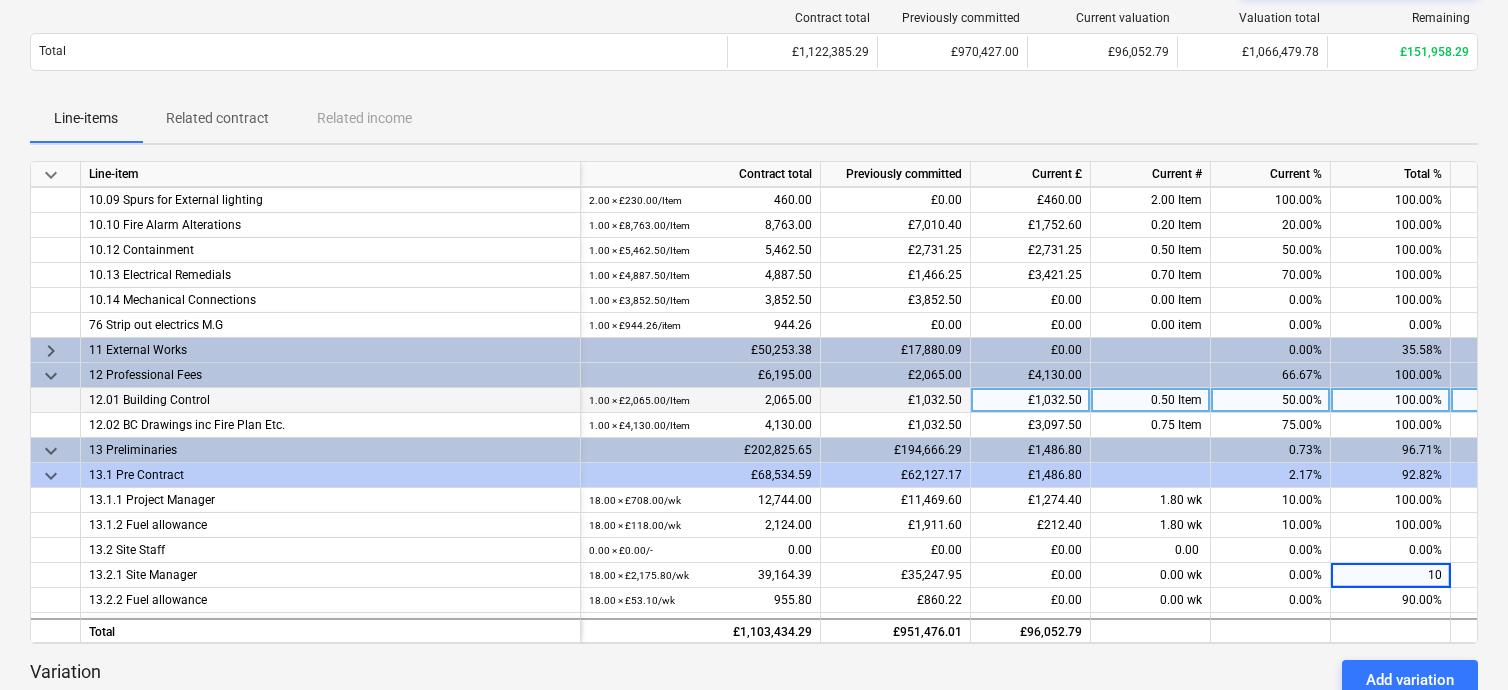 type on "100" 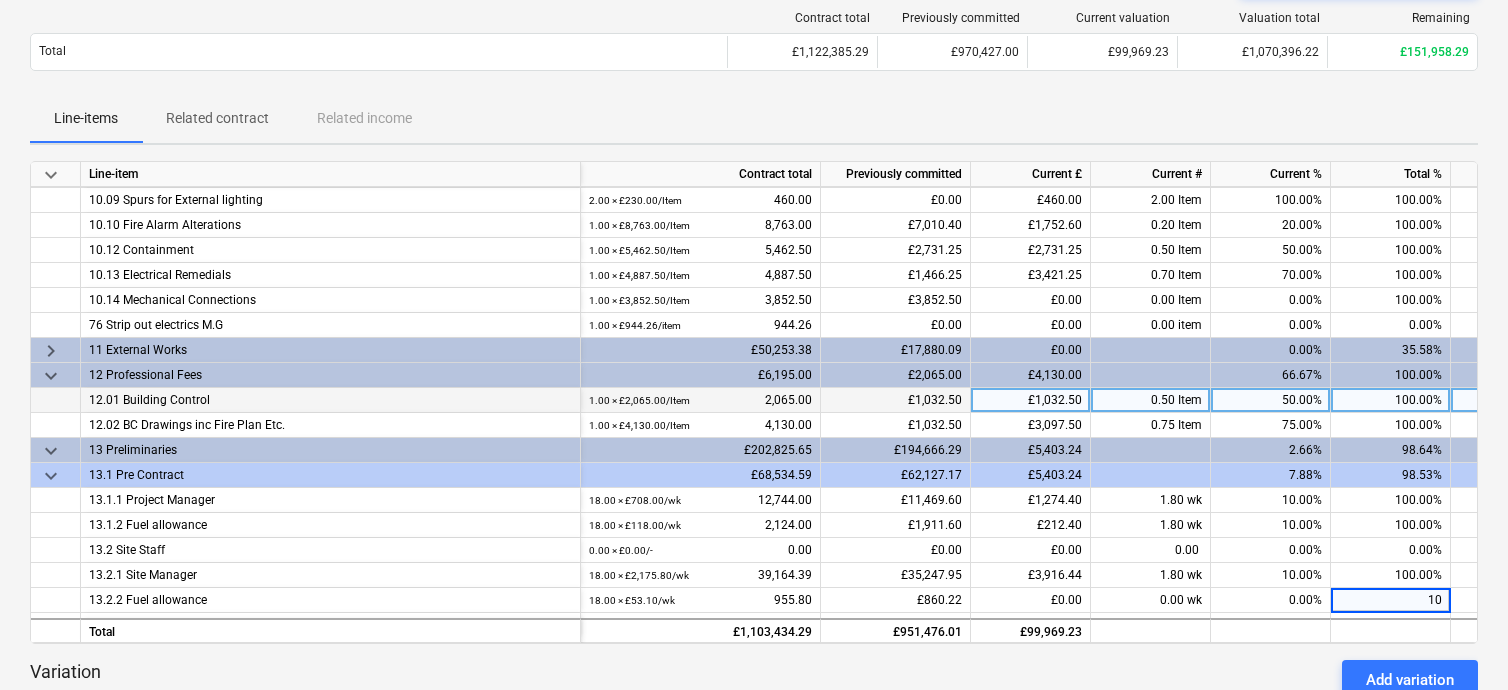 type on "100" 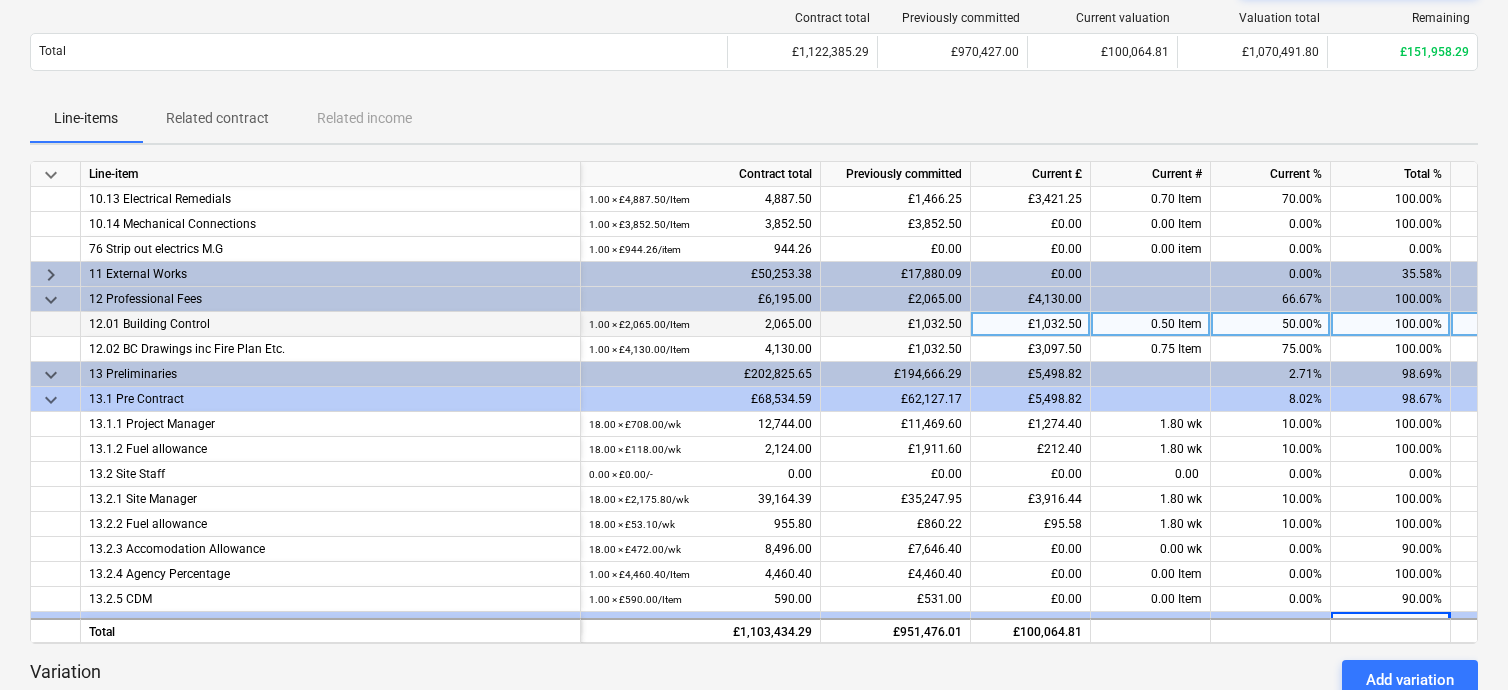 scroll, scrollTop: 1524, scrollLeft: 0, axis: vertical 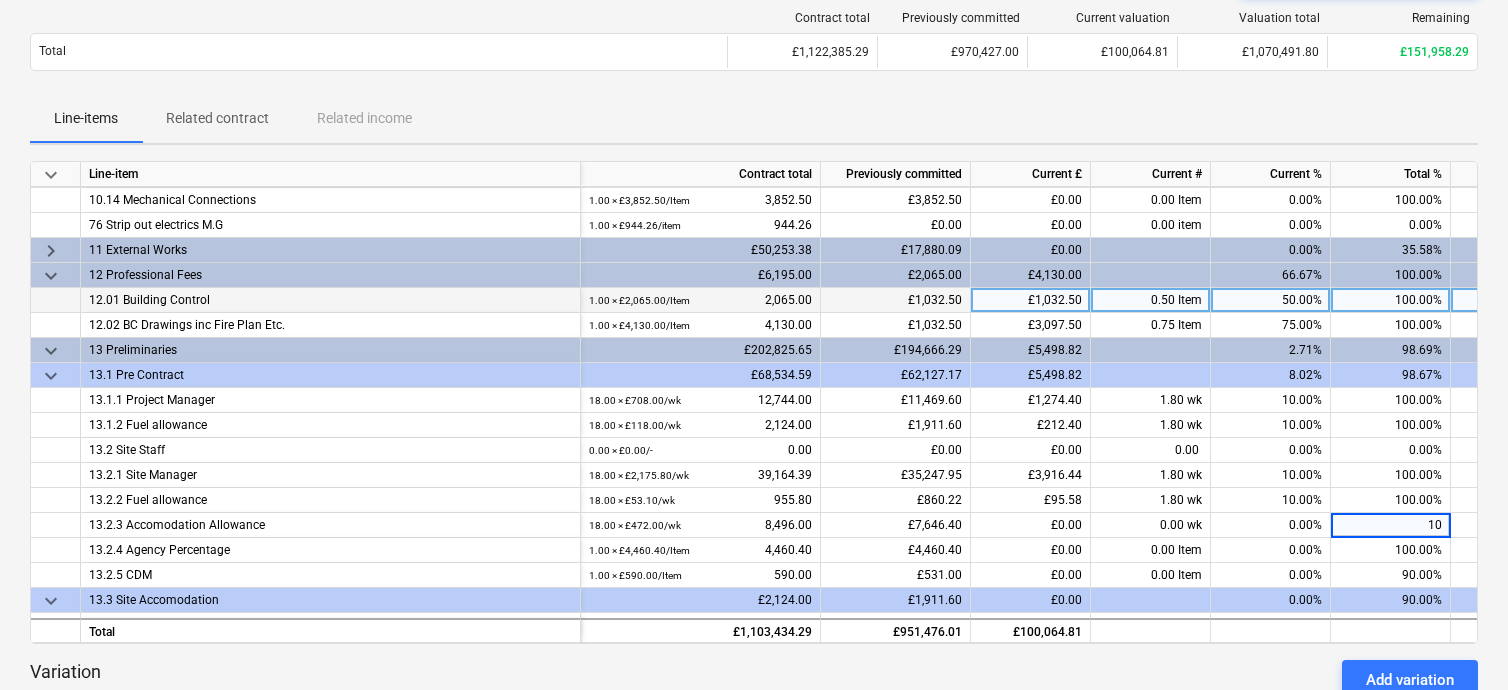 type on "100" 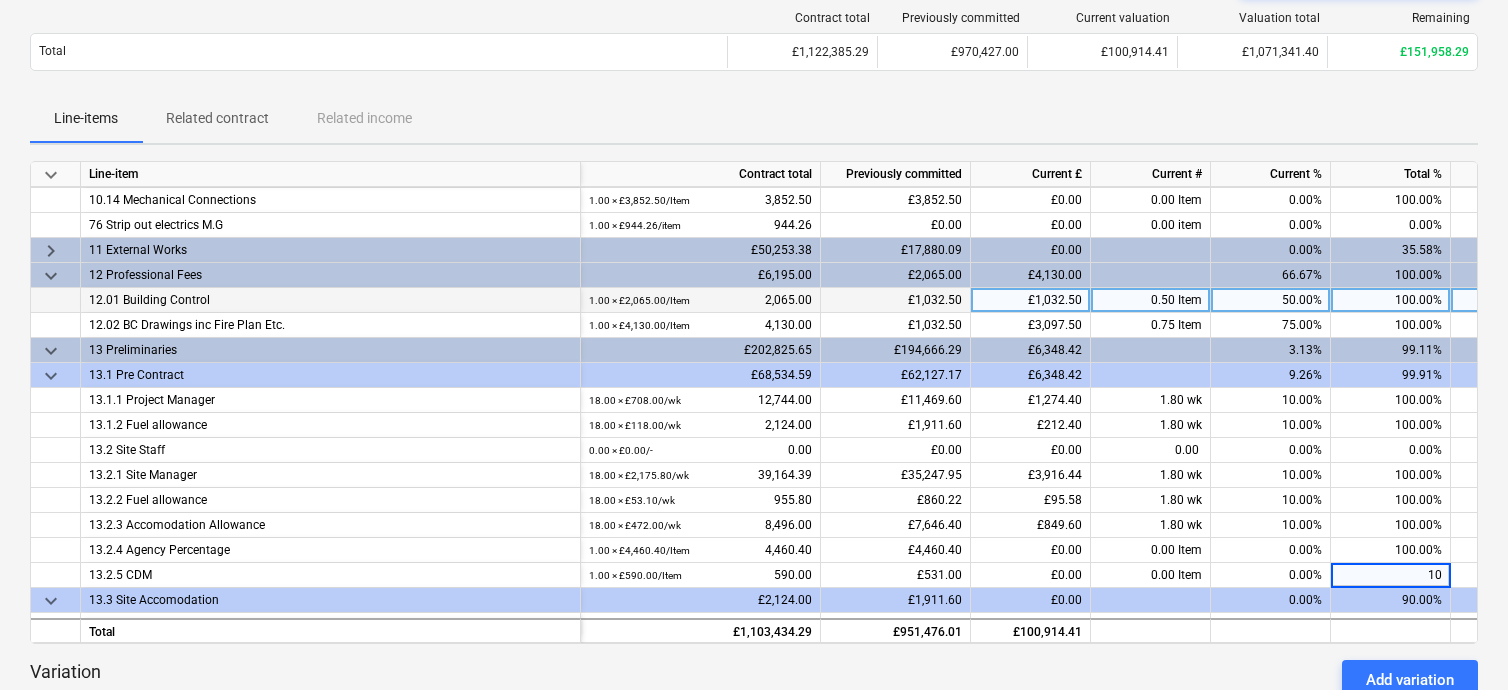 type on "100" 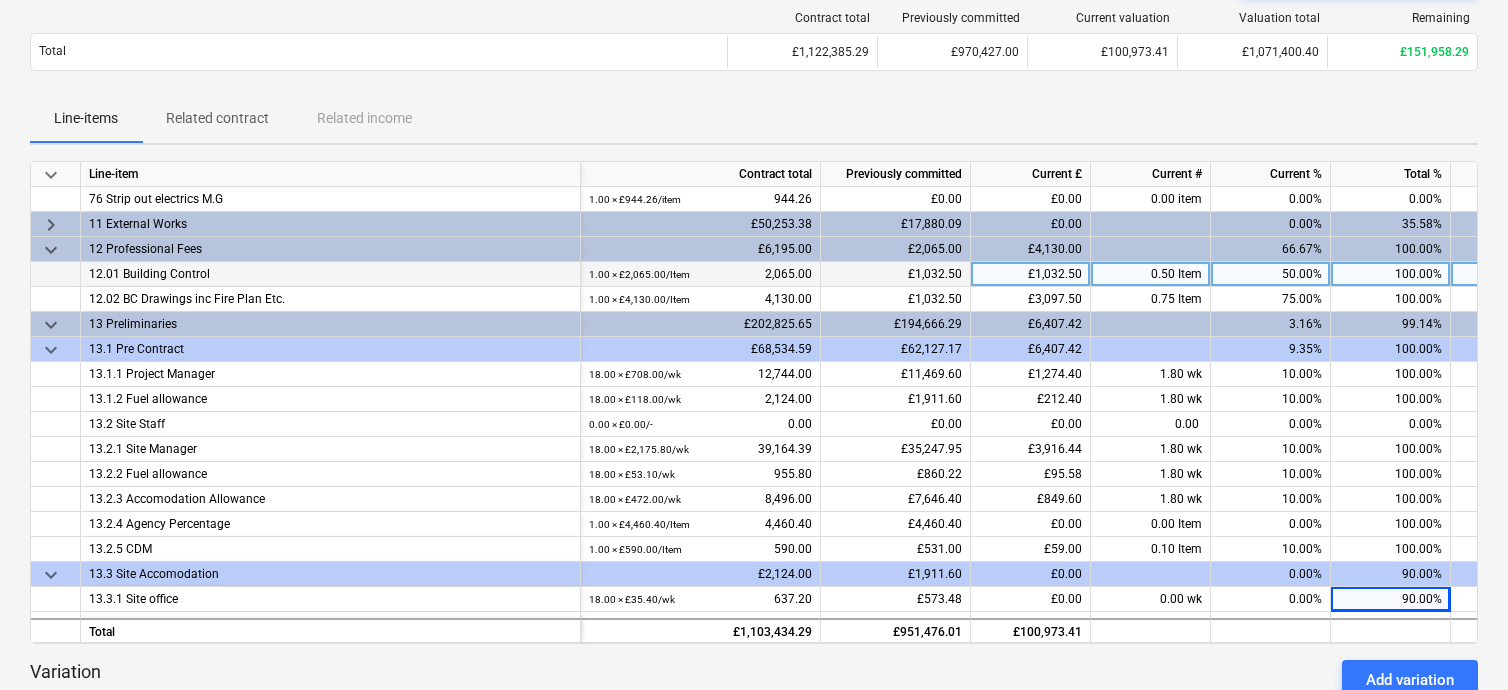 scroll, scrollTop: 1575, scrollLeft: 0, axis: vertical 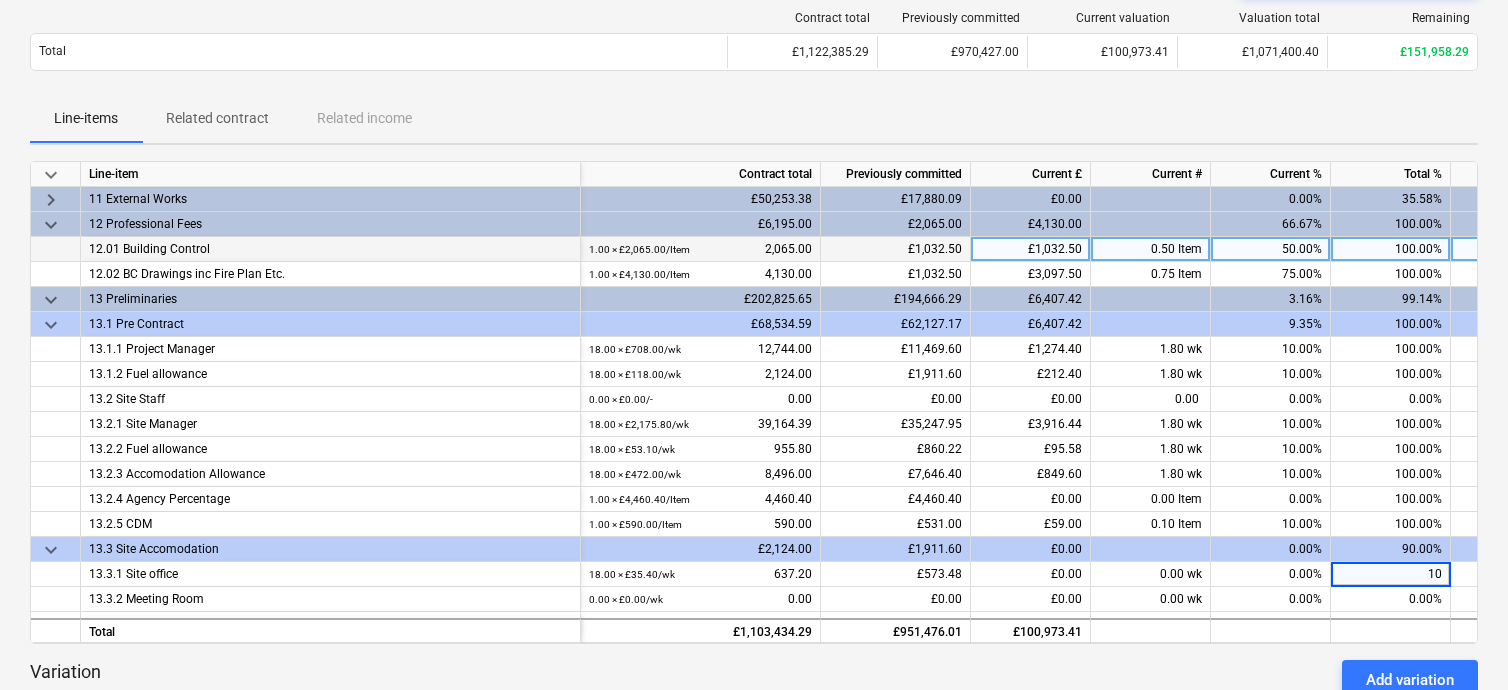 type on "100" 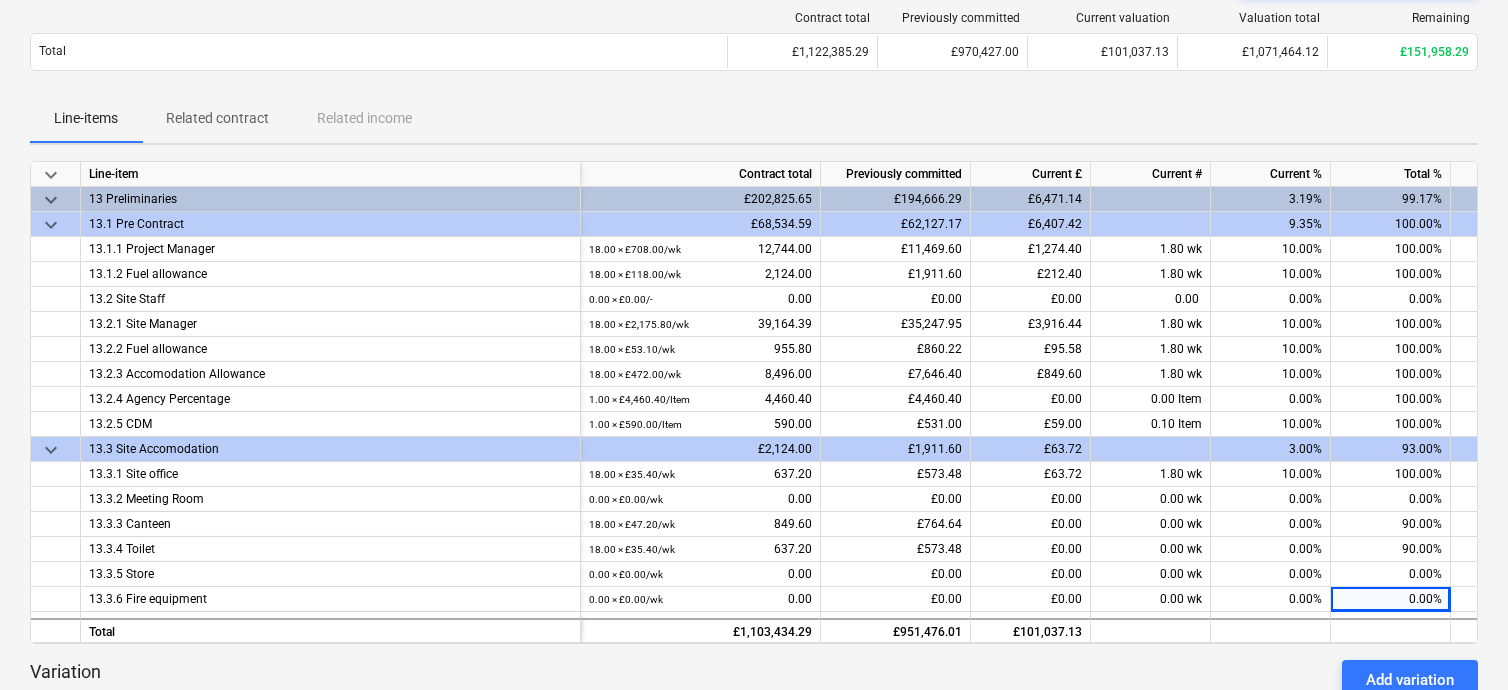 scroll, scrollTop: 1700, scrollLeft: 0, axis: vertical 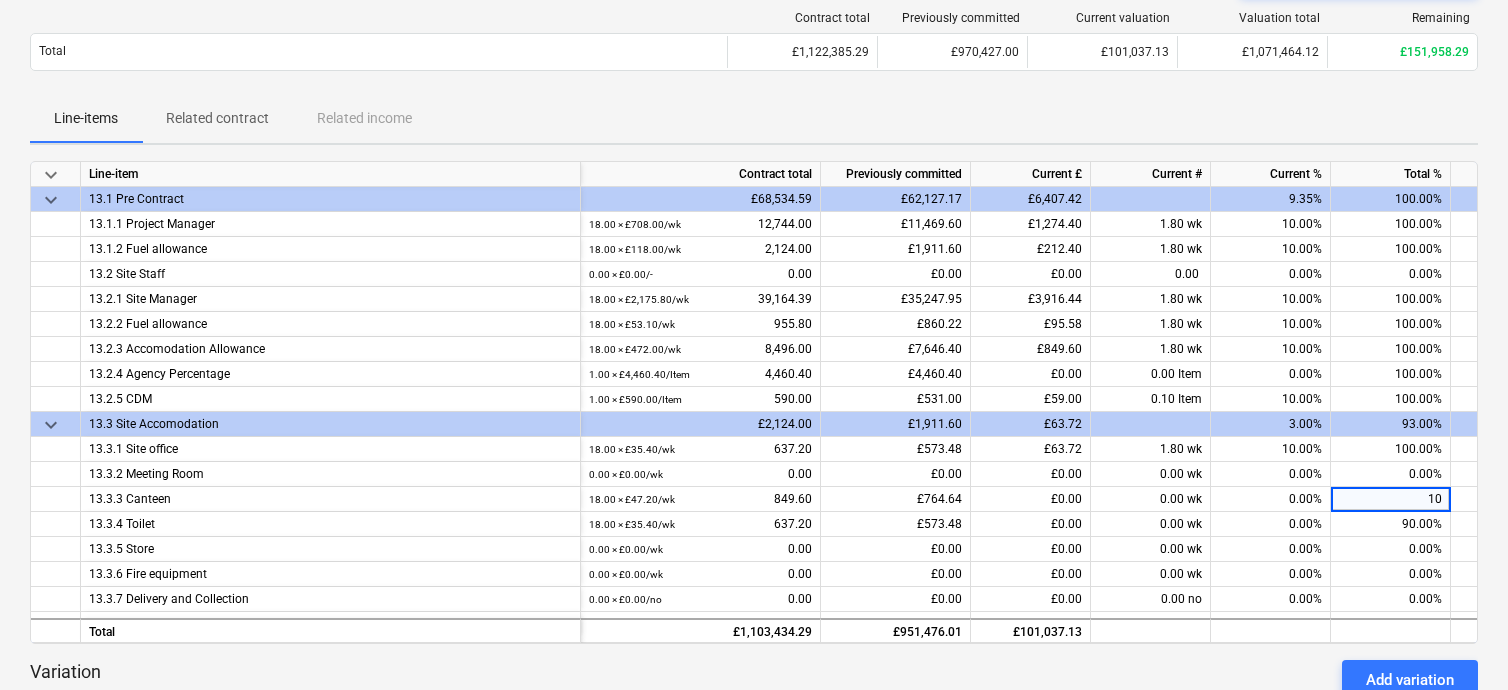type on "100" 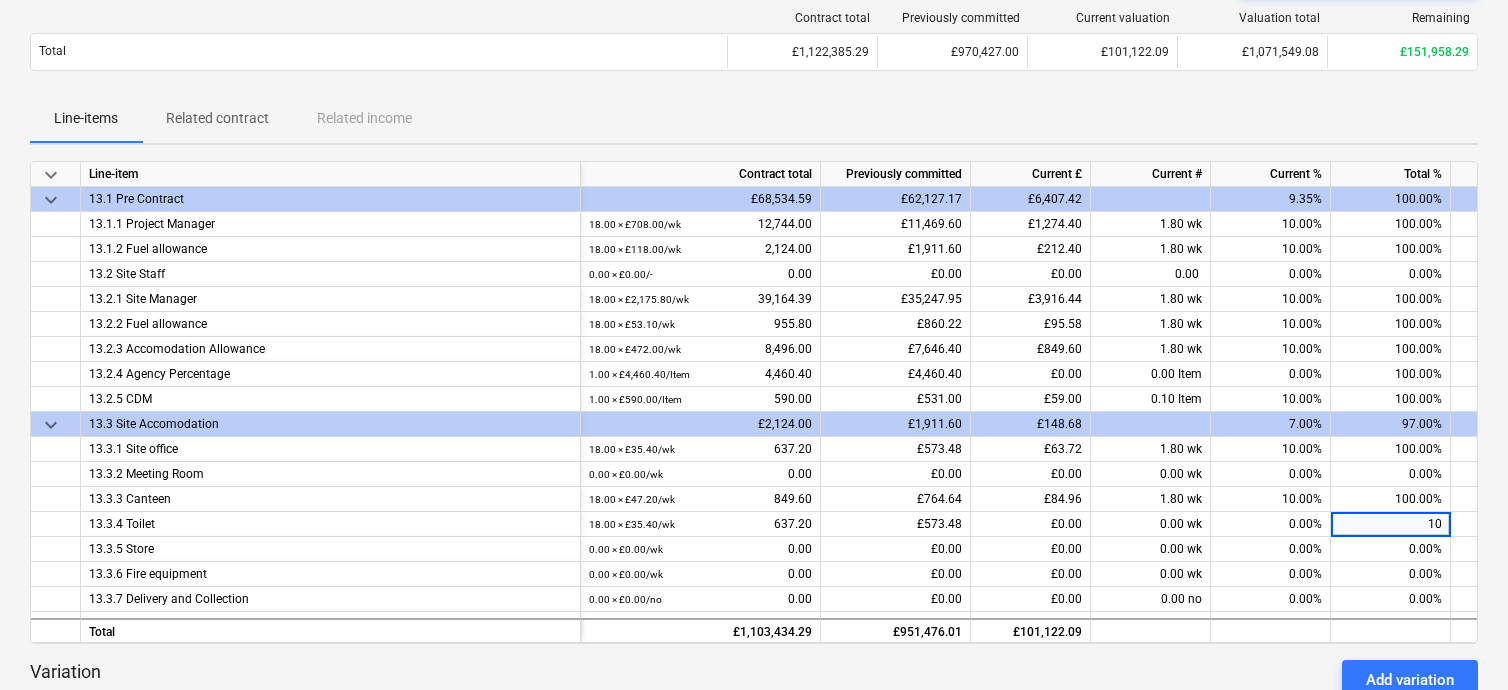 type on "100" 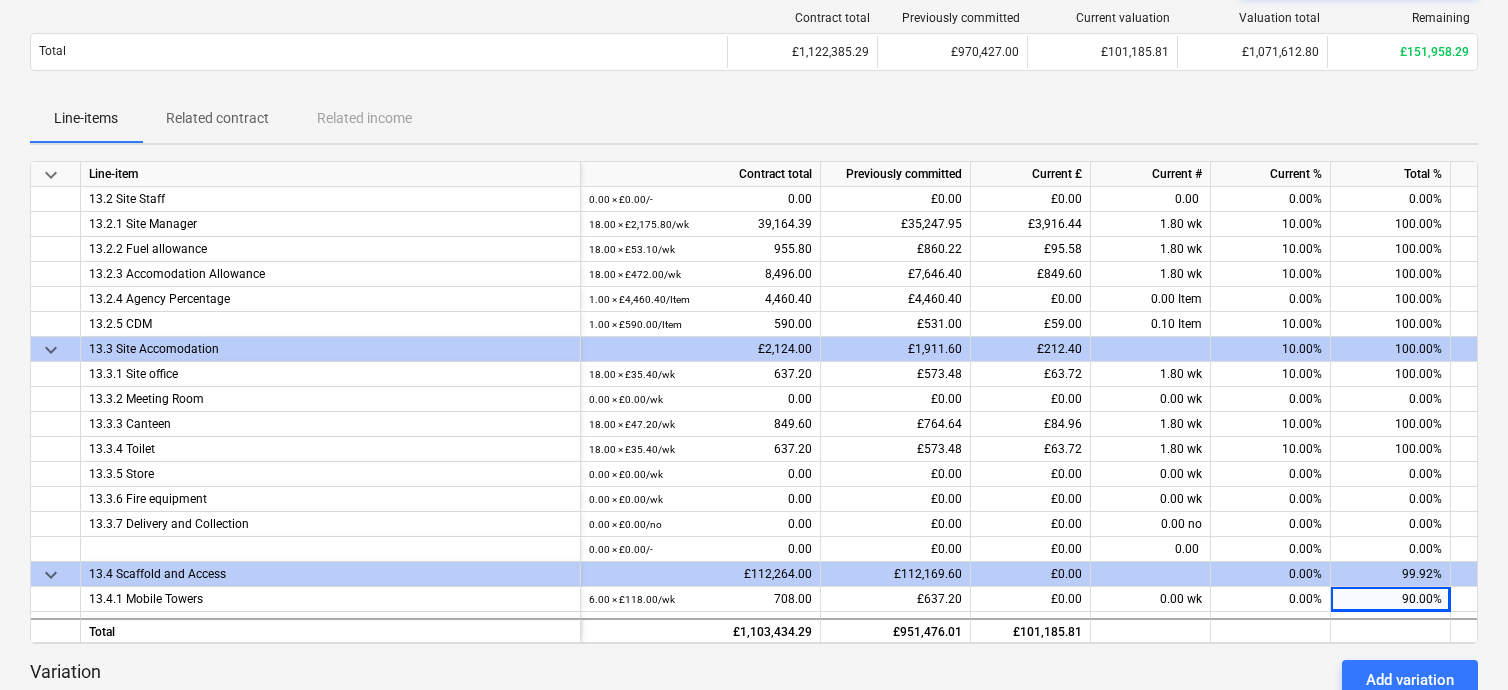 scroll, scrollTop: 1800, scrollLeft: 0, axis: vertical 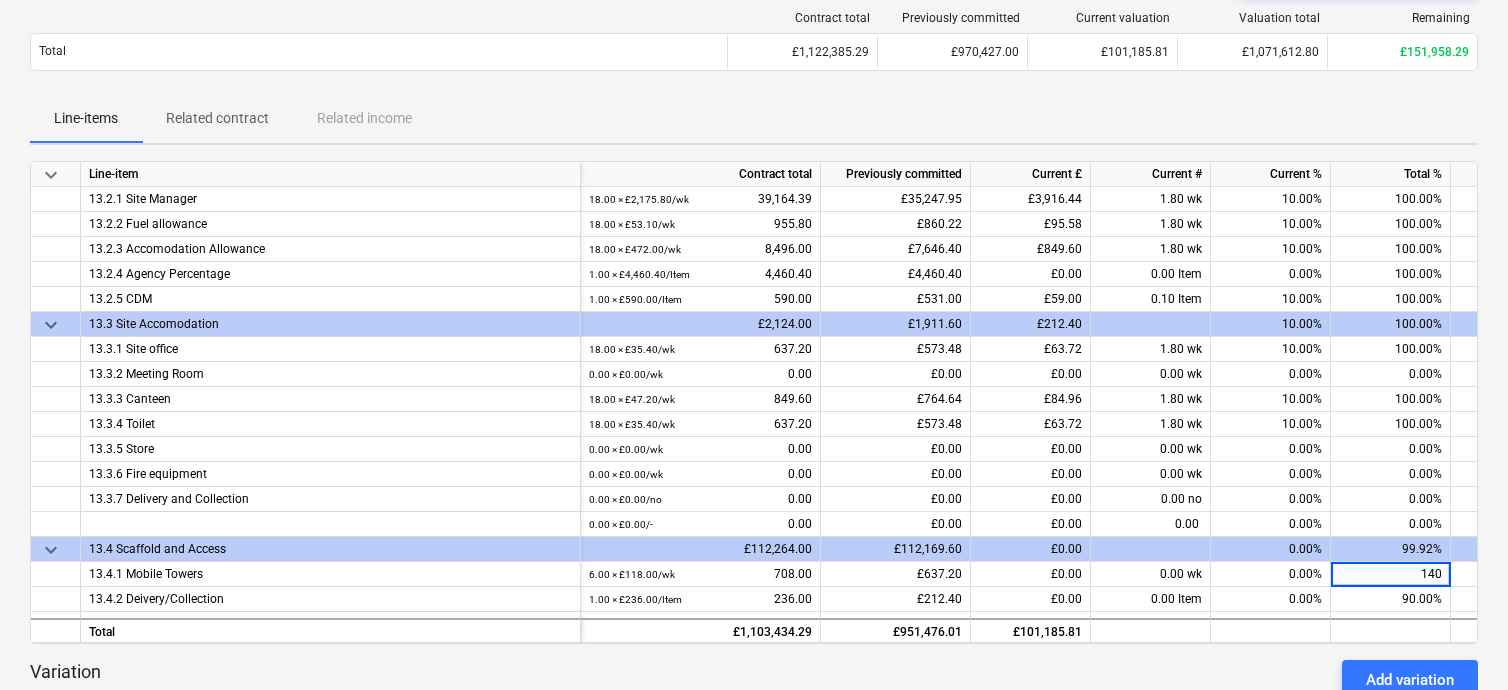 type on "1400" 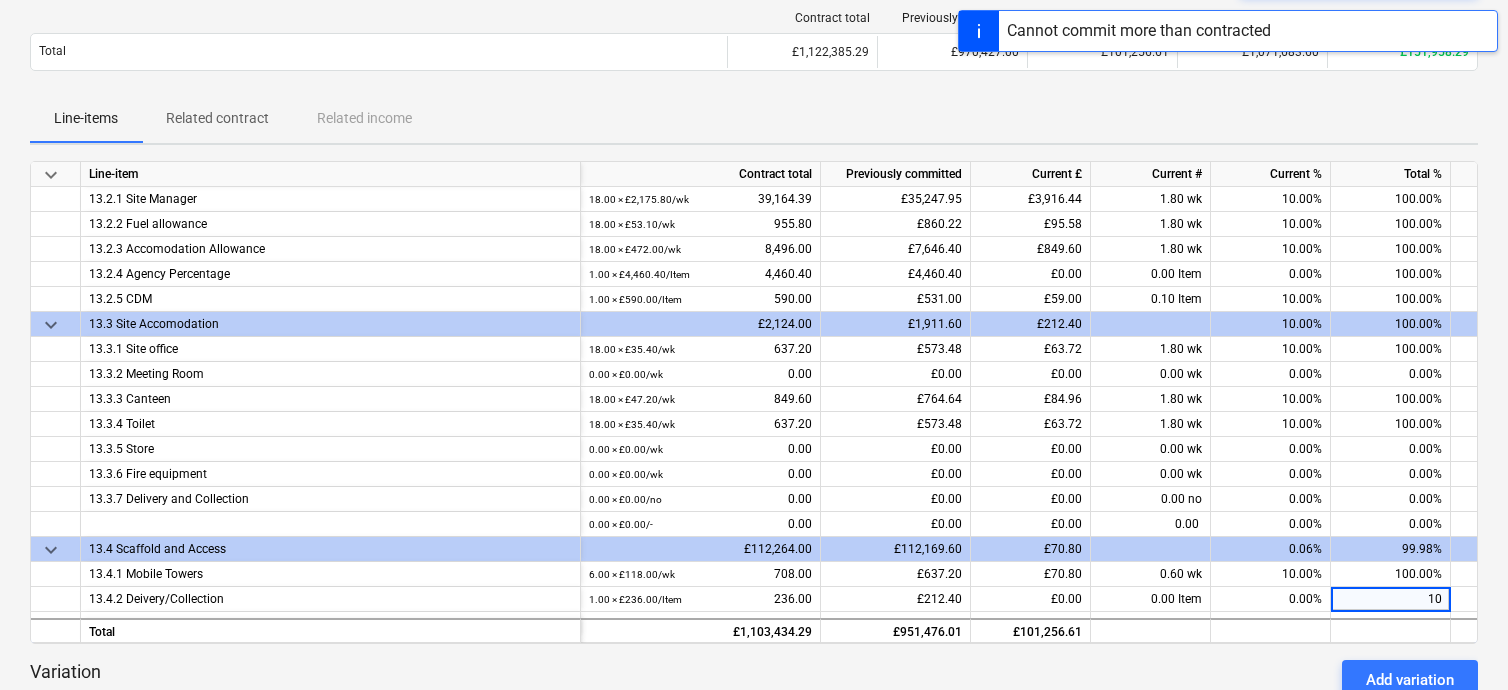 type on "100" 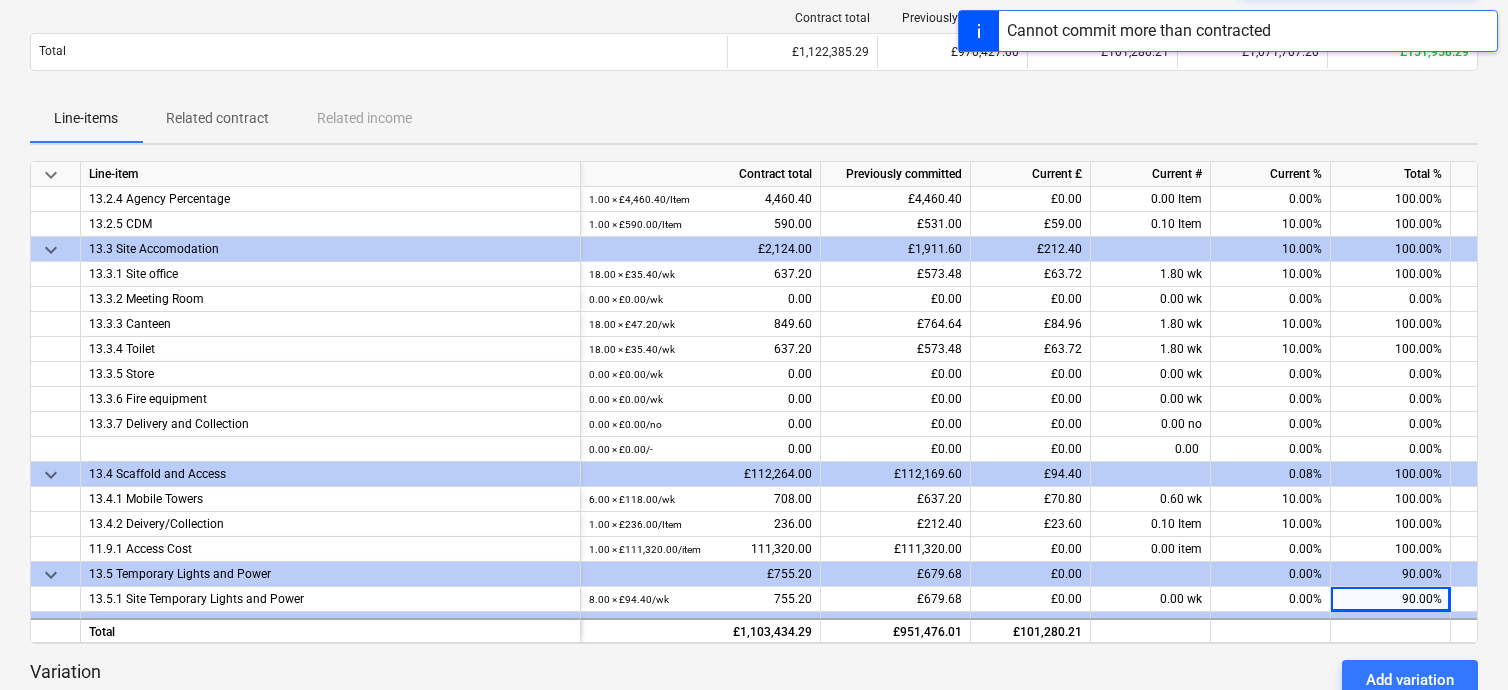scroll, scrollTop: 1900, scrollLeft: 0, axis: vertical 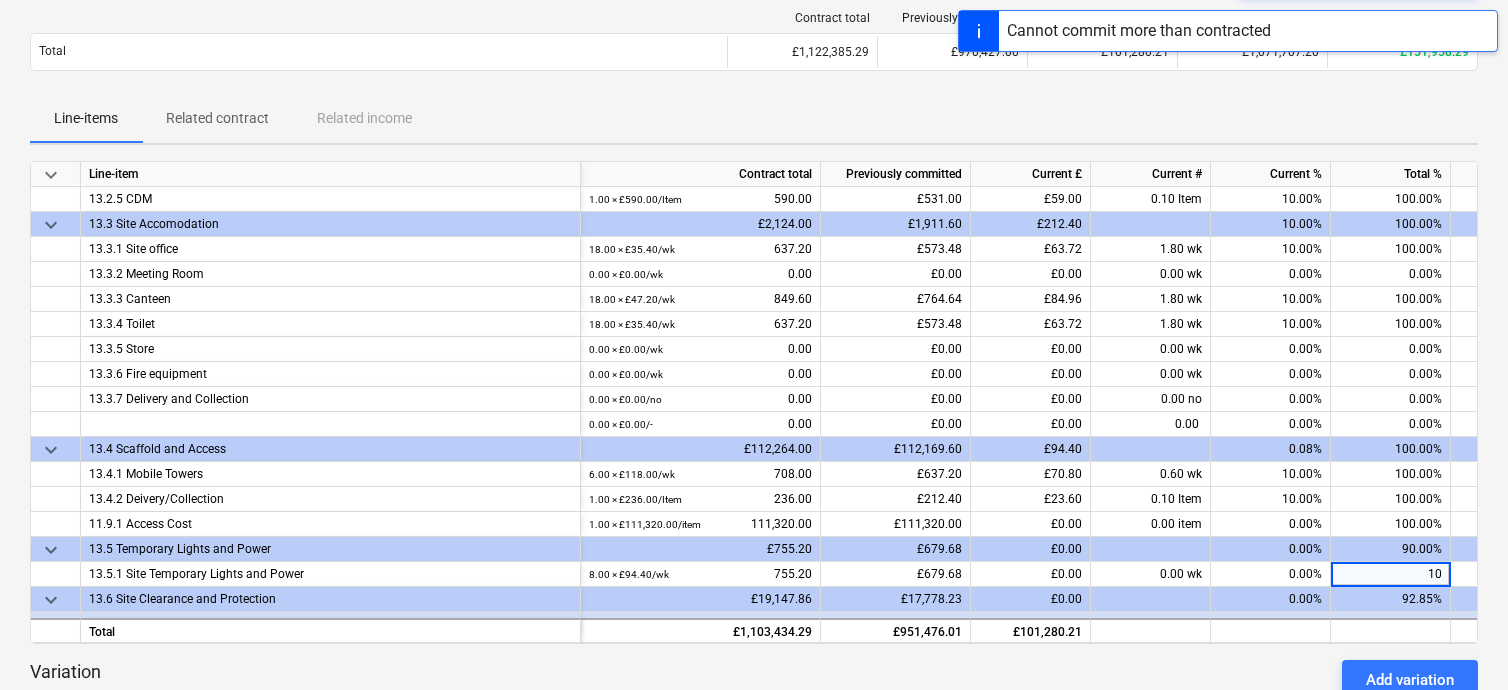 type on "100" 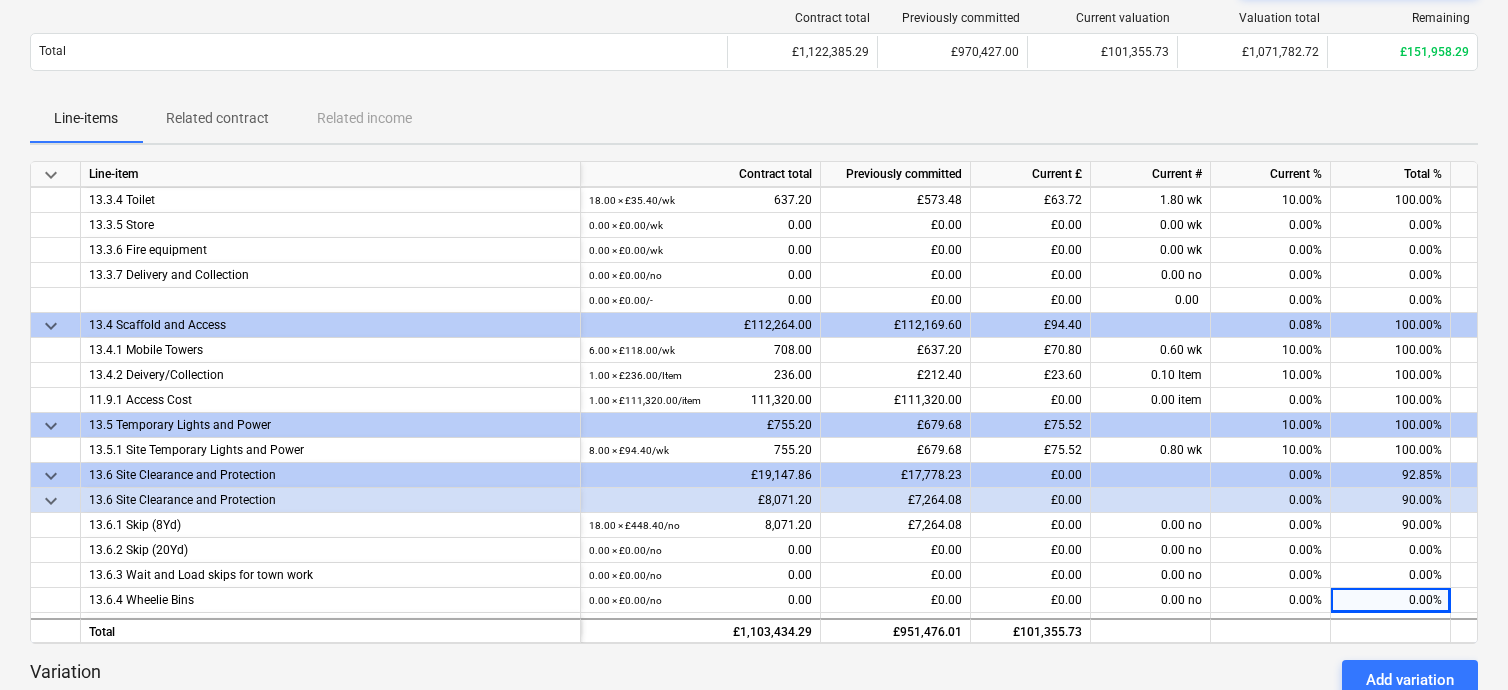 scroll, scrollTop: 2050, scrollLeft: 0, axis: vertical 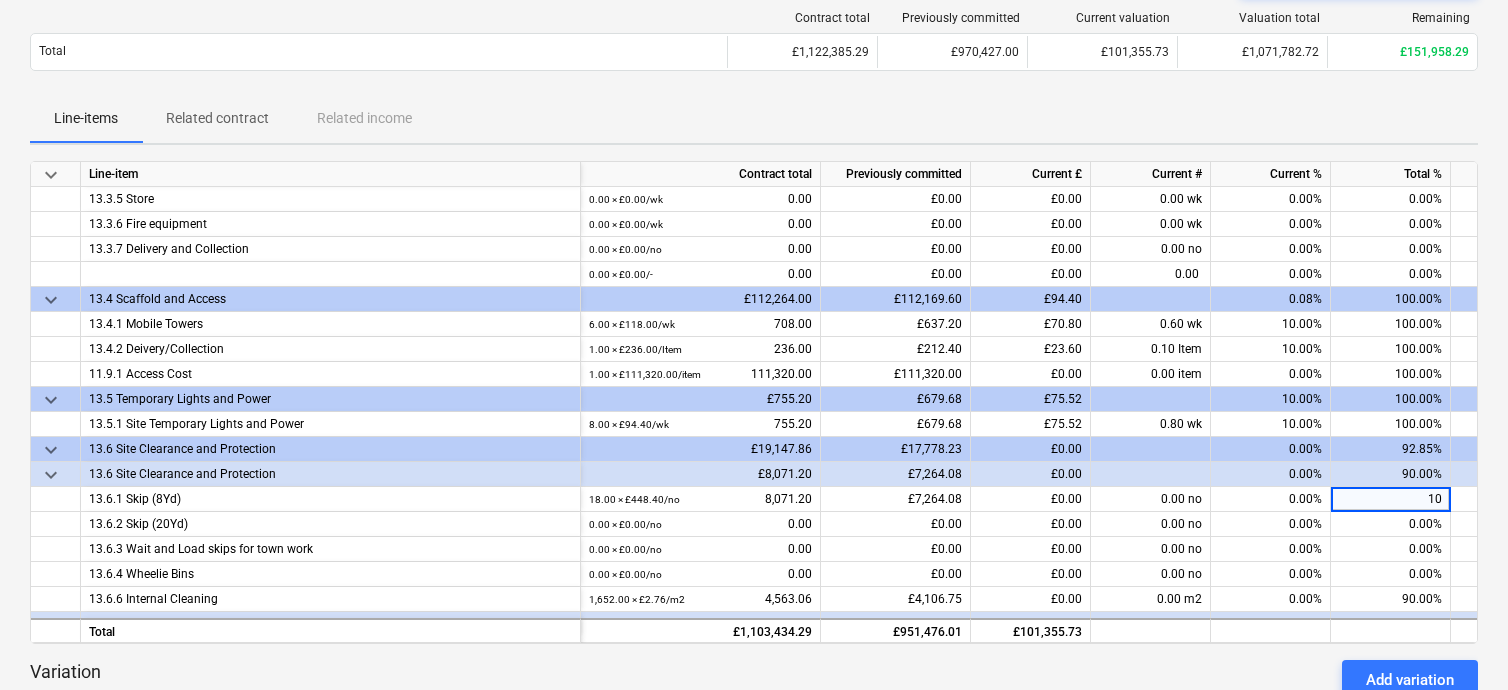 type on "100" 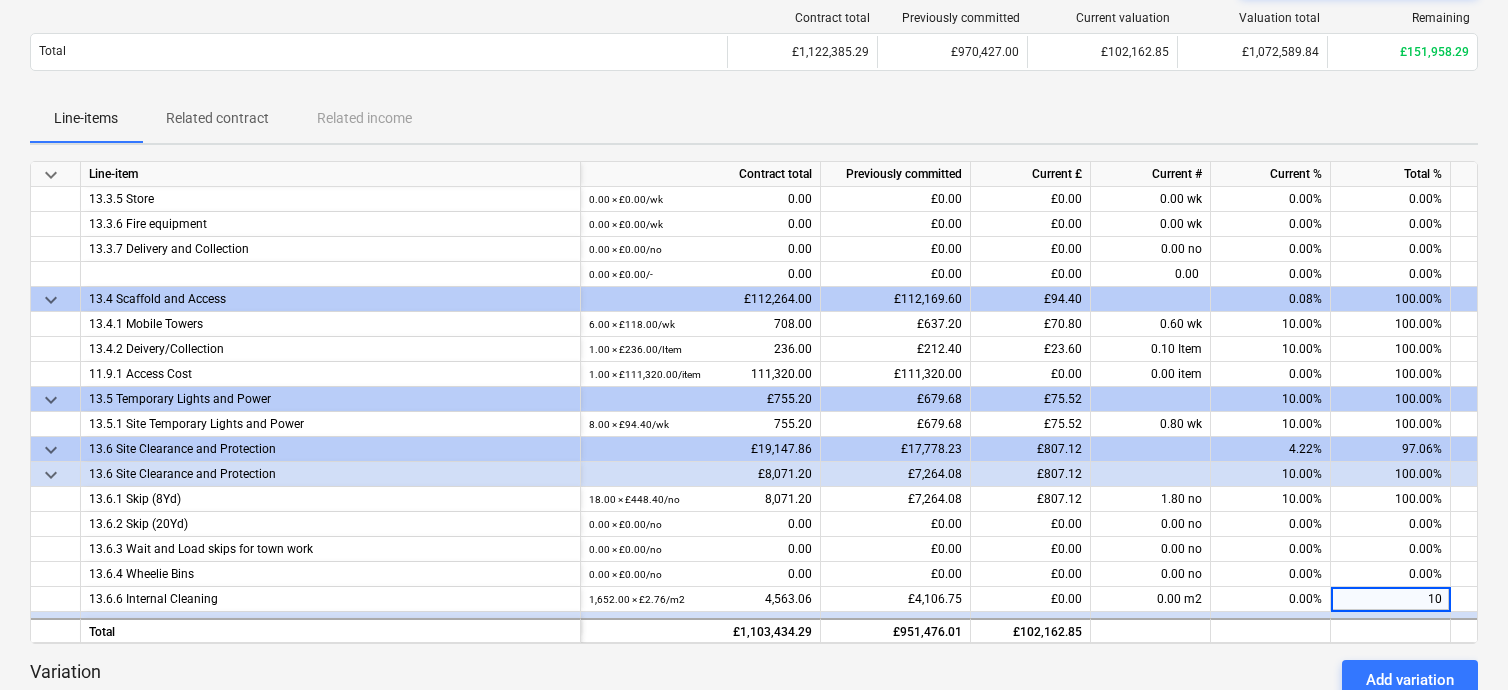 type on "100" 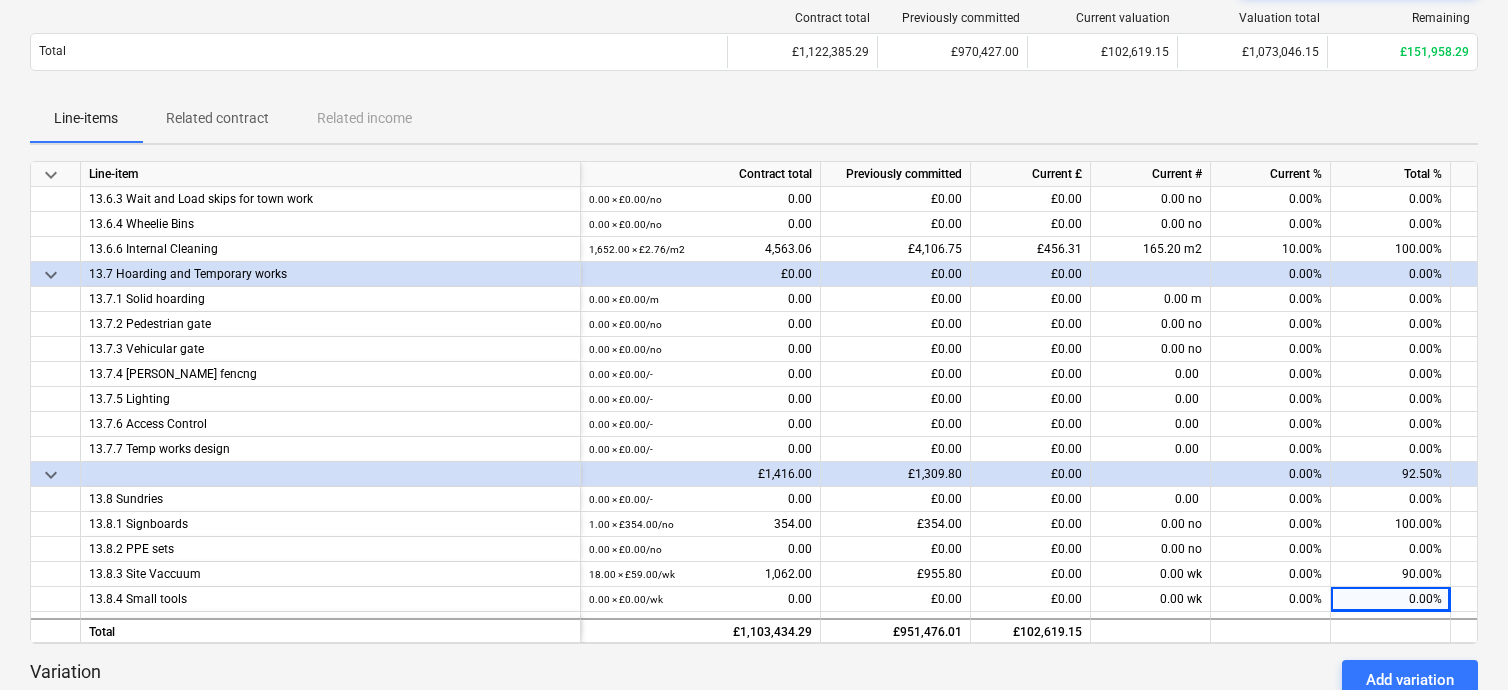 scroll, scrollTop: 2424, scrollLeft: 0, axis: vertical 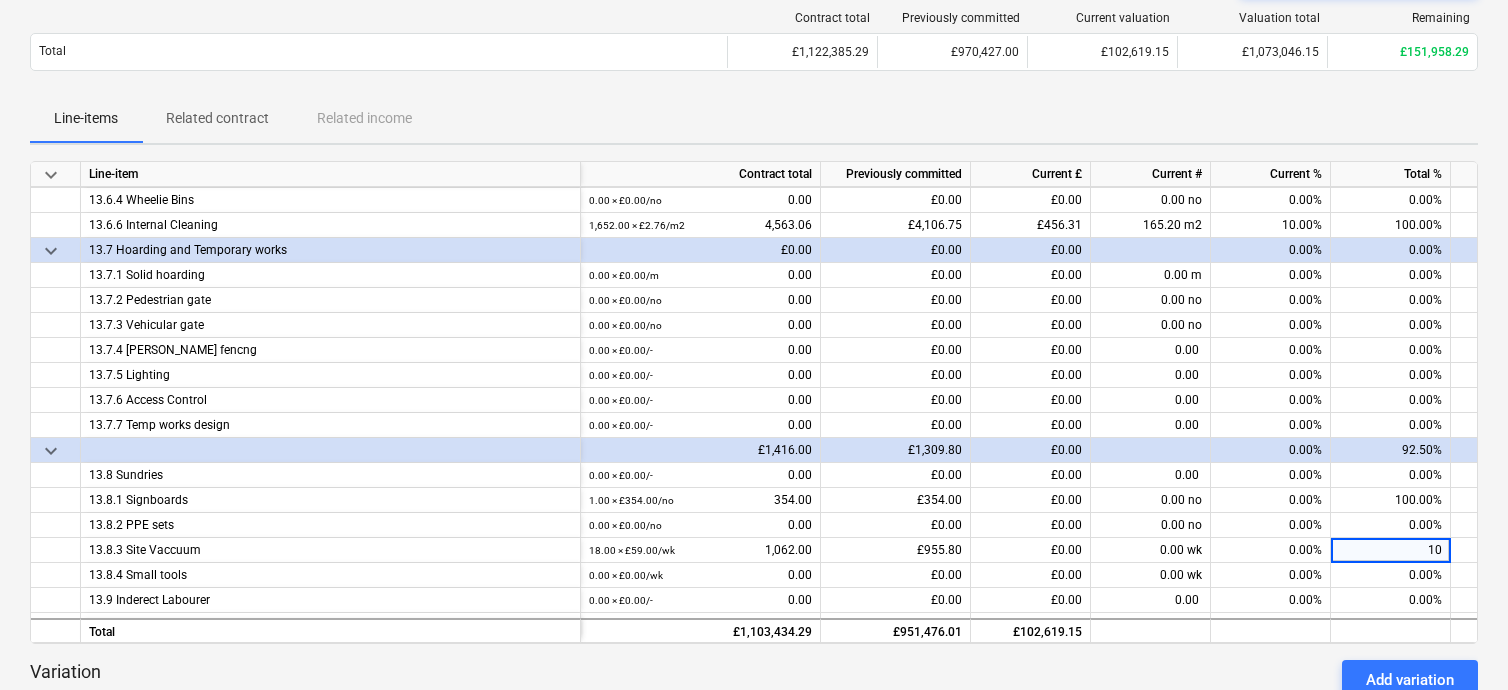 type on "100" 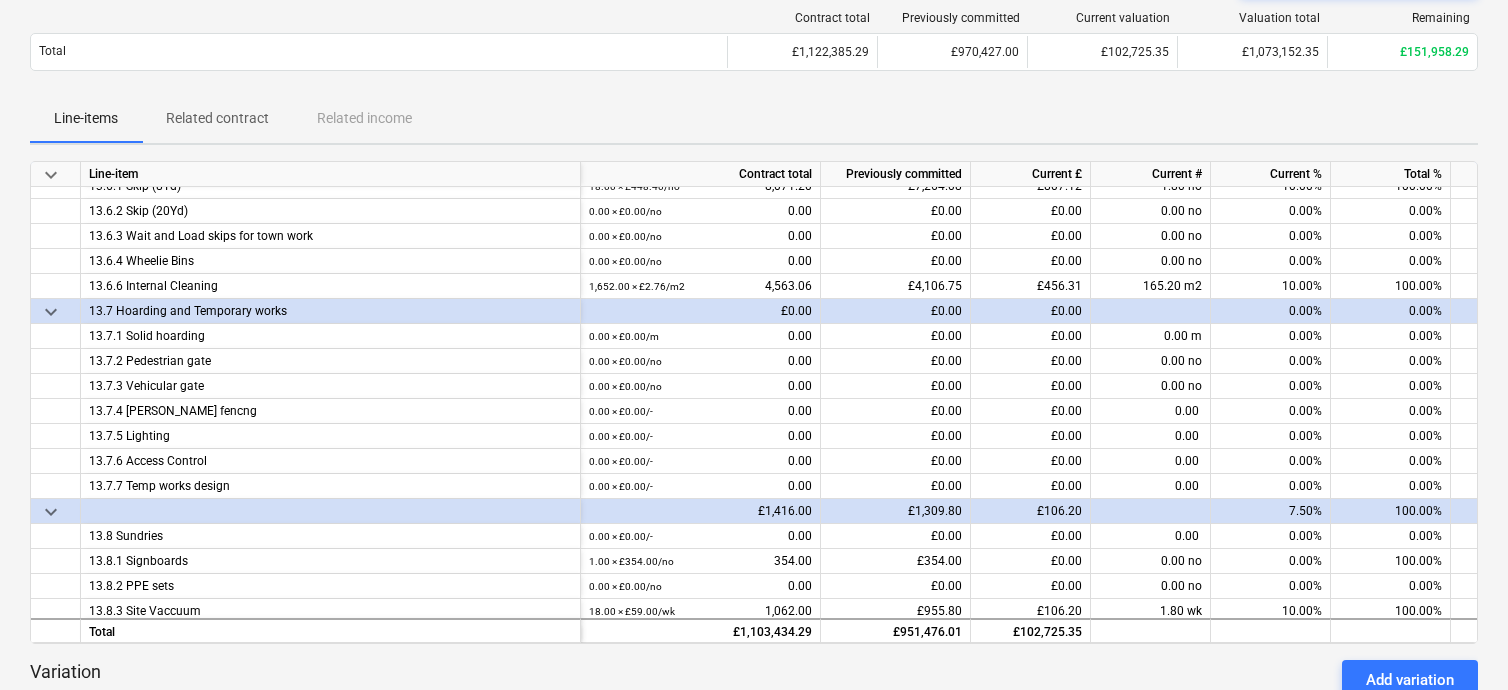 scroll, scrollTop: 2449, scrollLeft: 0, axis: vertical 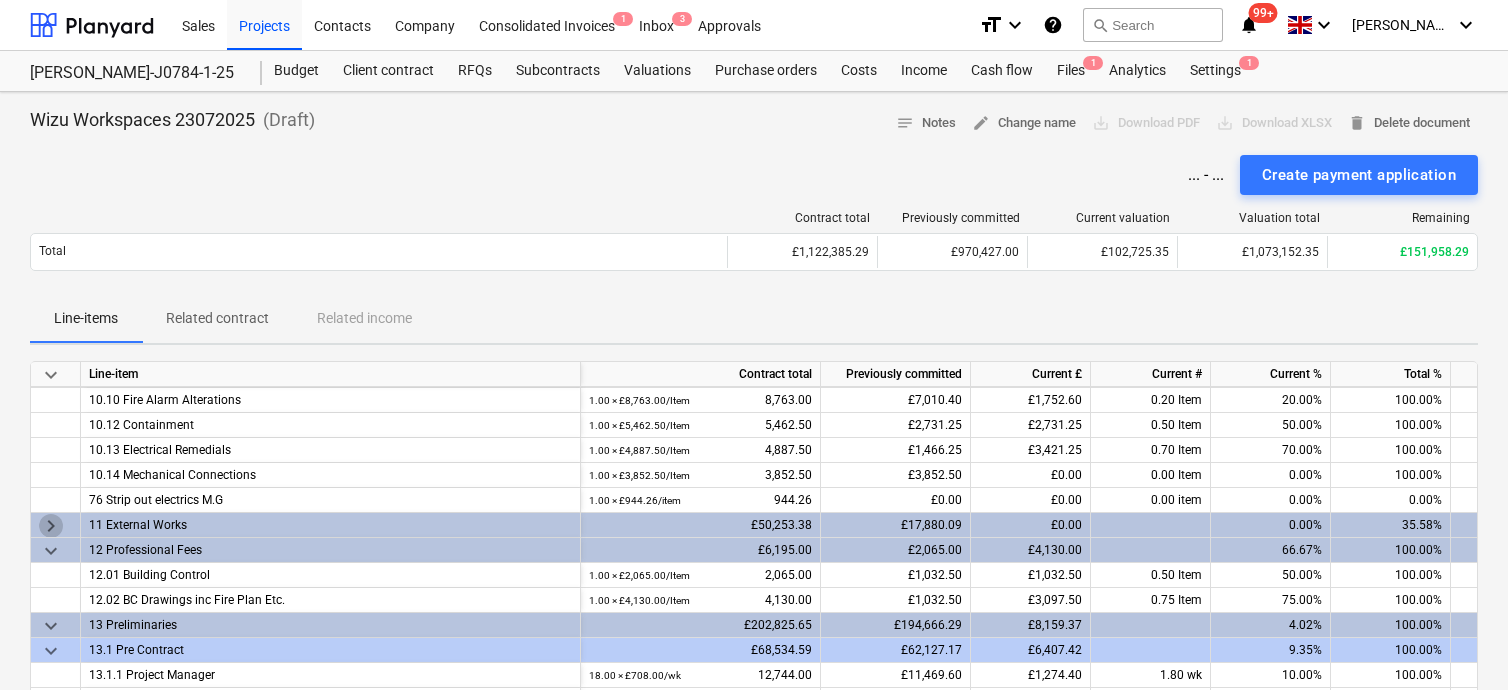 click on "keyboard_arrow_right" at bounding box center (51, 526) 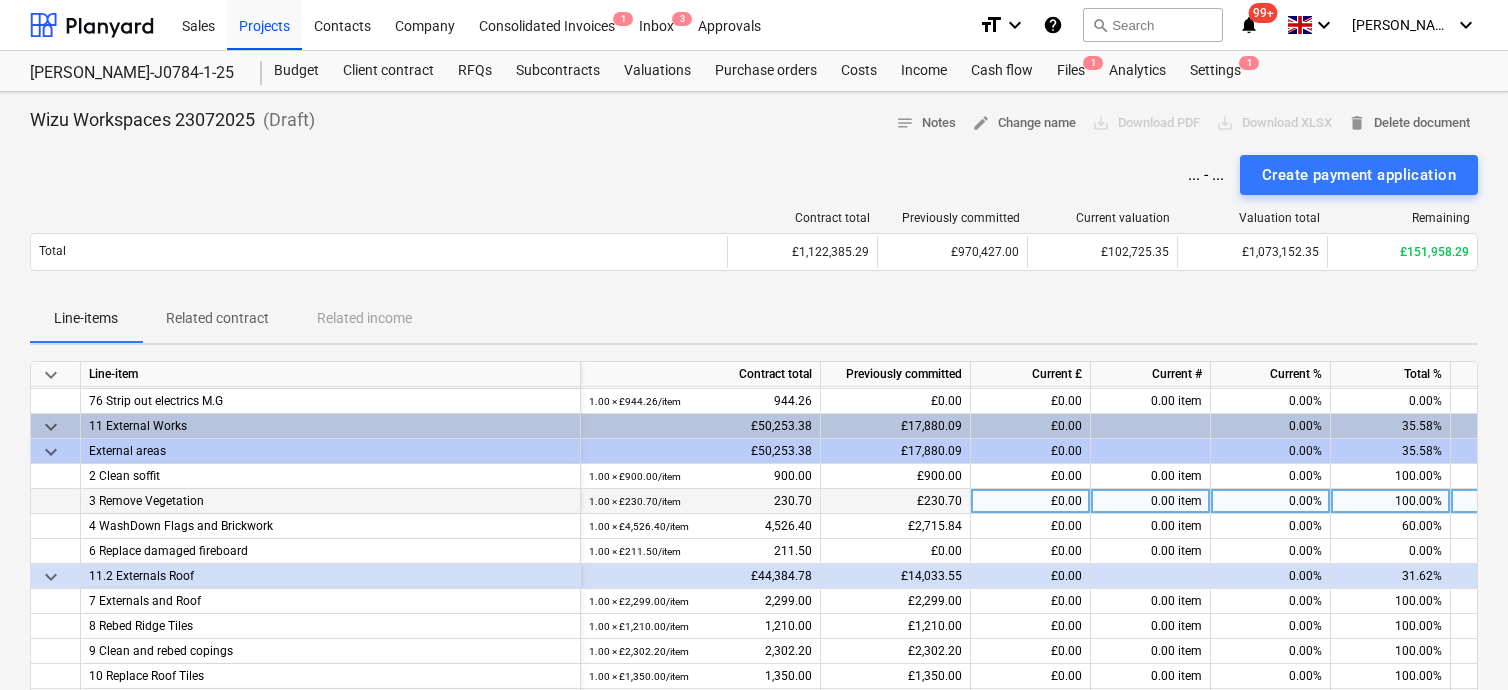 scroll, scrollTop: 1549, scrollLeft: 0, axis: vertical 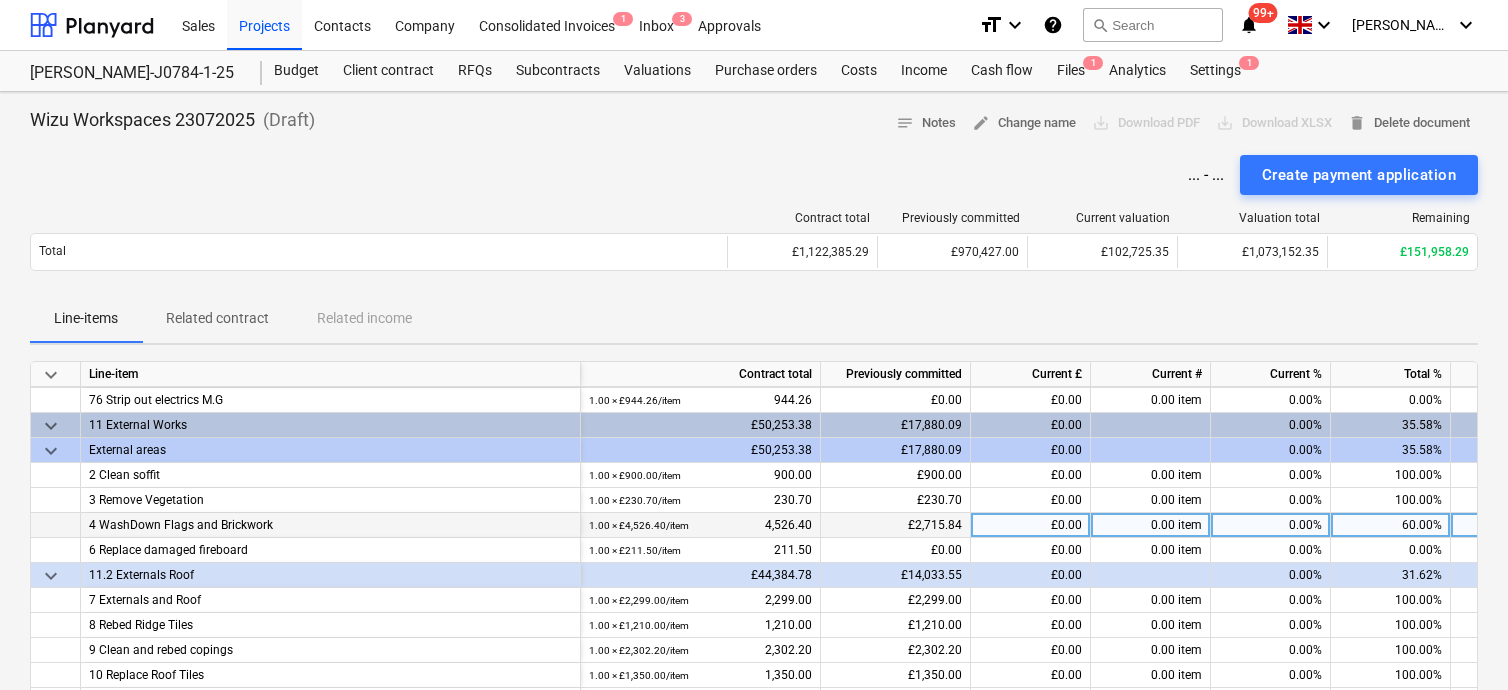 click on "60.00%" at bounding box center [1391, 525] 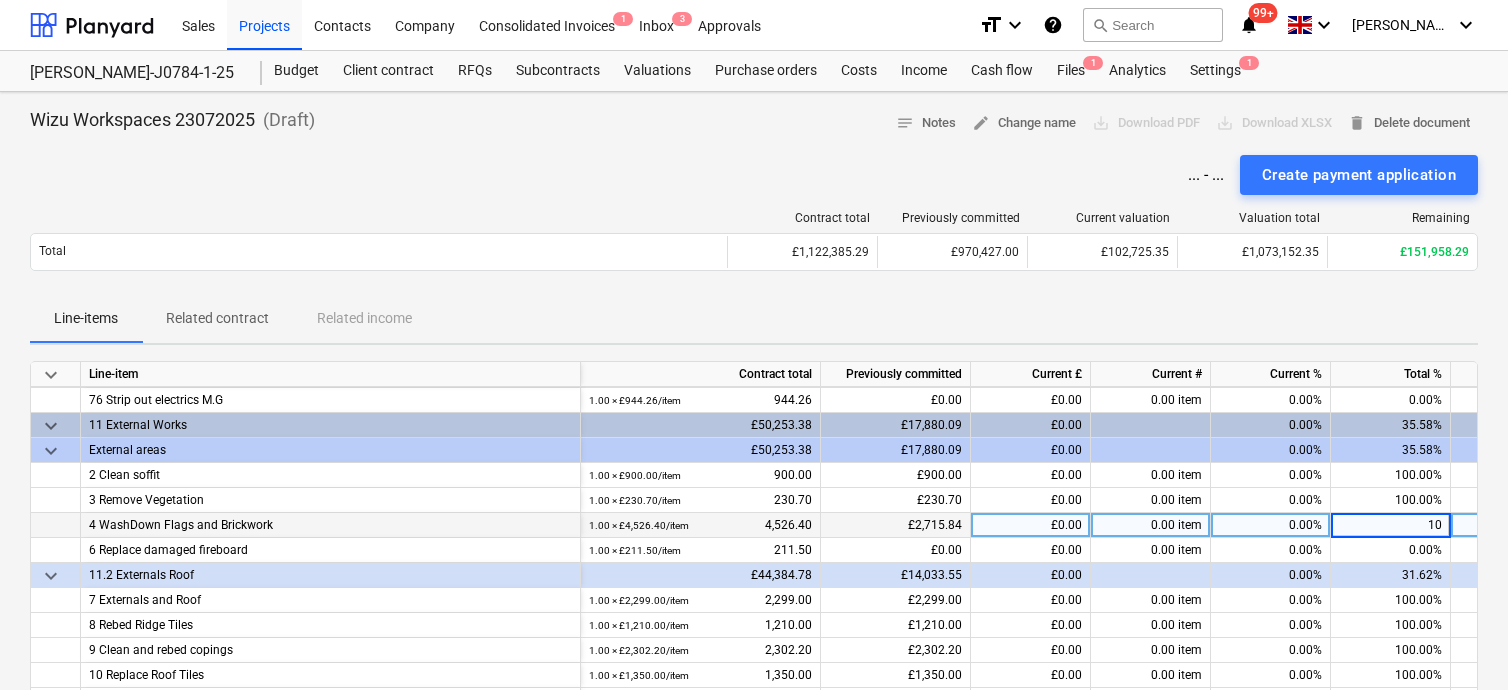 type on "100" 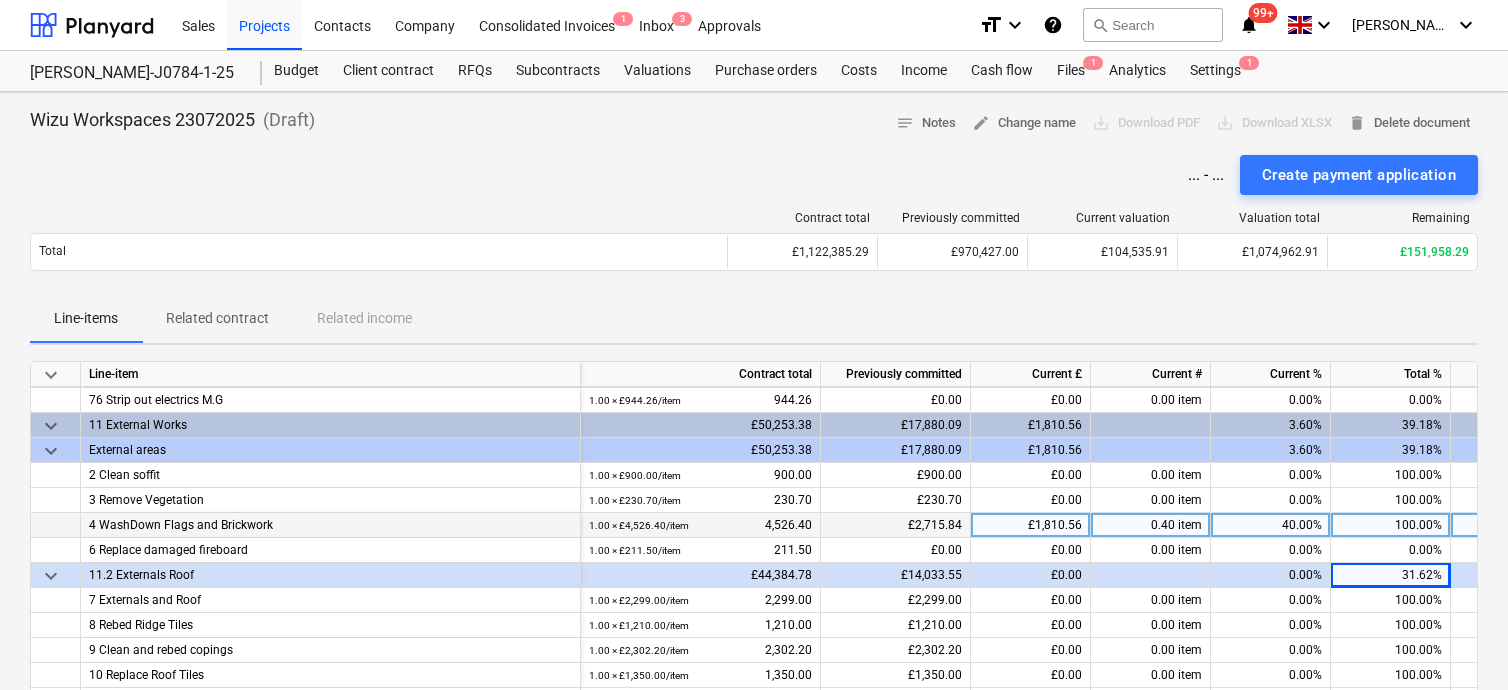 click at bounding box center [1151, 575] 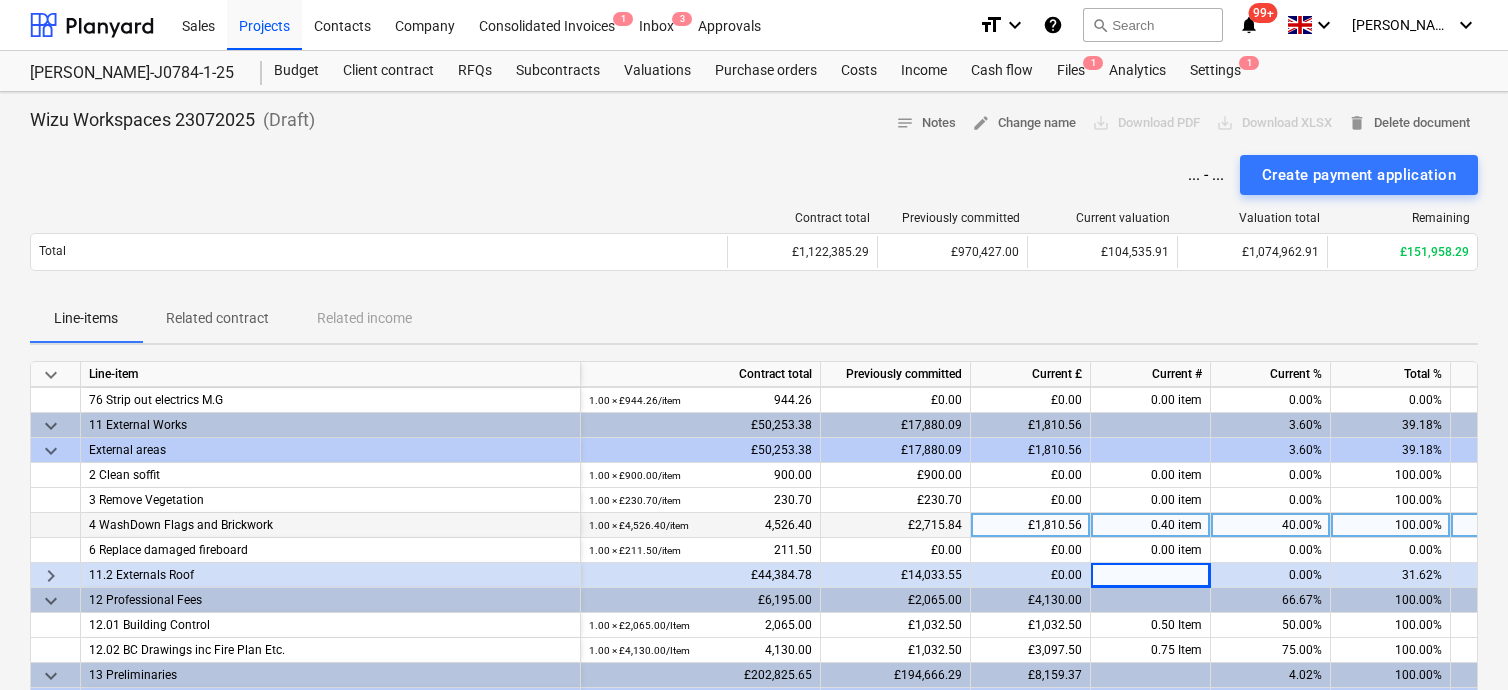 click on "£14,033.55" at bounding box center (896, 575) 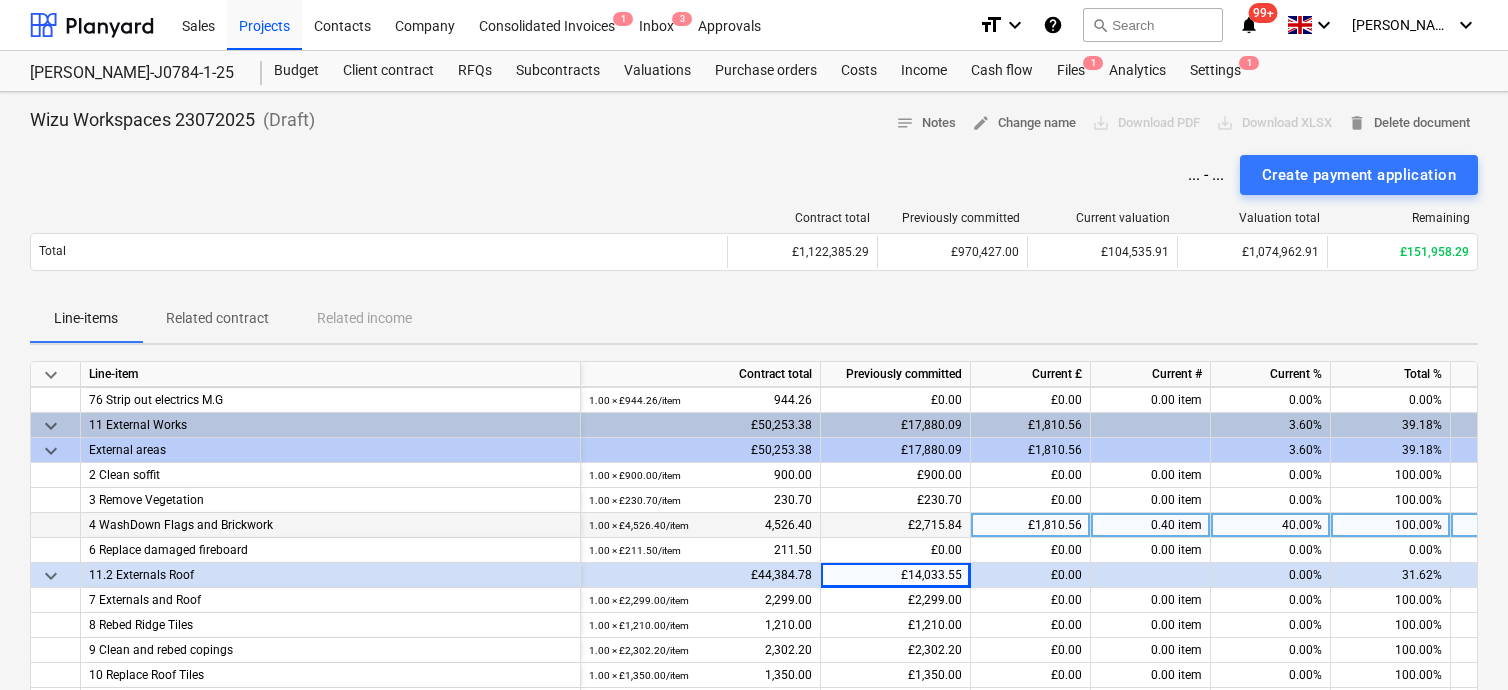 click on "£44,384.78" at bounding box center [701, 575] 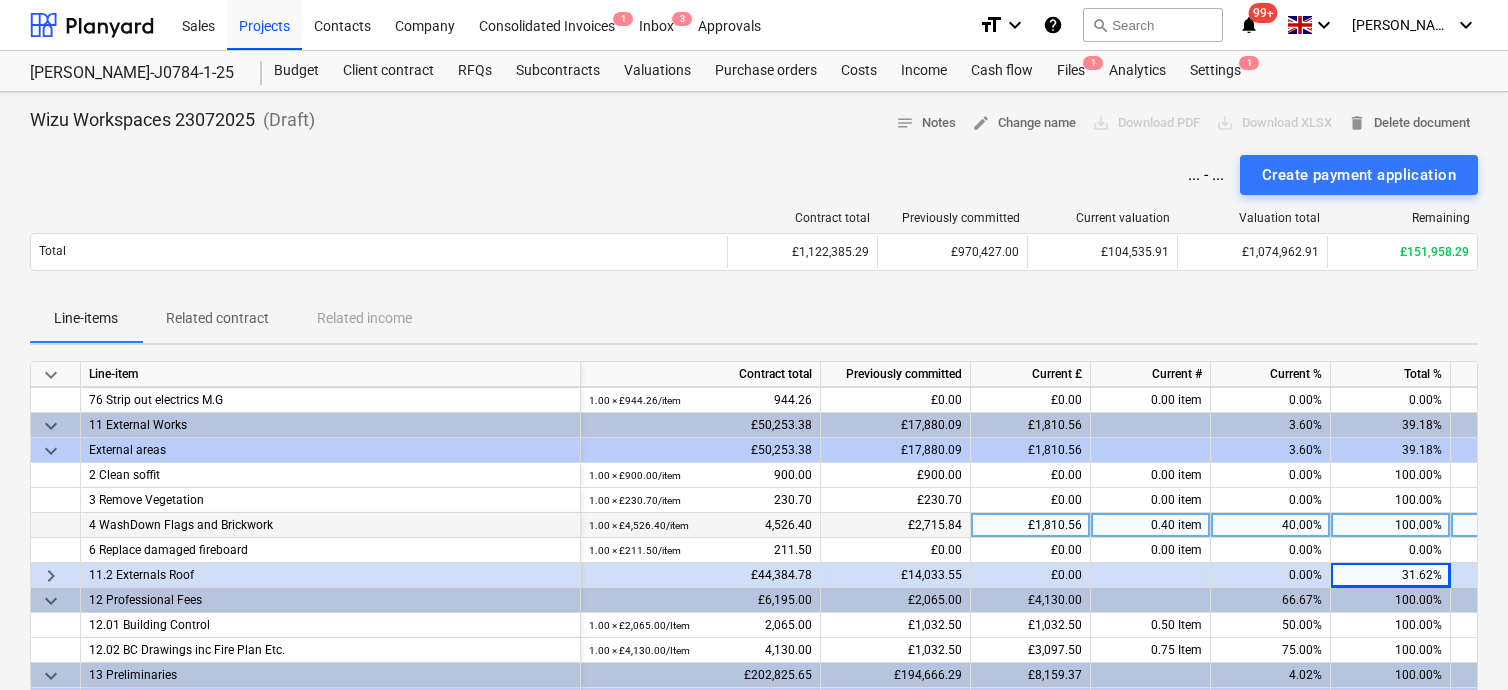 scroll, scrollTop: 1549, scrollLeft: 280, axis: both 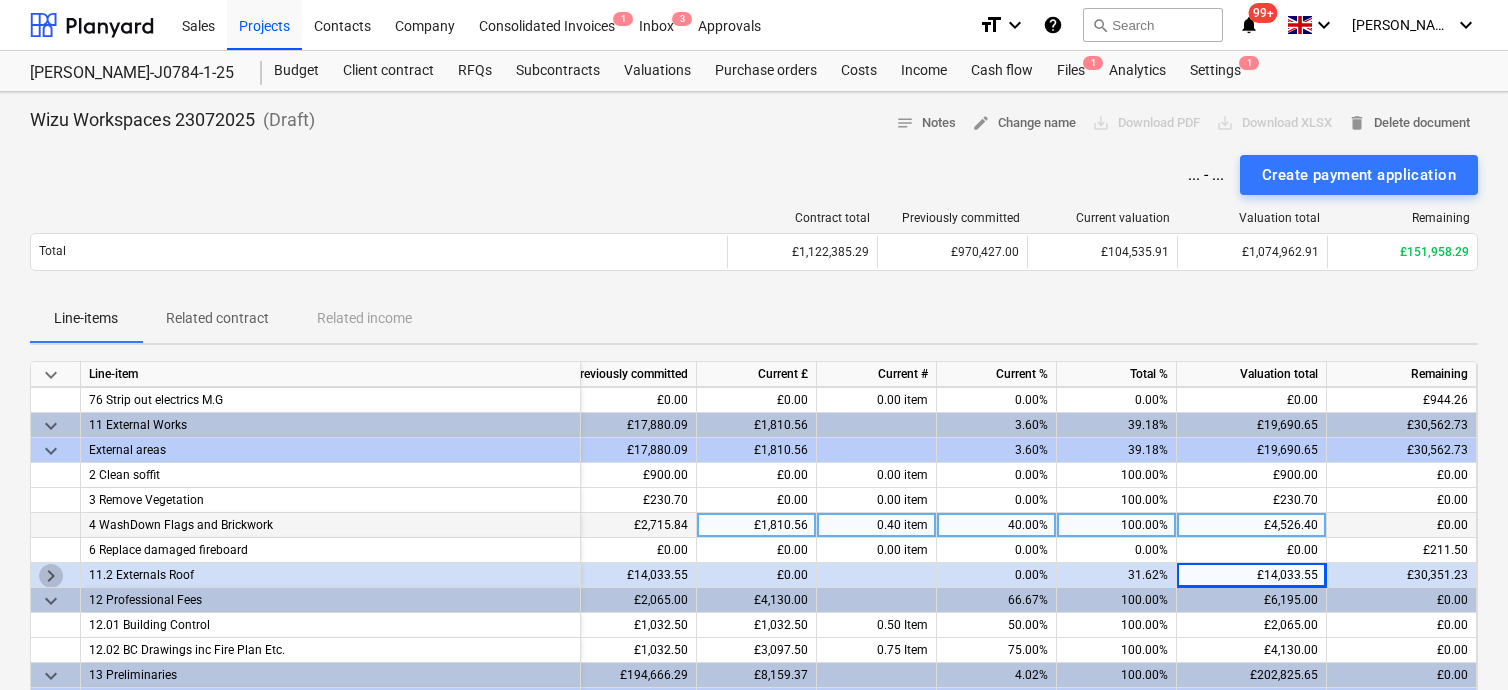 click on "keyboard_arrow_right" at bounding box center (51, 576) 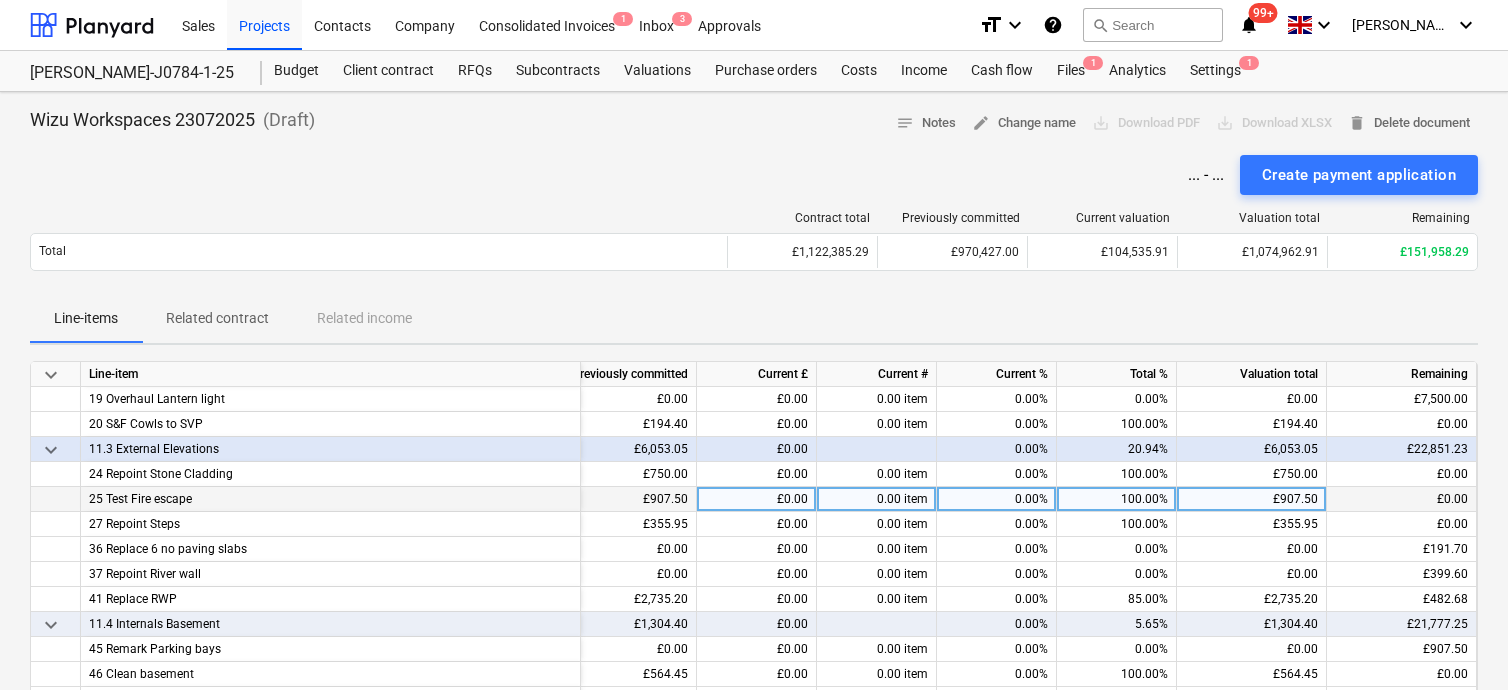 scroll, scrollTop: 1949, scrollLeft: 280, axis: both 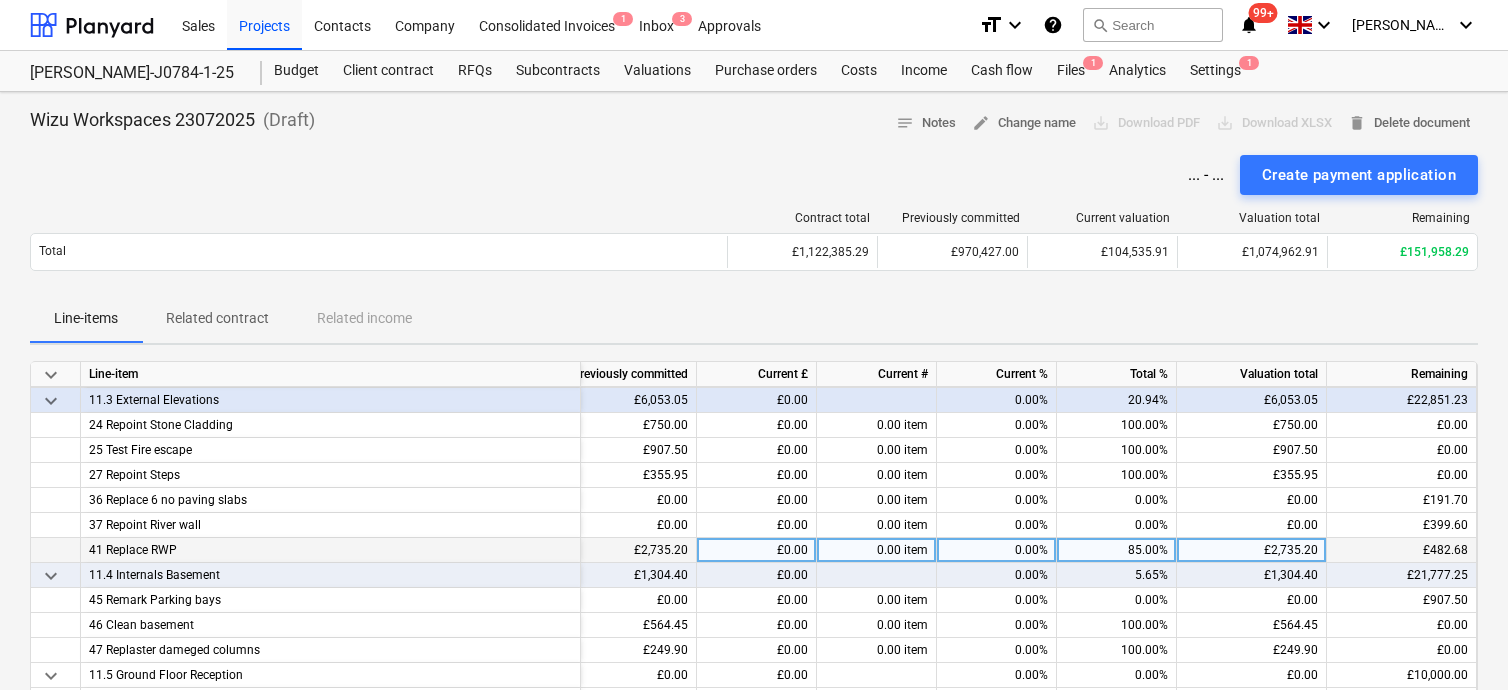 click on "85.00%" at bounding box center (1117, 550) 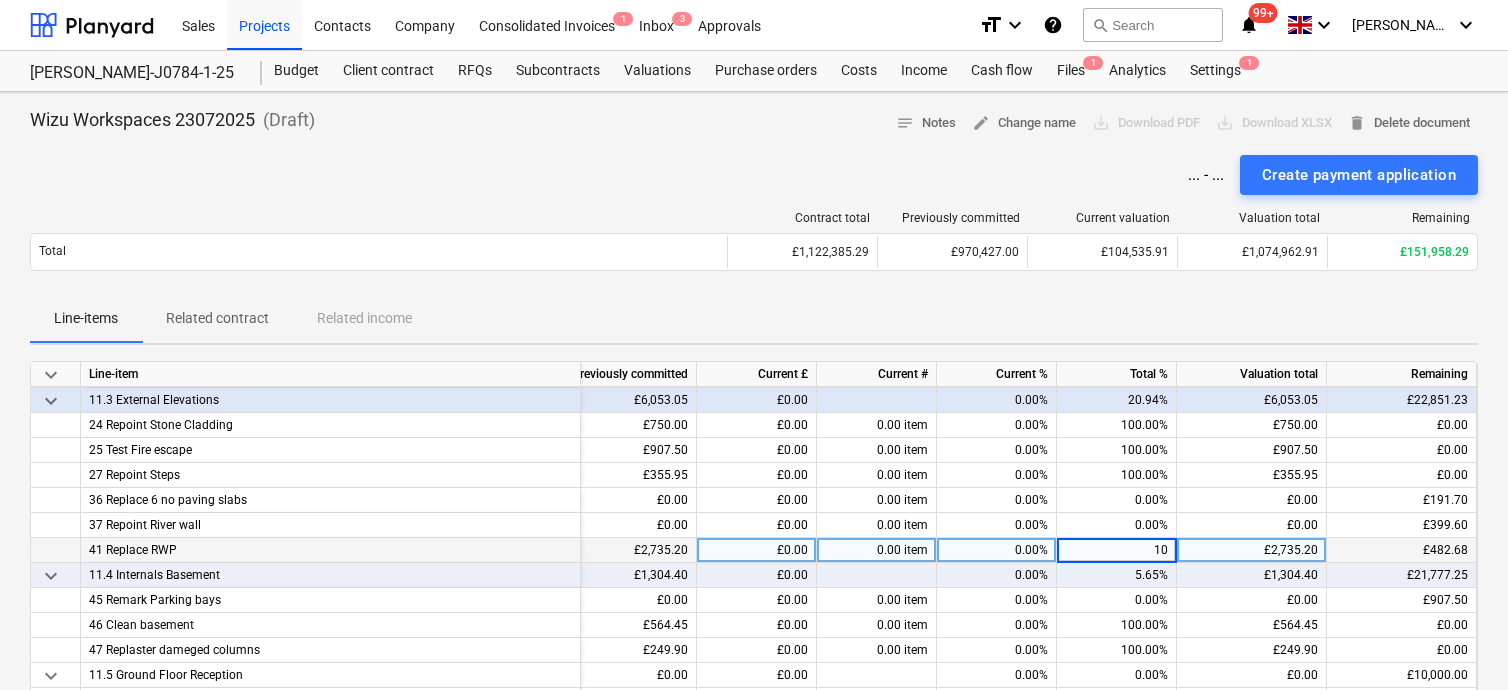 type on "100" 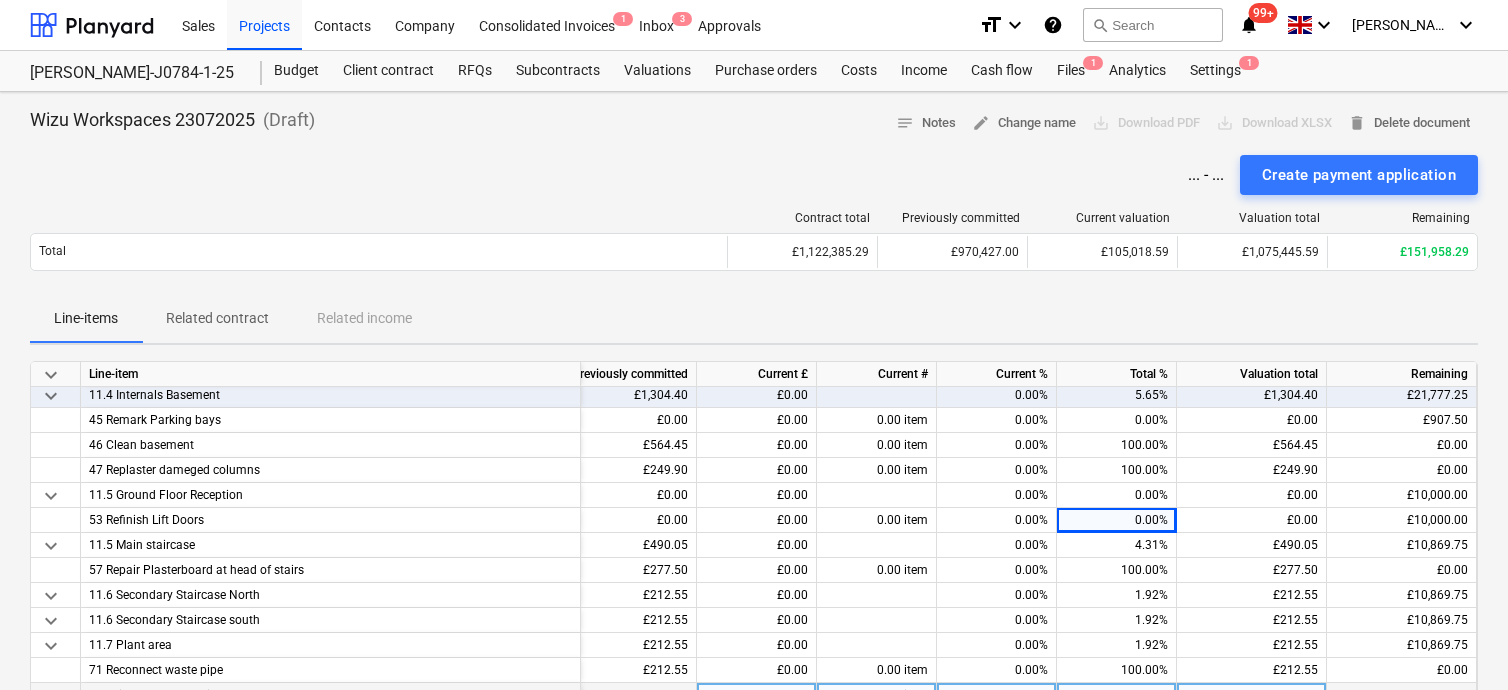 scroll, scrollTop: 2249, scrollLeft: 280, axis: both 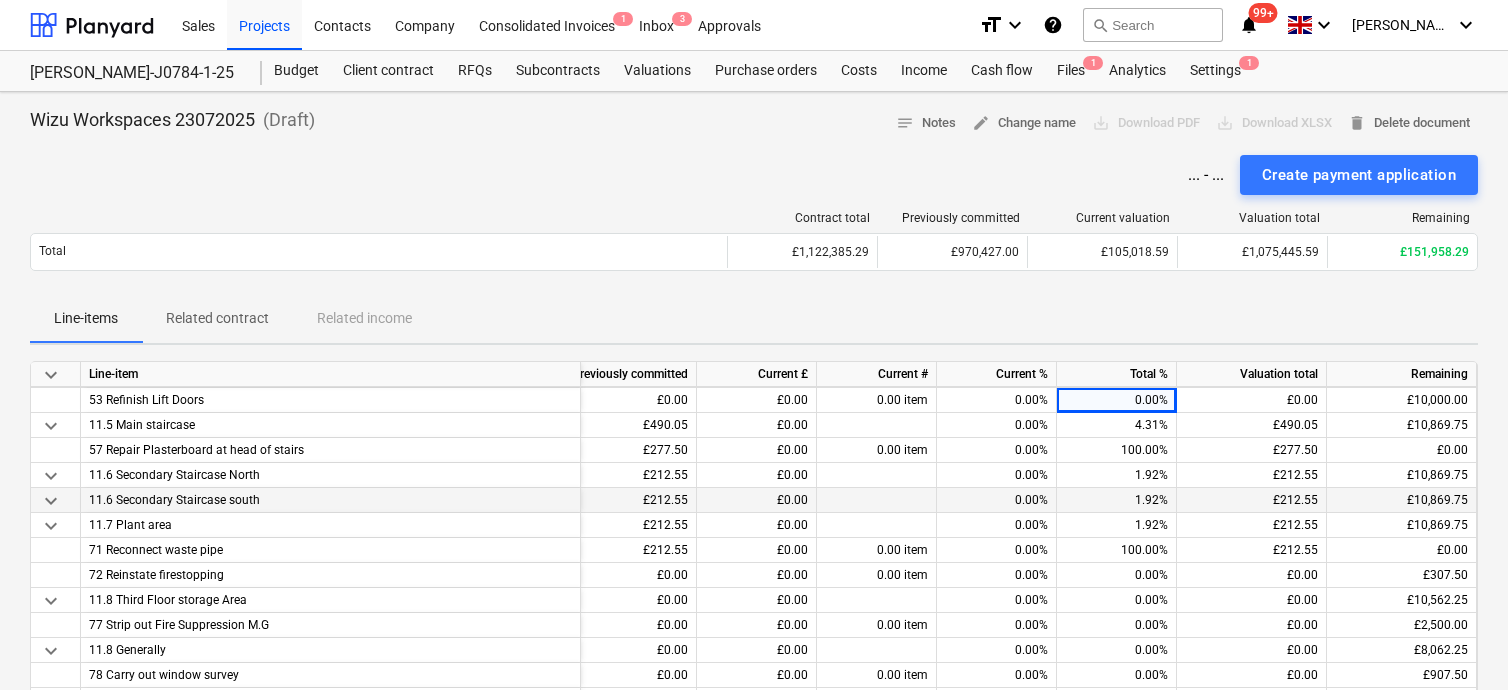 click on "keyboard_arrow_down" at bounding box center [51, 501] 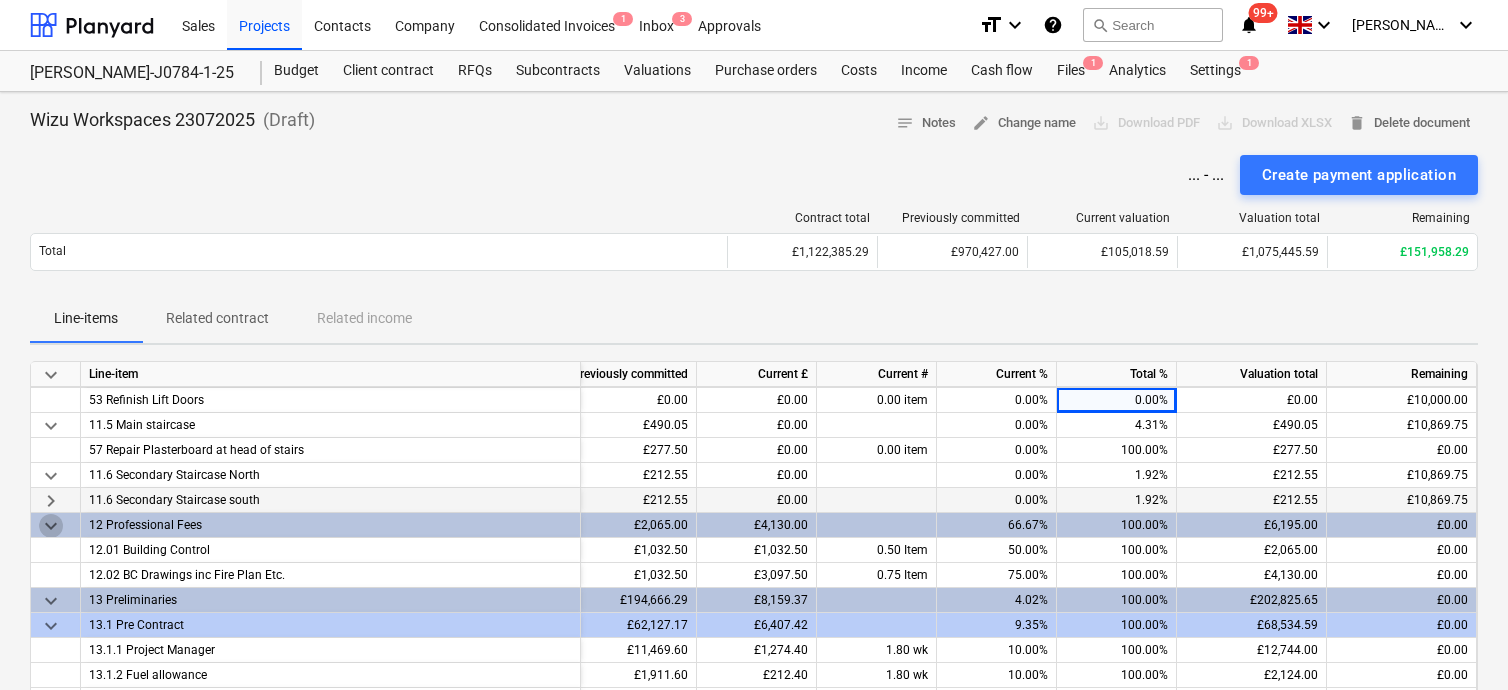 click on "keyboard_arrow_down" at bounding box center [51, 526] 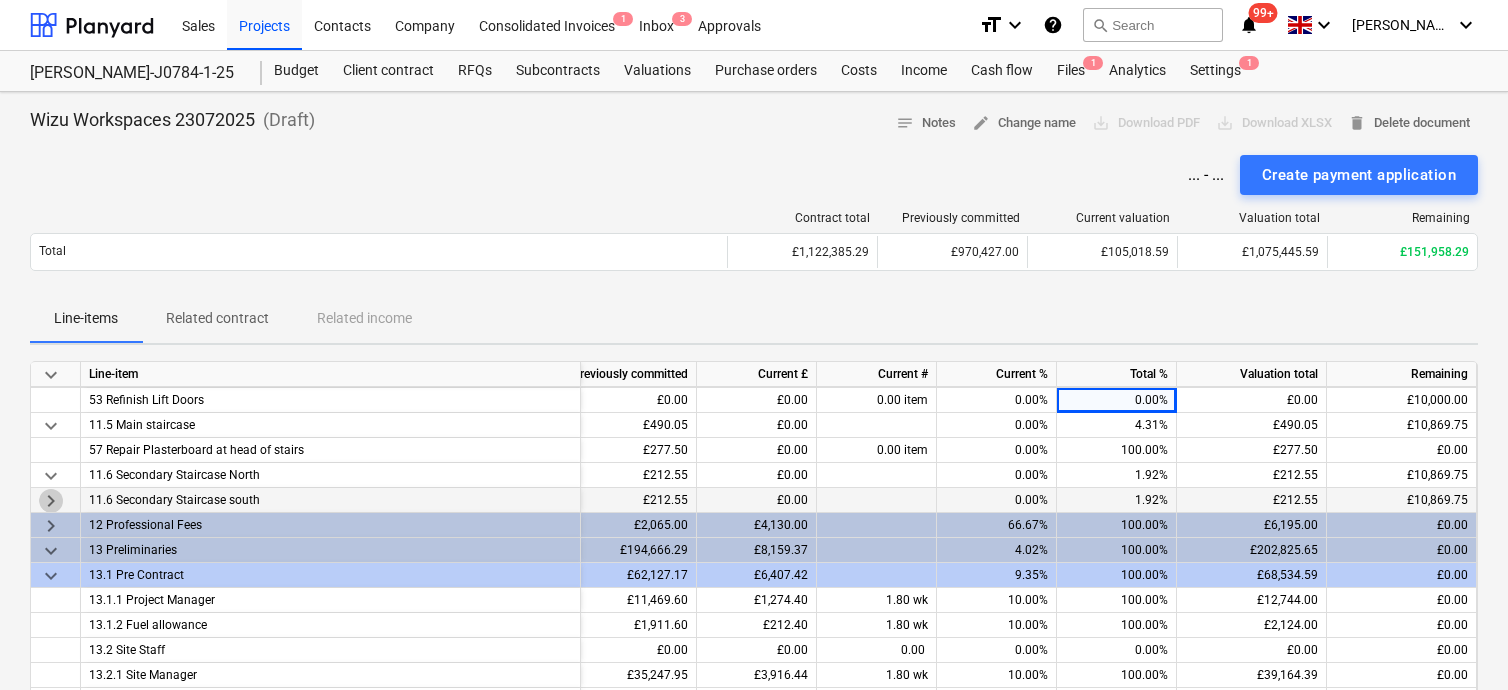 click on "keyboard_arrow_right" at bounding box center (51, 501) 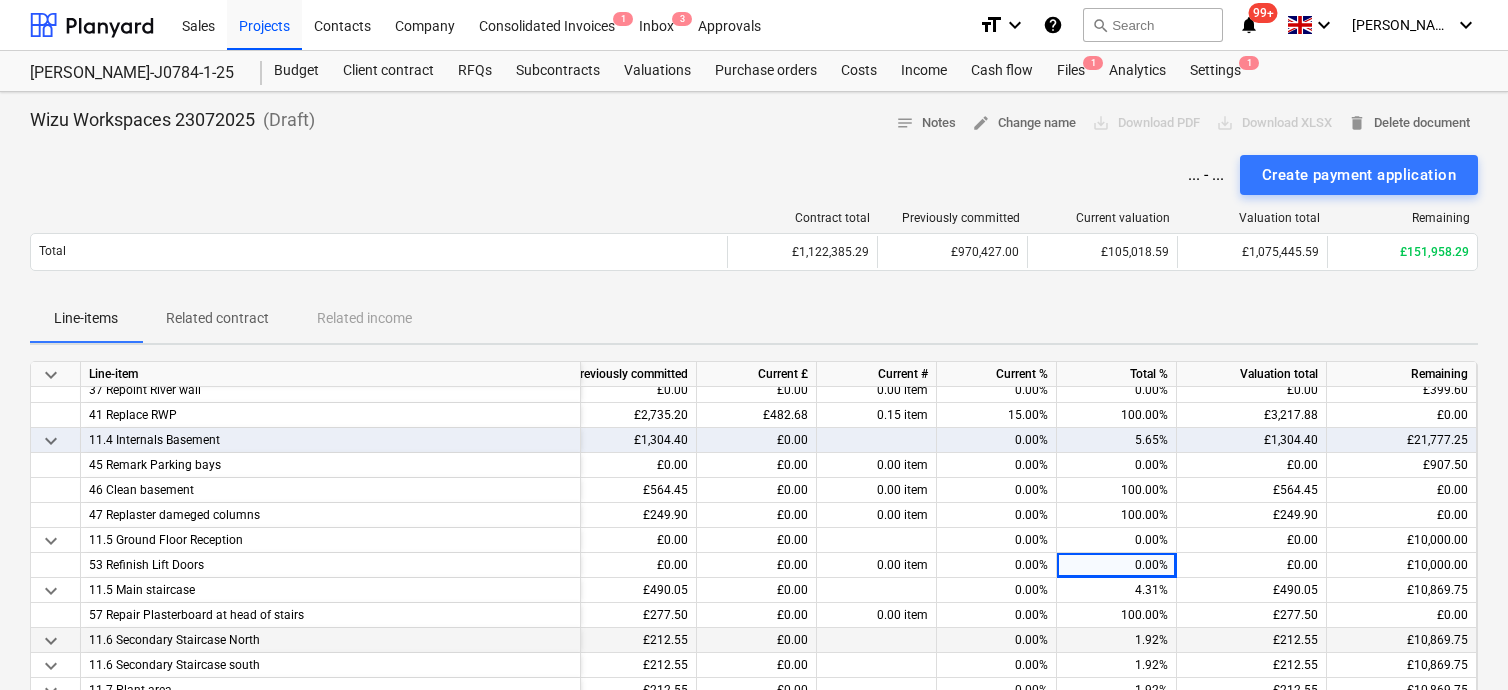 scroll, scrollTop: 2049, scrollLeft: 280, axis: both 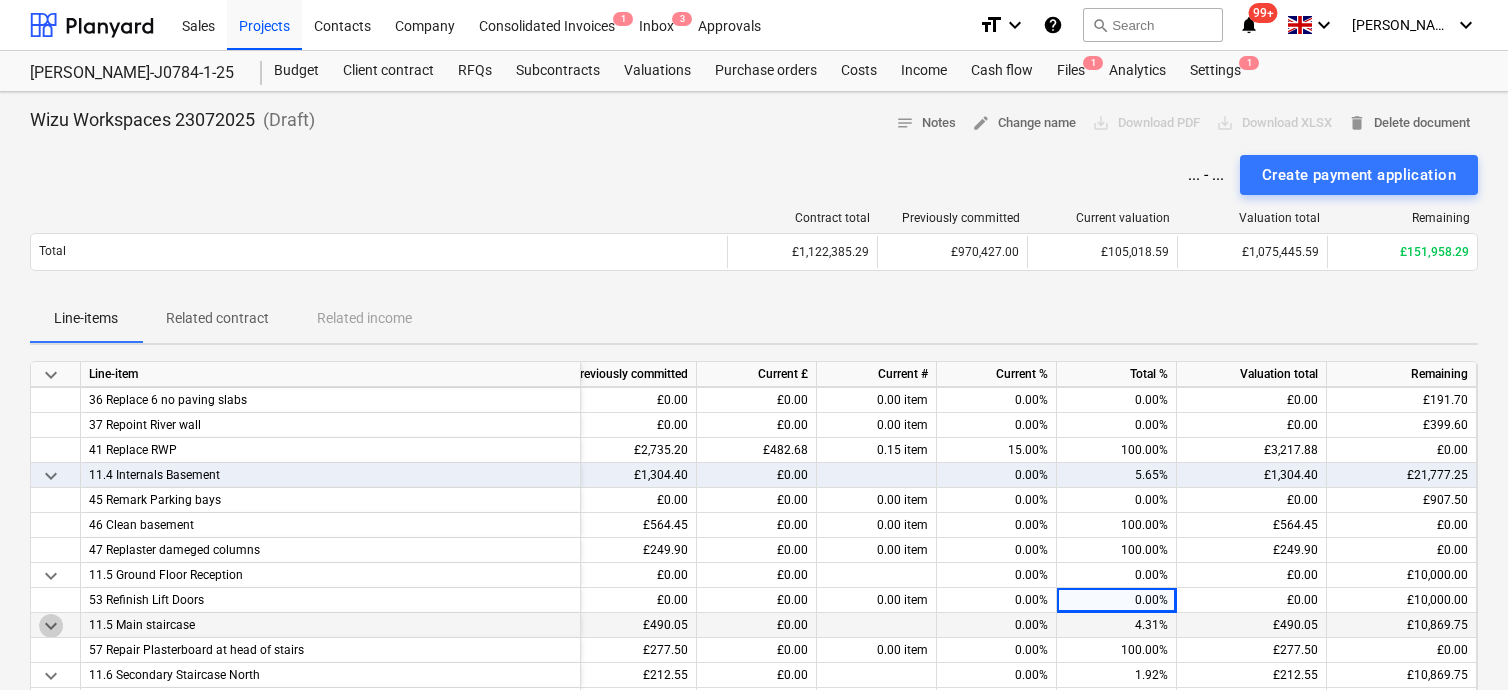 click on "keyboard_arrow_down" at bounding box center (51, 626) 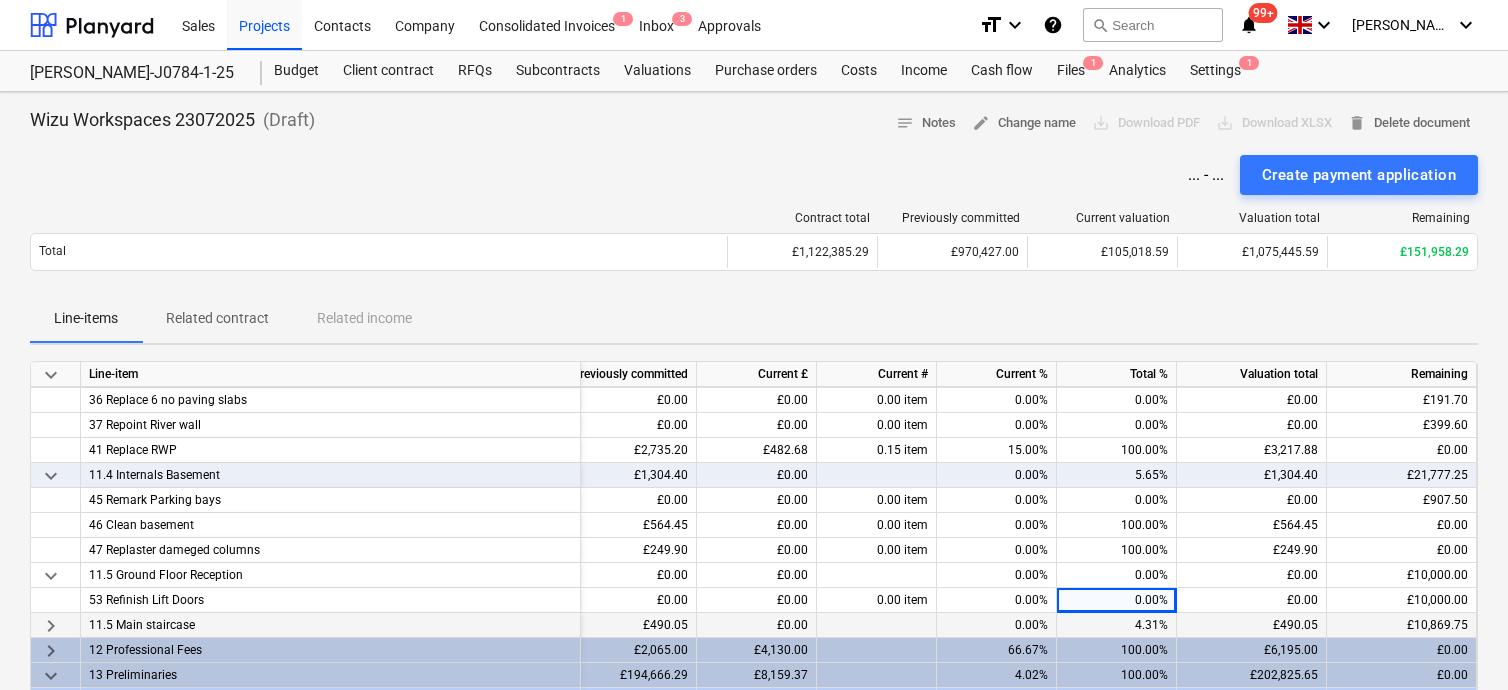 click on "keyboard_arrow_right" at bounding box center (51, 626) 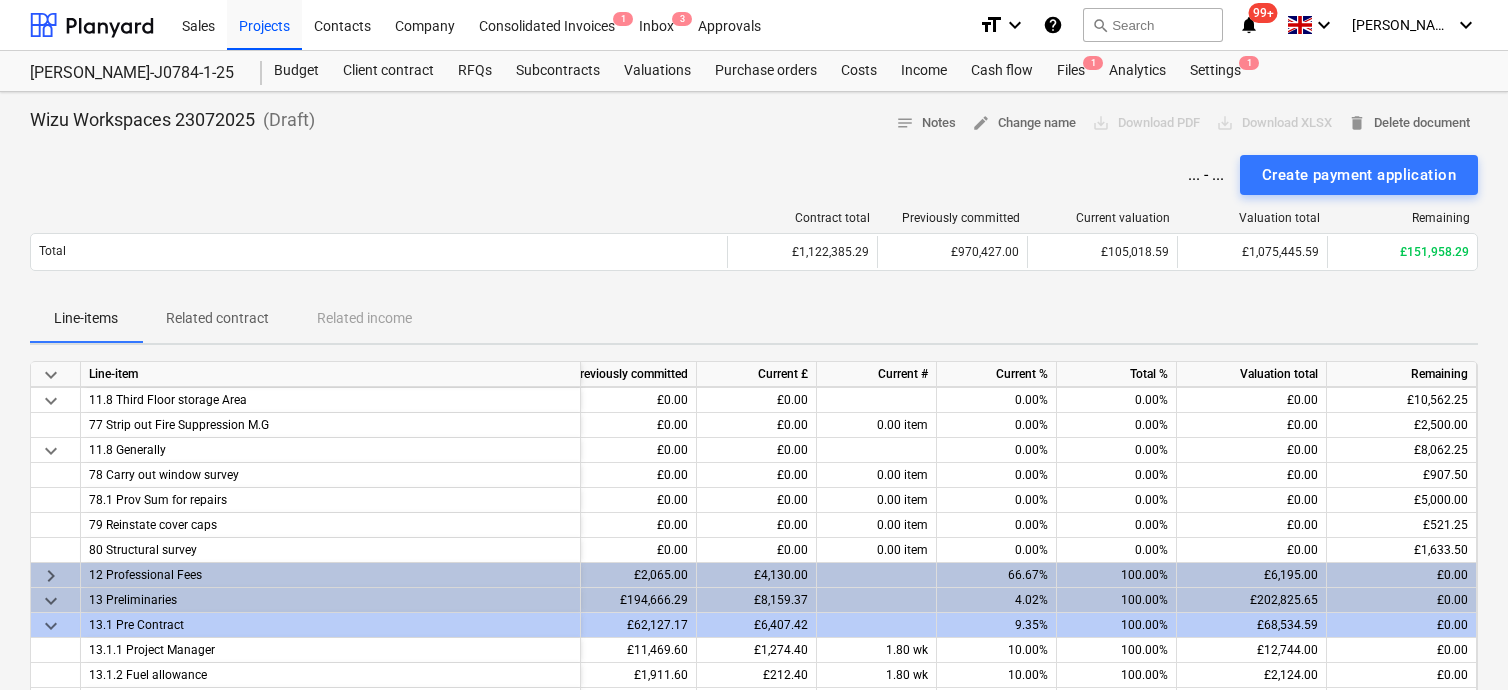 scroll, scrollTop: 2549, scrollLeft: 280, axis: both 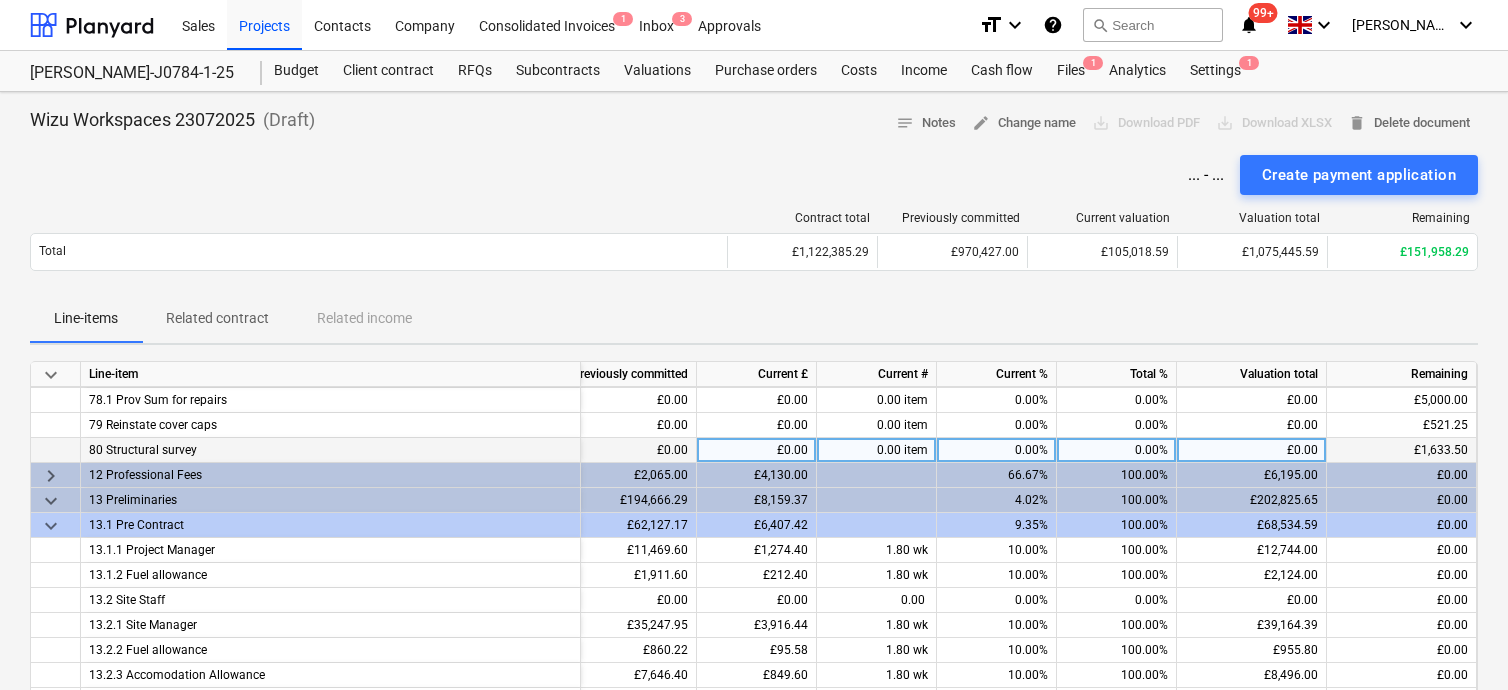 click on "0.00%" at bounding box center (1117, 450) 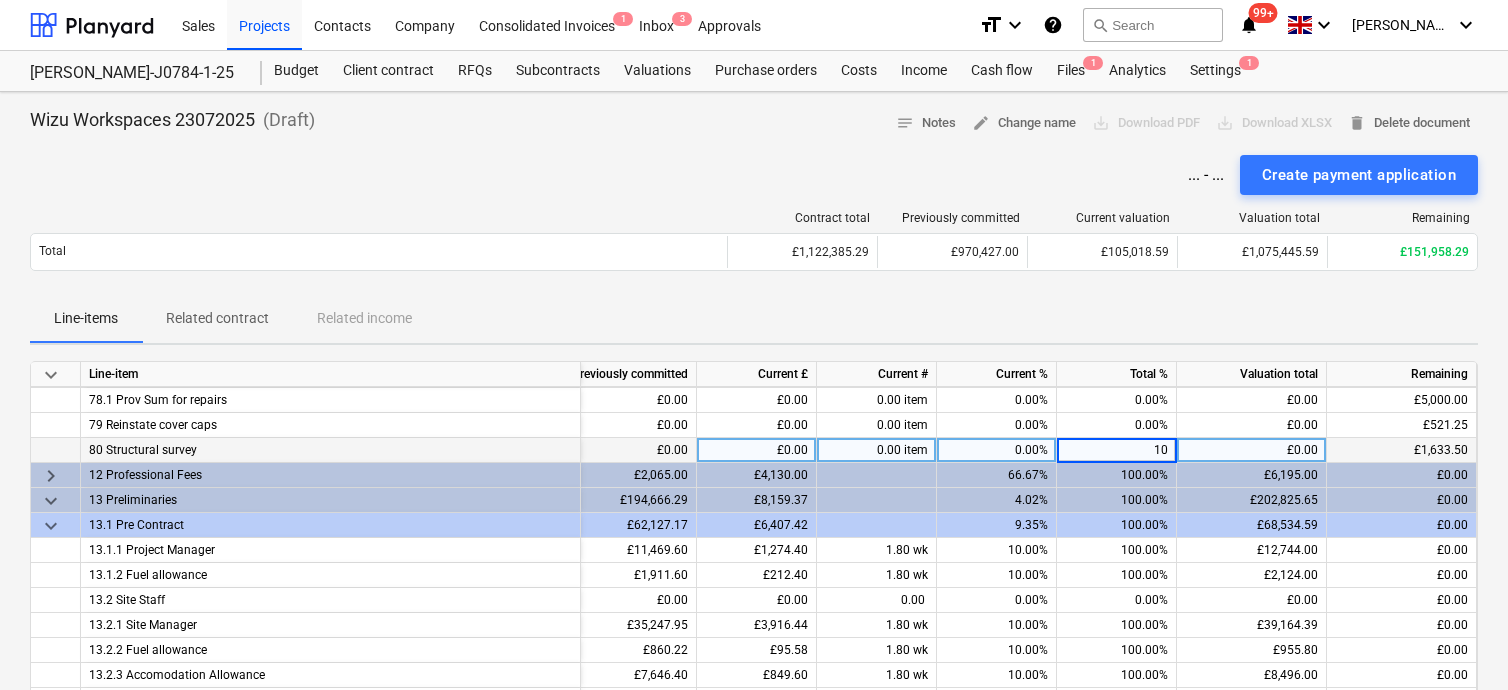 type on "100" 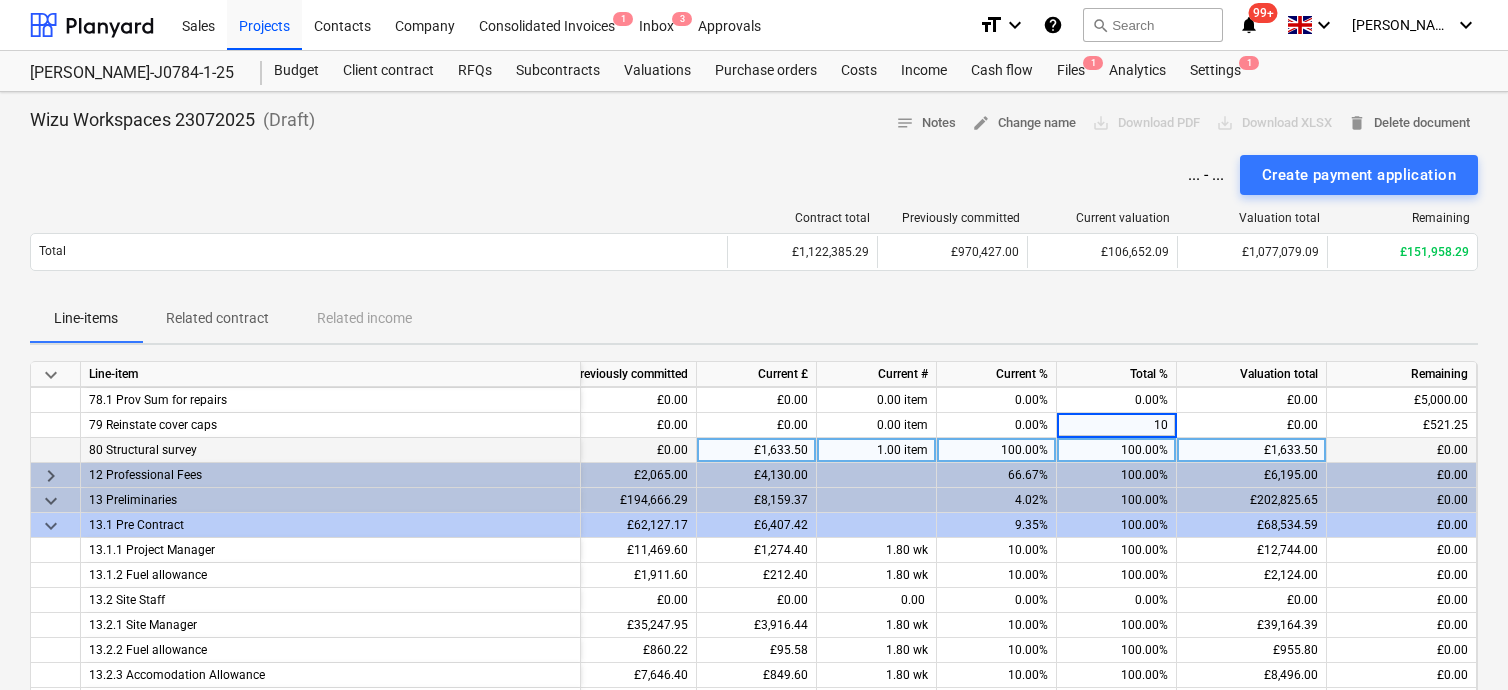 type on "100" 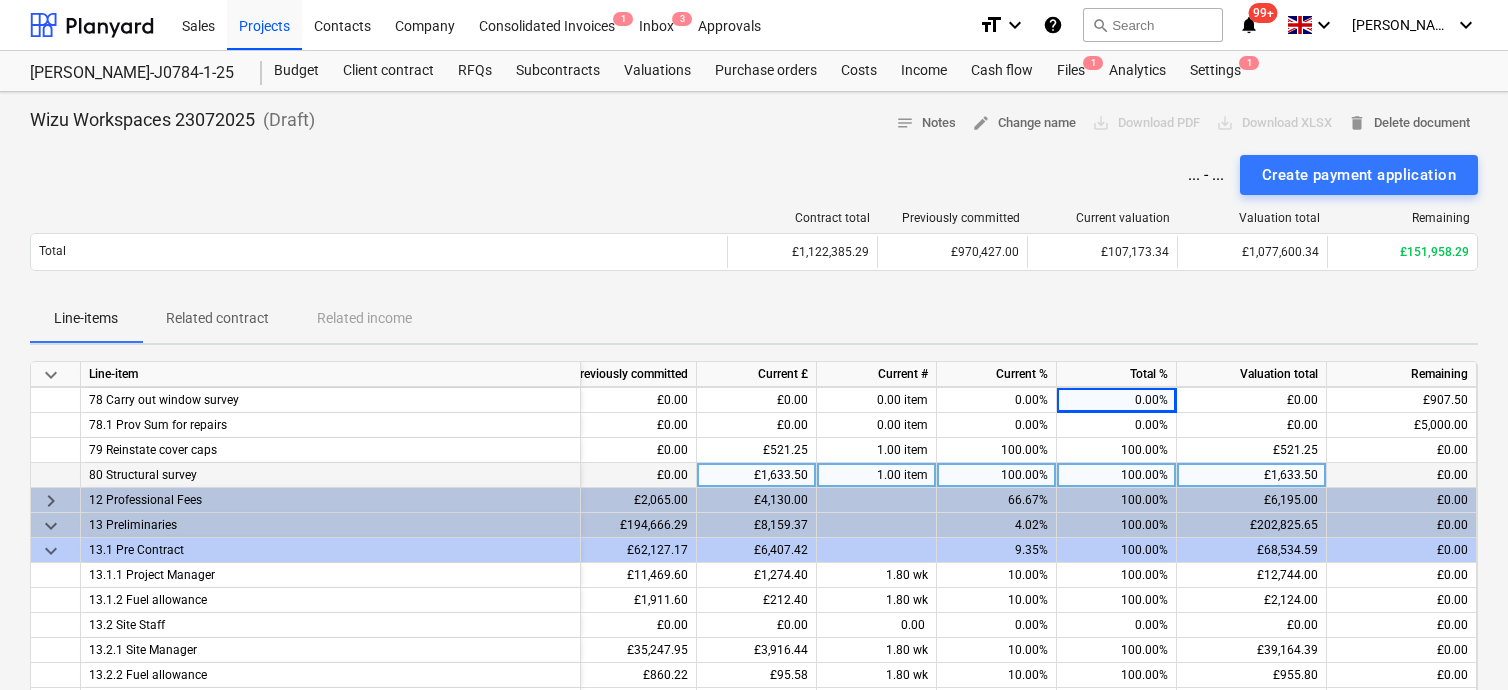 scroll, scrollTop: 2500, scrollLeft: 280, axis: both 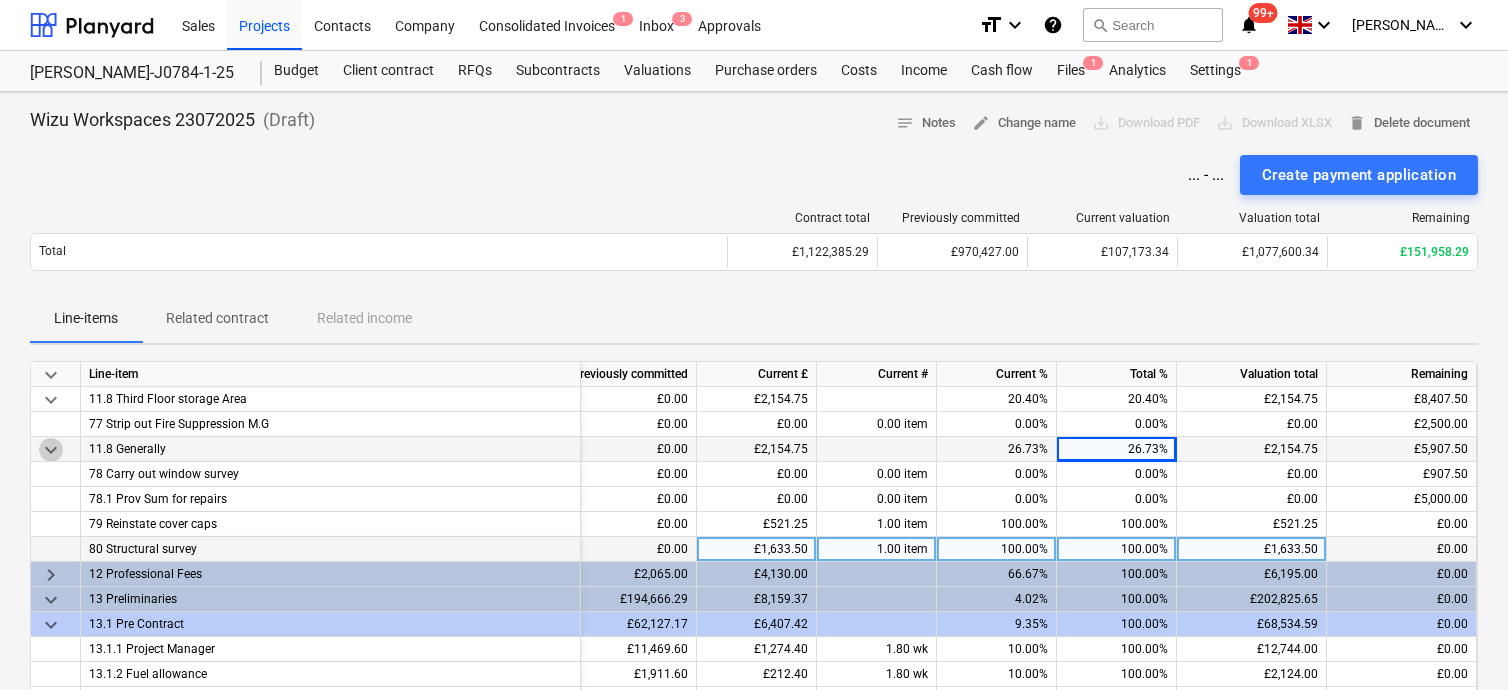 click on "keyboard_arrow_down" at bounding box center (51, 450) 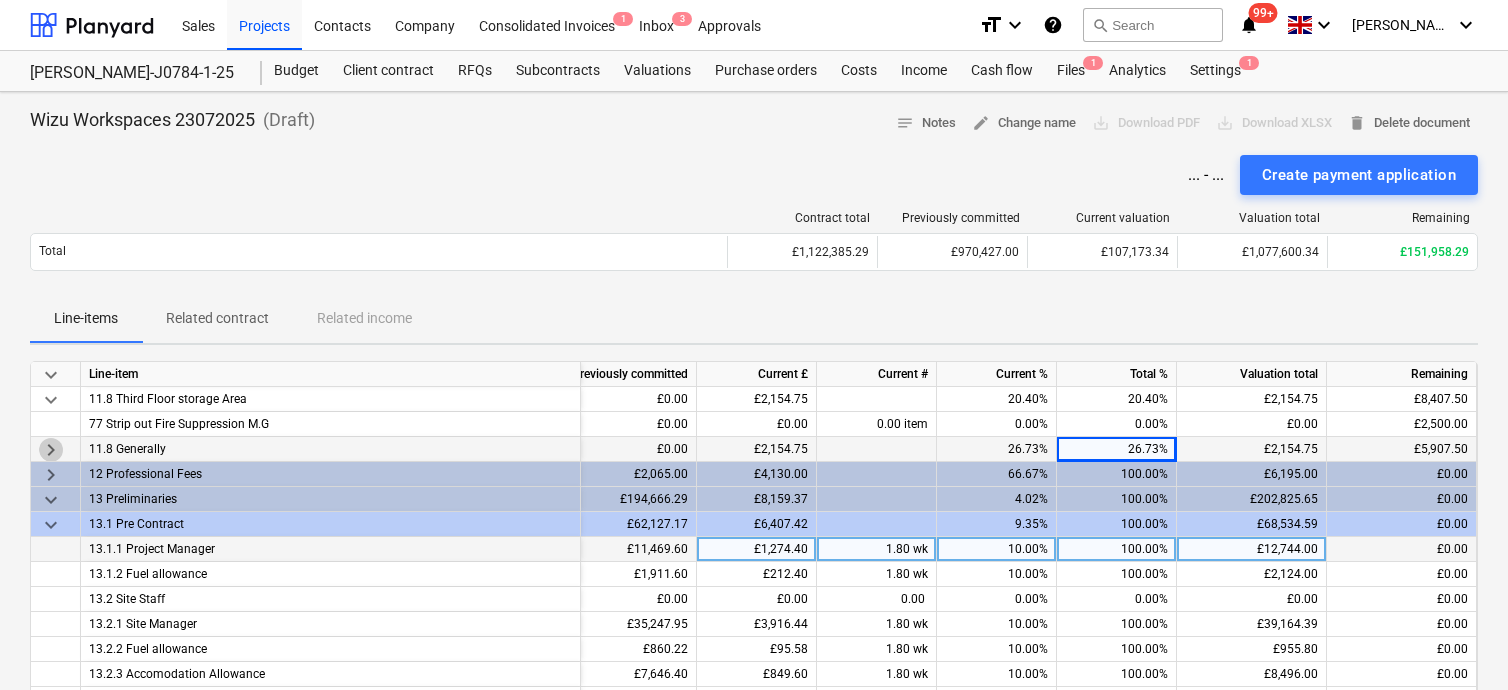 click on "keyboard_arrow_right" at bounding box center (51, 450) 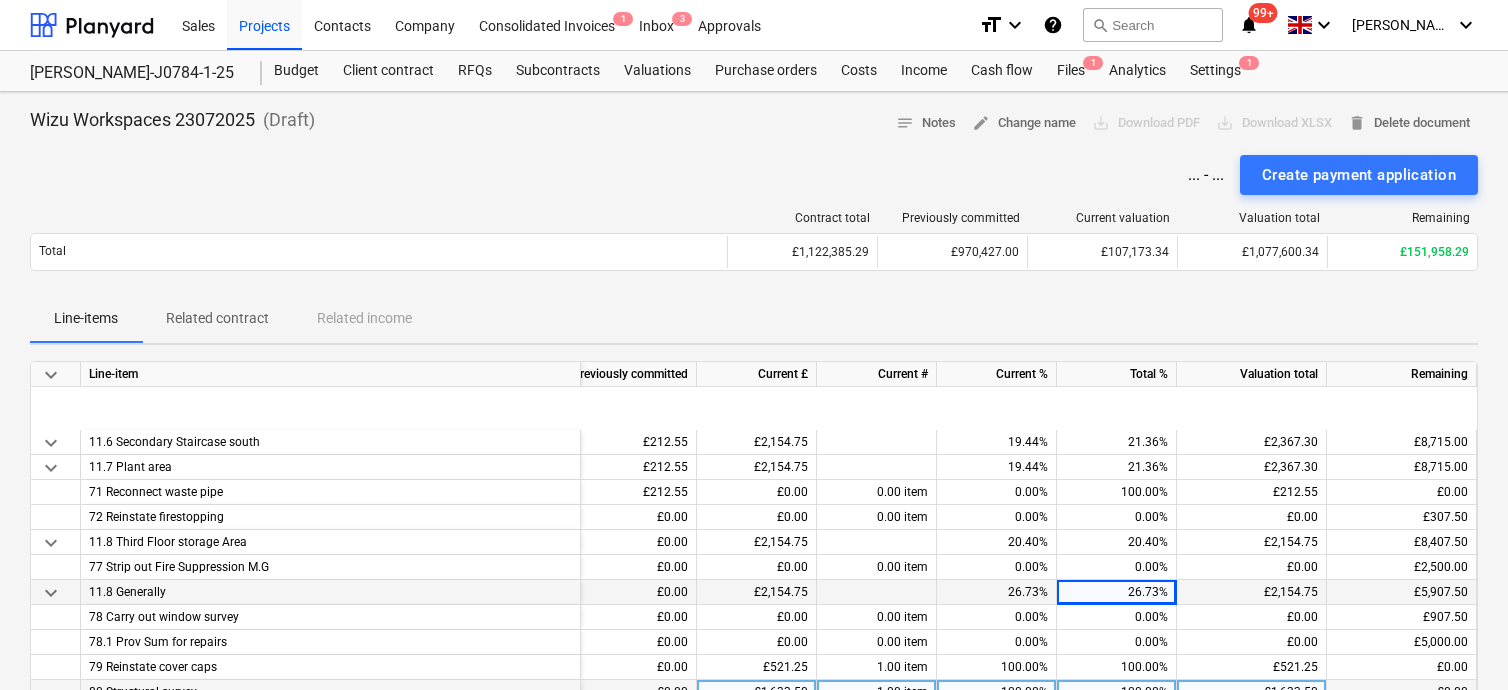 scroll, scrollTop: 2250, scrollLeft: 280, axis: both 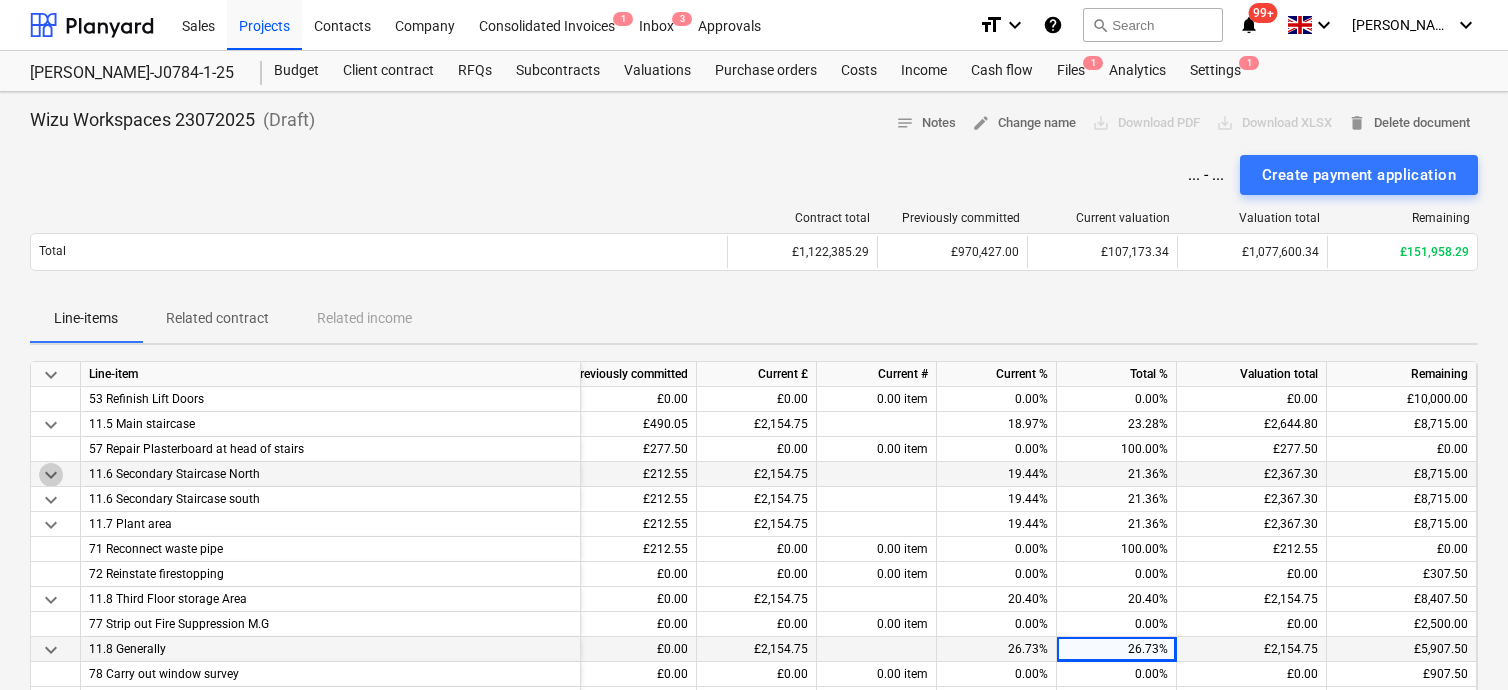 click on "keyboard_arrow_down" at bounding box center (51, 475) 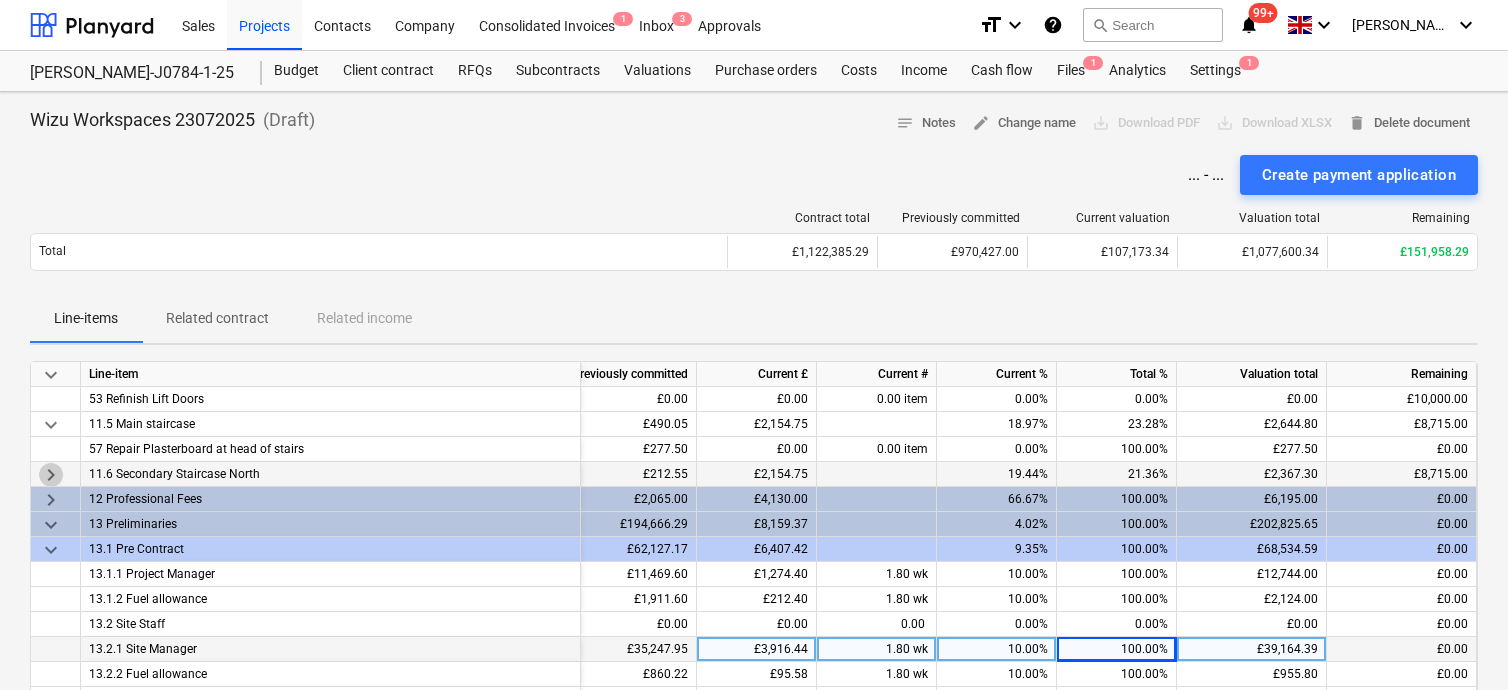 click on "keyboard_arrow_right" at bounding box center [51, 475] 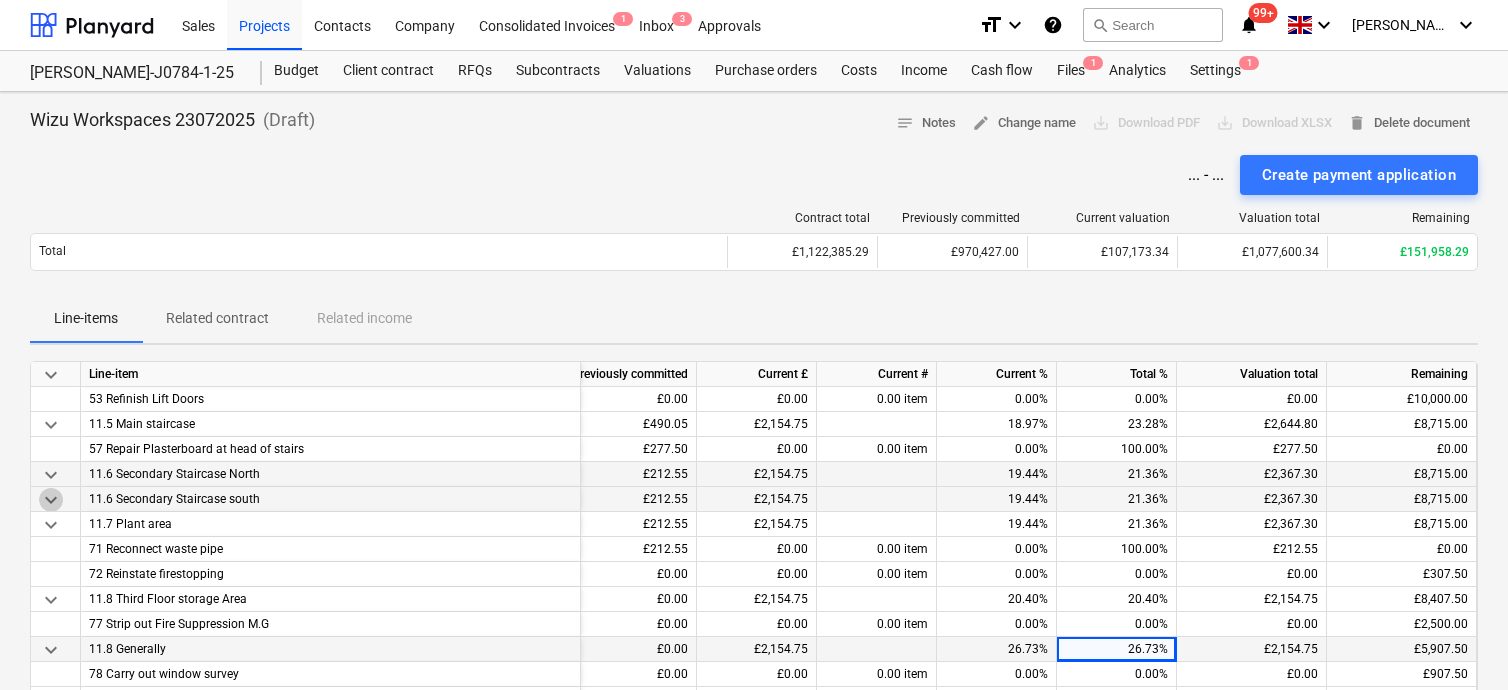 click on "keyboard_arrow_down" at bounding box center [51, 500] 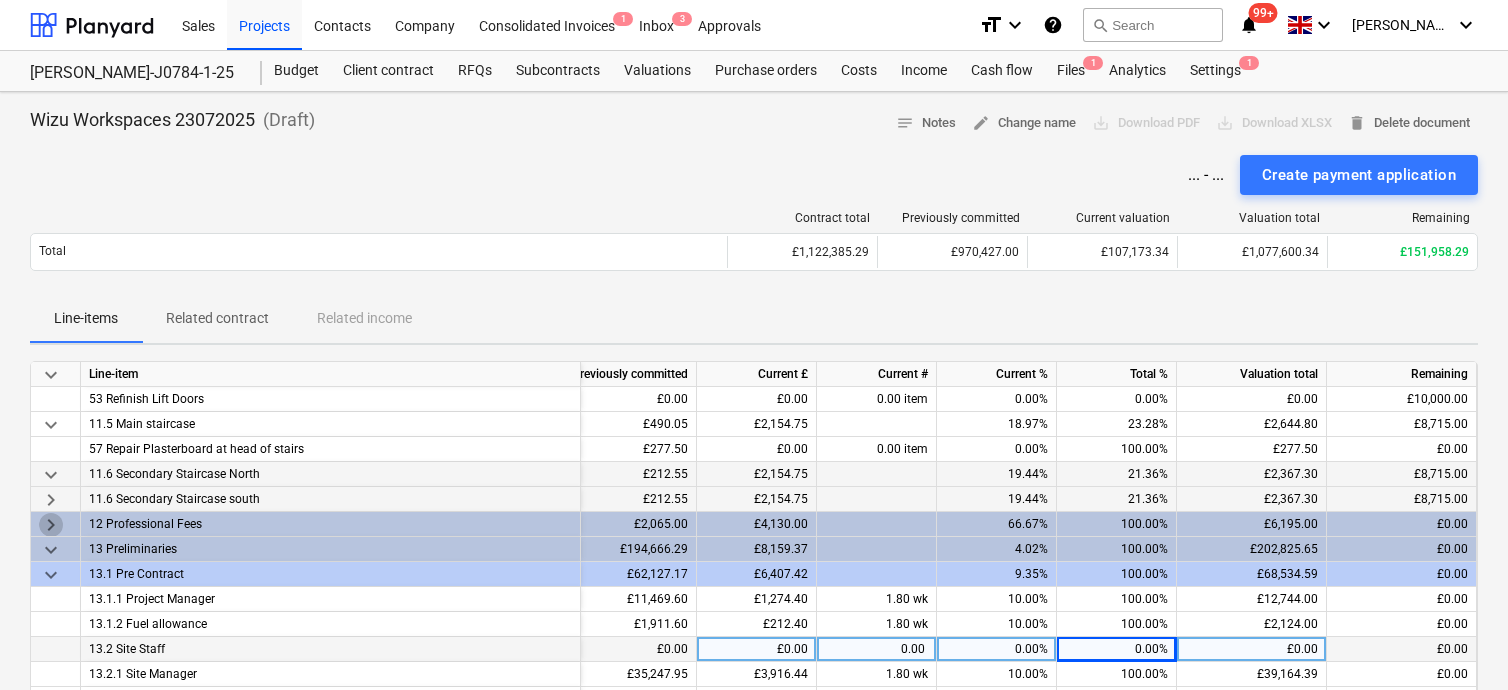 click on "keyboard_arrow_right" at bounding box center (51, 525) 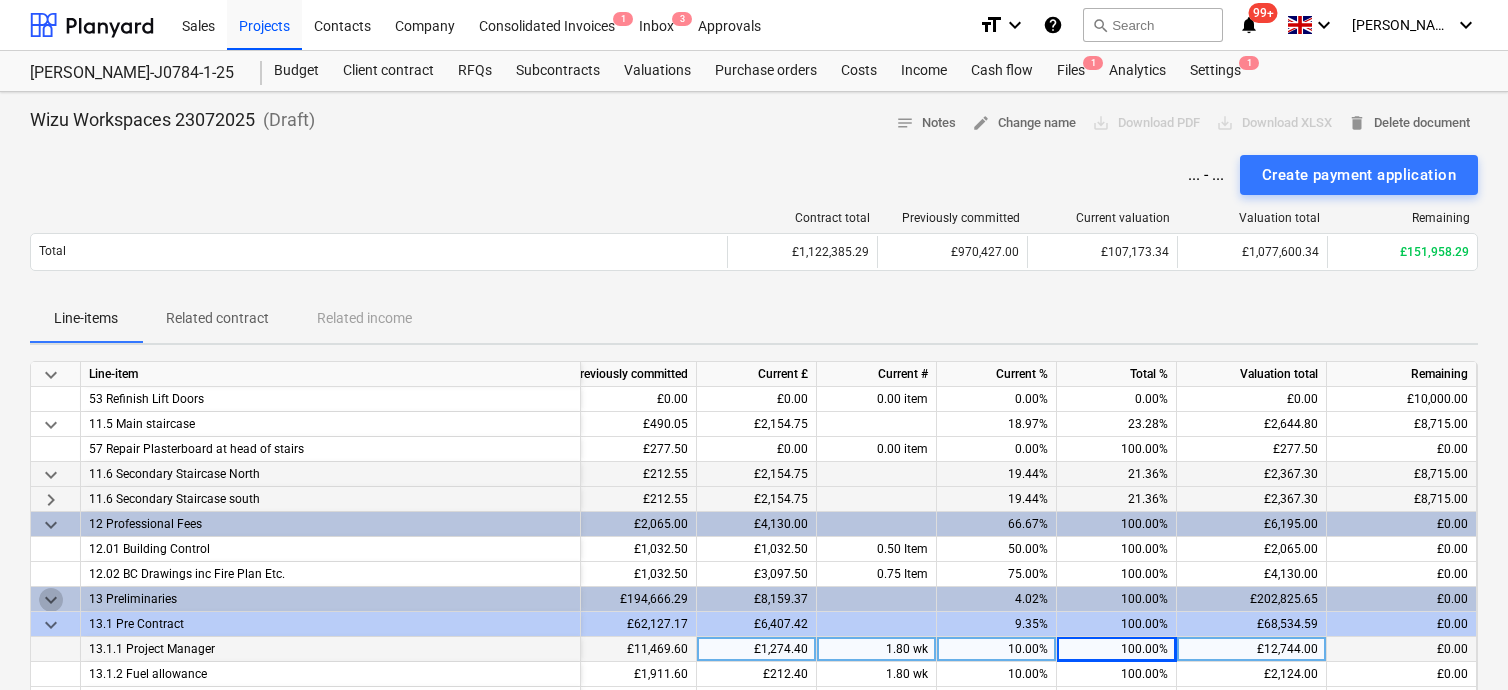 click on "keyboard_arrow_down" at bounding box center (51, 600) 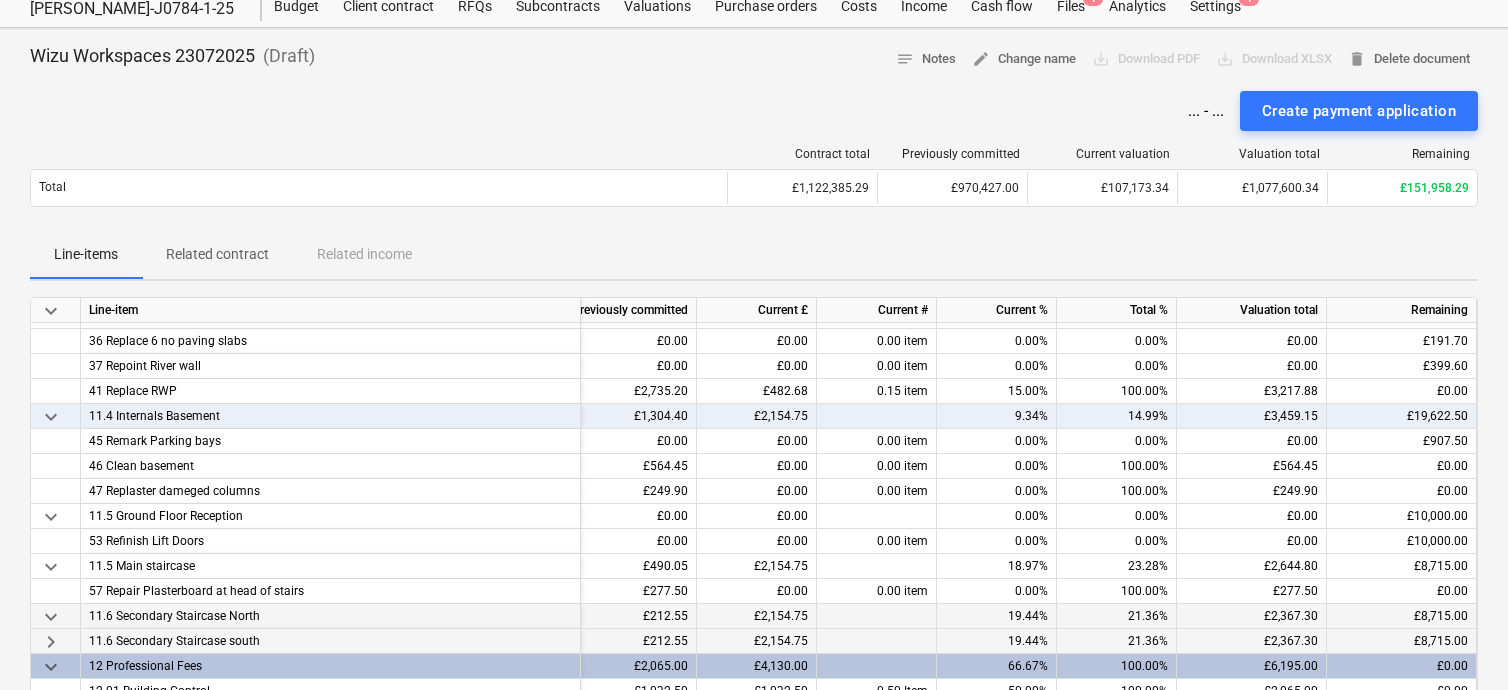 scroll, scrollTop: 0, scrollLeft: 0, axis: both 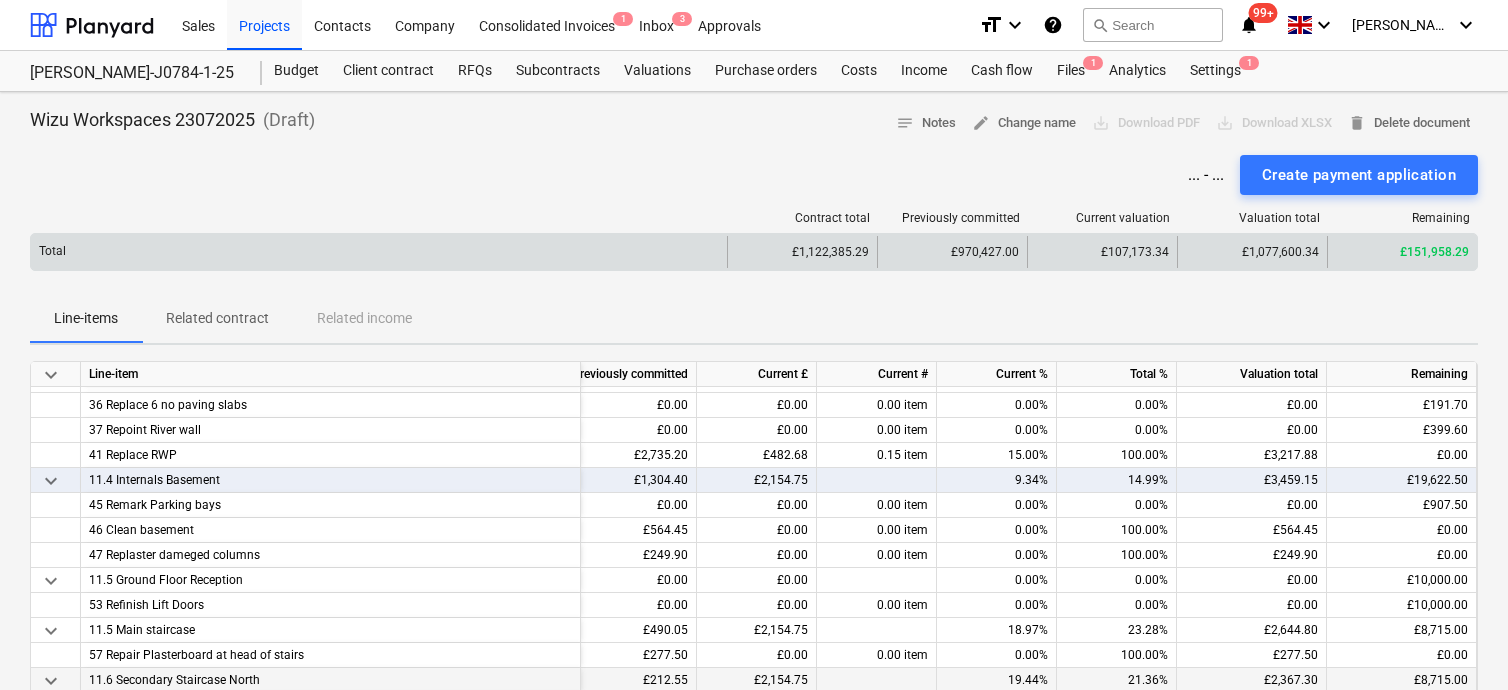 click on "£1,122,385.29" at bounding box center [802, 252] 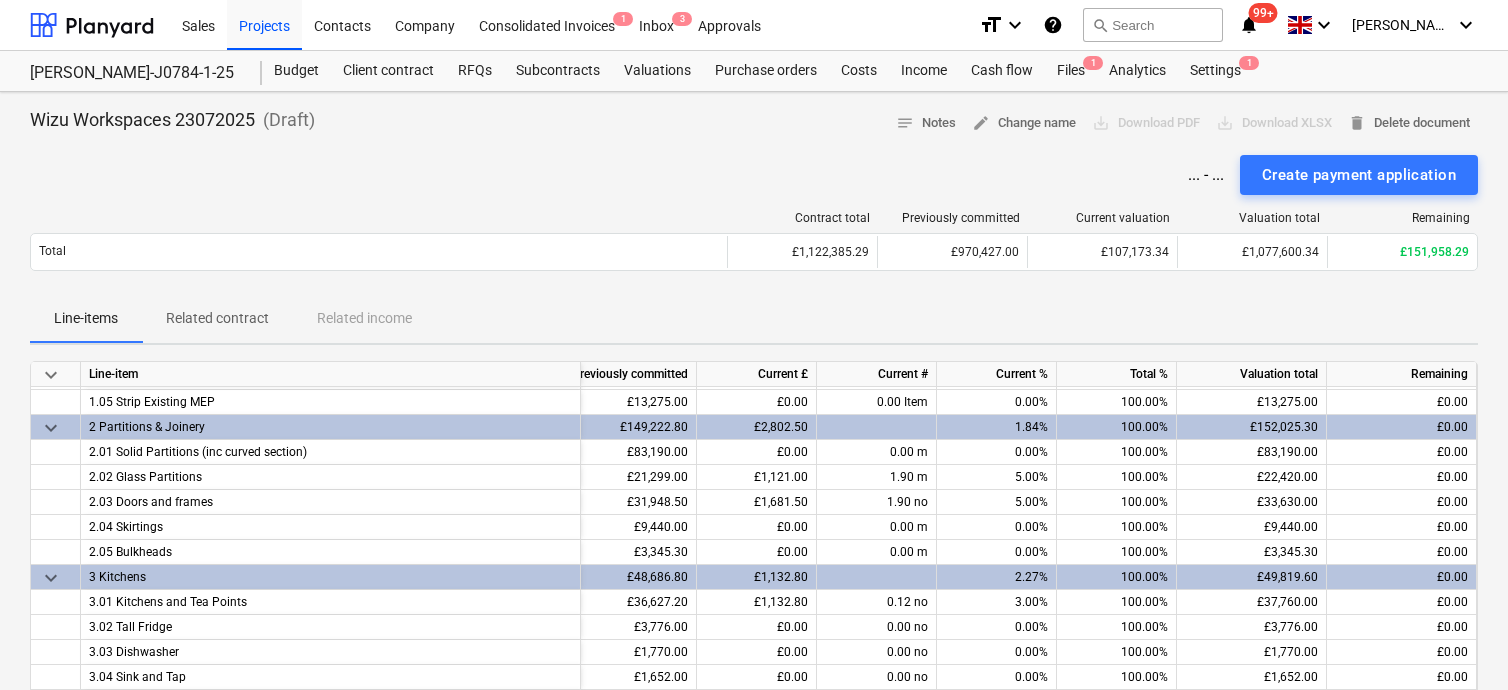 scroll, scrollTop: 0, scrollLeft: 280, axis: horizontal 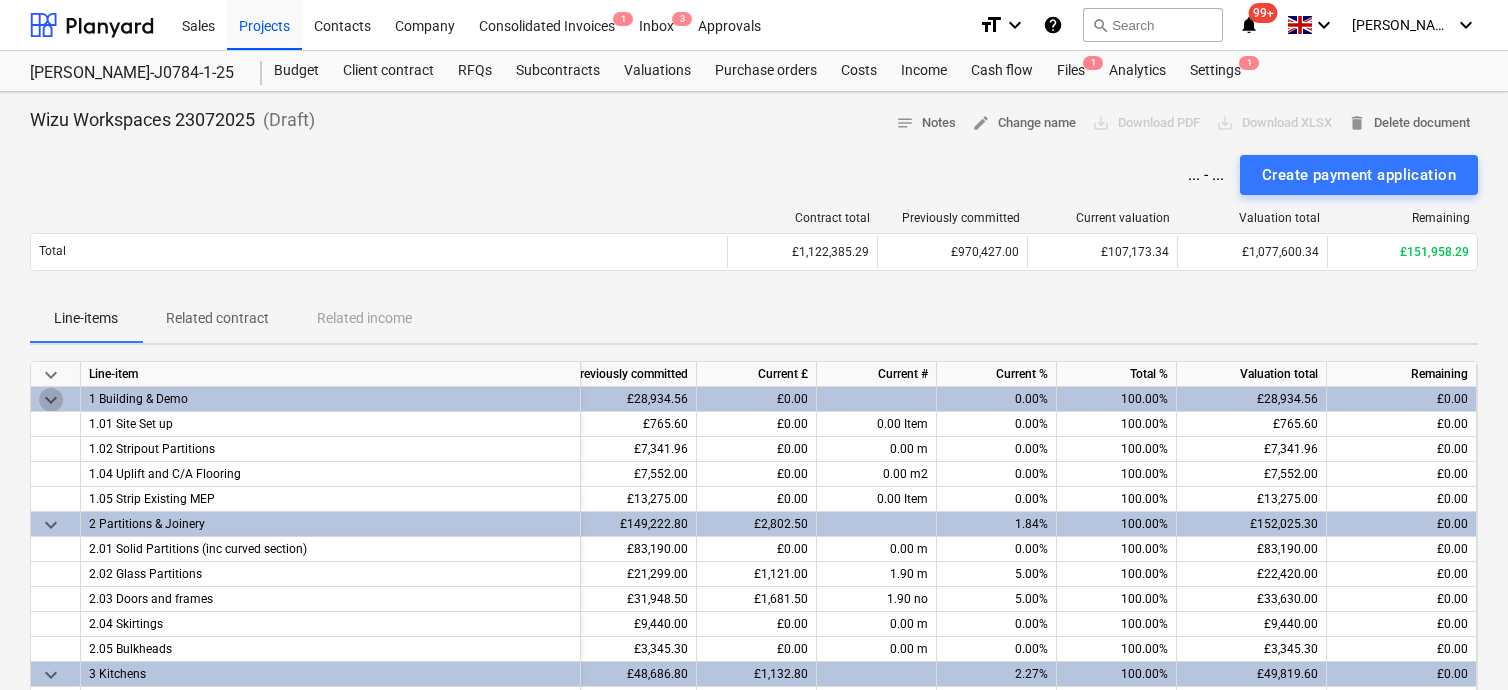 click on "keyboard_arrow_down" at bounding box center (51, 400) 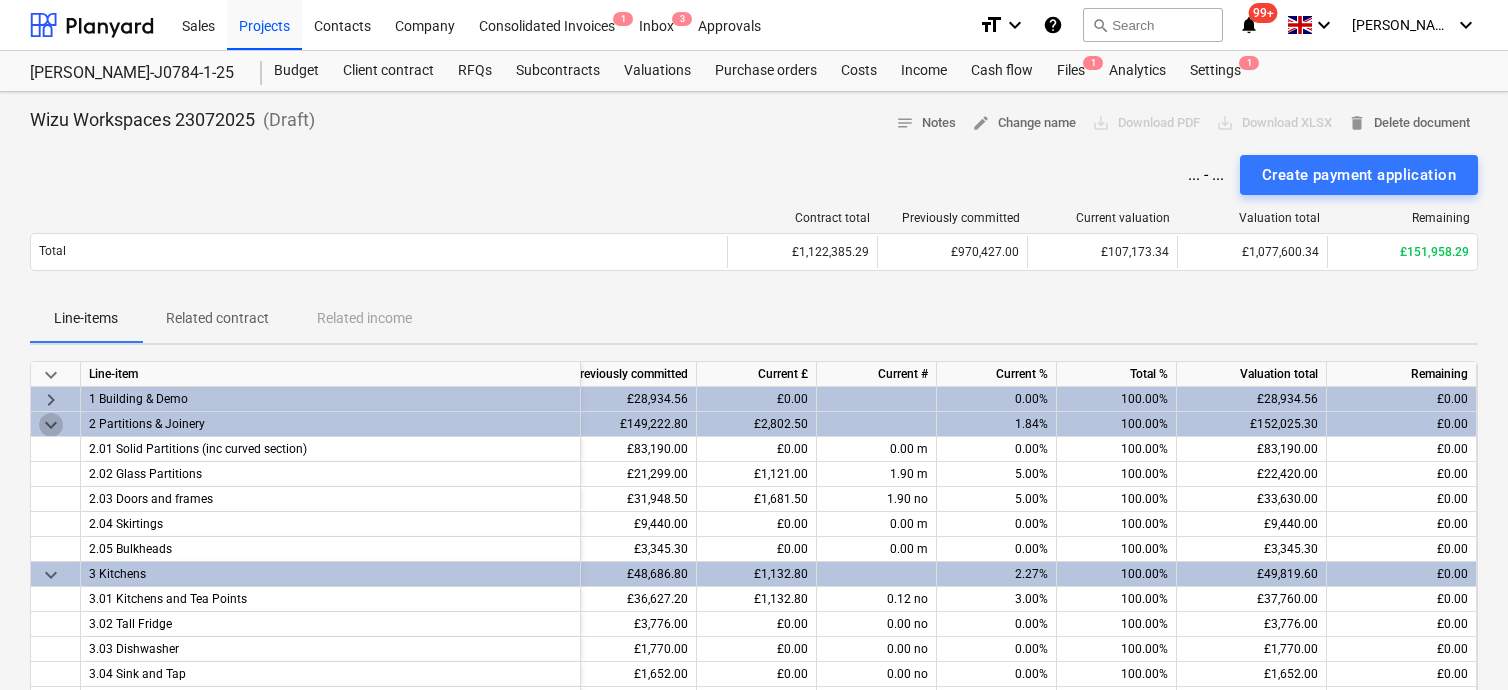 click on "keyboard_arrow_down" at bounding box center (51, 425) 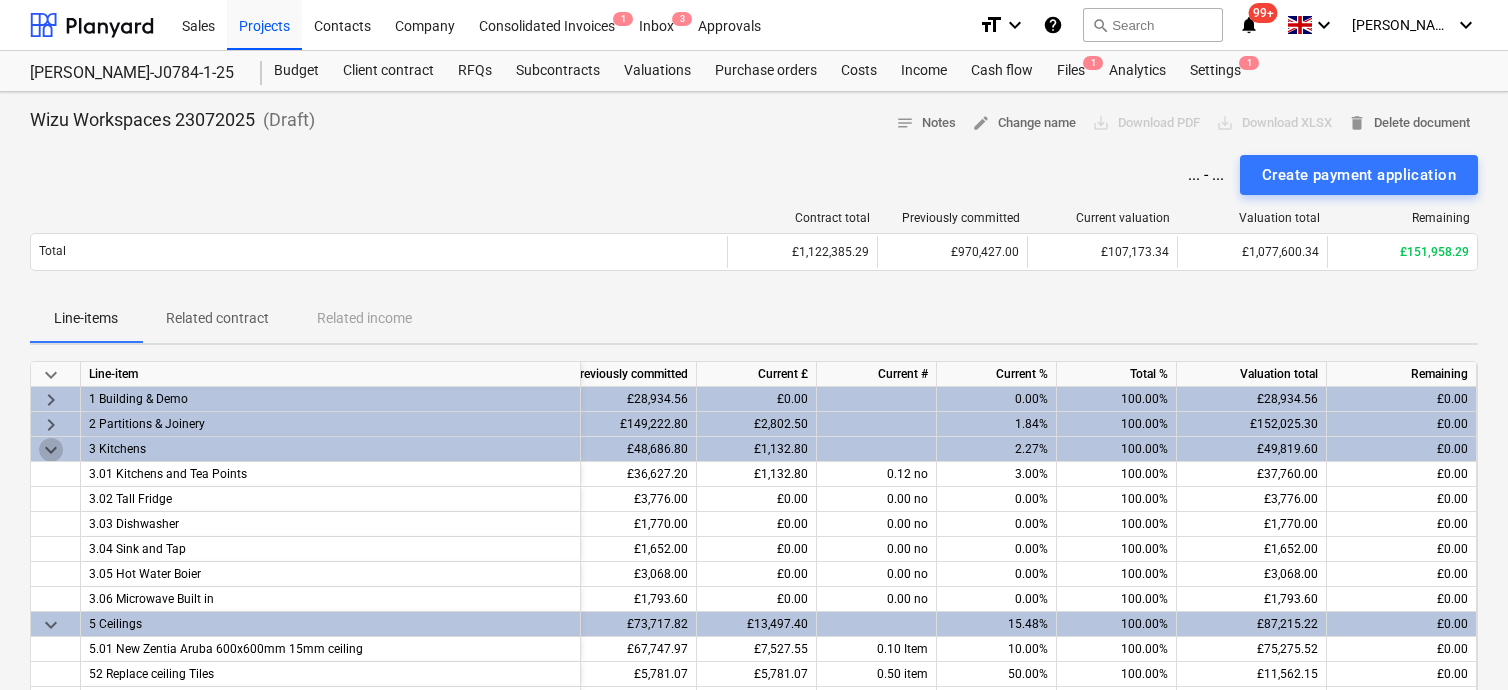 click on "keyboard_arrow_down" at bounding box center (51, 450) 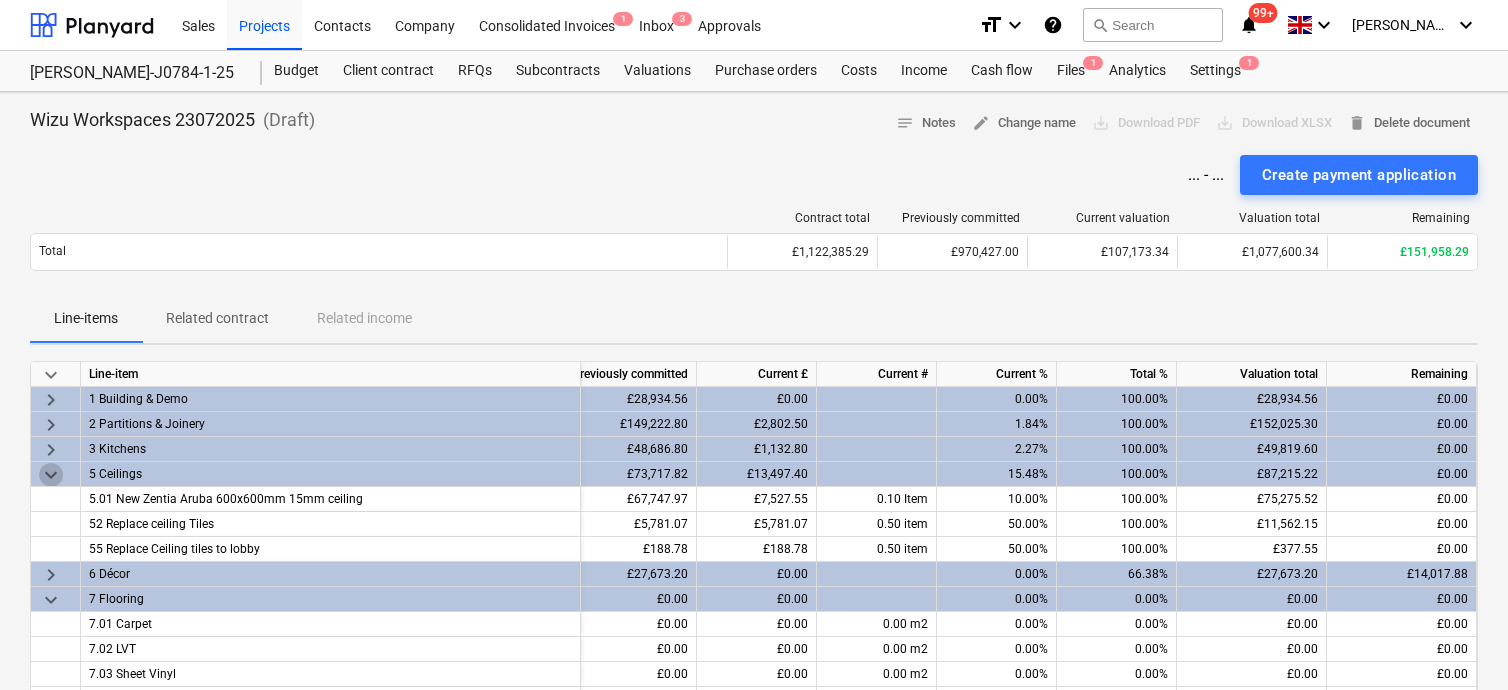 click on "keyboard_arrow_down" at bounding box center (51, 475) 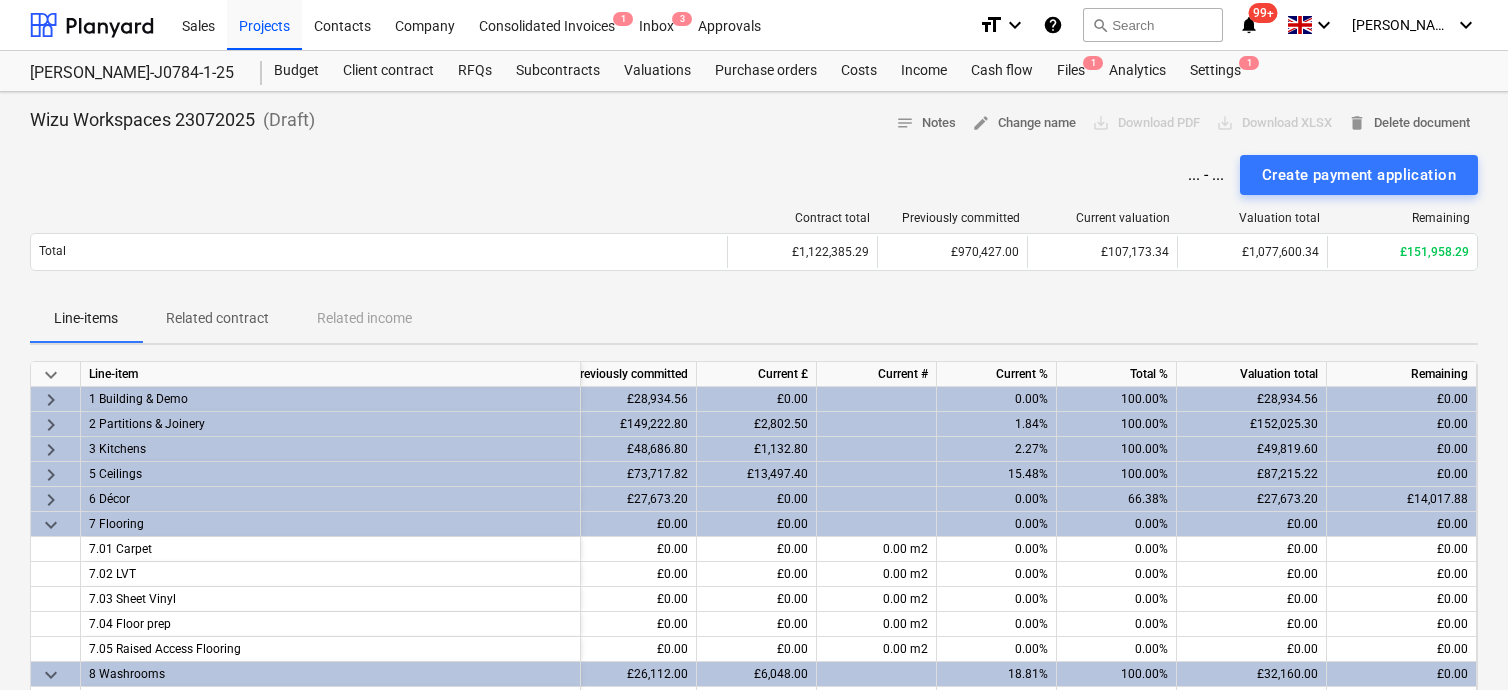 click on "keyboard_arrow_down" at bounding box center [51, 525] 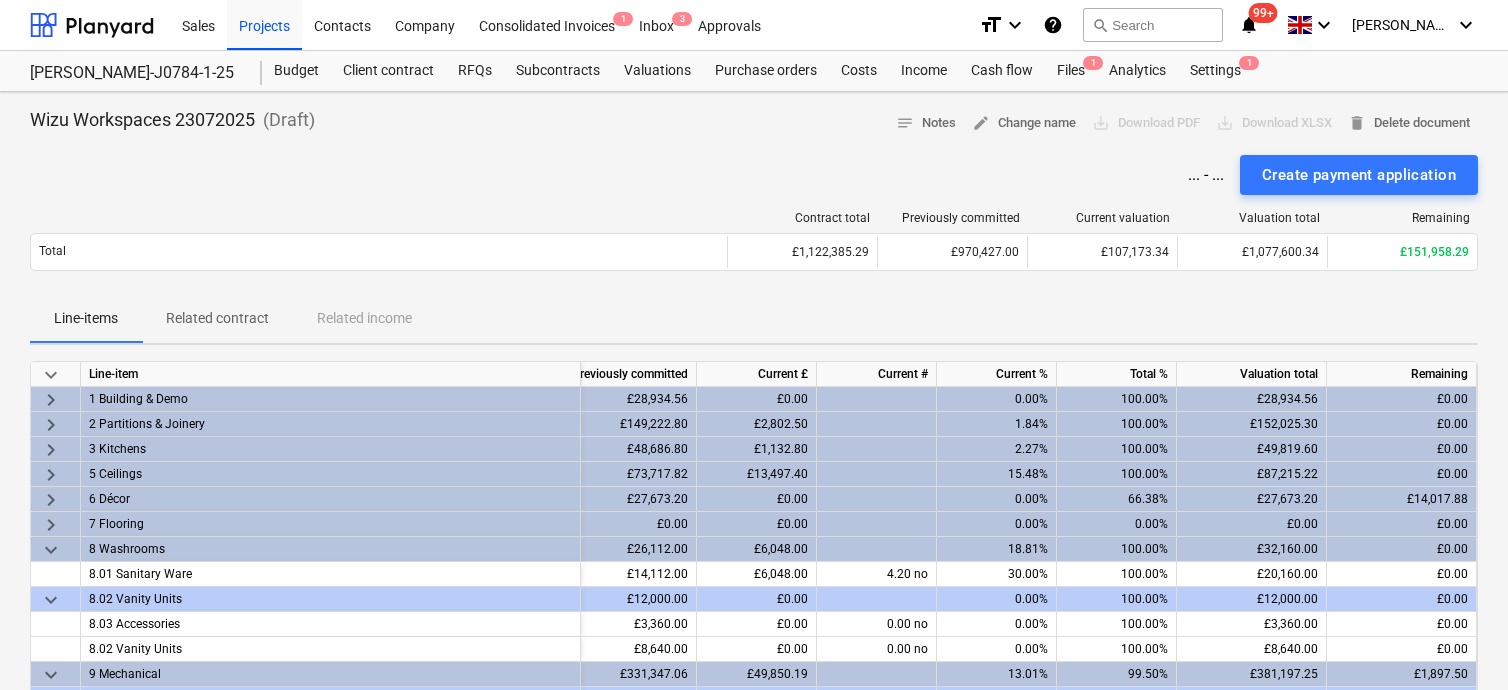 click on "keyboard_arrow_down" at bounding box center [56, 549] 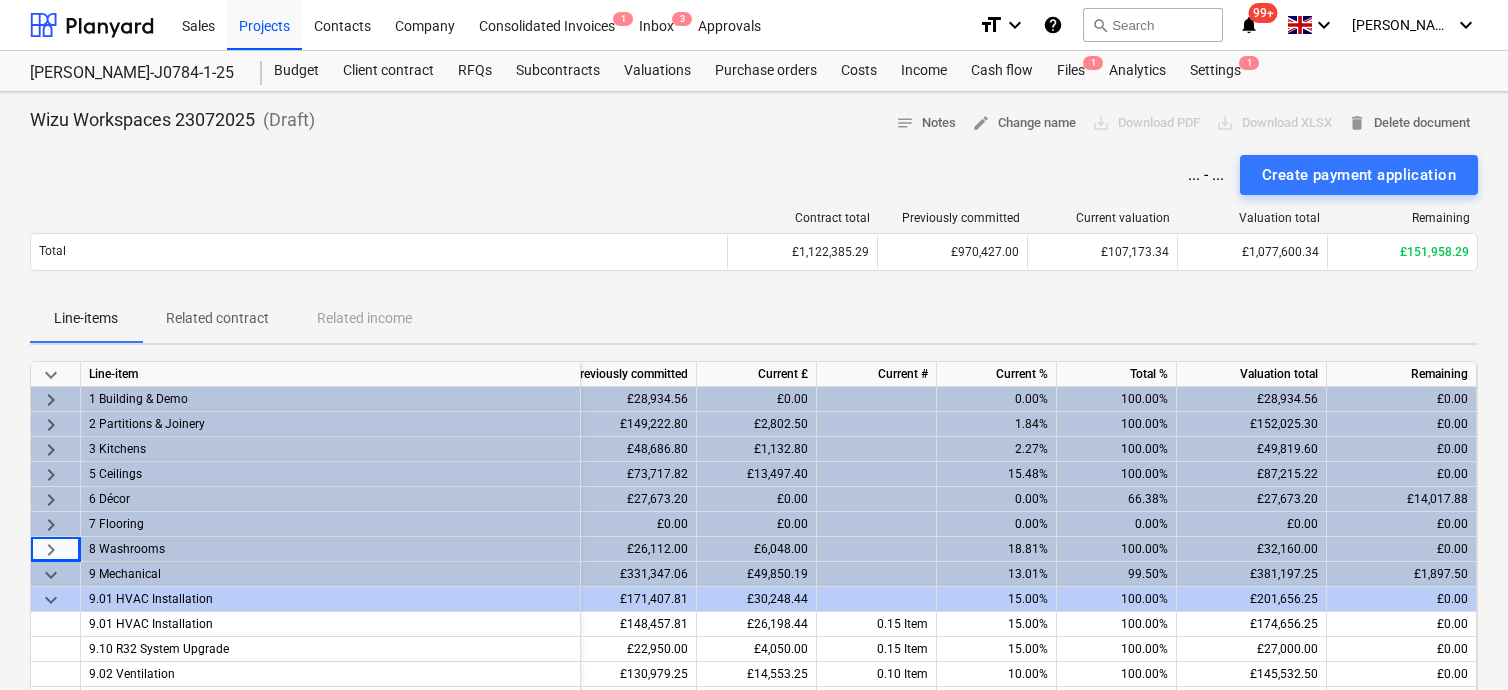 click on "keyboard_arrow_down" at bounding box center (51, 600) 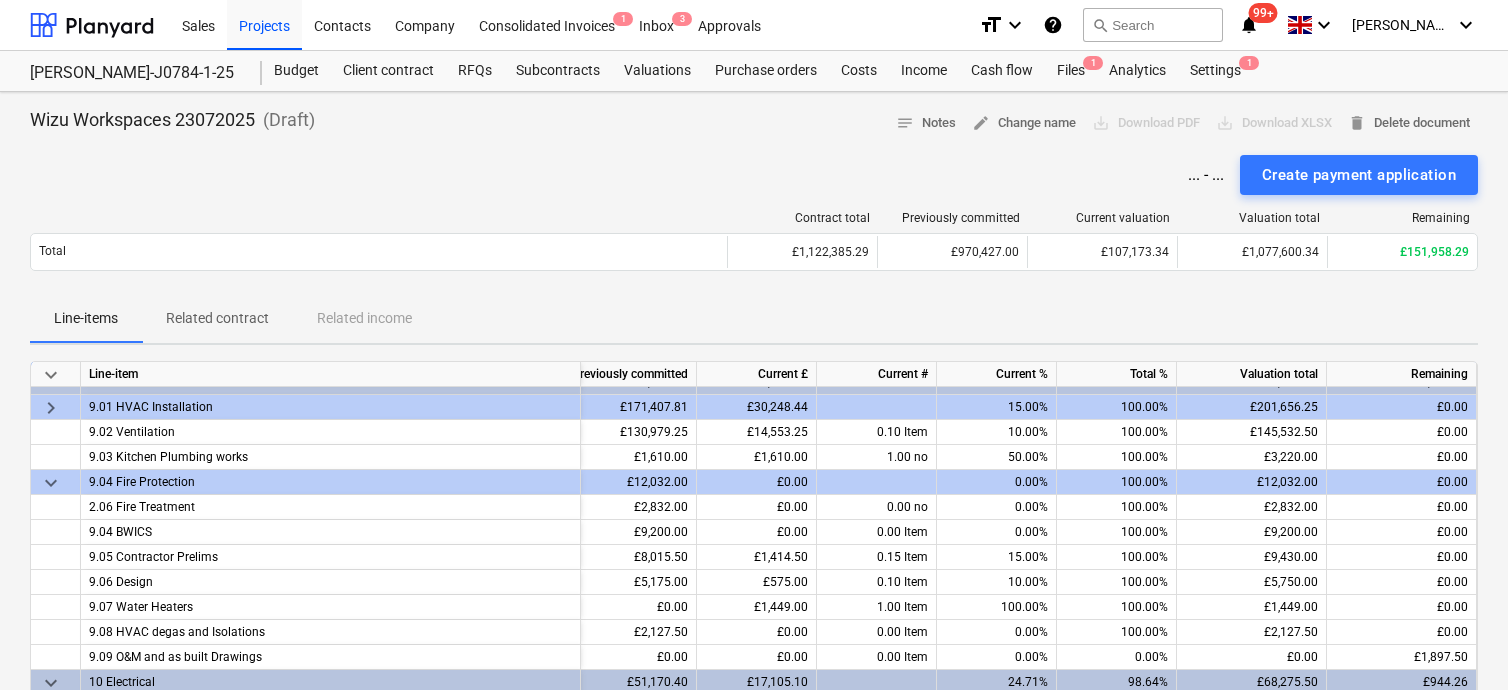 scroll, scrollTop: 200, scrollLeft: 280, axis: both 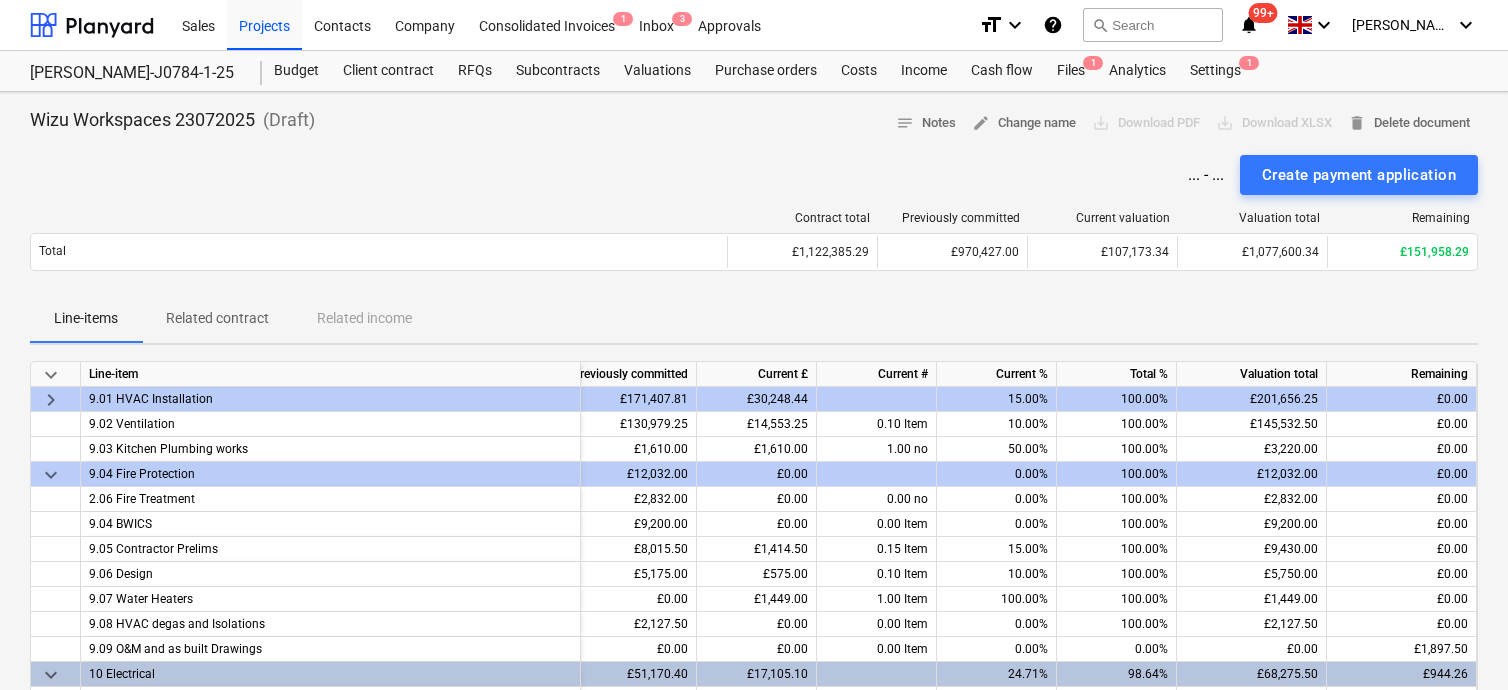 click on "keyboard_arrow_down" at bounding box center (51, 475) 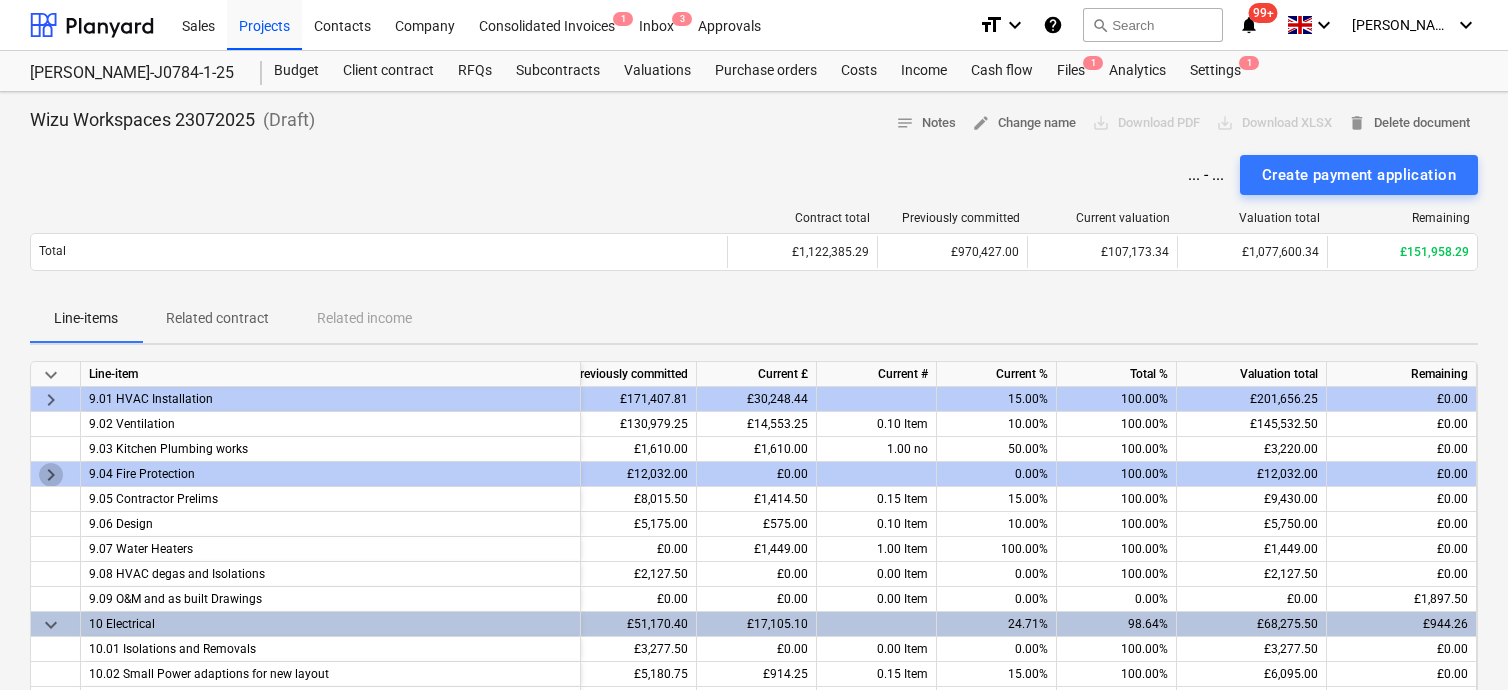 click on "keyboard_arrow_right" at bounding box center [51, 475] 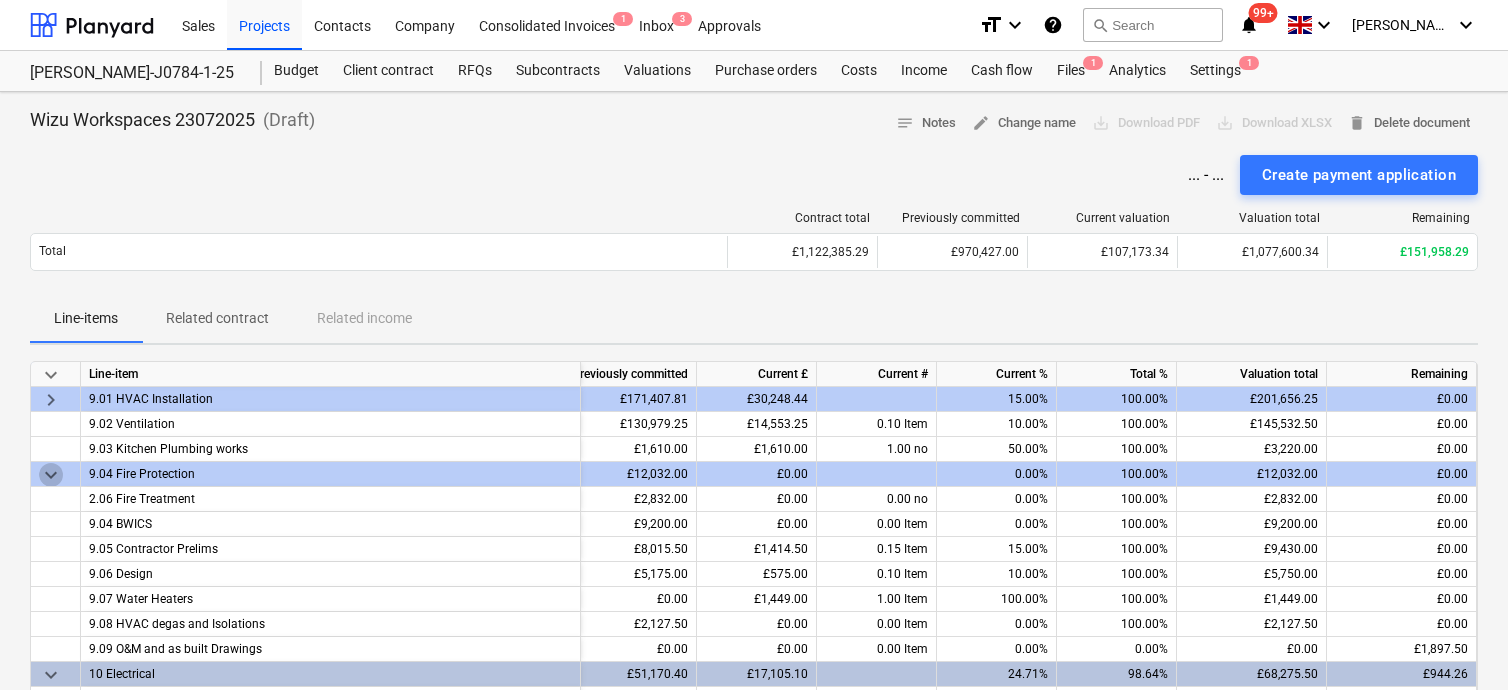 click on "keyboard_arrow_down" at bounding box center [51, 475] 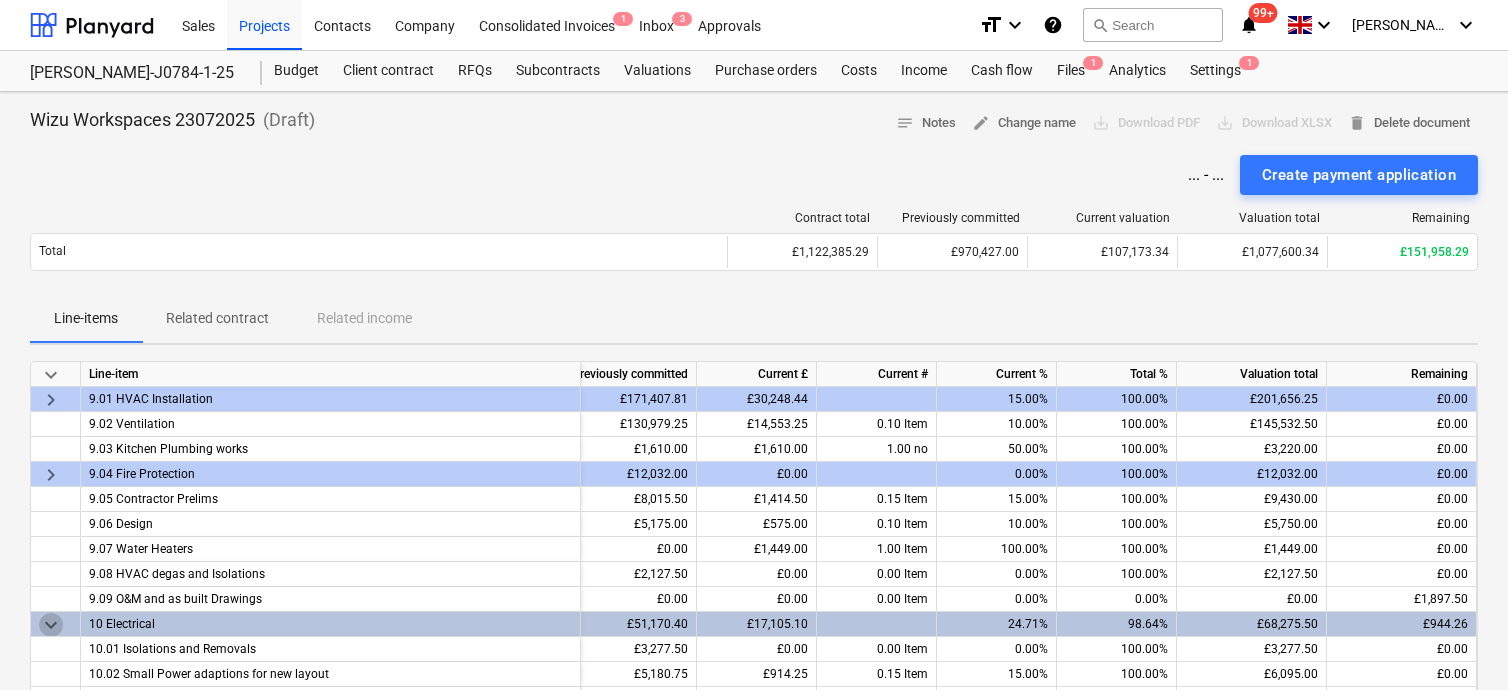 click on "keyboard_arrow_down" at bounding box center (51, 625) 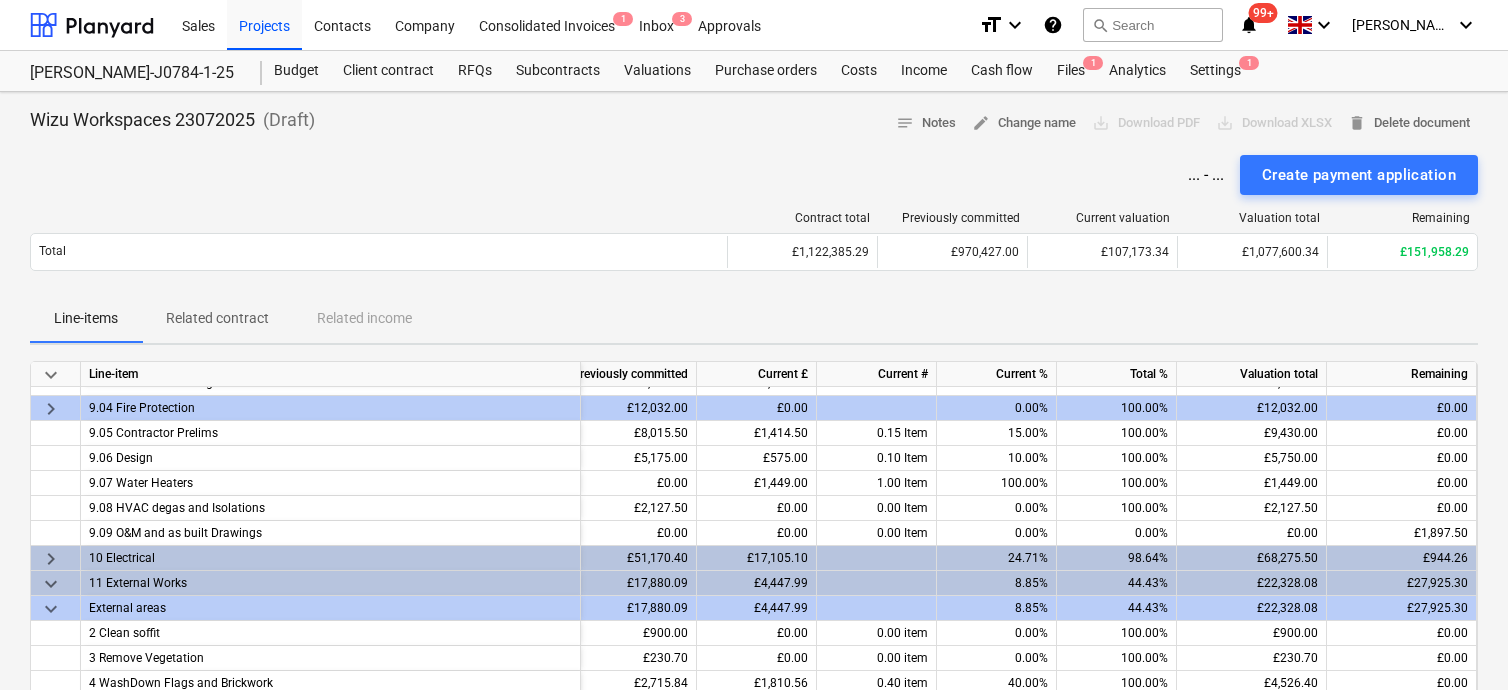 scroll, scrollTop: 300, scrollLeft: 280, axis: both 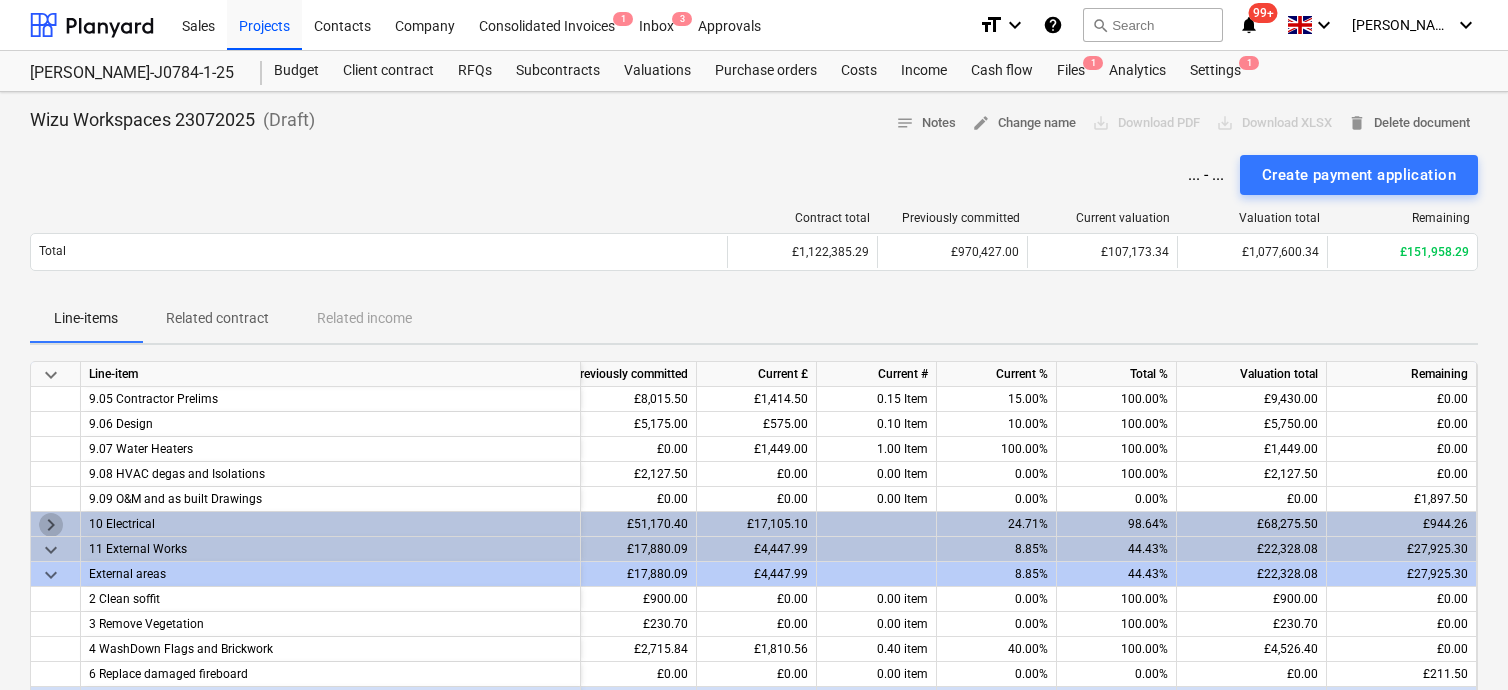 click on "keyboard_arrow_right" at bounding box center [51, 525] 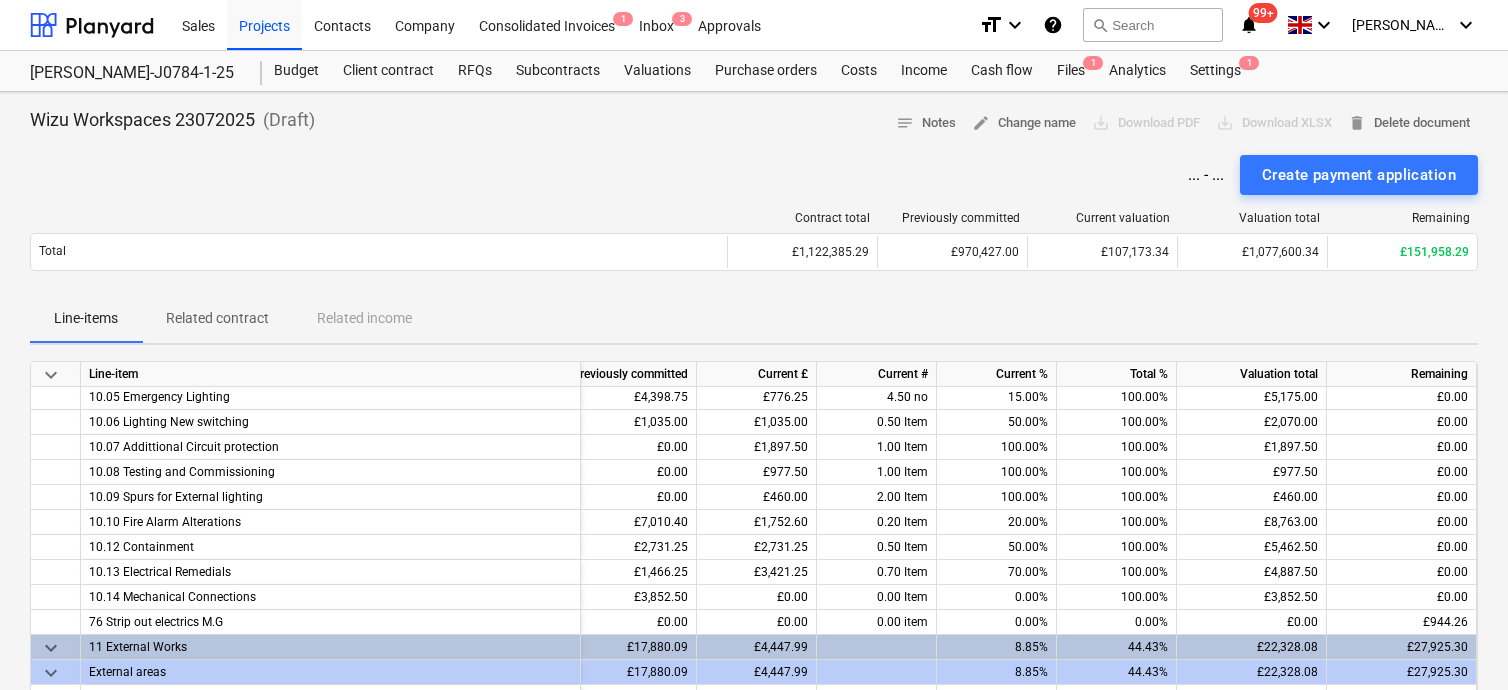 scroll, scrollTop: 600, scrollLeft: 280, axis: both 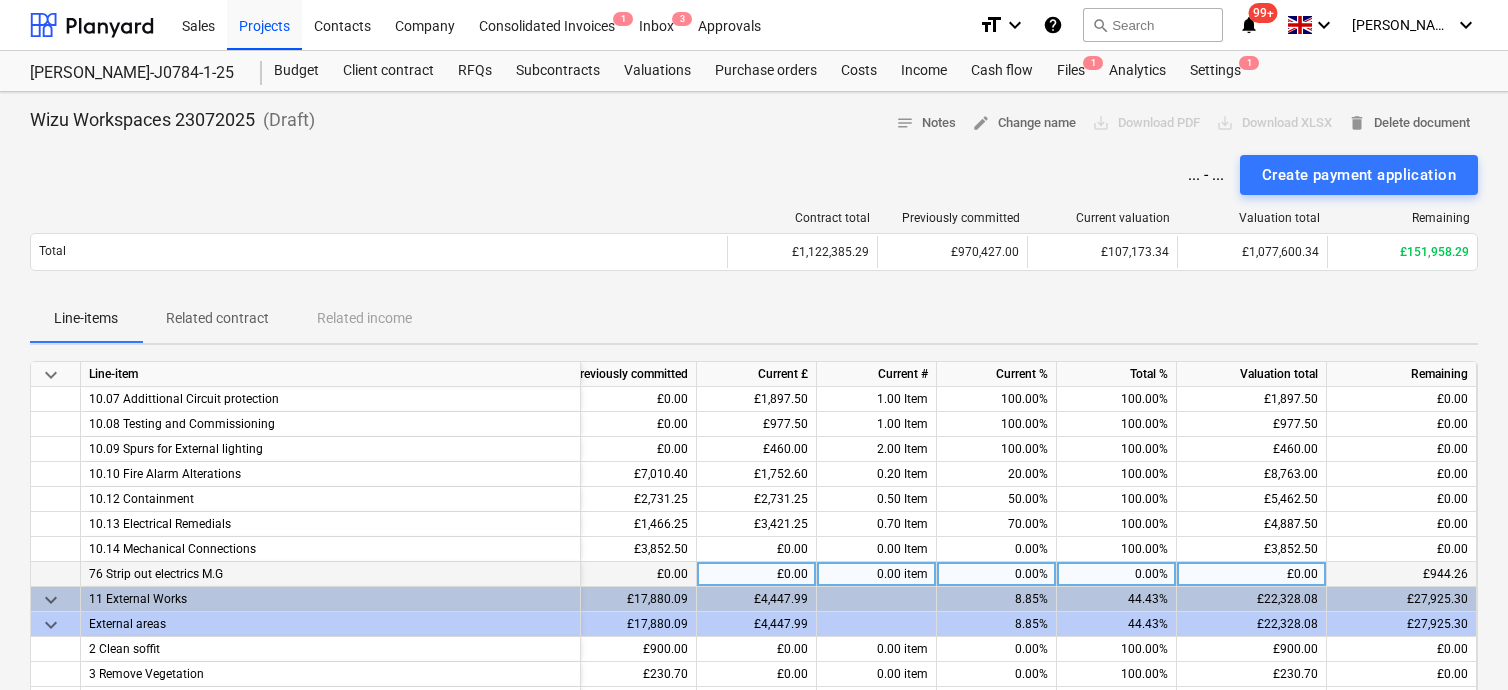 click on "0.00%" at bounding box center (1117, 574) 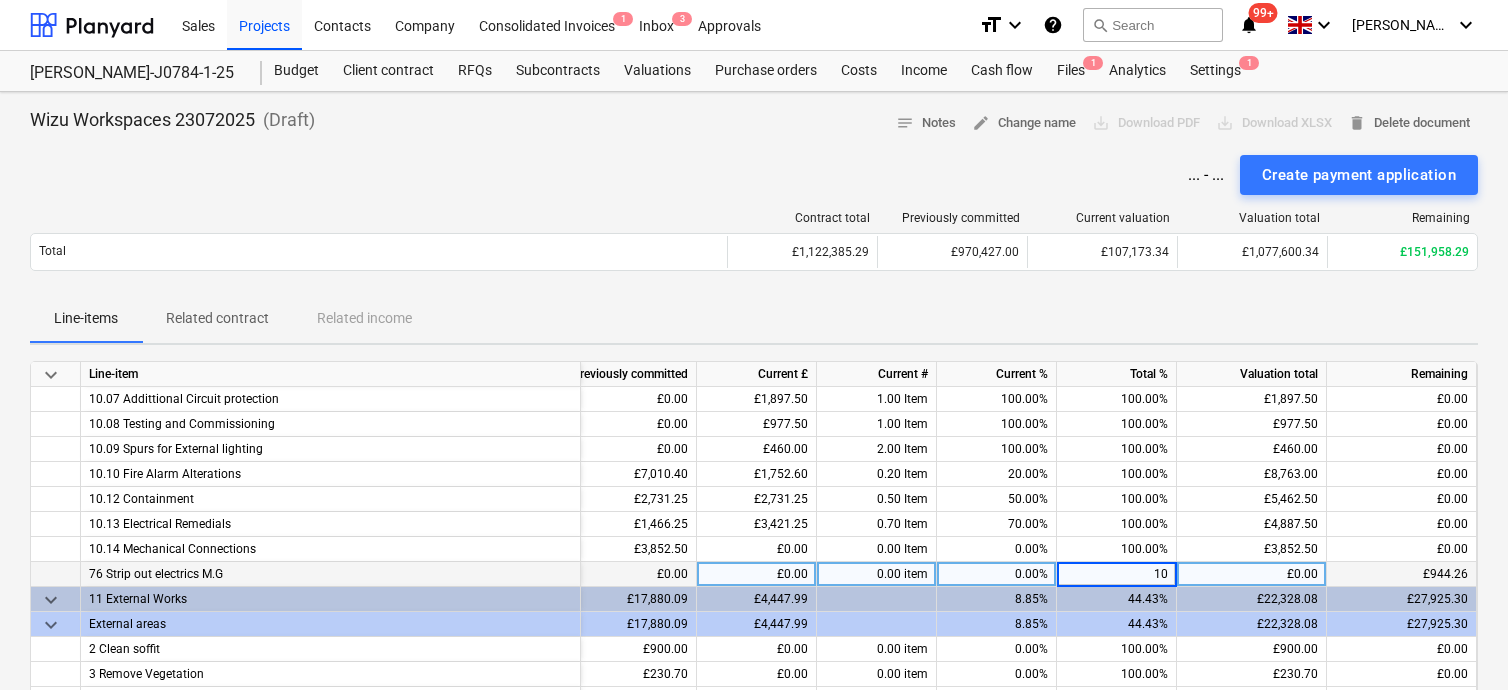 type on "100" 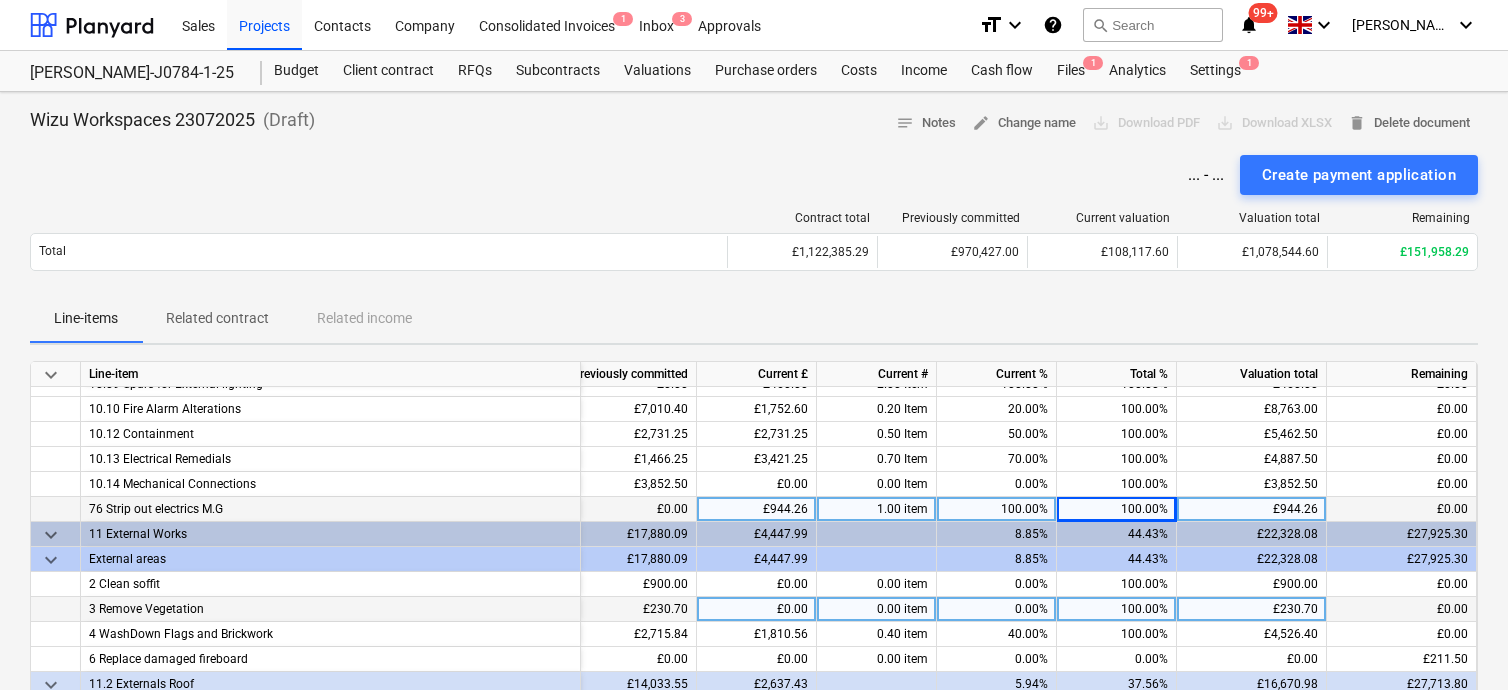 scroll, scrollTop: 700, scrollLeft: 280, axis: both 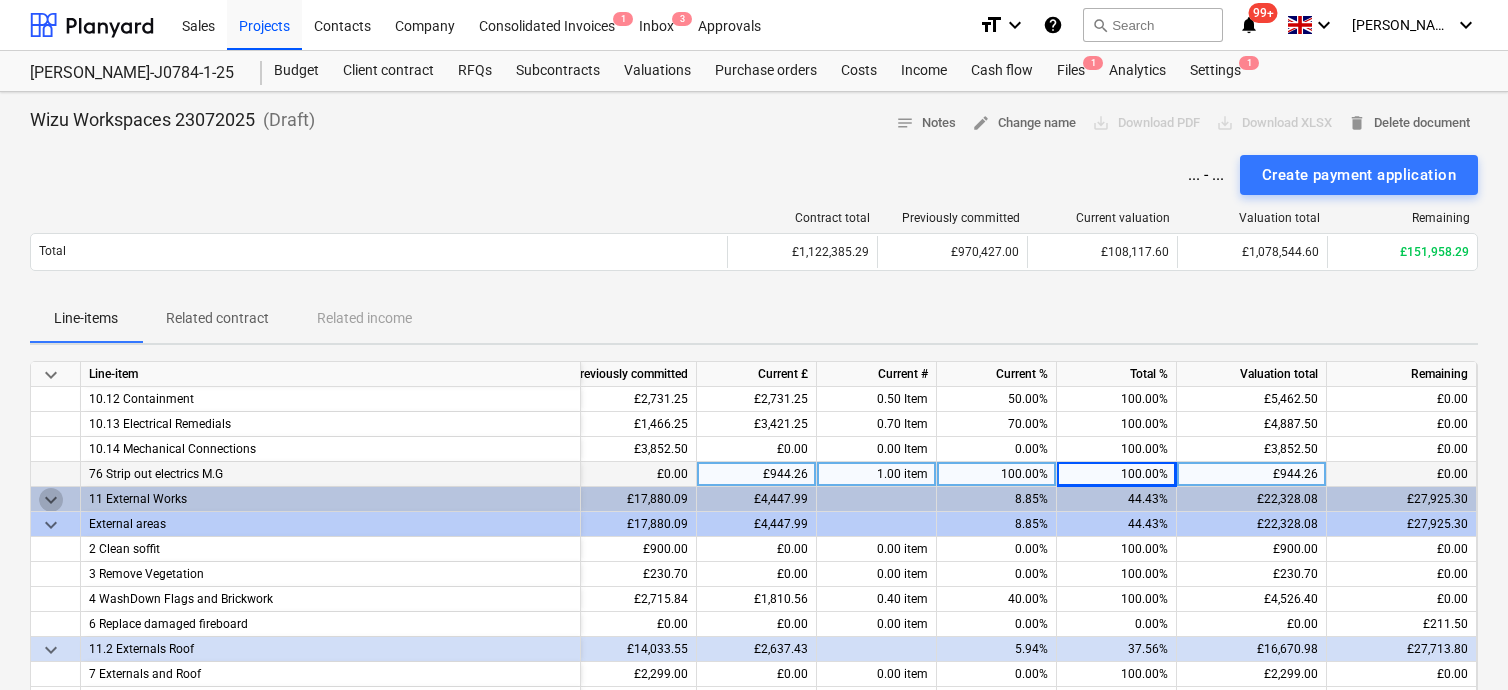 click on "keyboard_arrow_down" at bounding box center (51, 500) 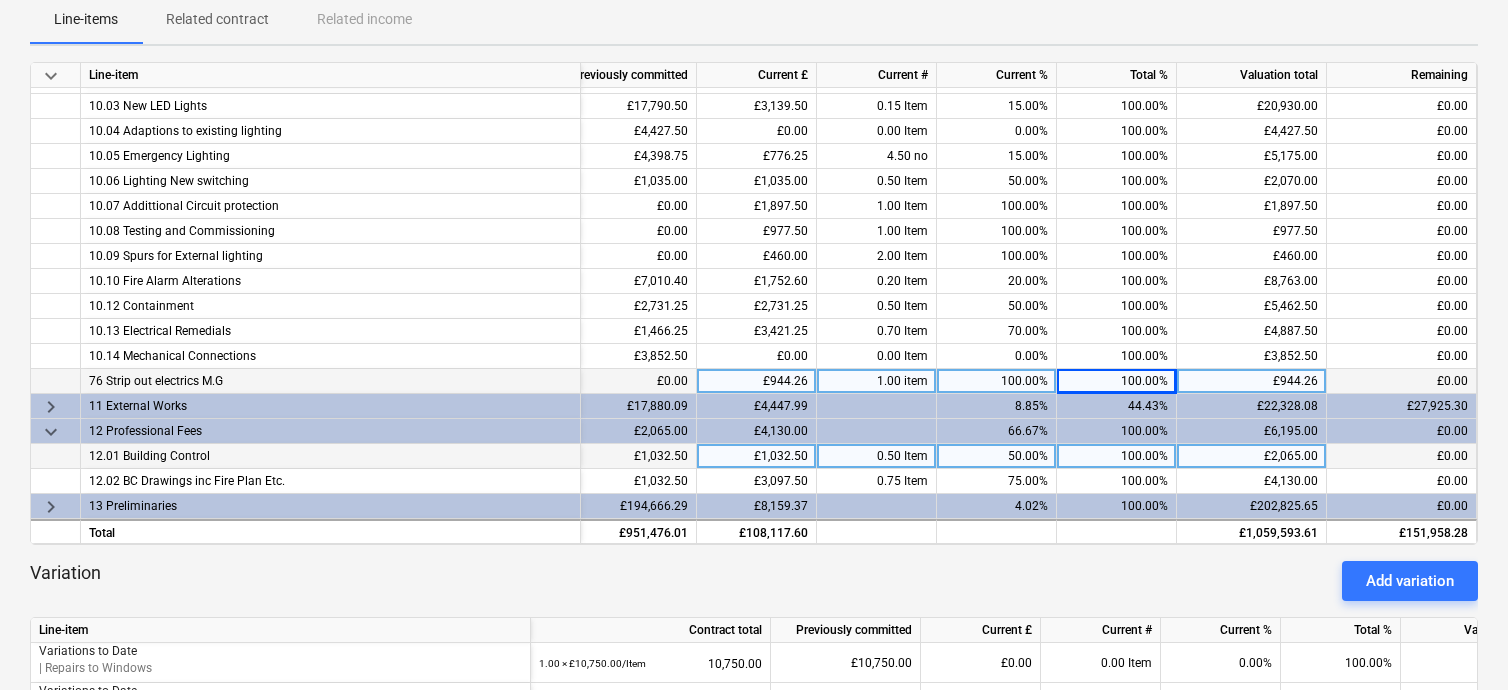 scroll, scrollTop: 300, scrollLeft: 0, axis: vertical 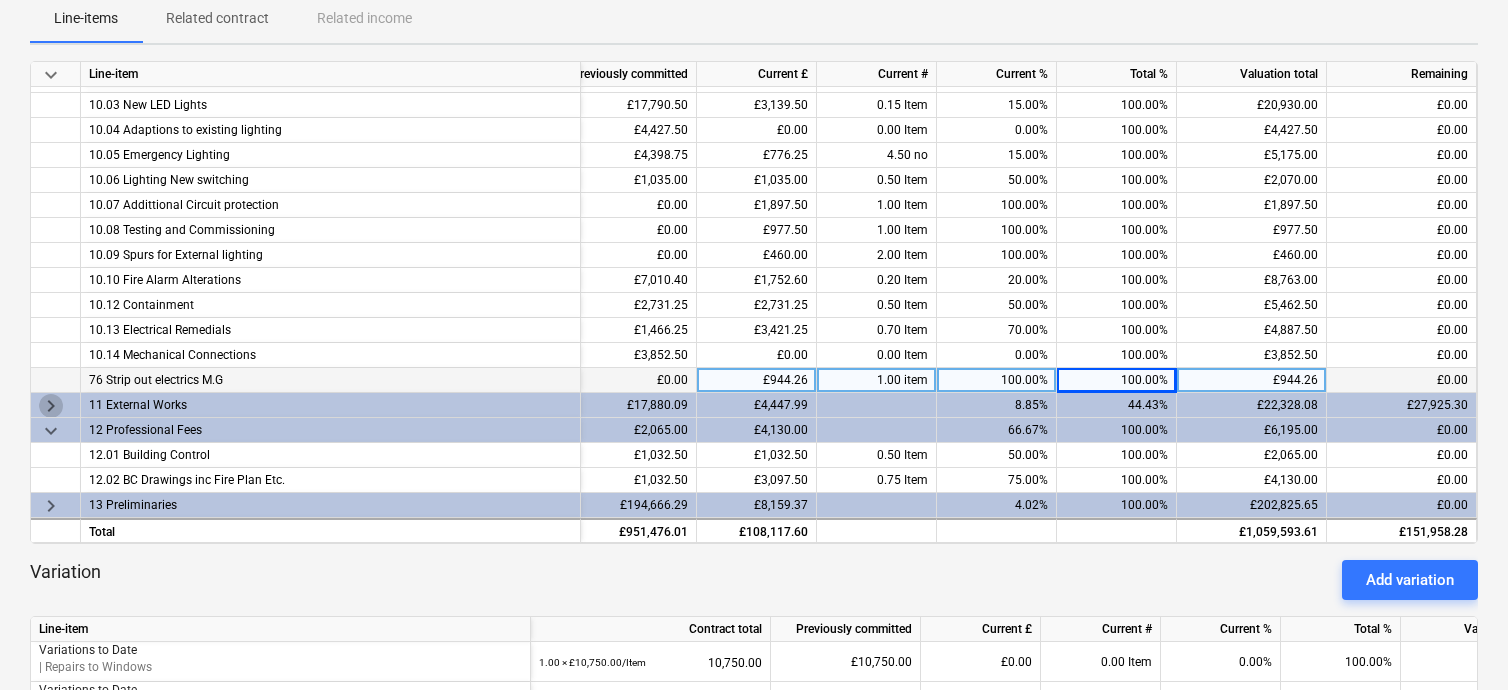 click on "keyboard_arrow_right" at bounding box center [51, 406] 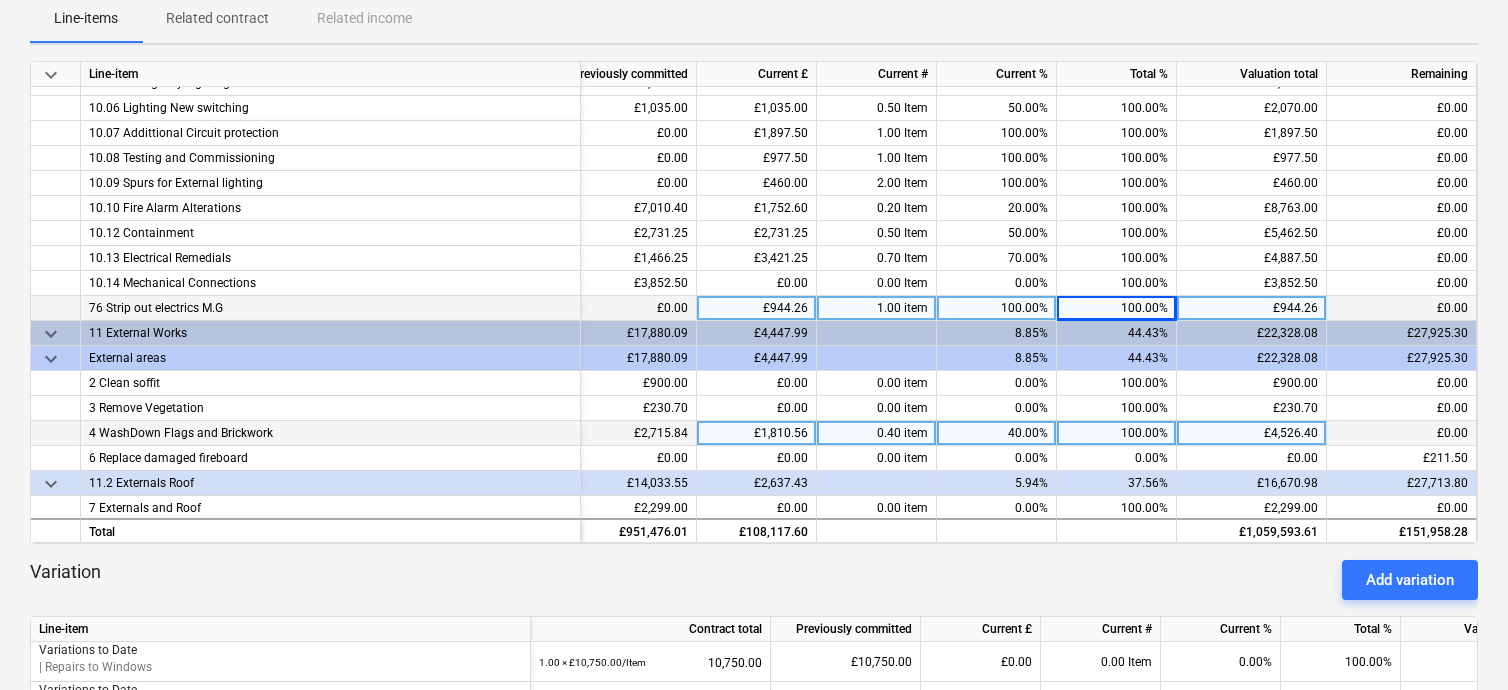scroll, scrollTop: 600, scrollLeft: 280, axis: both 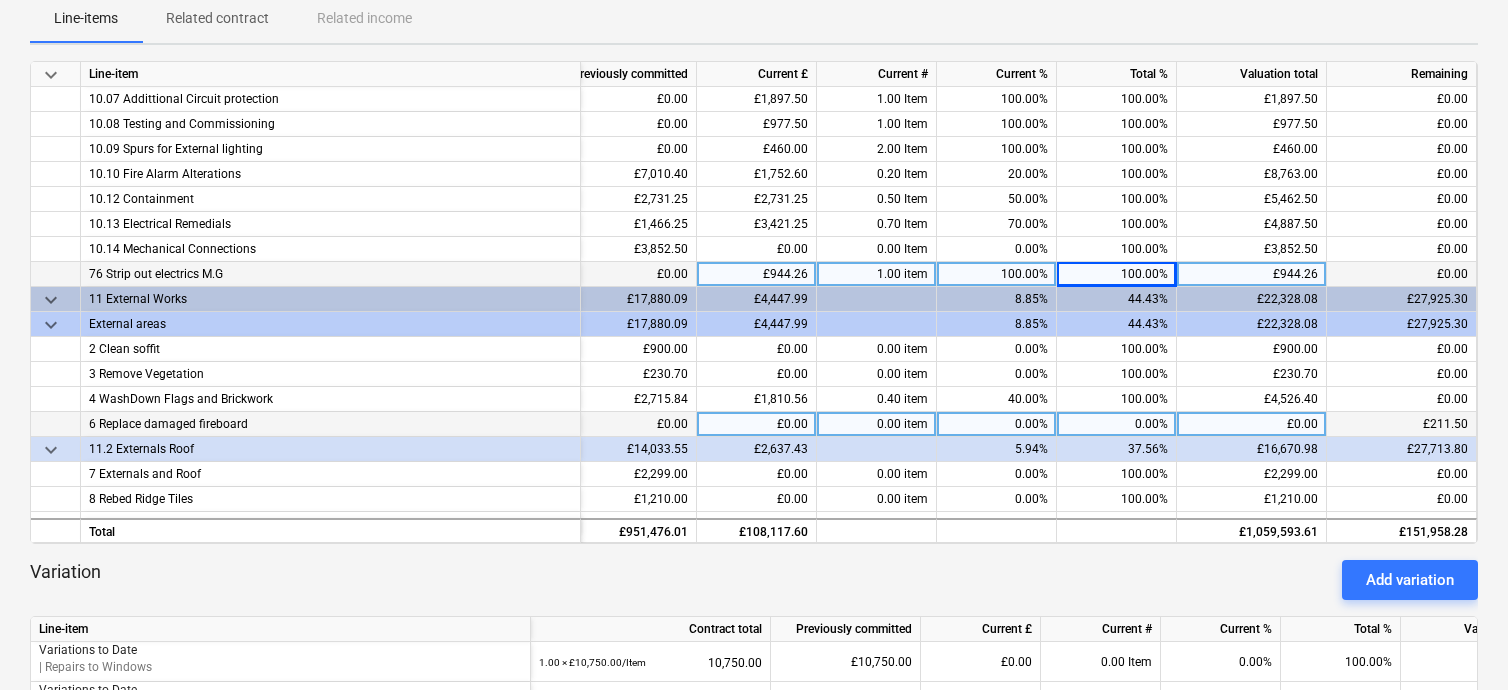click on "0.00%" at bounding box center [1117, 424] 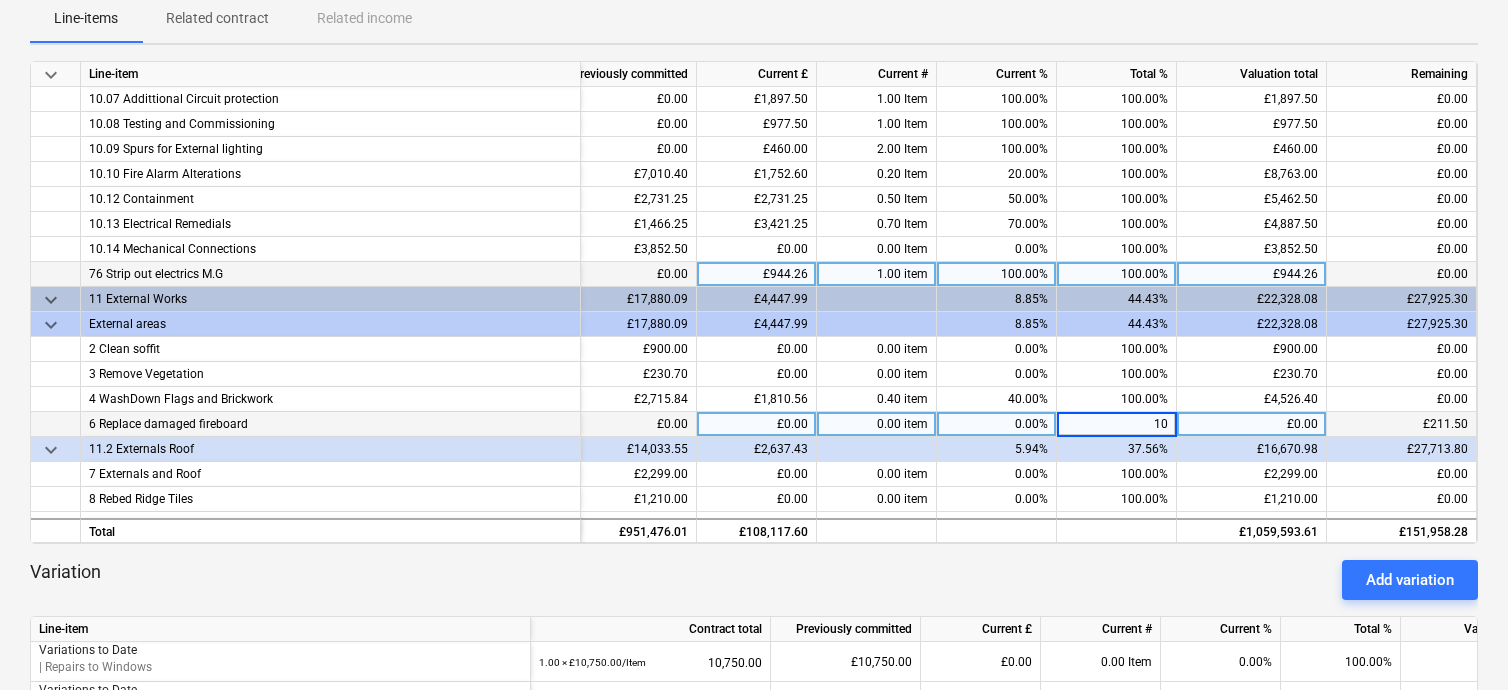 type on "100" 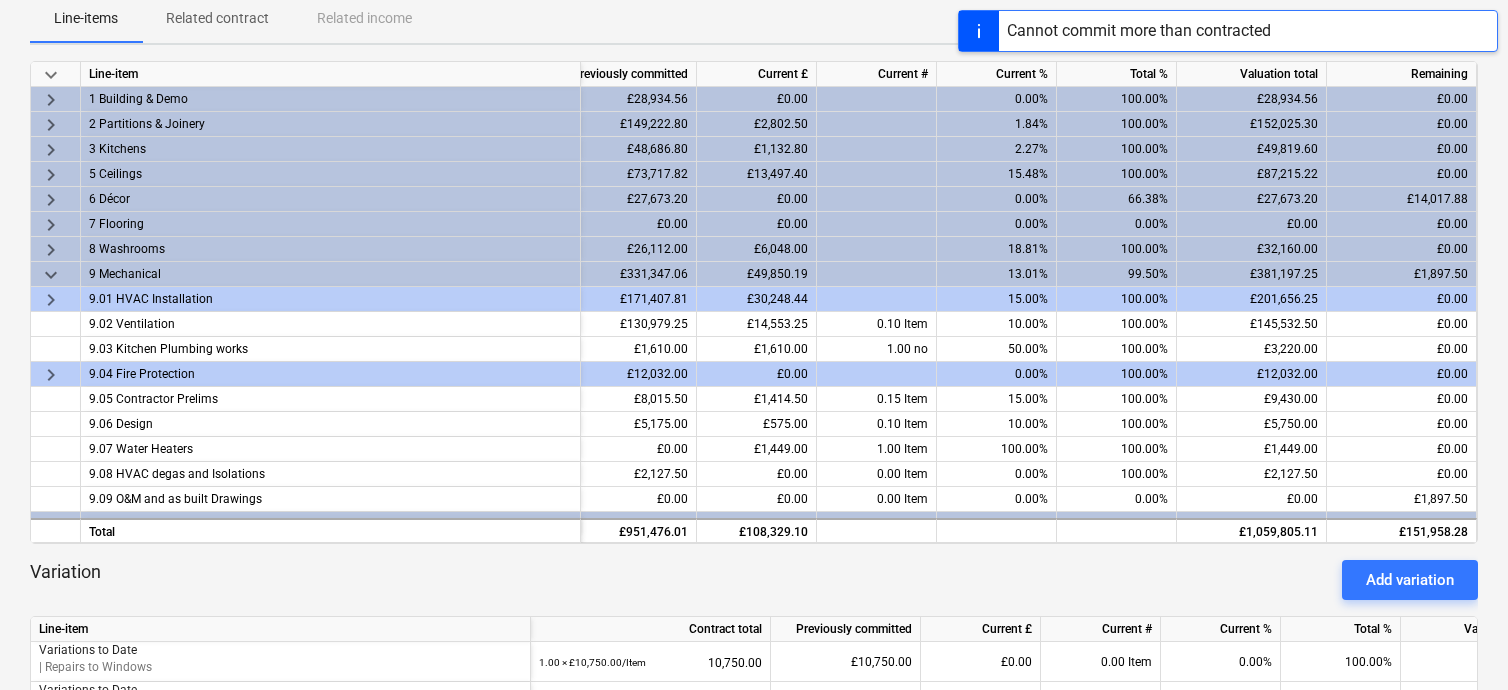scroll, scrollTop: 0, scrollLeft: 280, axis: horizontal 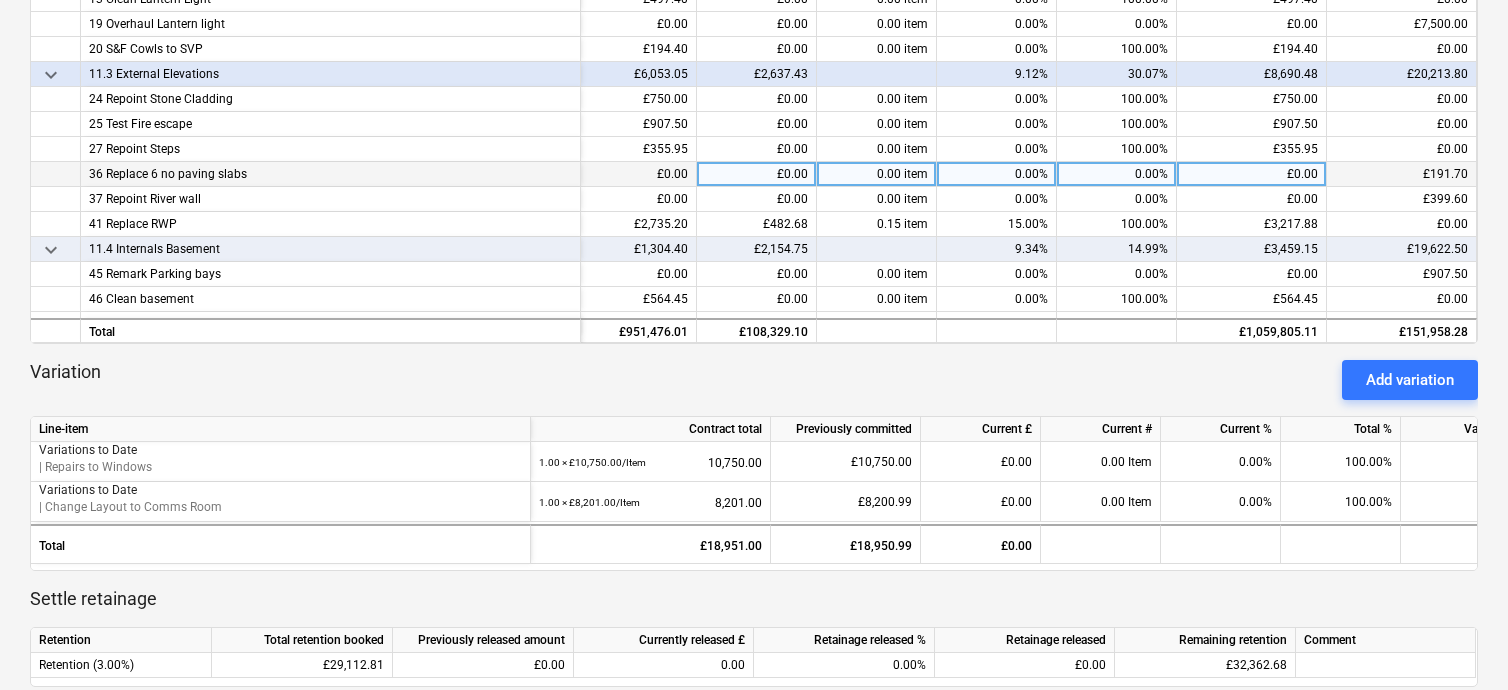 click on "0.00%" at bounding box center [1117, 174] 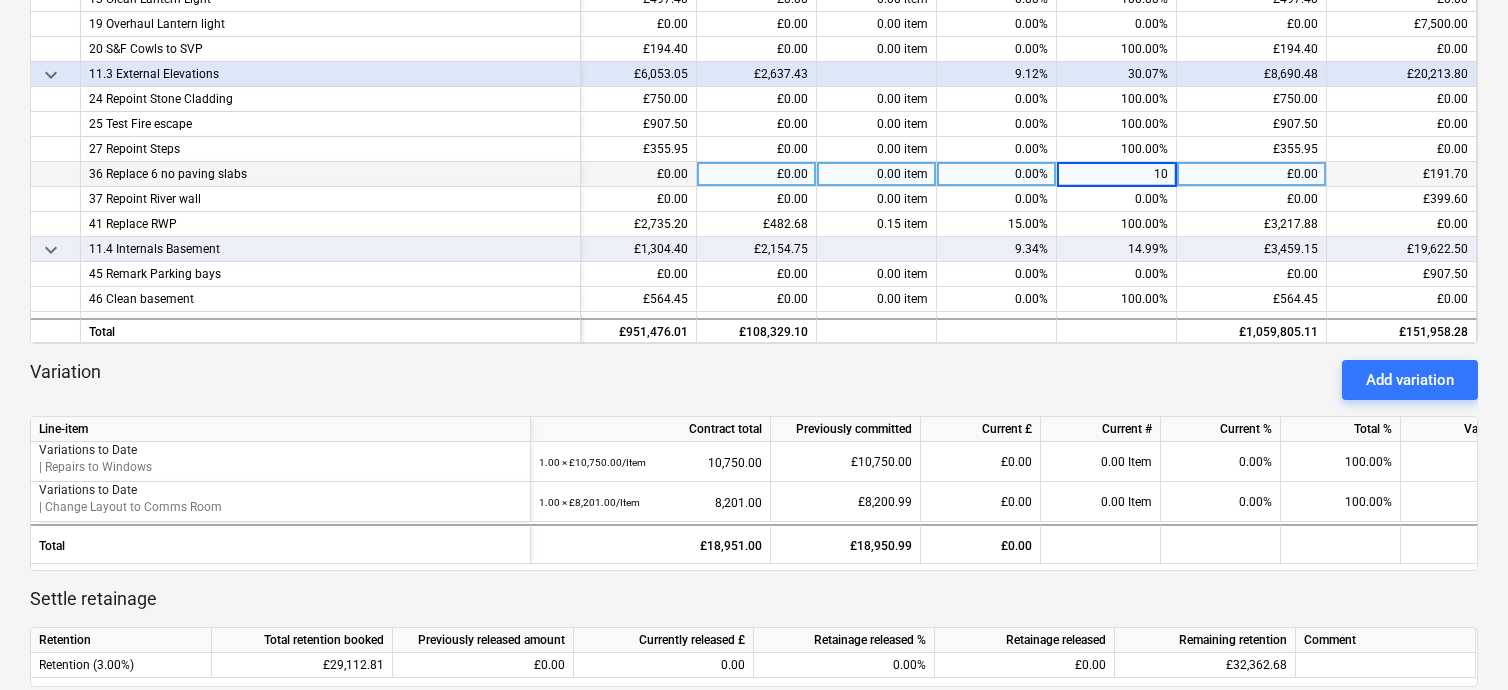 type on "100" 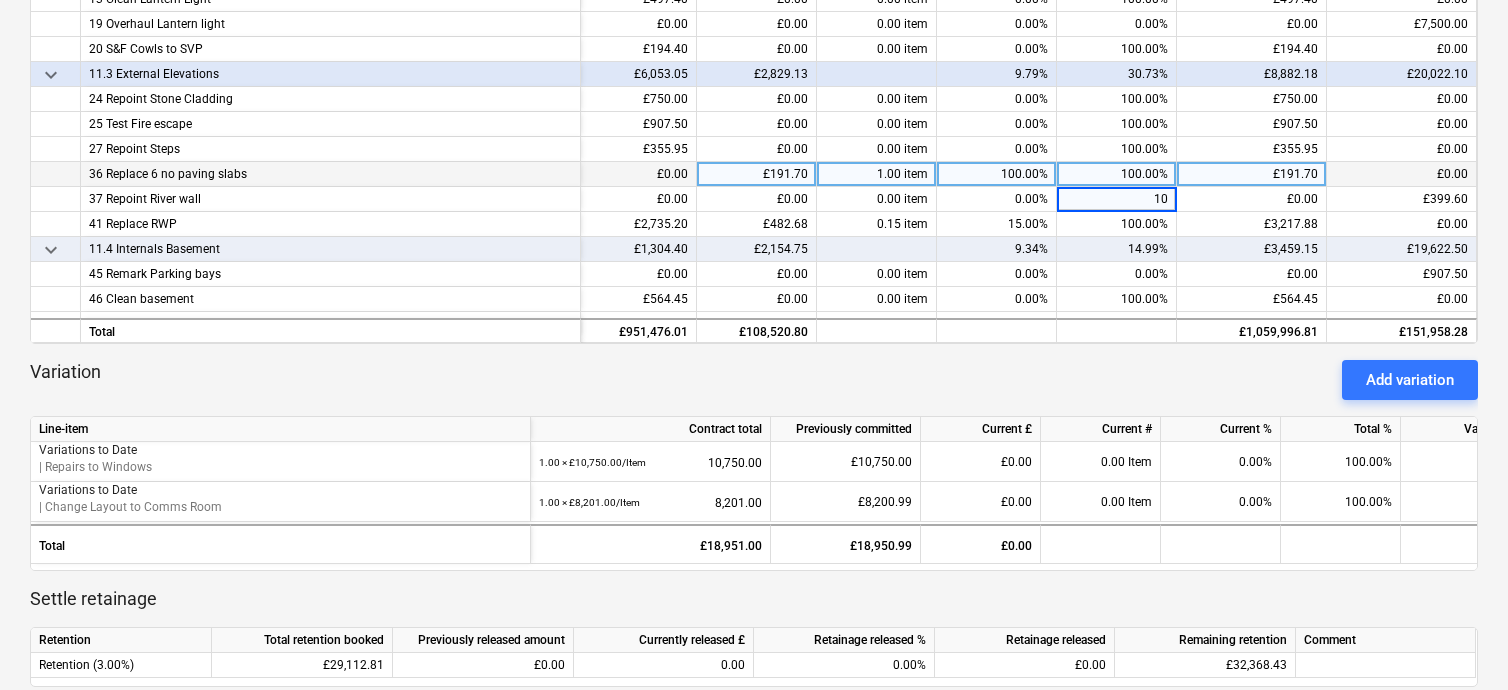 type on "100" 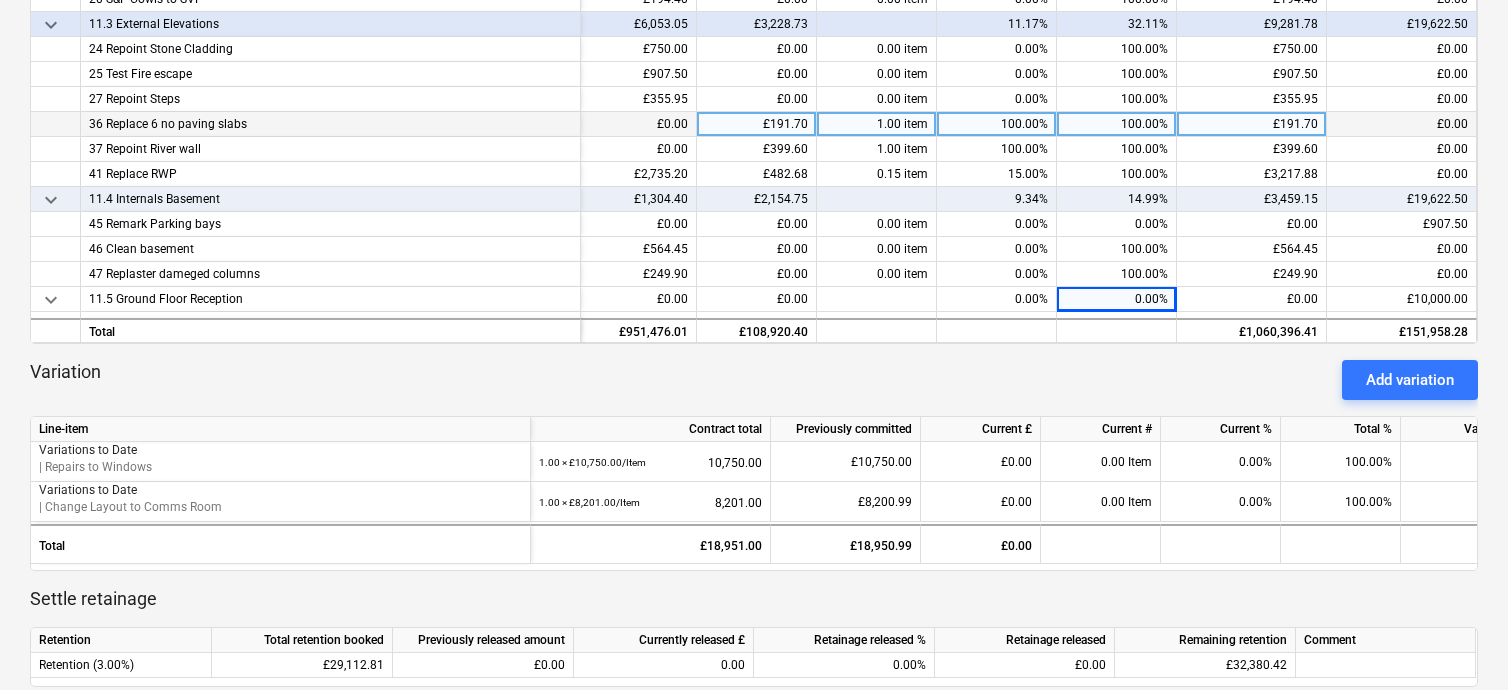 scroll, scrollTop: 1075, scrollLeft: 280, axis: both 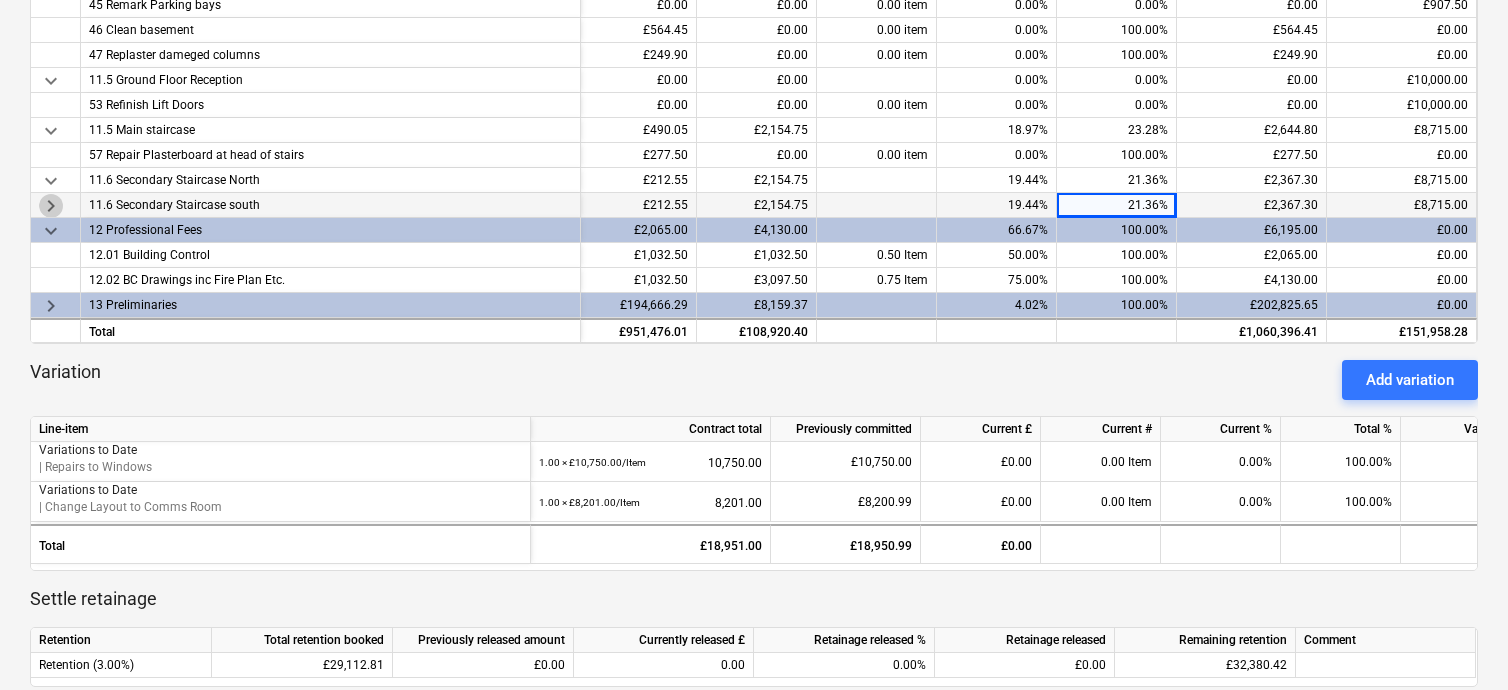 click on "keyboard_arrow_right" at bounding box center [51, 206] 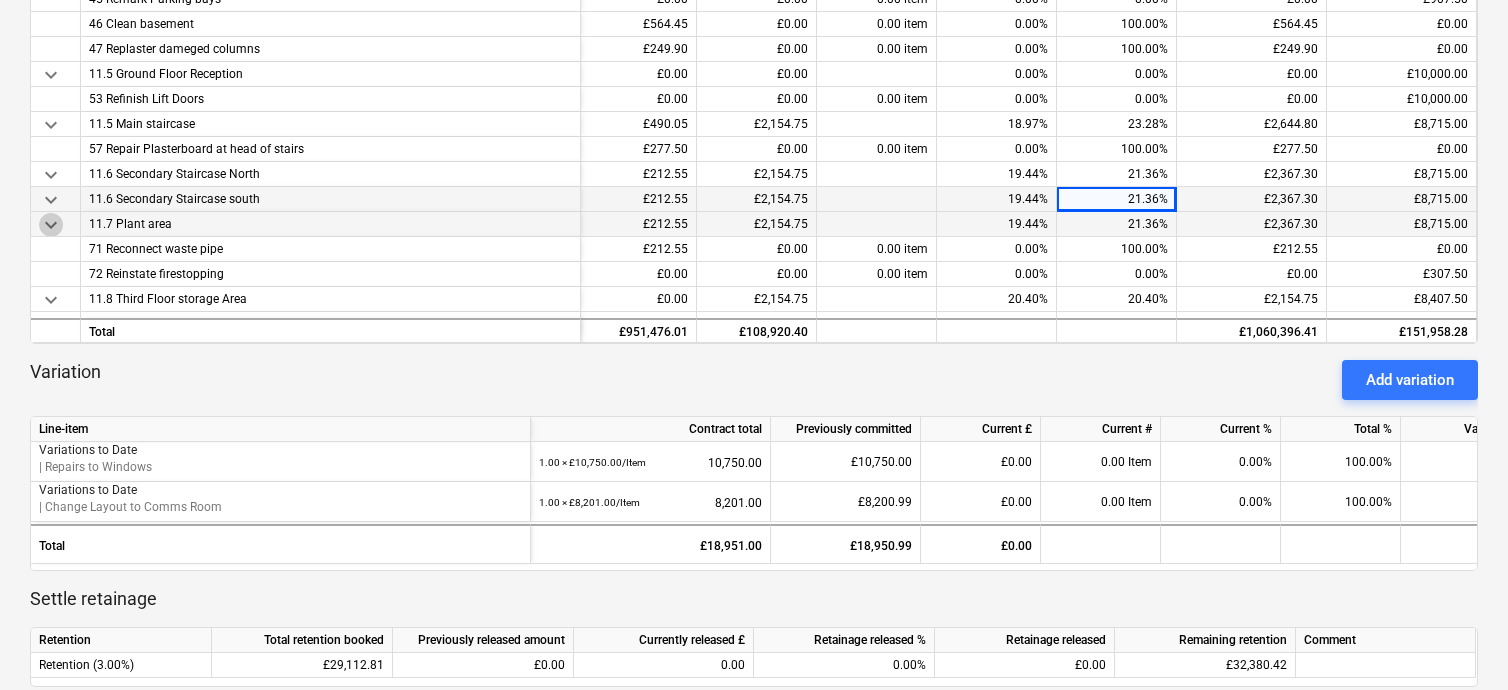 click on "keyboard_arrow_down" at bounding box center (51, 225) 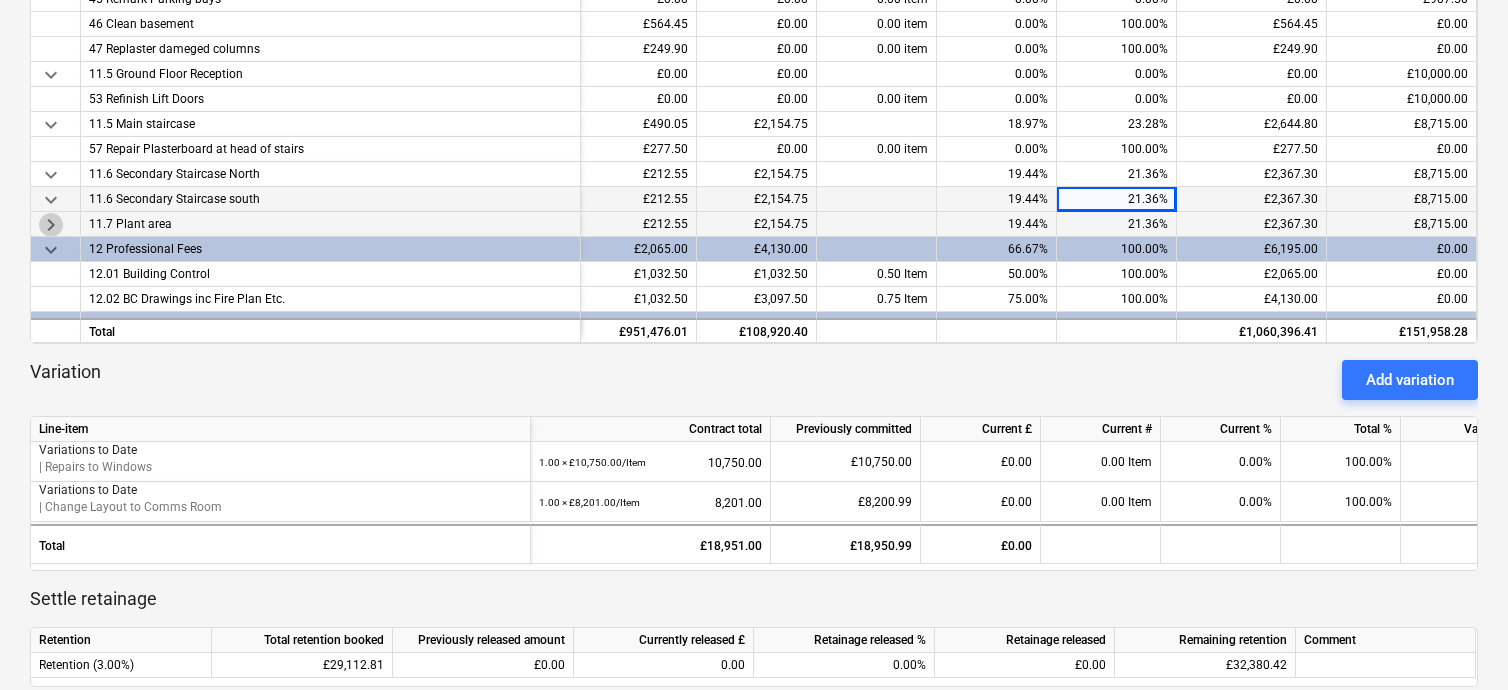 click on "keyboard_arrow_right" at bounding box center [51, 225] 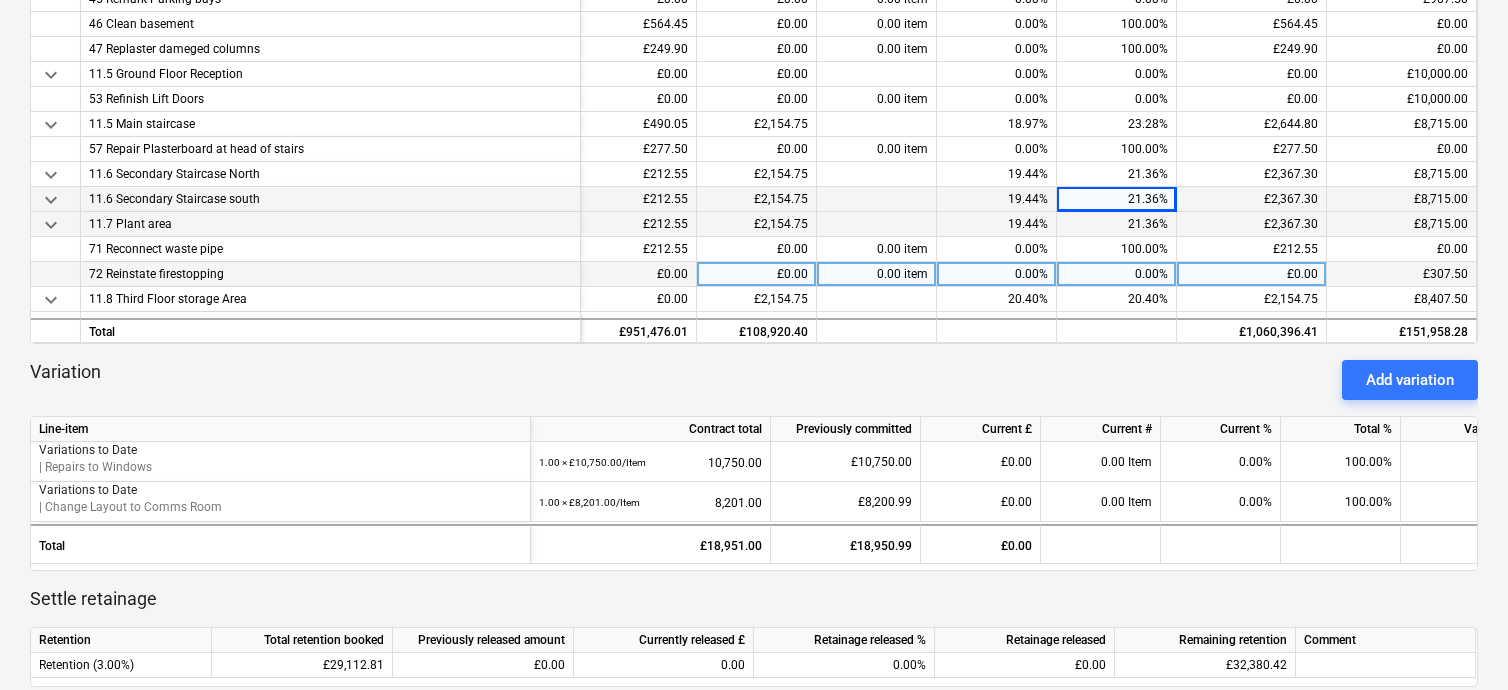 click on "0.00%" at bounding box center (1117, 274) 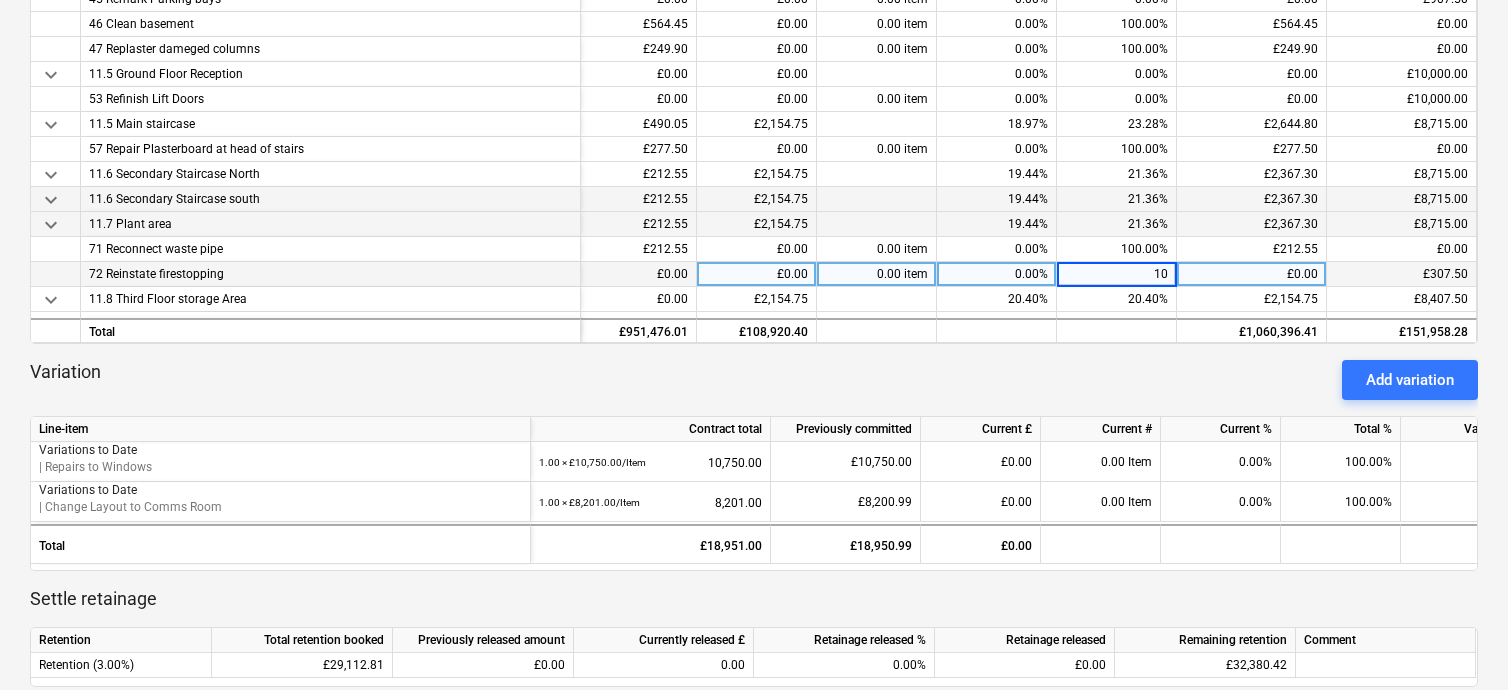 type on "100" 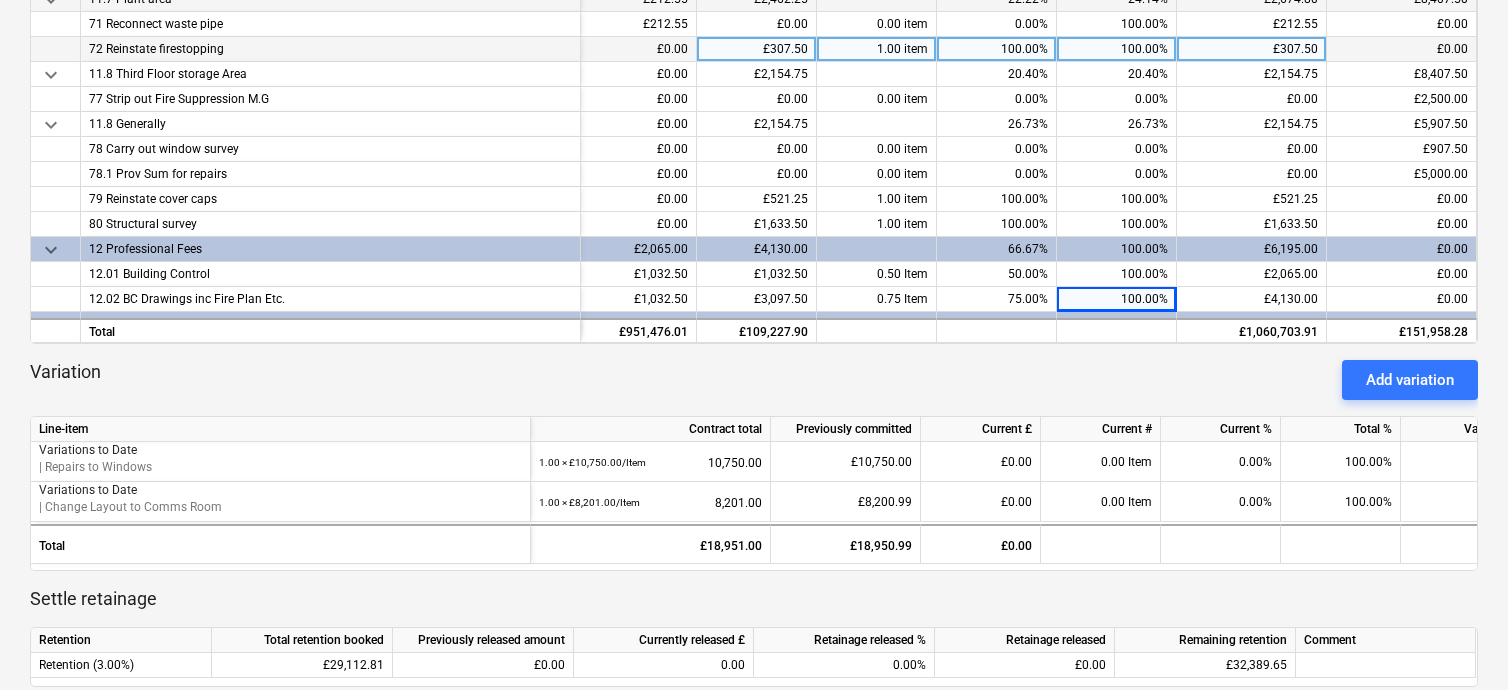 scroll, scrollTop: 1524, scrollLeft: 280, axis: both 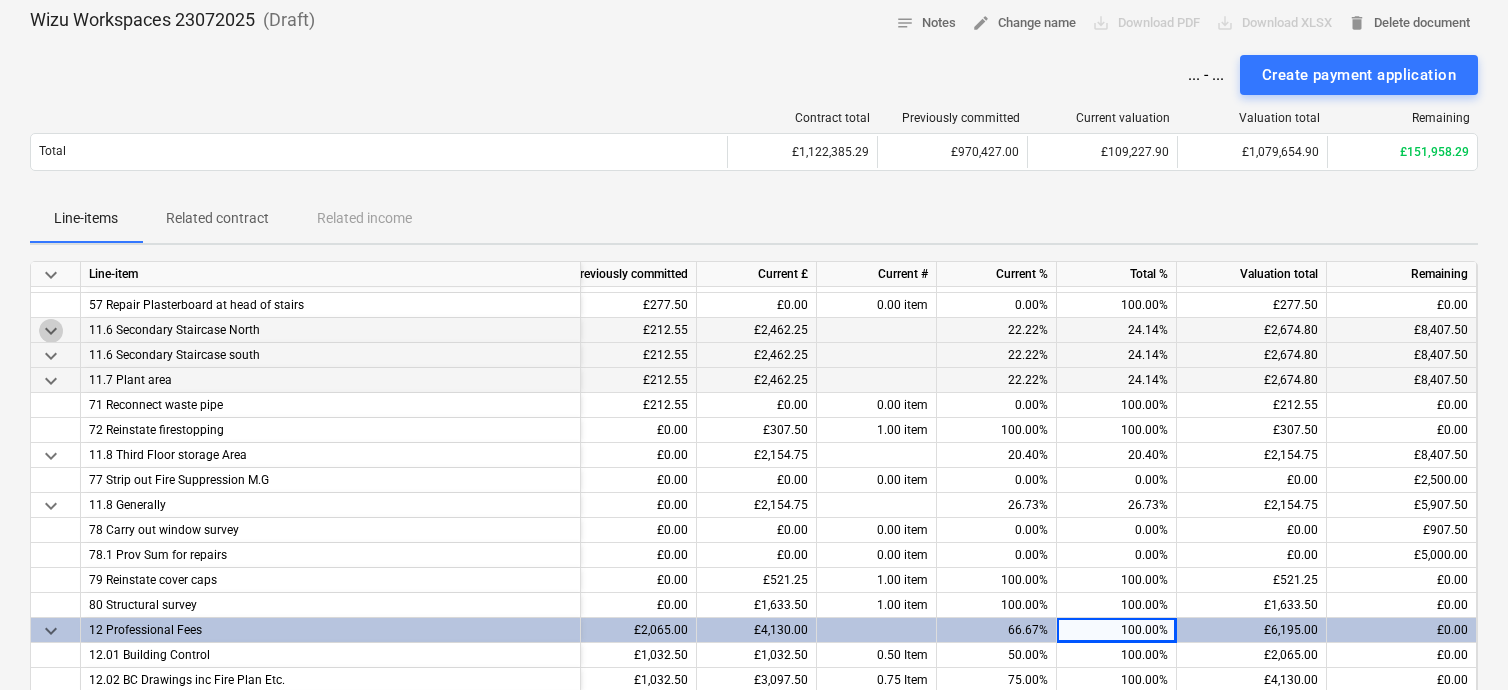 click on "keyboard_arrow_down" at bounding box center [51, 331] 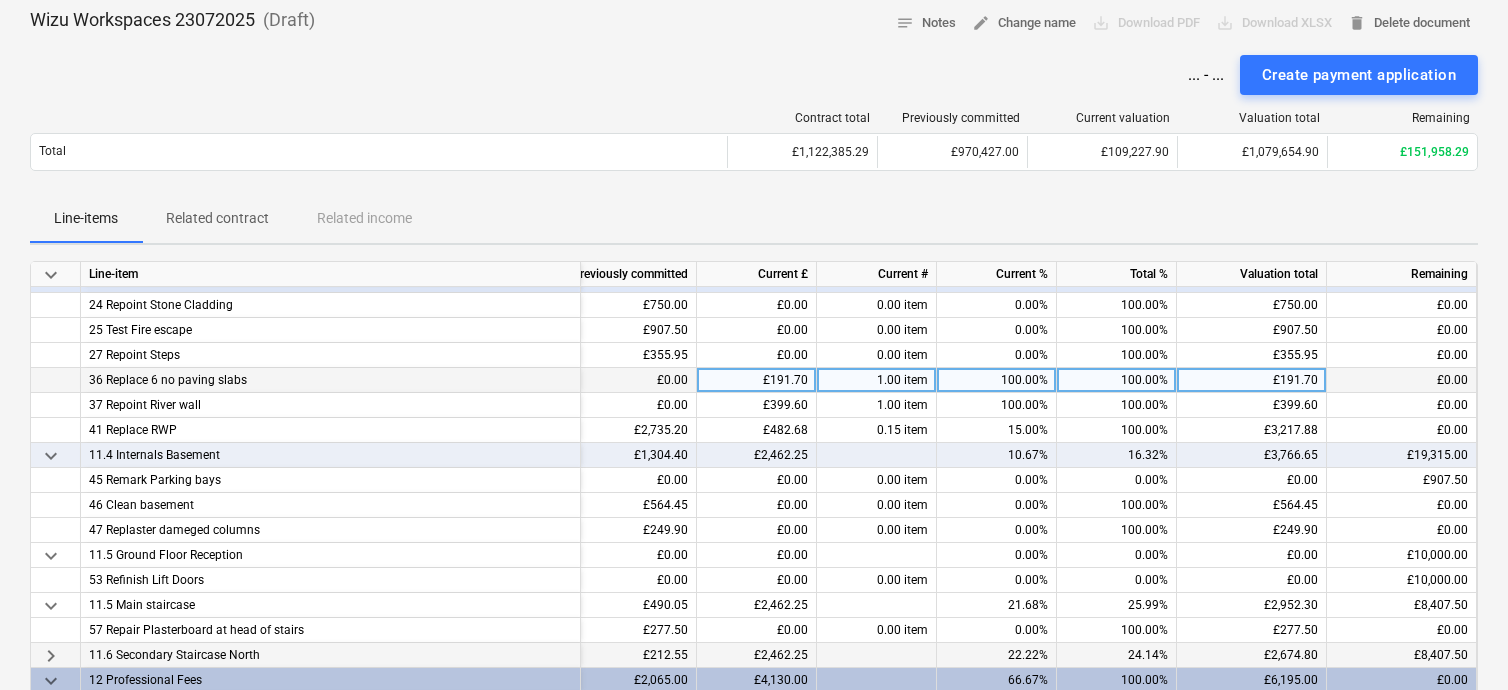 scroll, scrollTop: 1149, scrollLeft: 280, axis: both 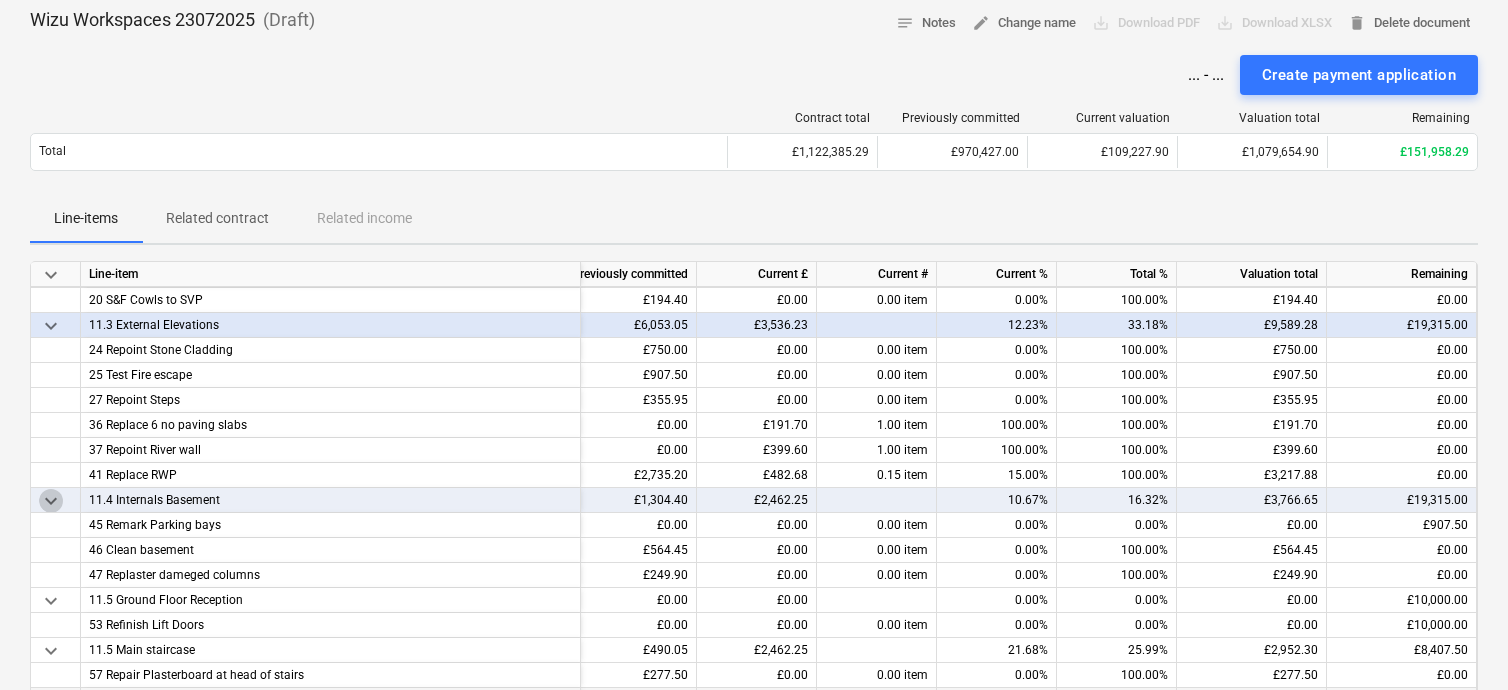 click on "keyboard_arrow_down" at bounding box center (51, 501) 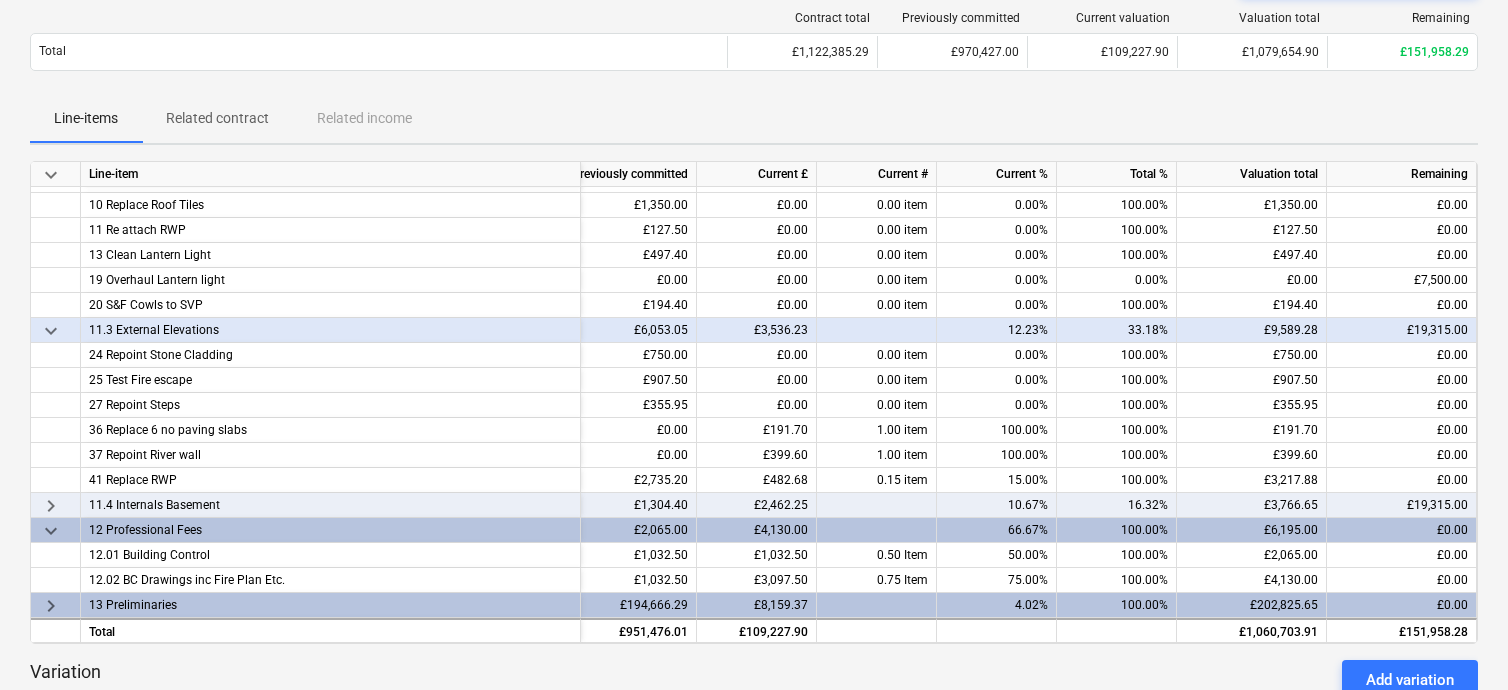 scroll, scrollTop: 300, scrollLeft: 0, axis: vertical 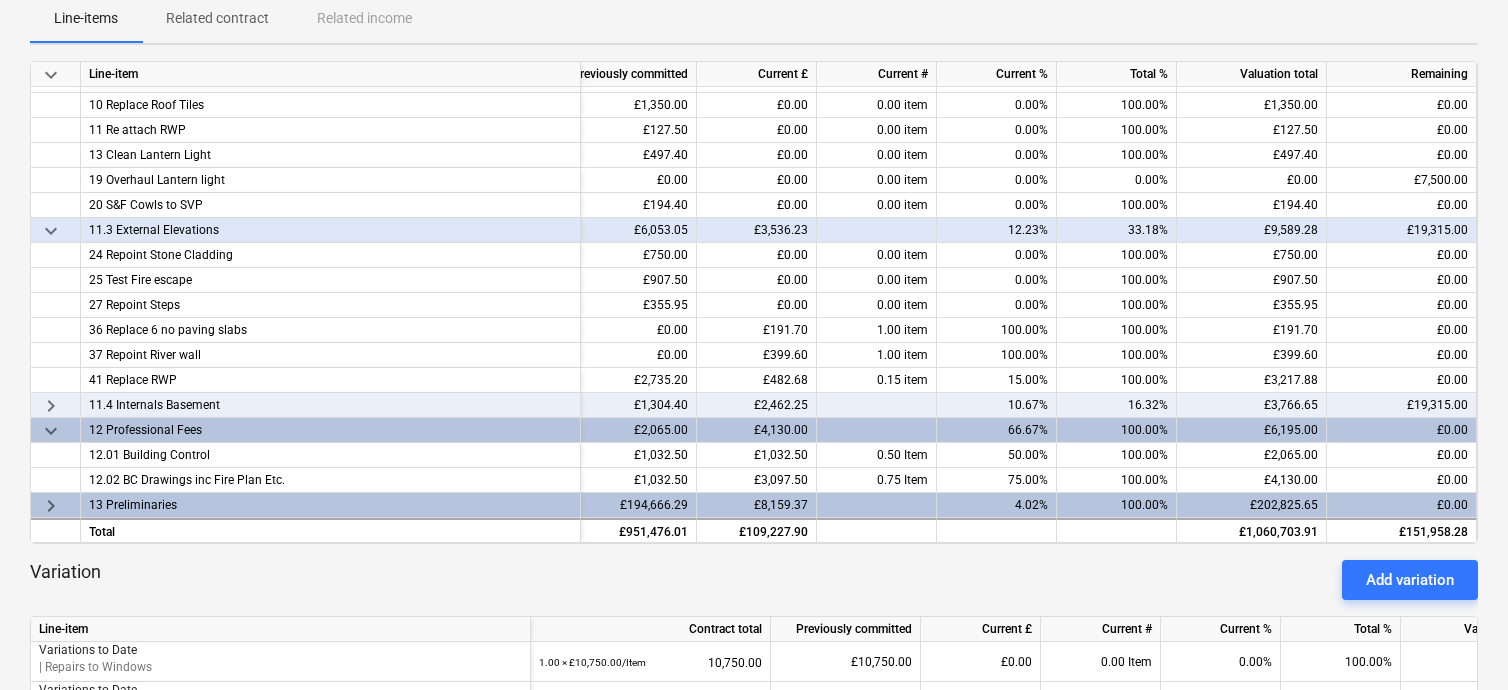 click on "keyboard_arrow_right" at bounding box center (51, 406) 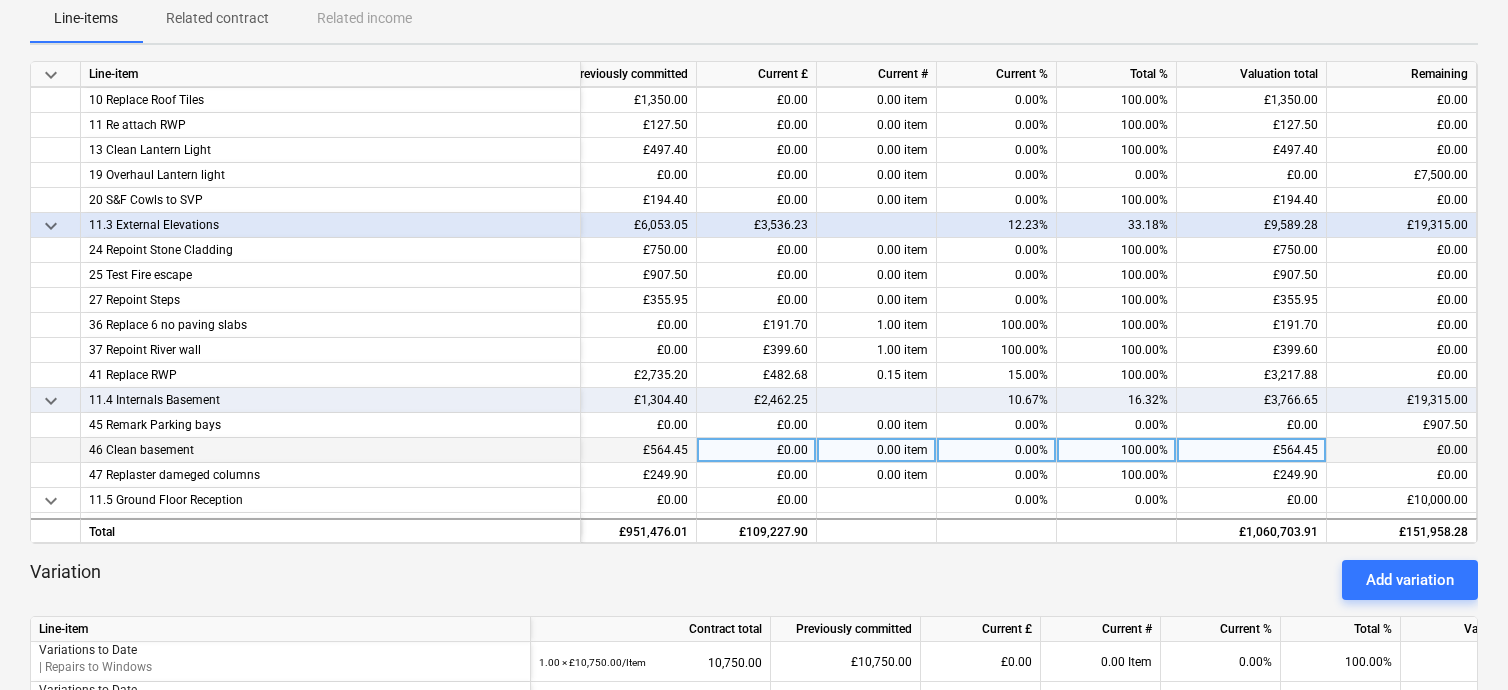 scroll, scrollTop: 1149, scrollLeft: 280, axis: both 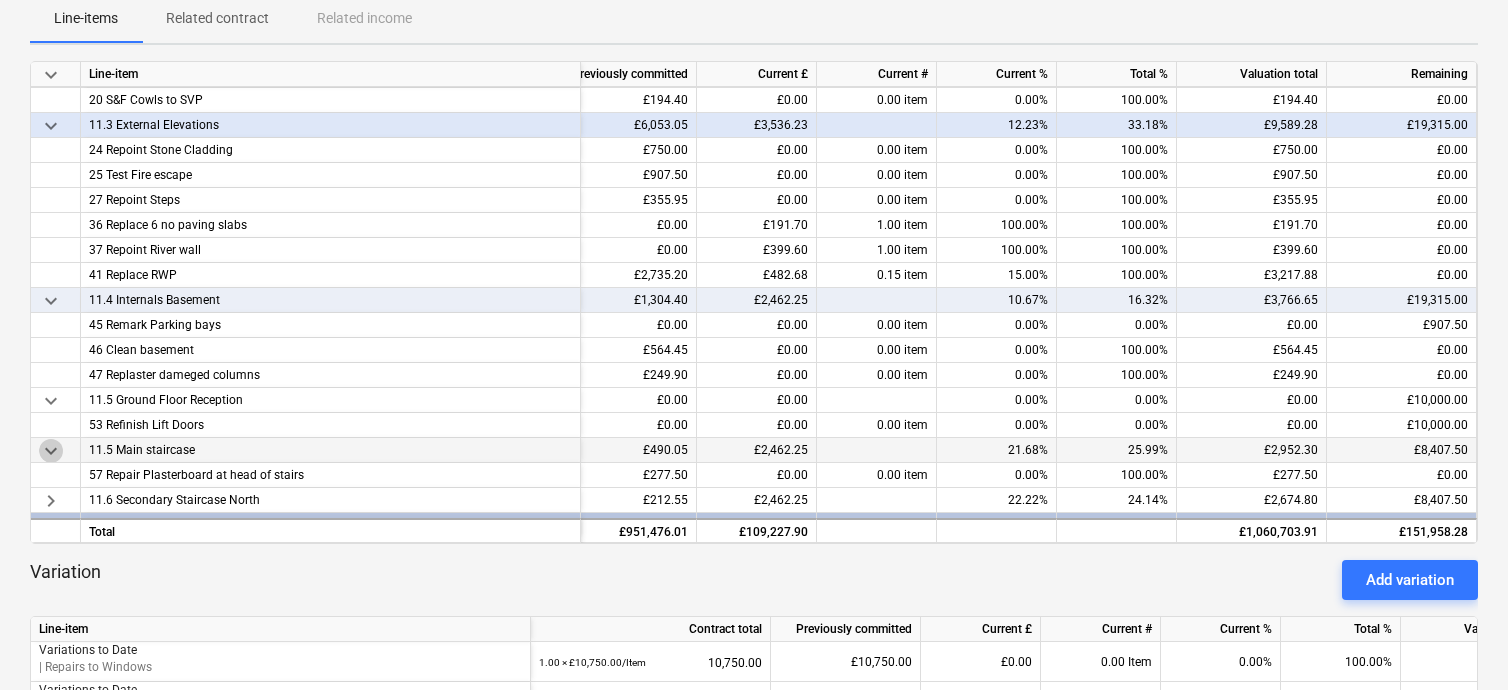 click on "keyboard_arrow_down" at bounding box center (51, 451) 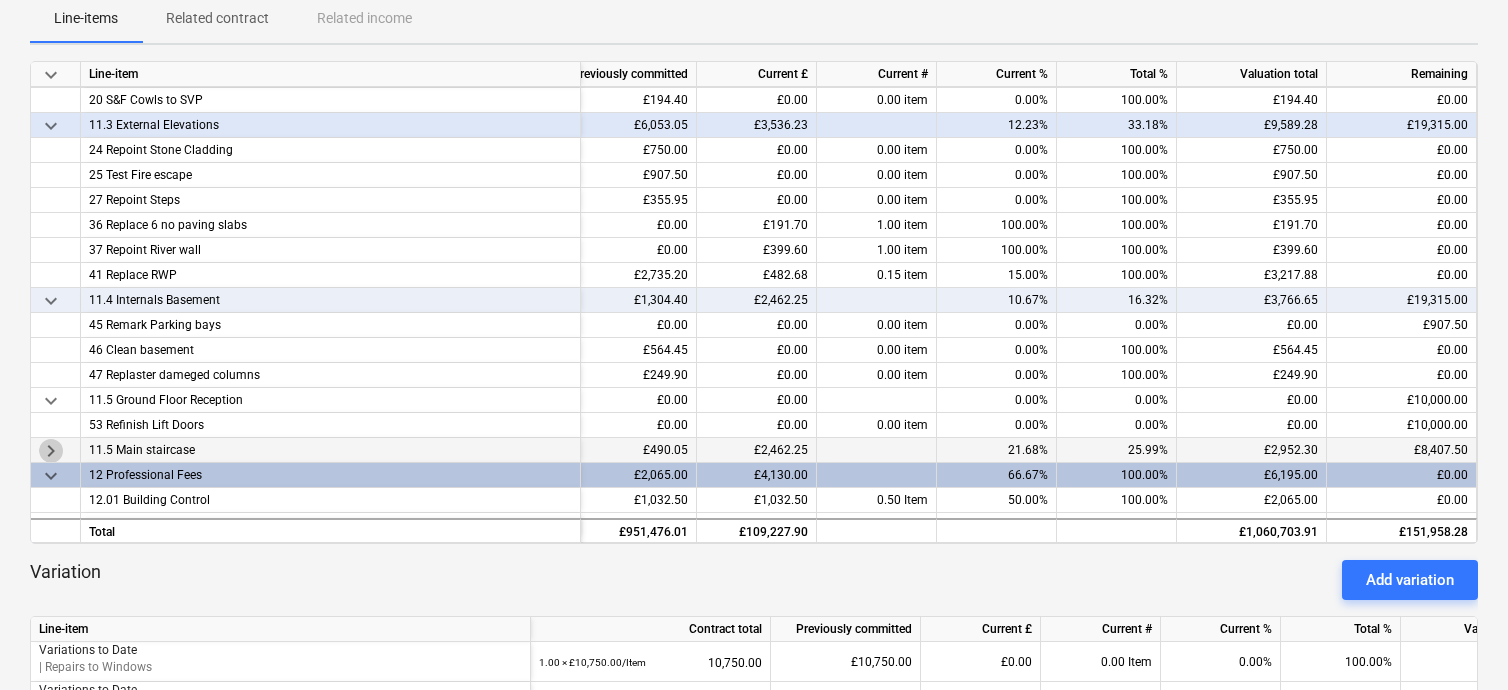 click on "keyboard_arrow_right" at bounding box center (51, 451) 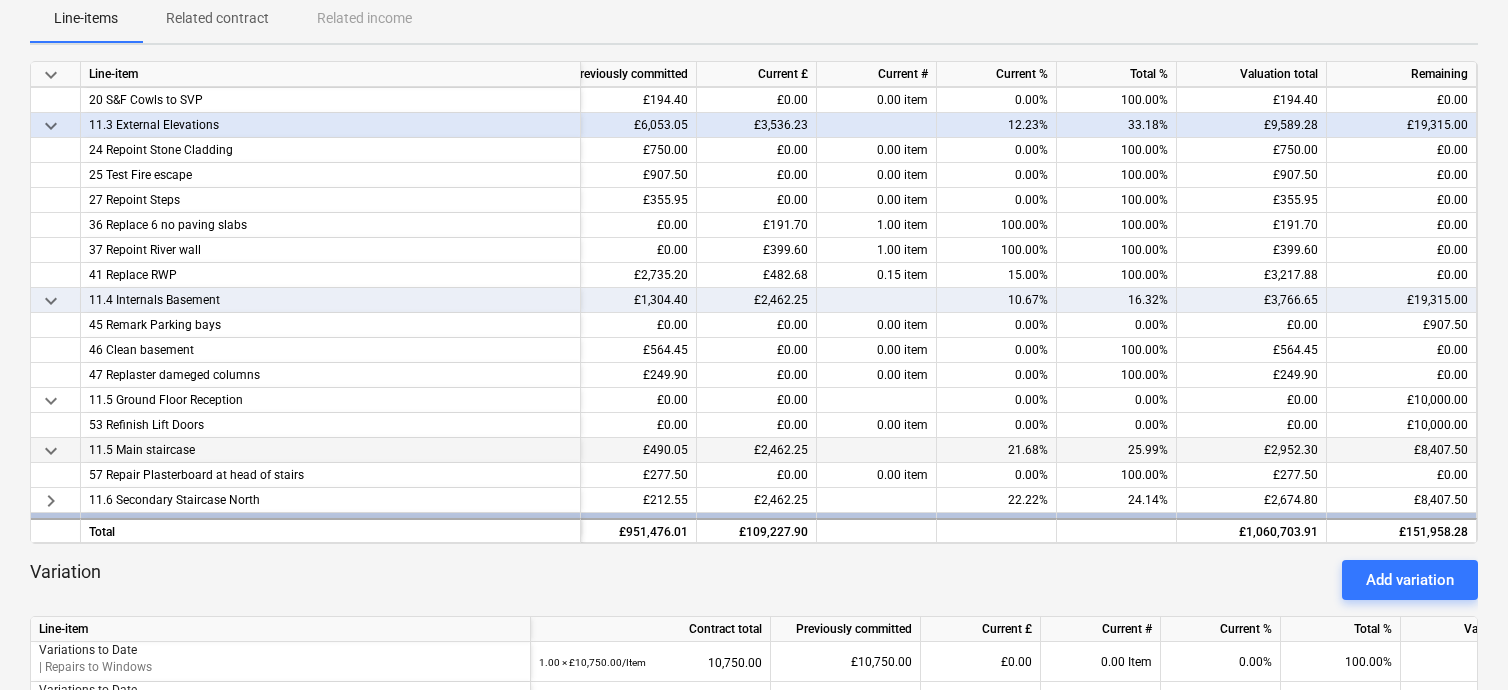 click on "11.5 Main staircase" at bounding box center [330, 450] 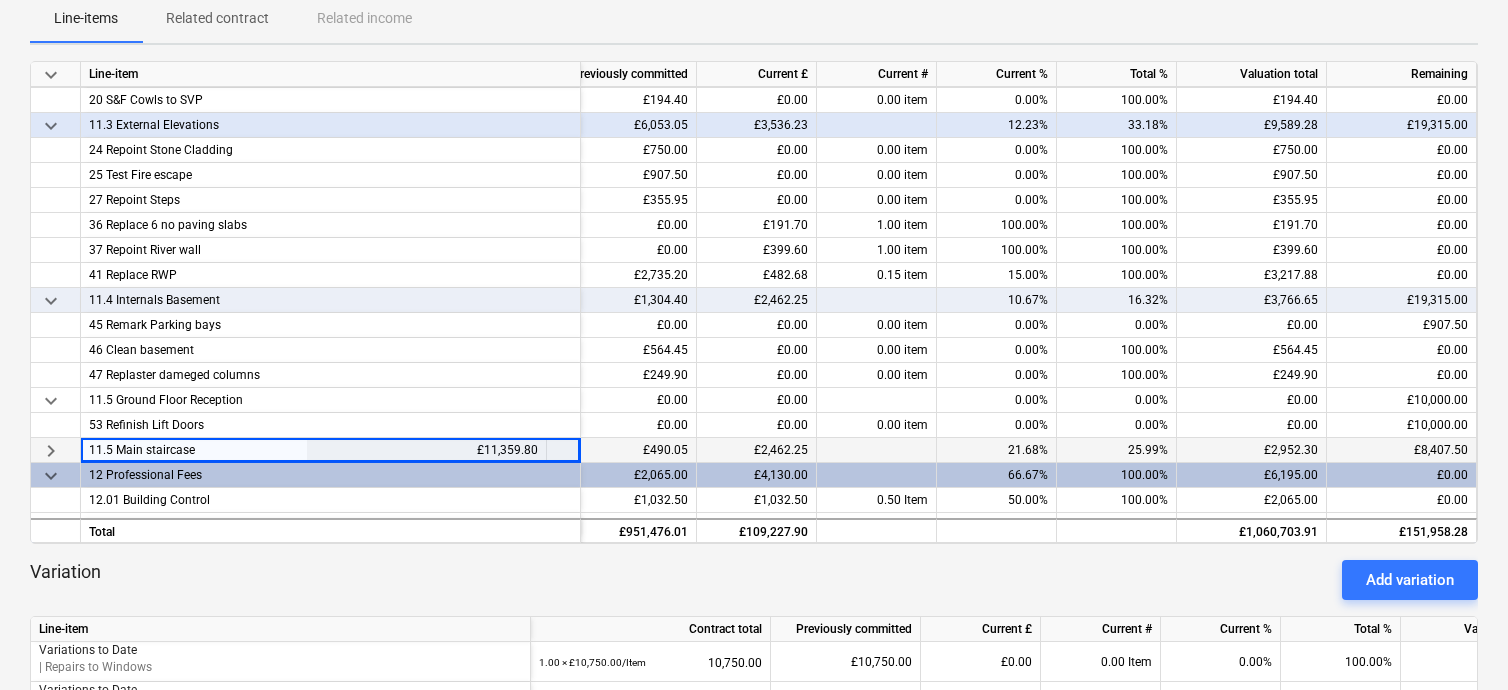 click on "25.99%" at bounding box center [1117, 450] 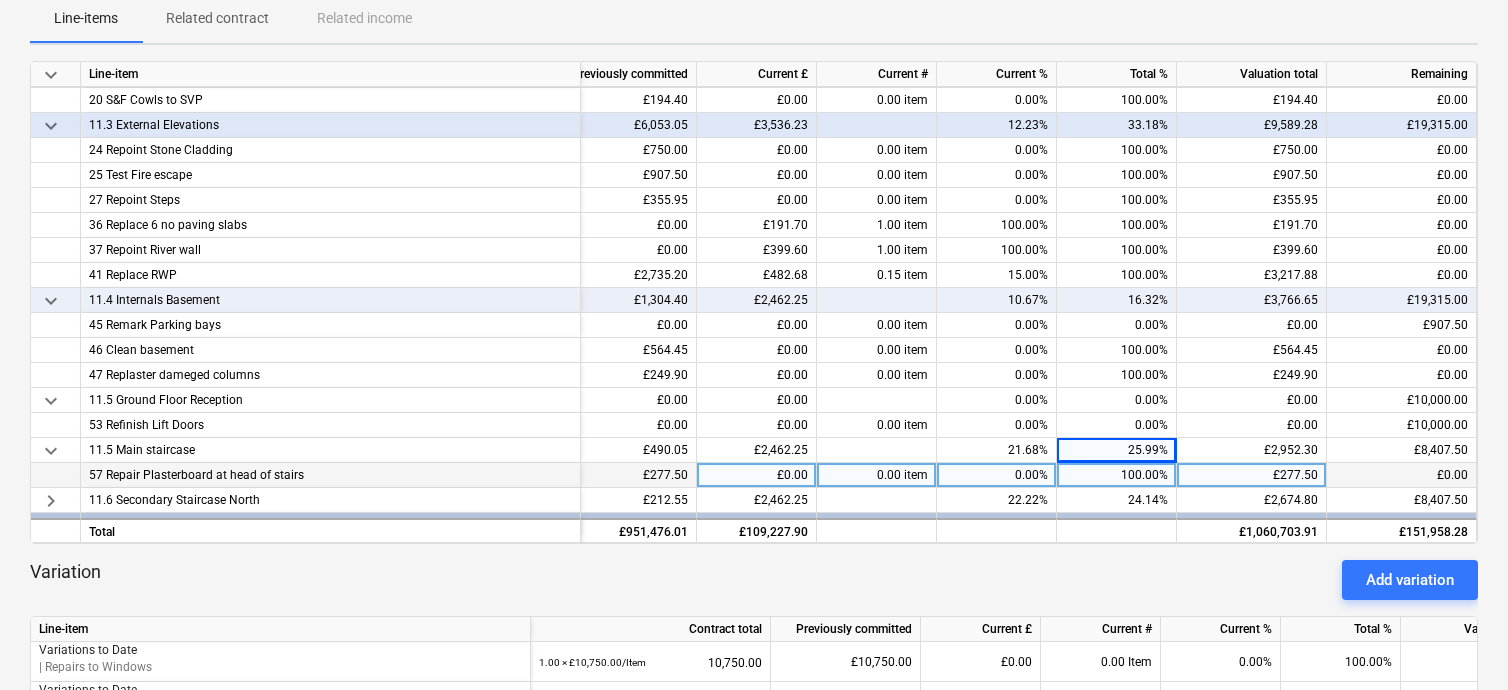 click on "57 Repair Plasterboard at head of stairs" at bounding box center [330, 475] 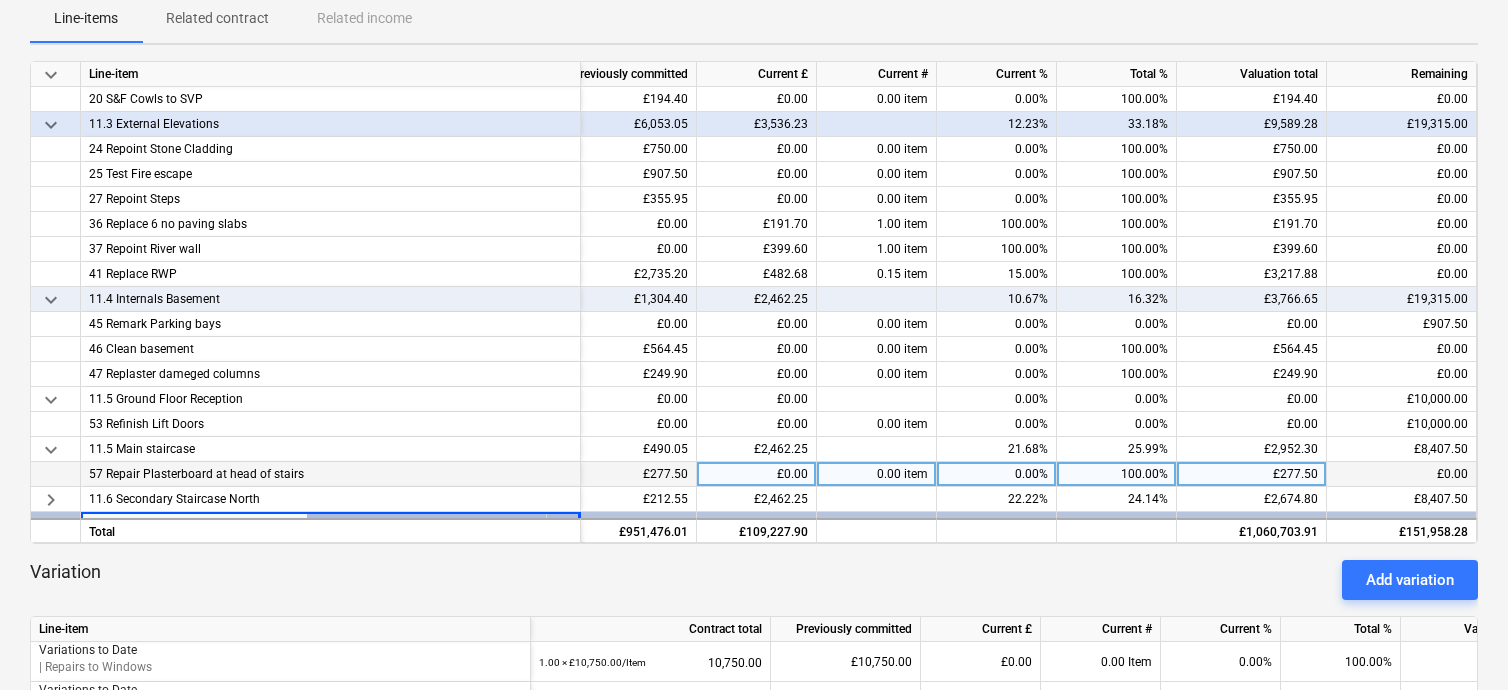 scroll, scrollTop: 1175, scrollLeft: 280, axis: both 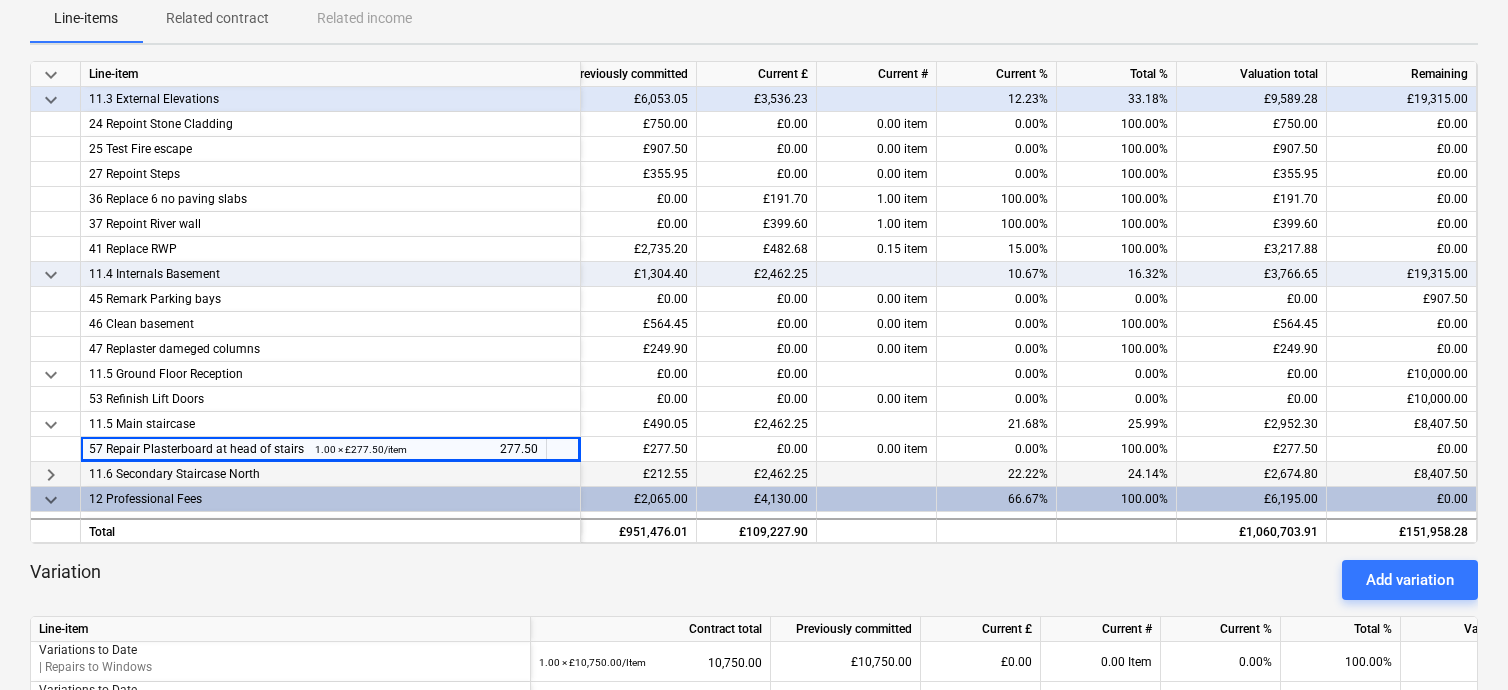 click on "keyboard_arrow_right" at bounding box center [51, 475] 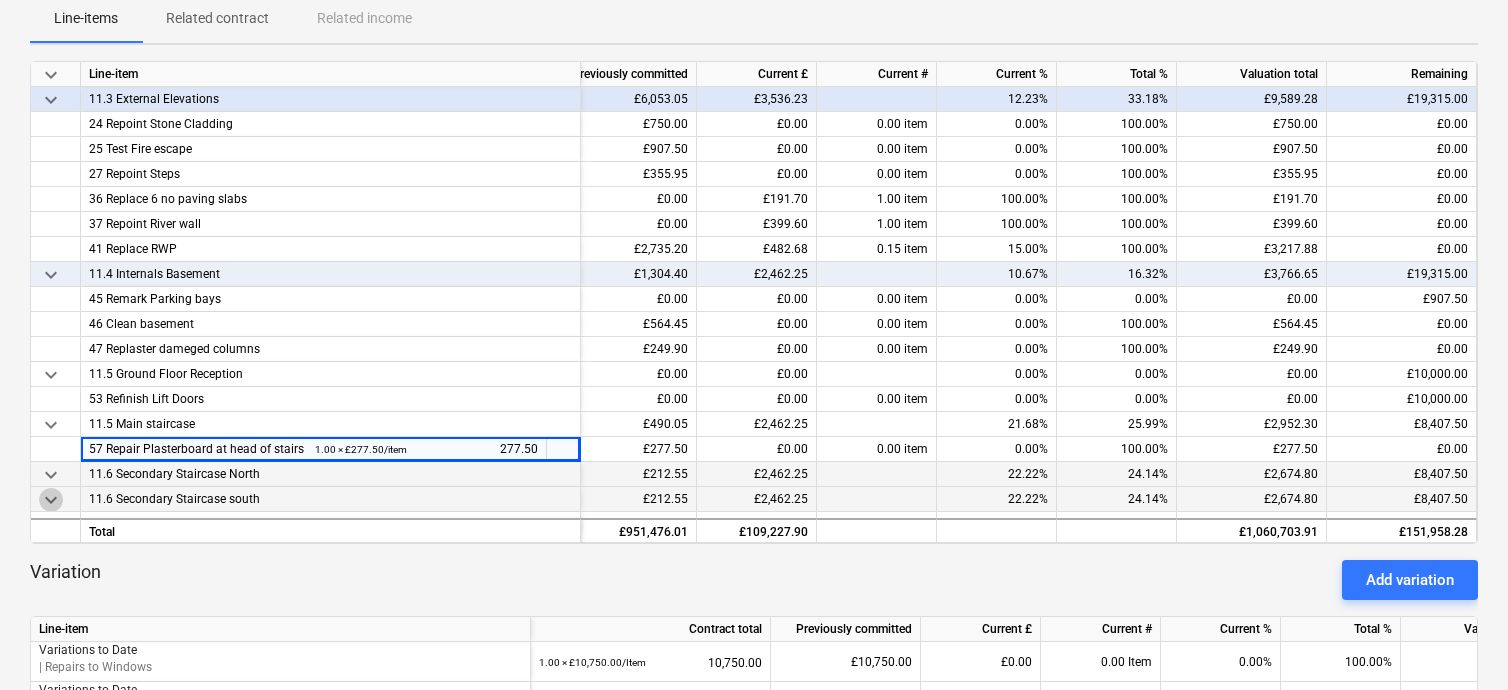 click on "keyboard_arrow_down" at bounding box center [51, 500] 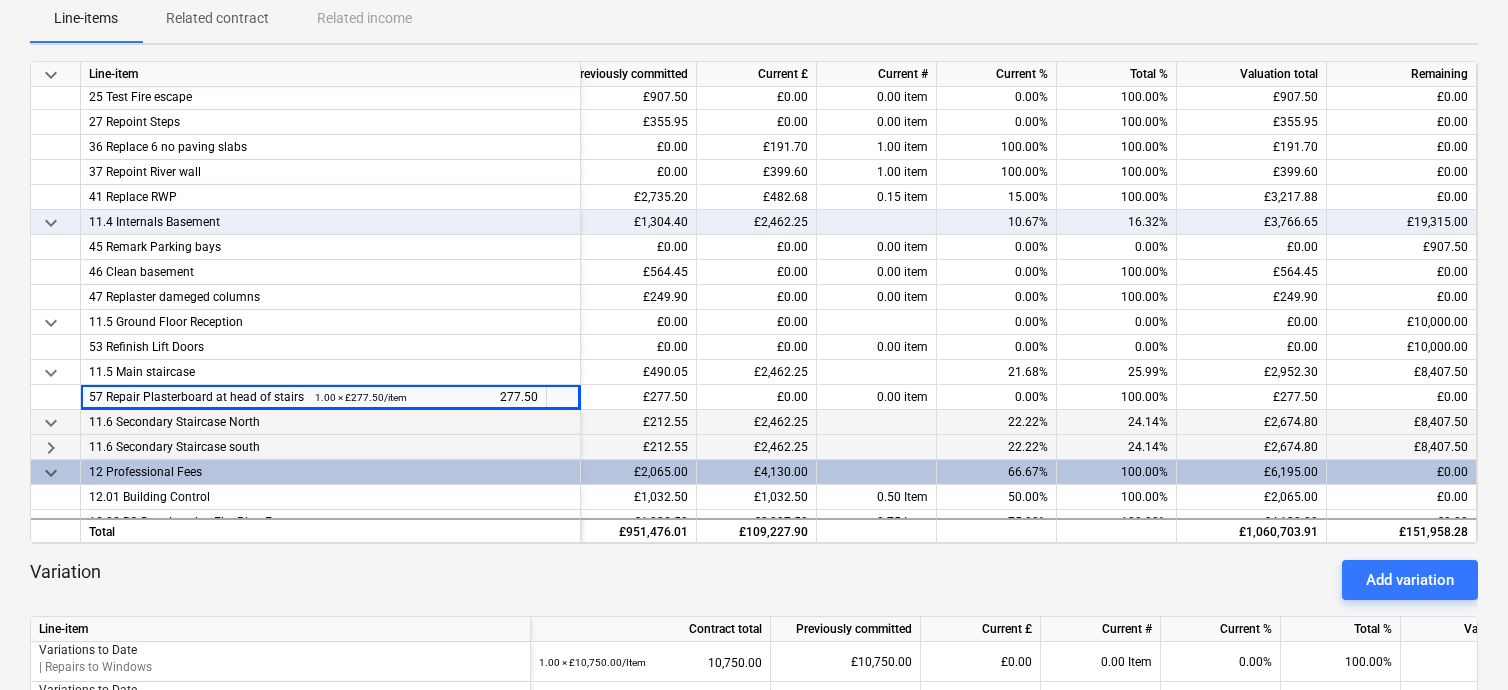 scroll, scrollTop: 1275, scrollLeft: 280, axis: both 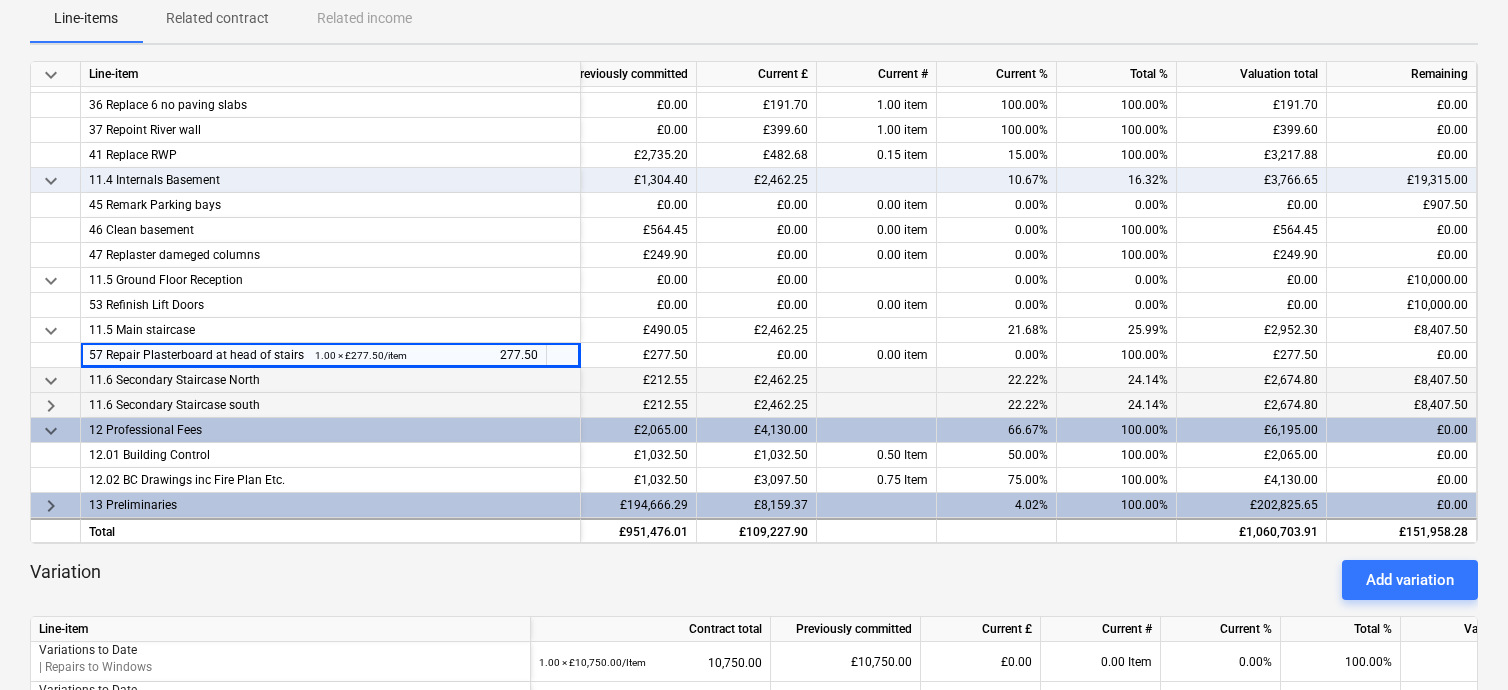 click on "11.6 Secondary Staircase south" at bounding box center [330, 405] 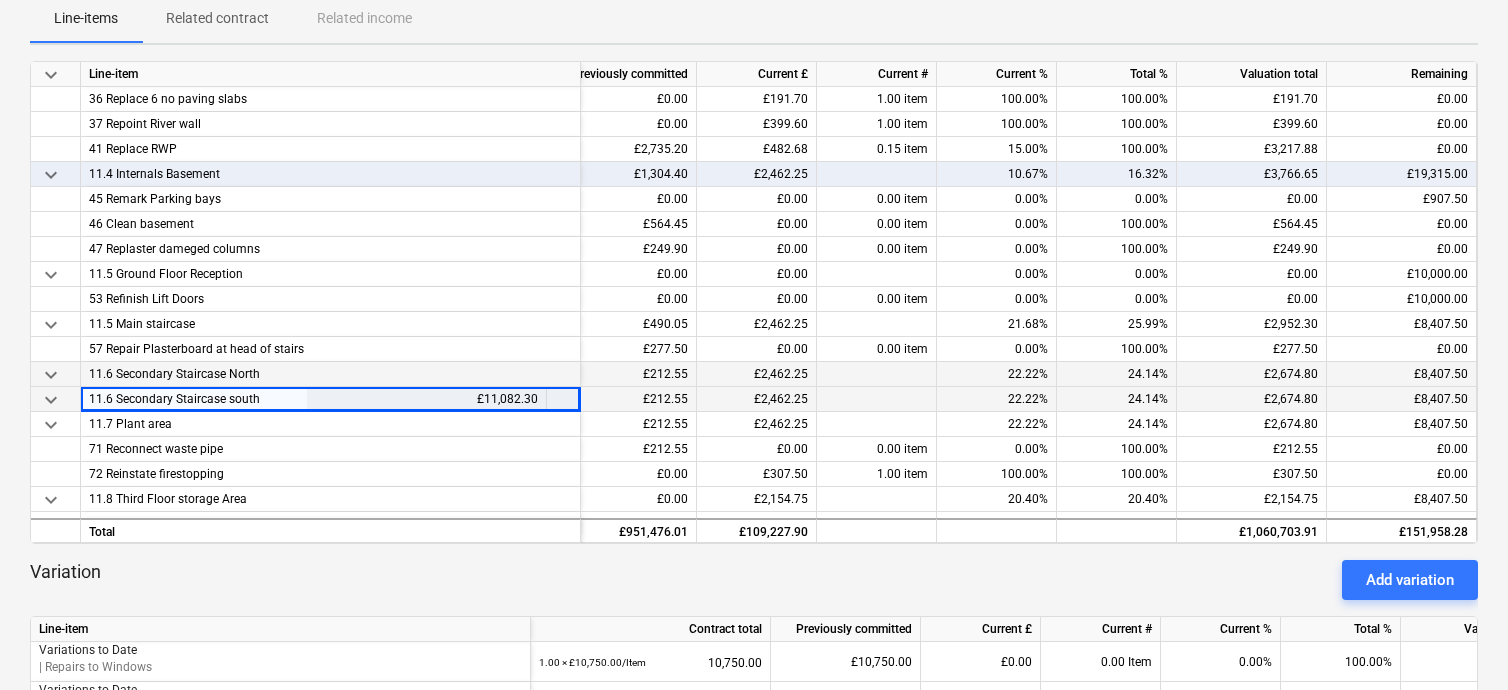 click on "£212.55" at bounding box center (622, 399) 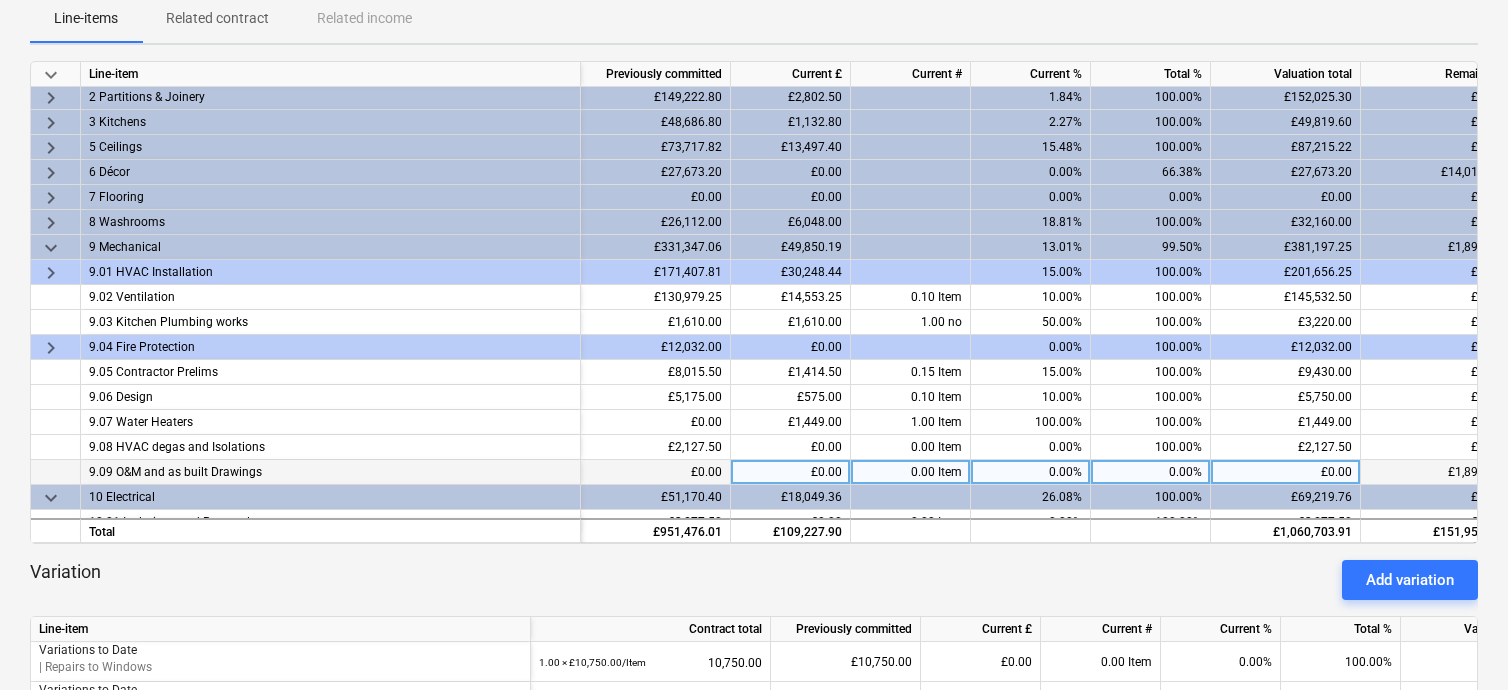 scroll, scrollTop: 0, scrollLeft: 240, axis: horizontal 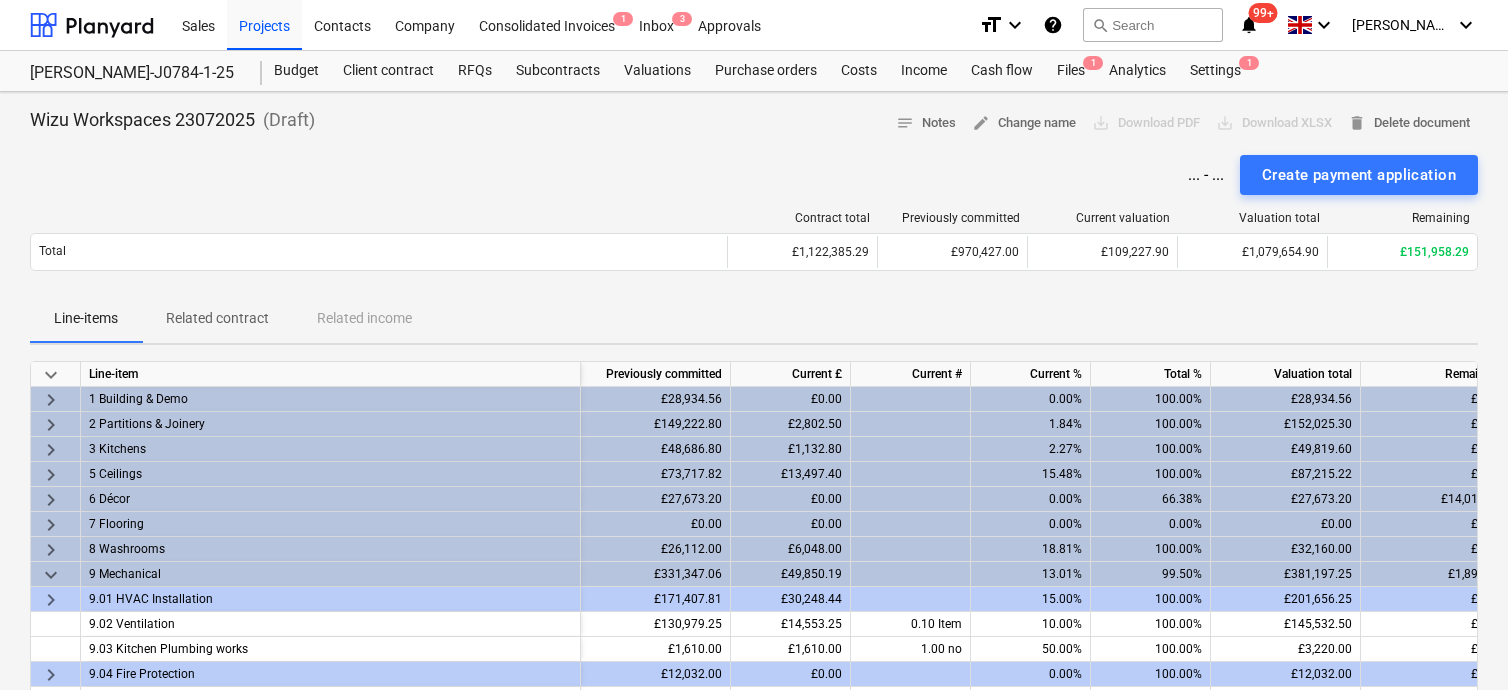 click on "Contract total Previously committed Current valuation Valuation total Remaining Total £1,122,385.29 £970,427.00 £109,227.90 £1,079,654.90 £151,958.29 Please wait" at bounding box center [754, 245] 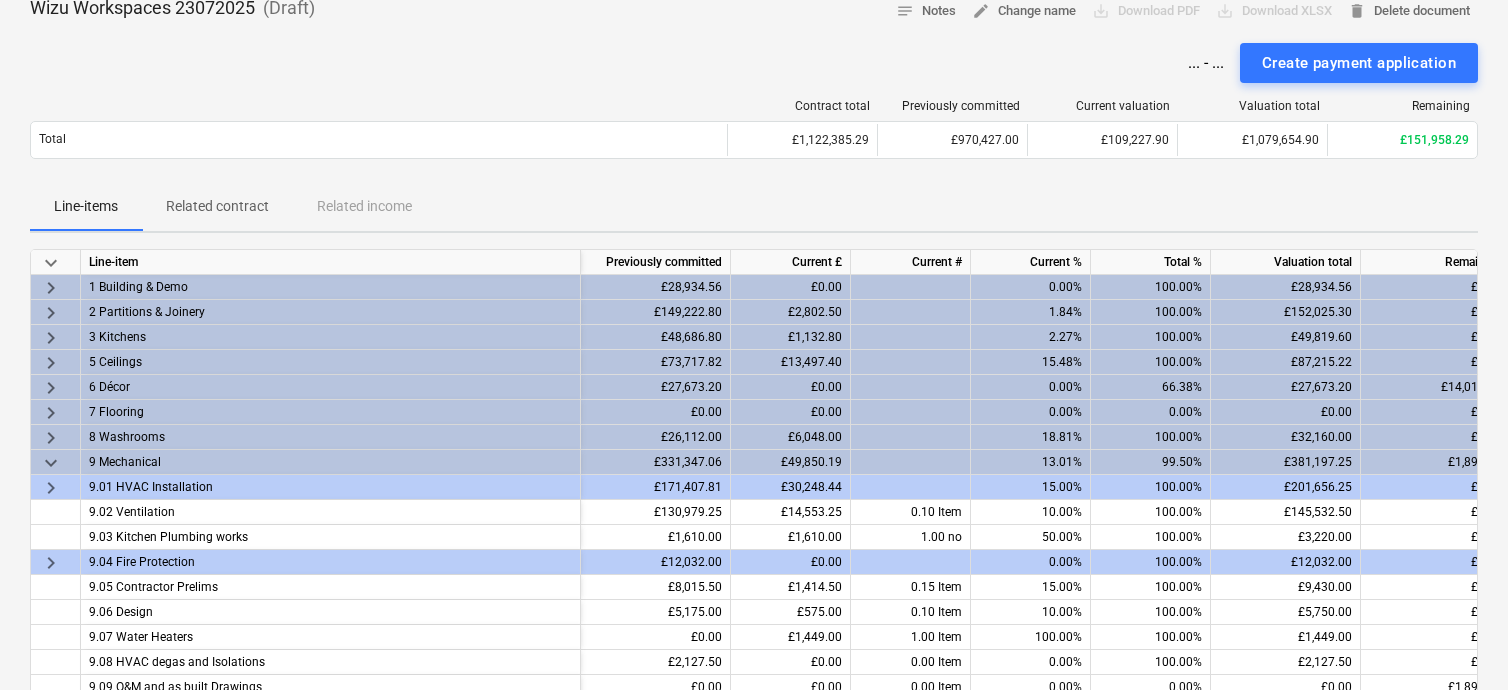 scroll, scrollTop: 200, scrollLeft: 0, axis: vertical 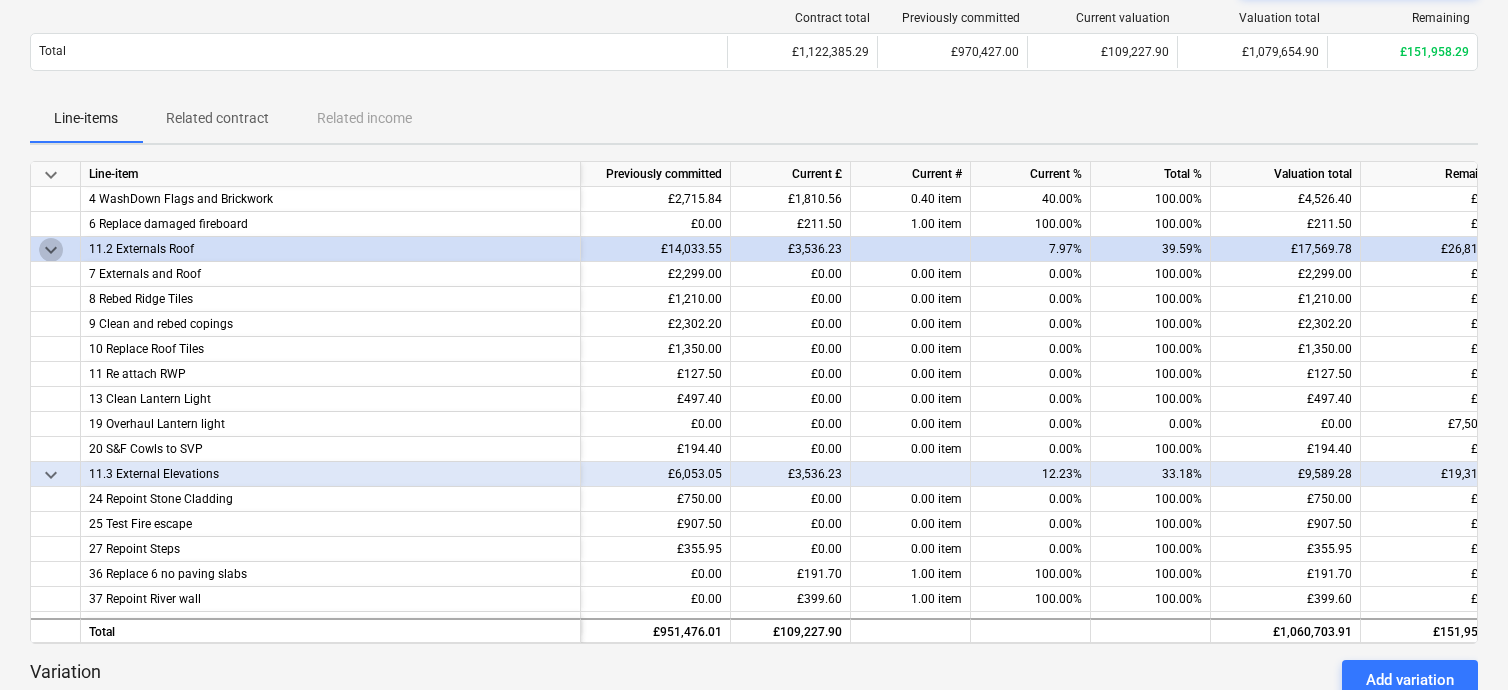 click on "keyboard_arrow_down" at bounding box center (51, 250) 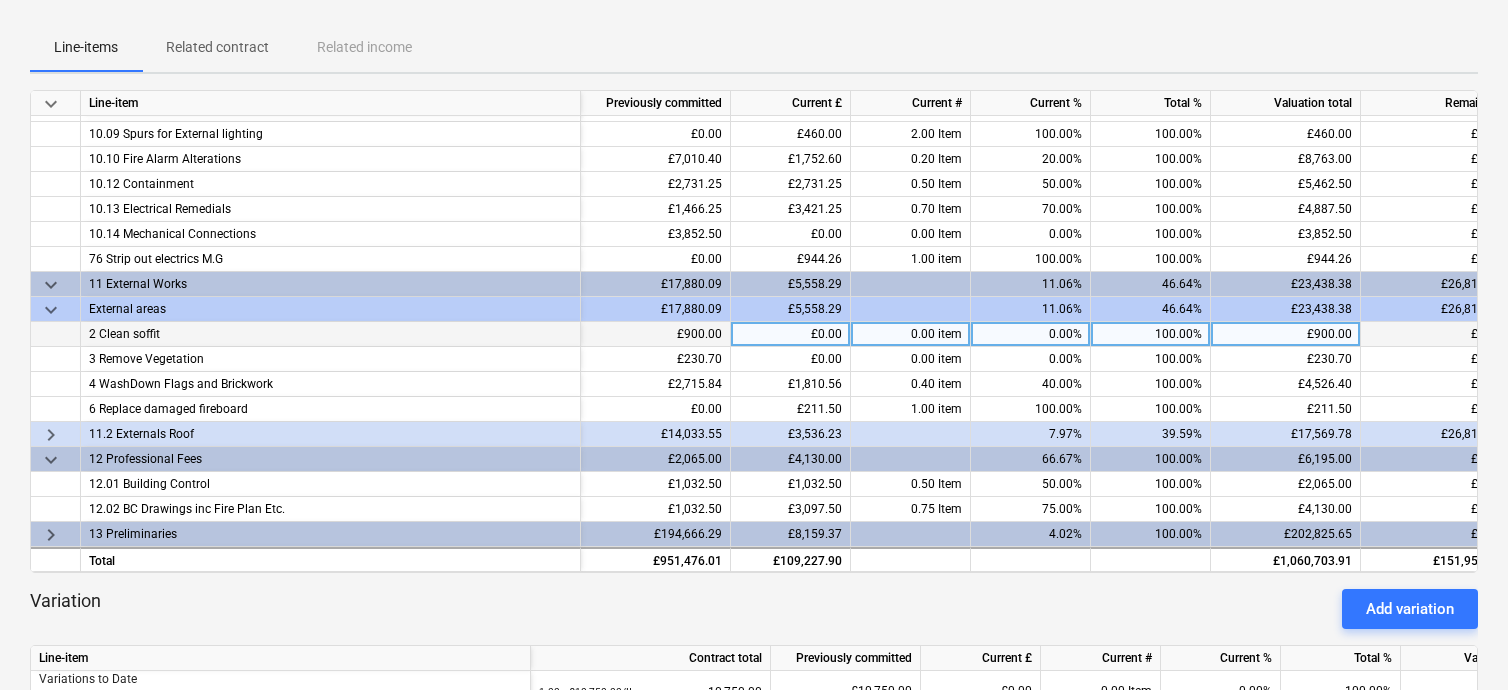 scroll, scrollTop: 300, scrollLeft: 0, axis: vertical 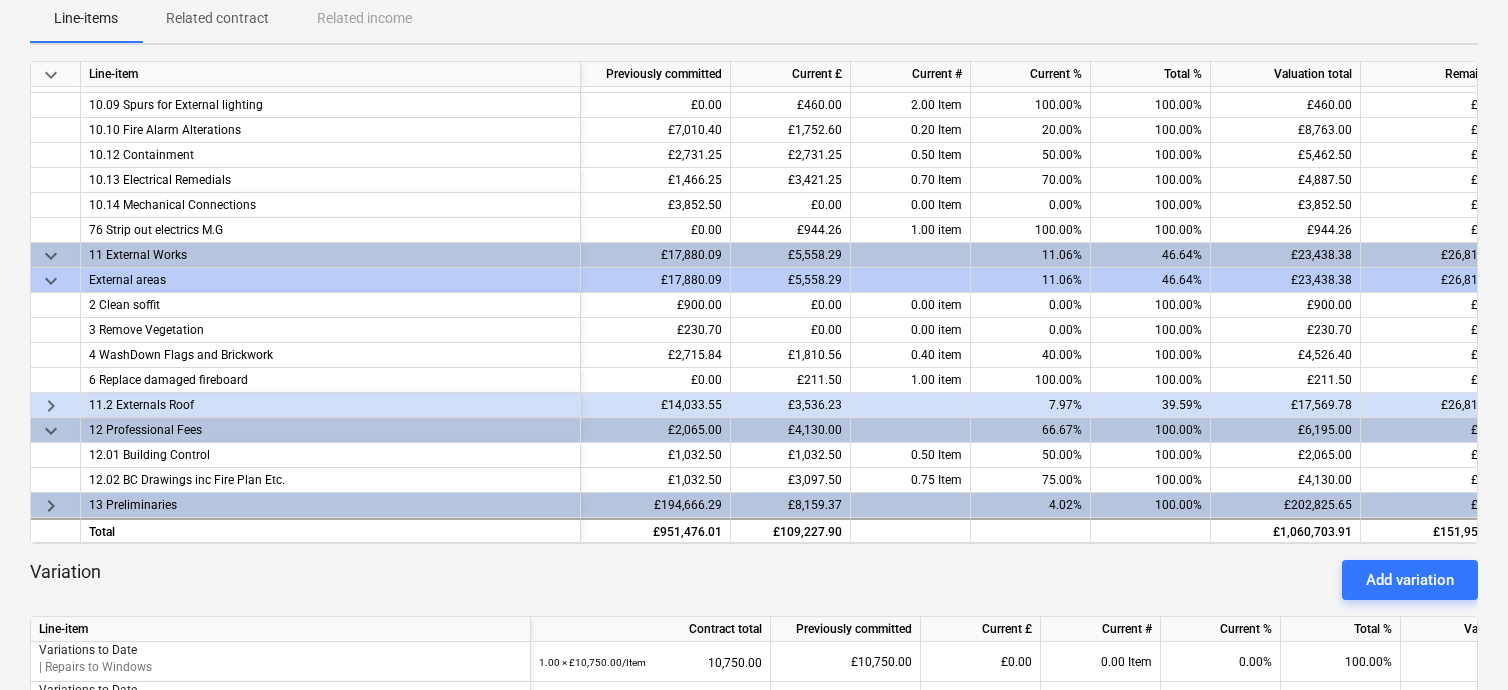 click on "keyboard_arrow_right" at bounding box center [51, 406] 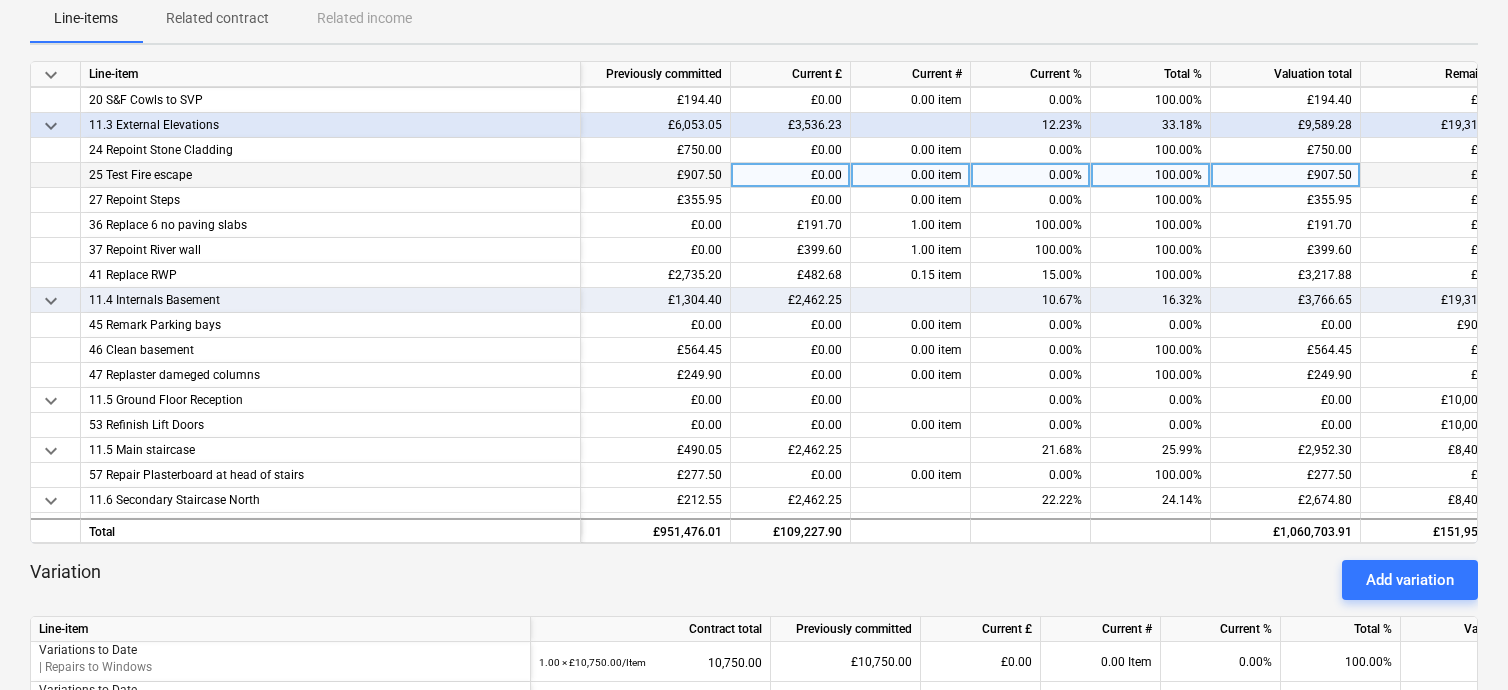 scroll, scrollTop: 1249, scrollLeft: 240, axis: both 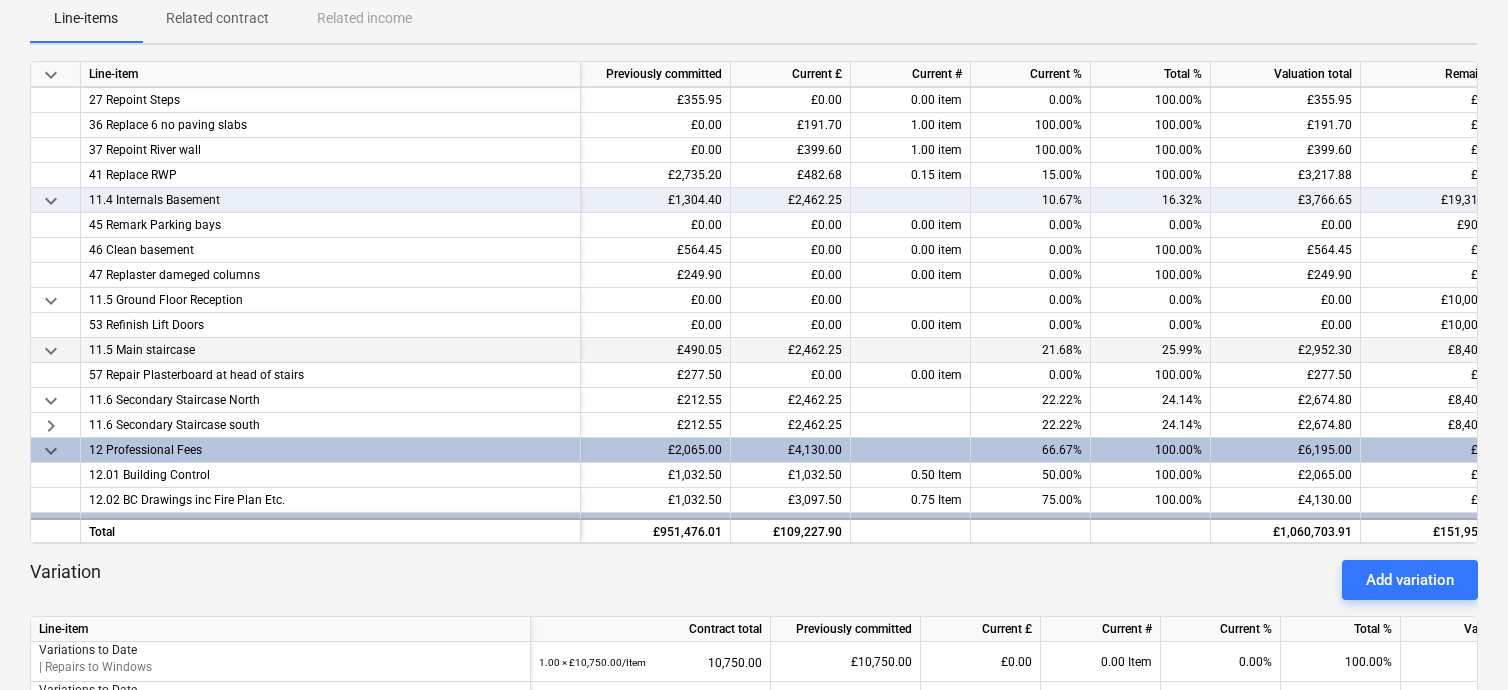 click on "25.99%" at bounding box center (1151, 350) 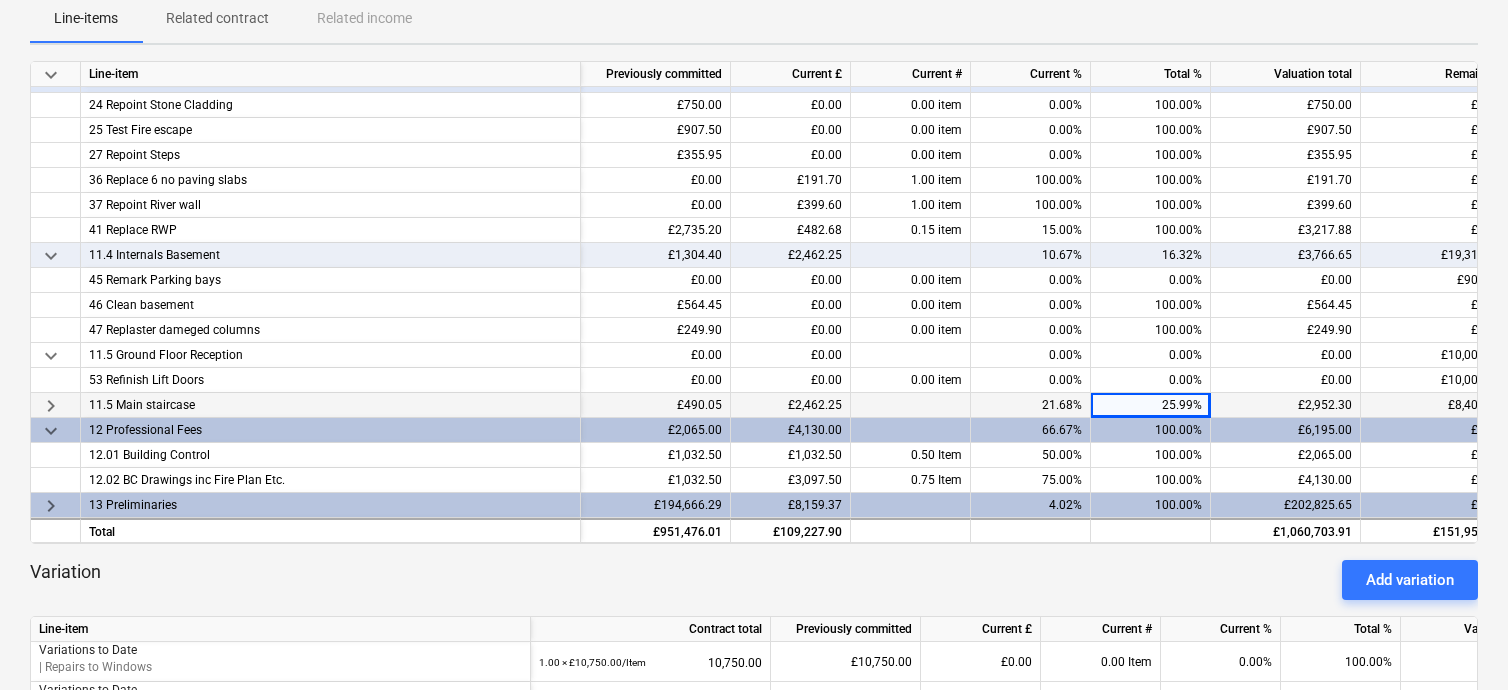 scroll, scrollTop: 1200, scrollLeft: 240, axis: both 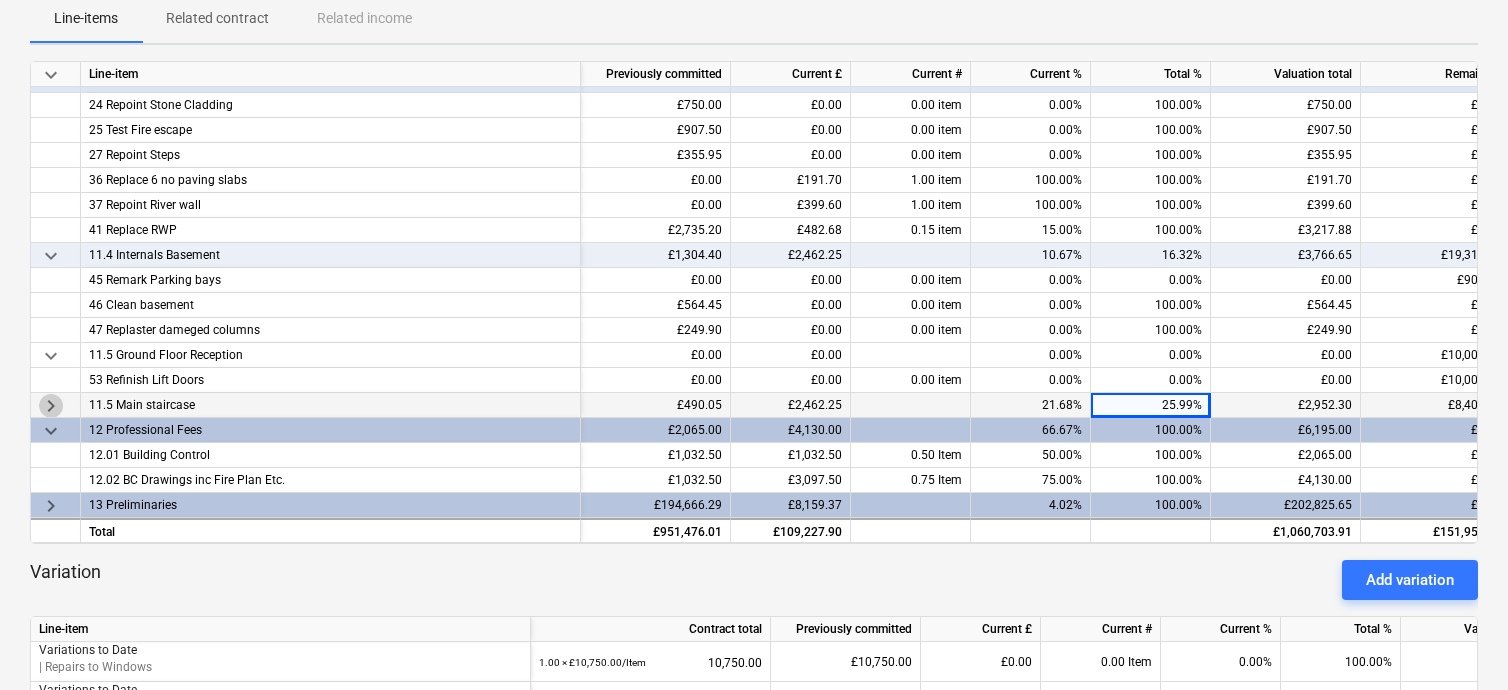 click on "keyboard_arrow_right" at bounding box center [51, 406] 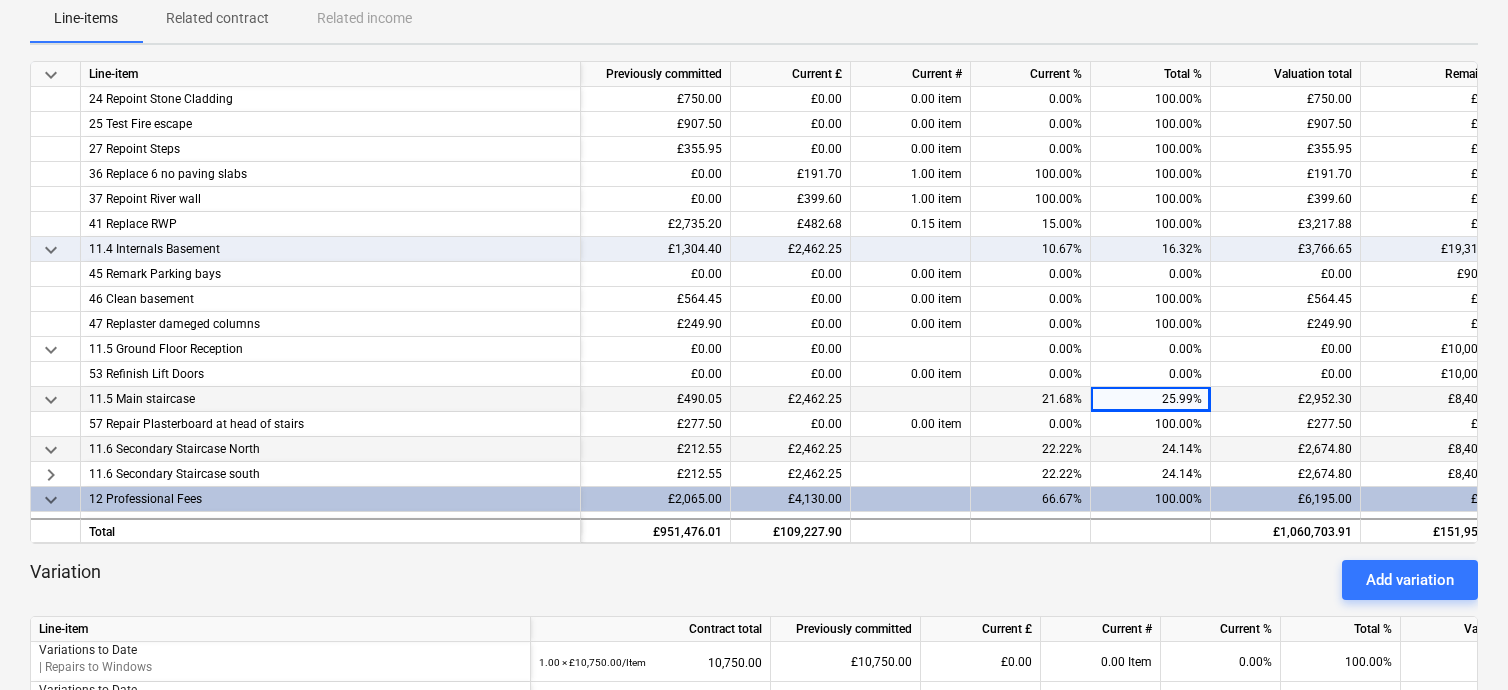 click on "keyboard_arrow_down" at bounding box center [51, 450] 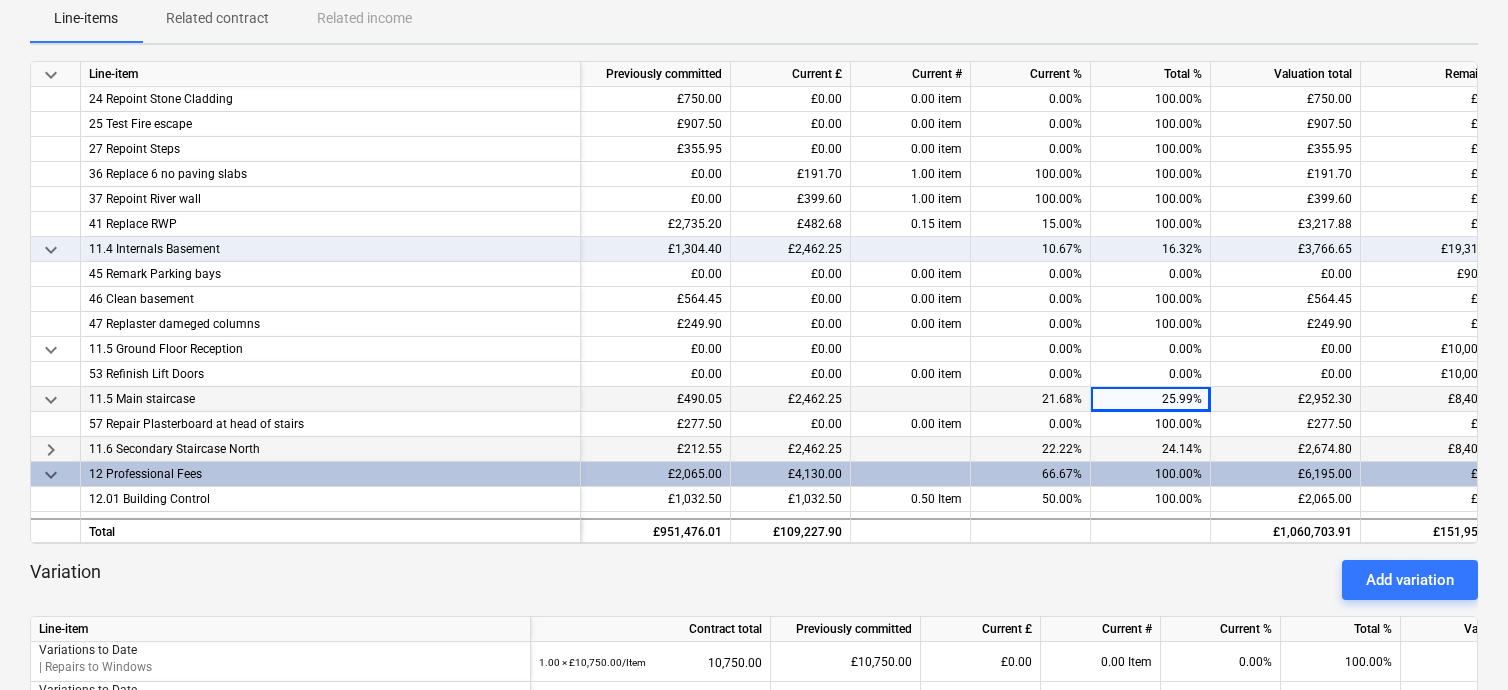 click on "keyboard_arrow_right" at bounding box center [51, 450] 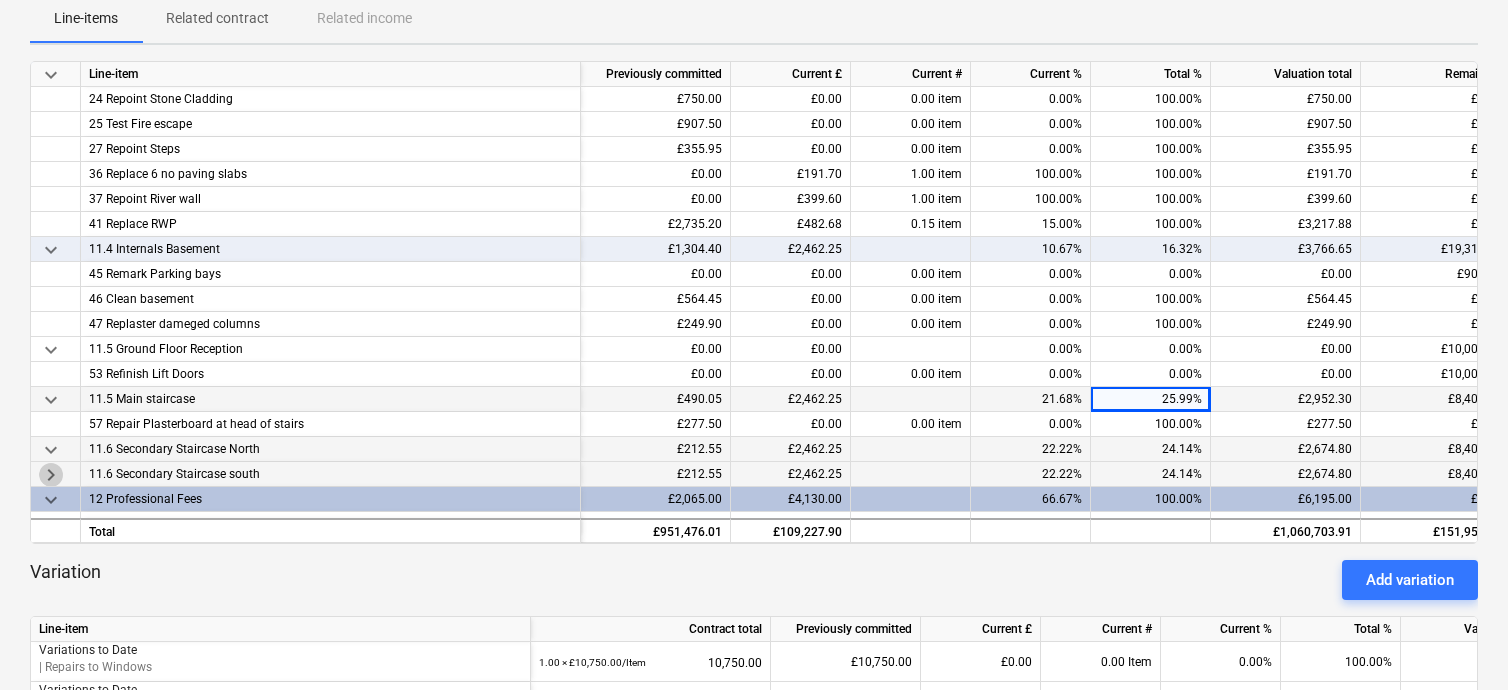 click on "keyboard_arrow_right" at bounding box center (51, 475) 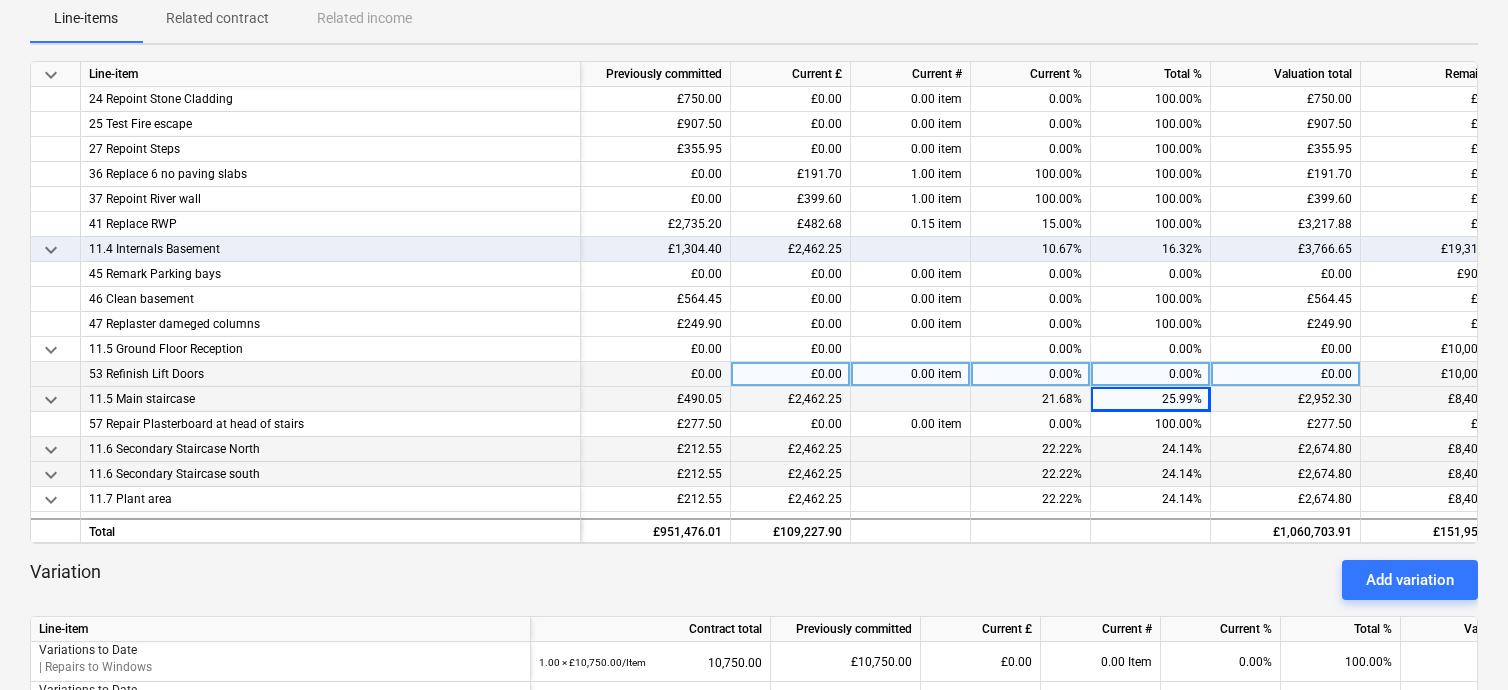 scroll, scrollTop: 1300, scrollLeft: 240, axis: both 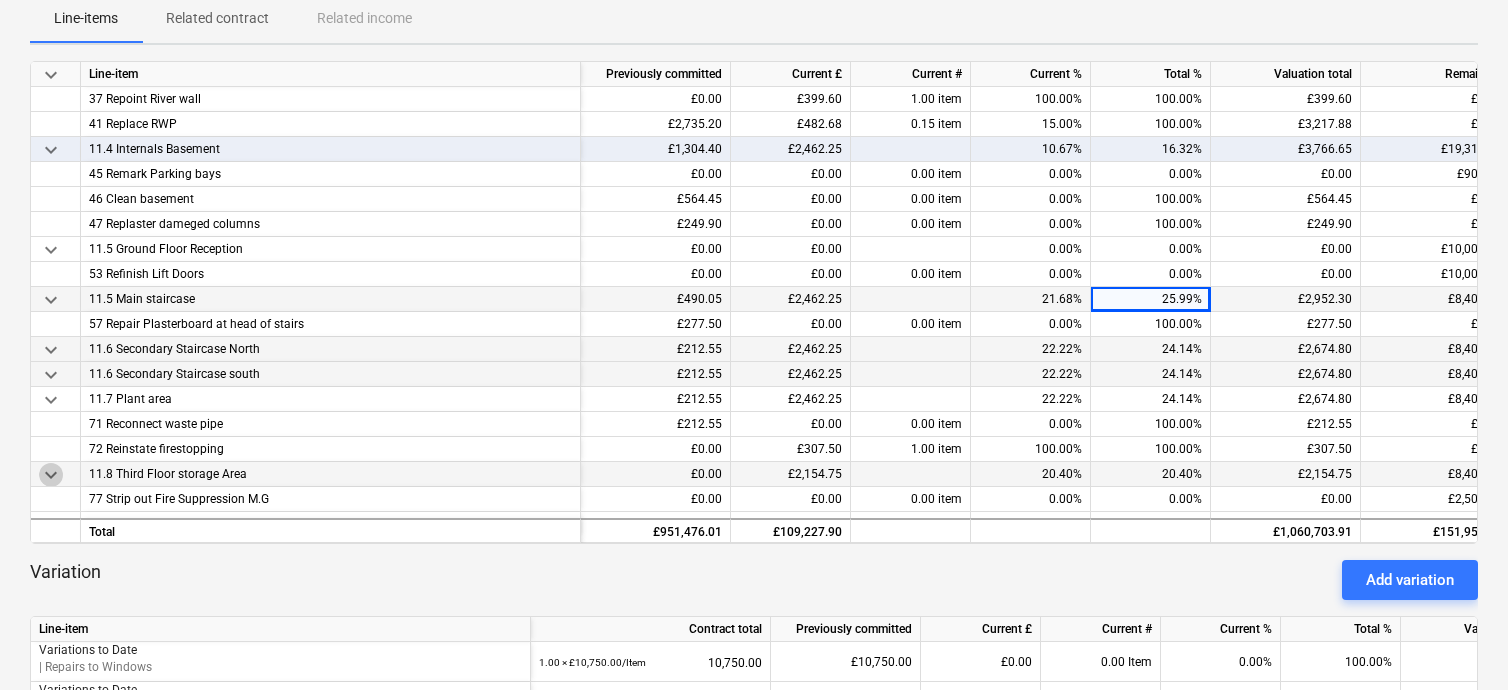 click on "keyboard_arrow_down" at bounding box center [51, 475] 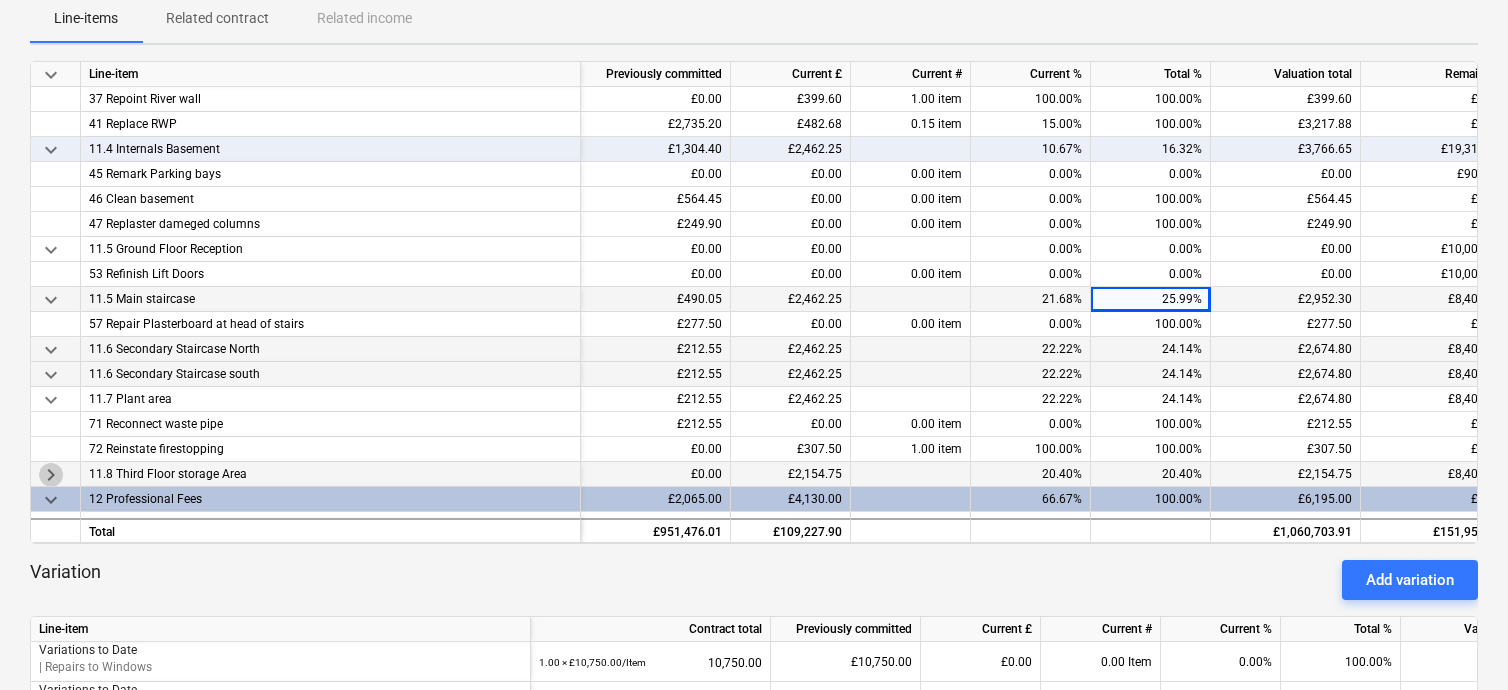 click on "keyboard_arrow_right" at bounding box center (51, 475) 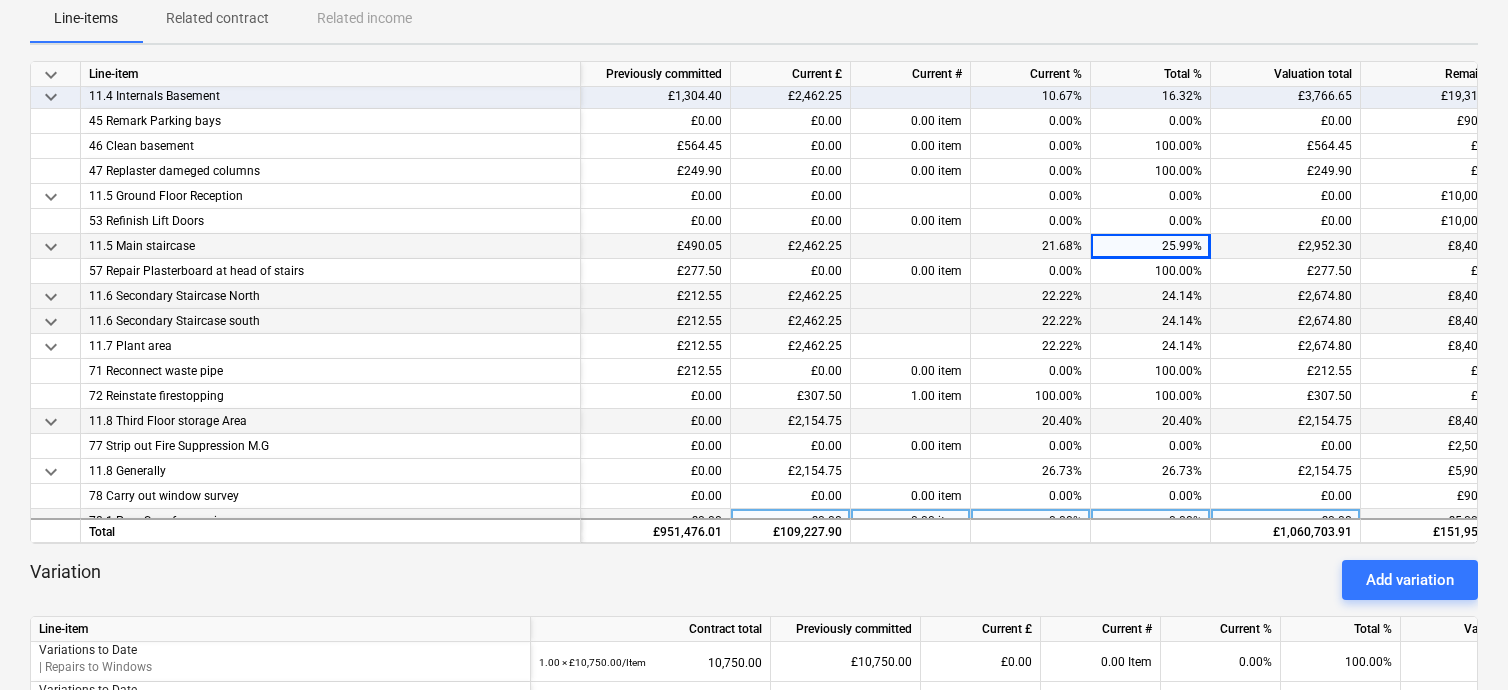 scroll, scrollTop: 1400, scrollLeft: 240, axis: both 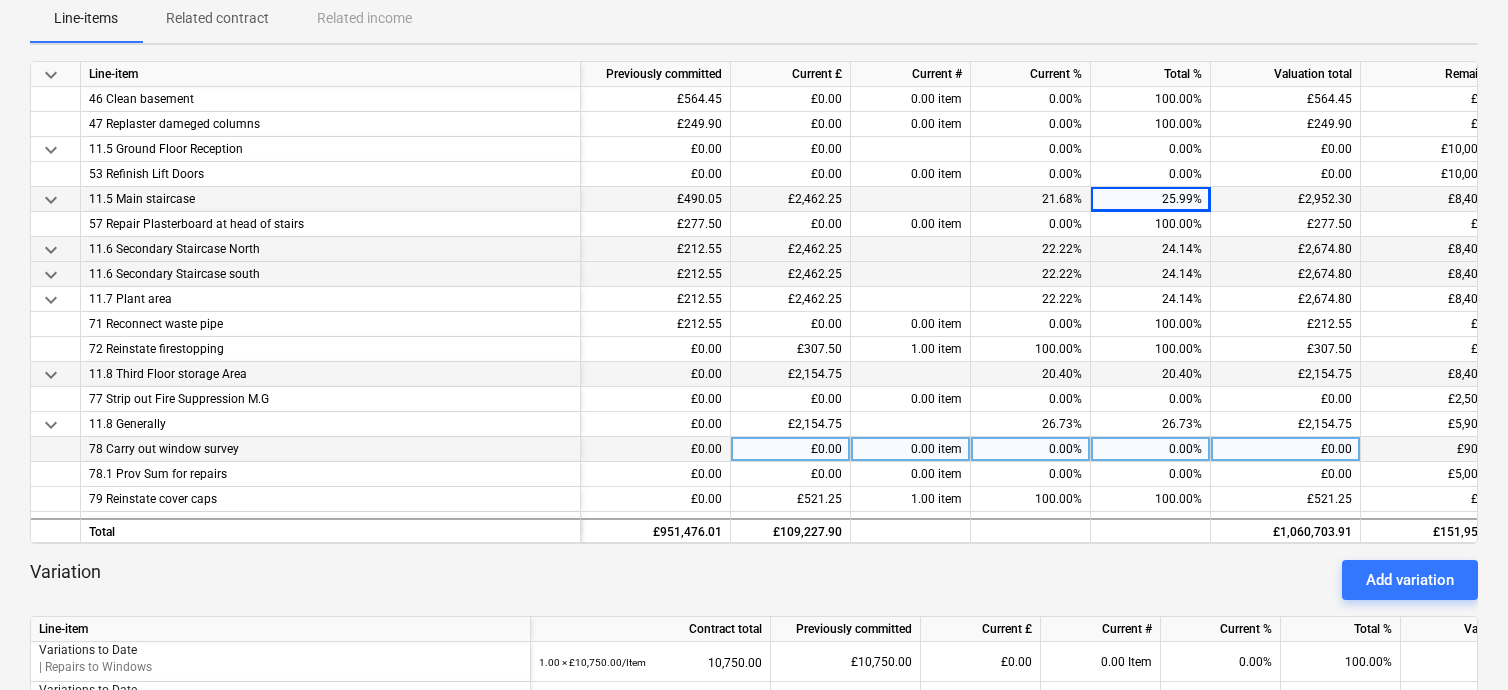 click on "0.00%" at bounding box center (1151, 449) 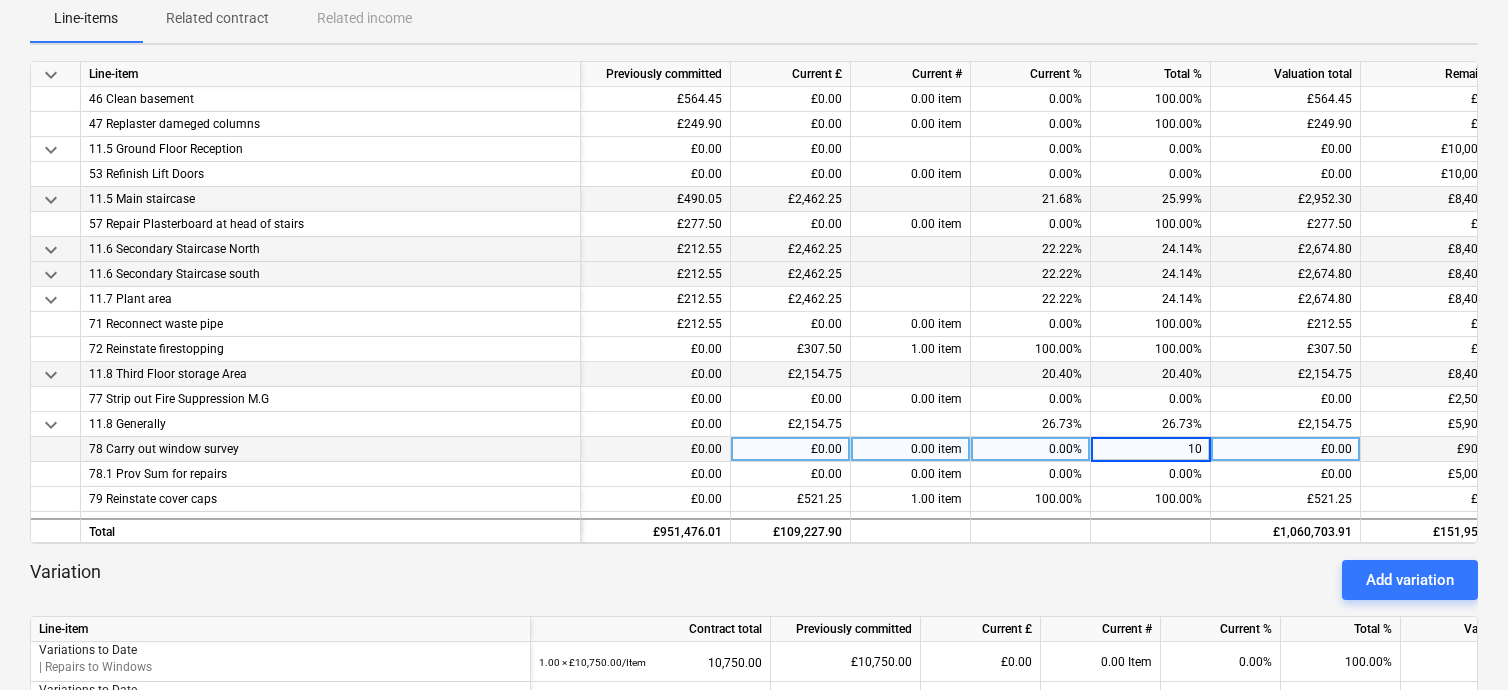type on "100" 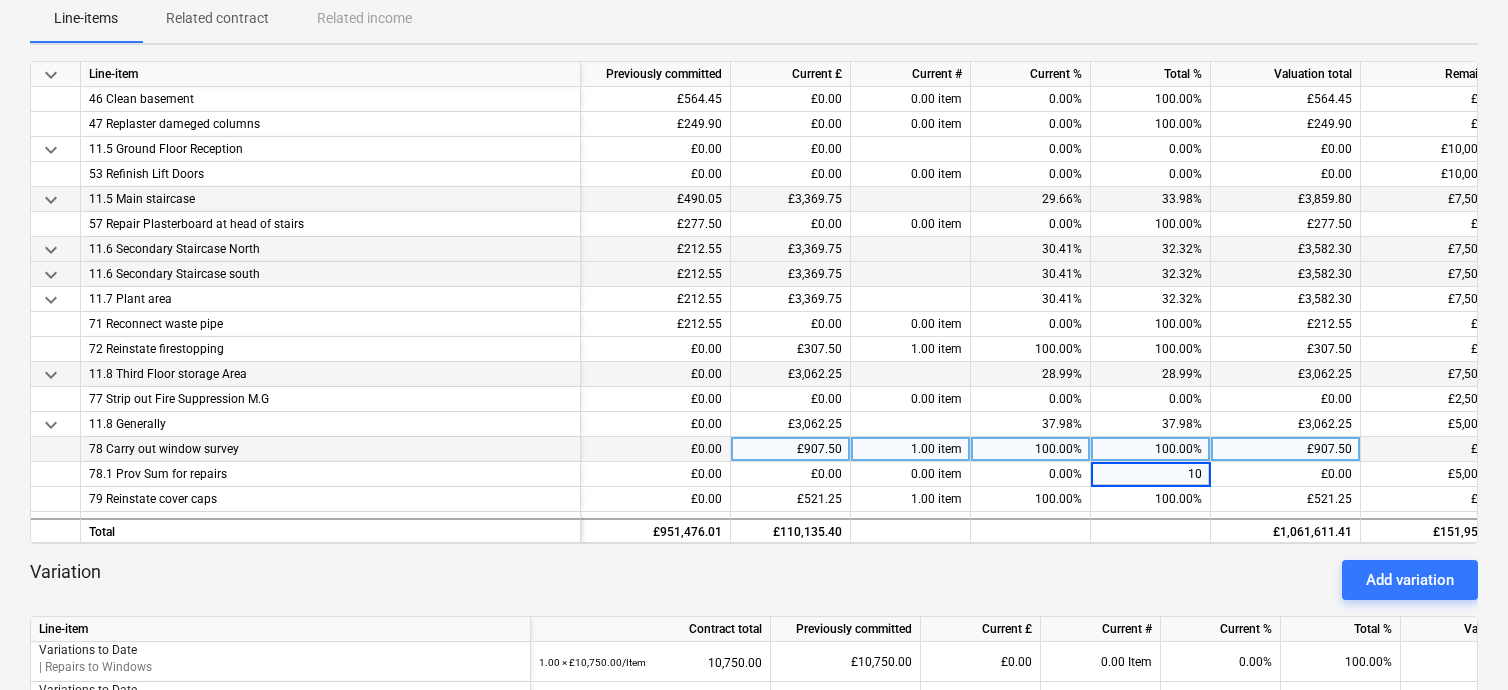 type on "100" 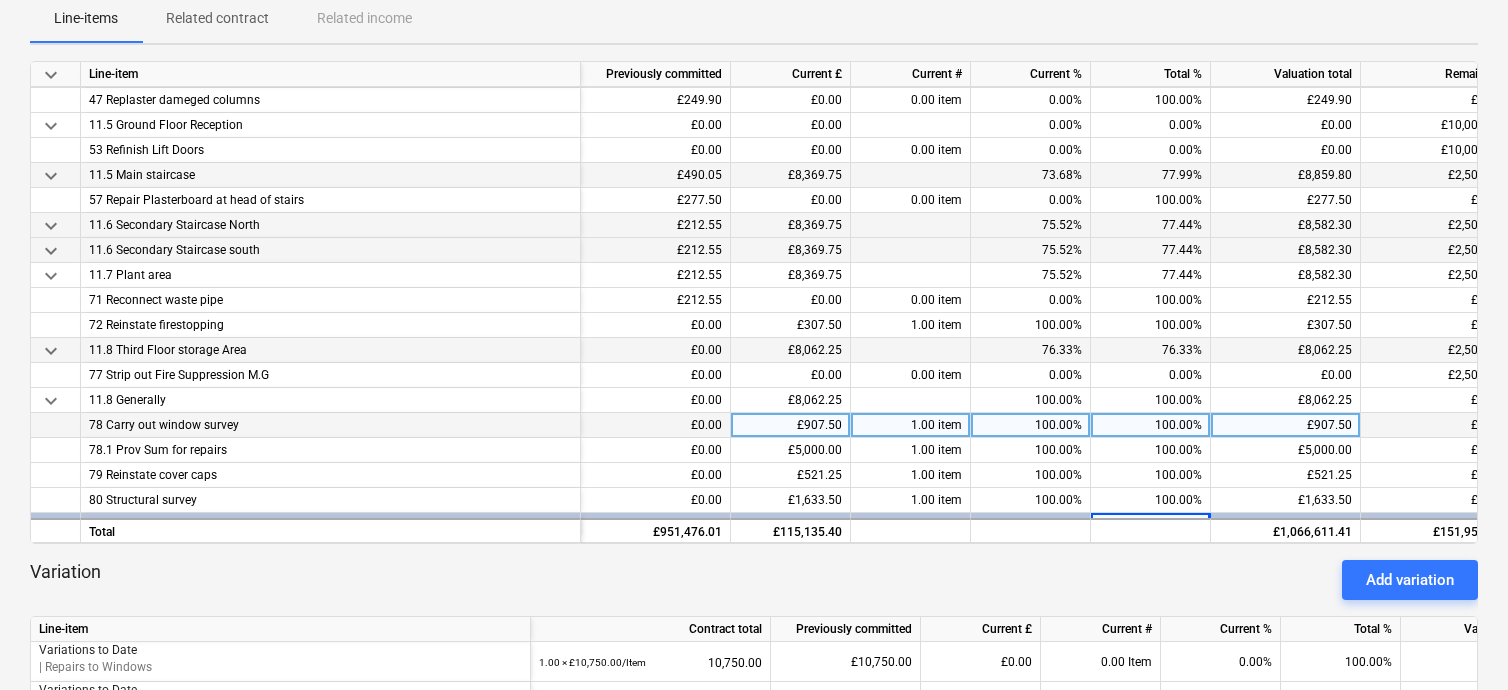 scroll, scrollTop: 1450, scrollLeft: 240, axis: both 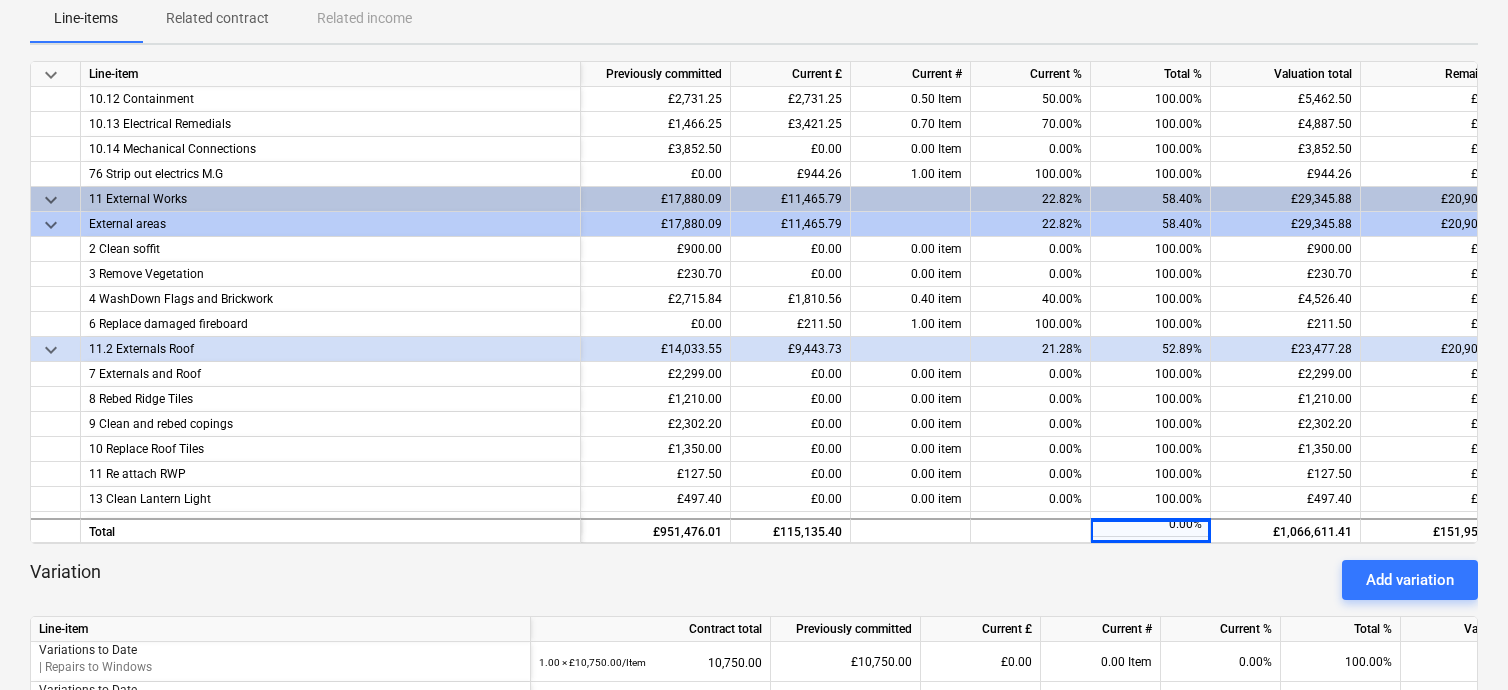 click on "58.40%" at bounding box center (1151, 224) 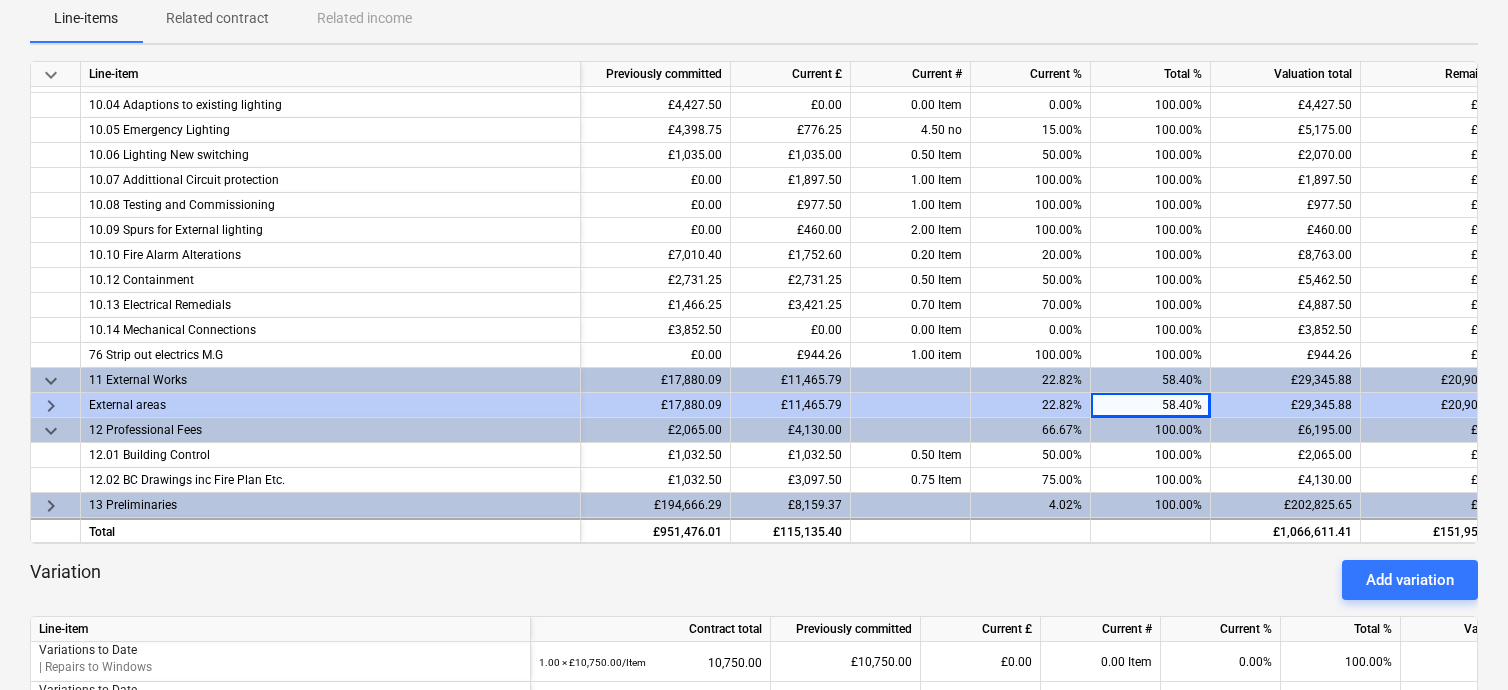 scroll, scrollTop: 524, scrollLeft: 240, axis: both 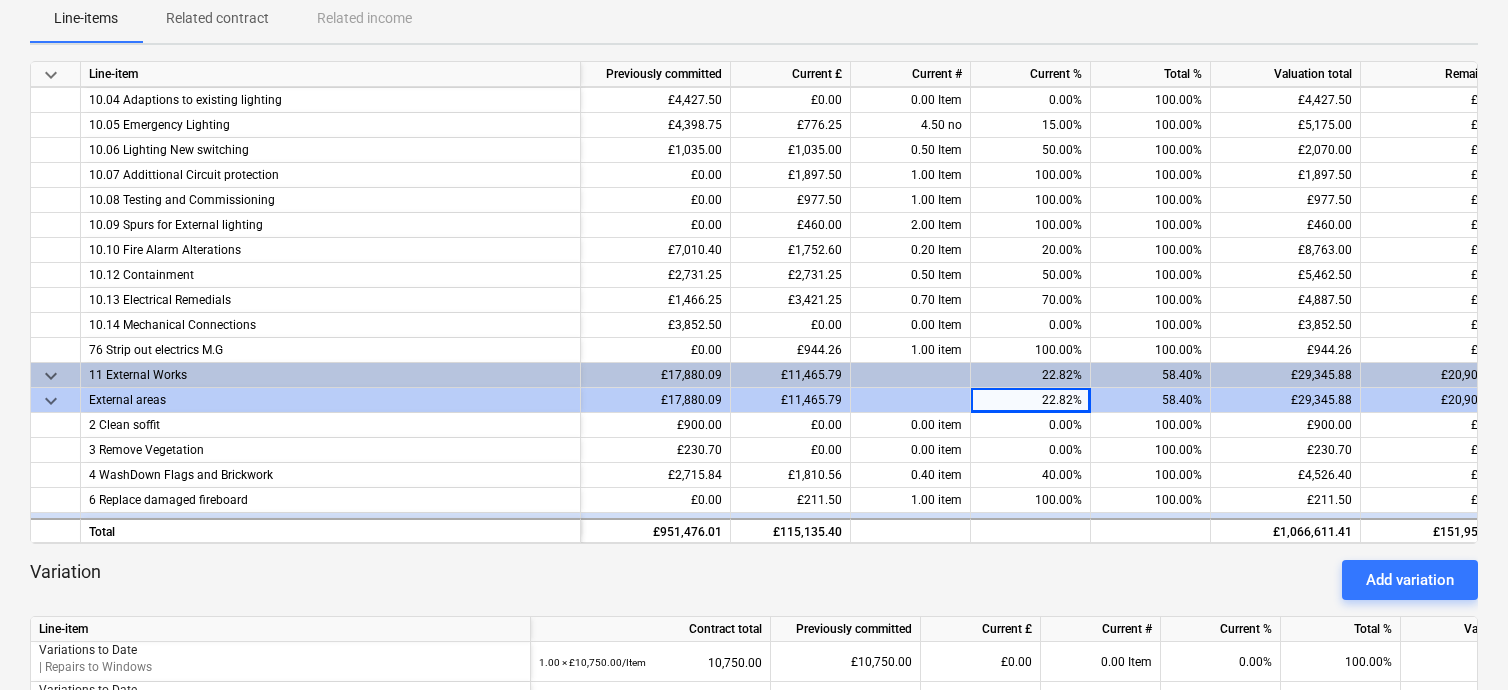 click on "£11,465.79" at bounding box center [791, 400] 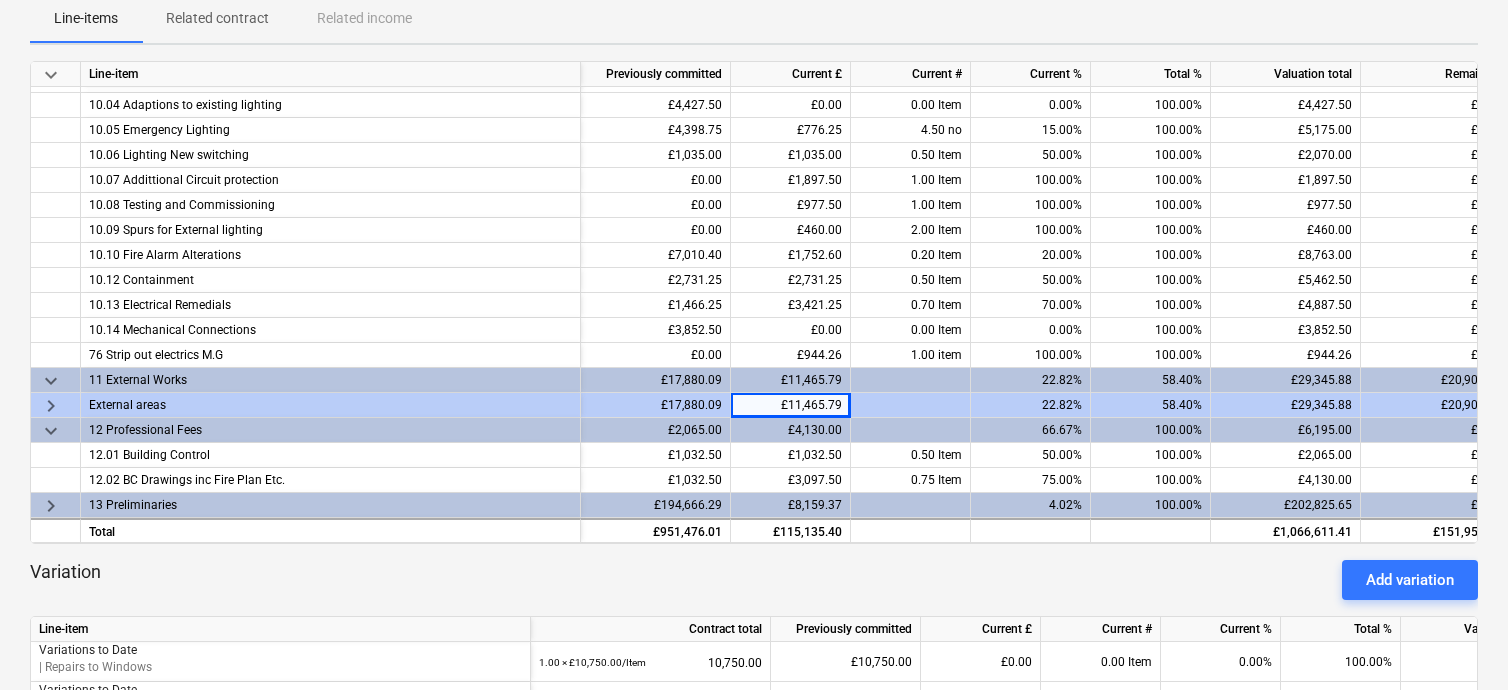 click on "keyboard_arrow_right" at bounding box center (51, 406) 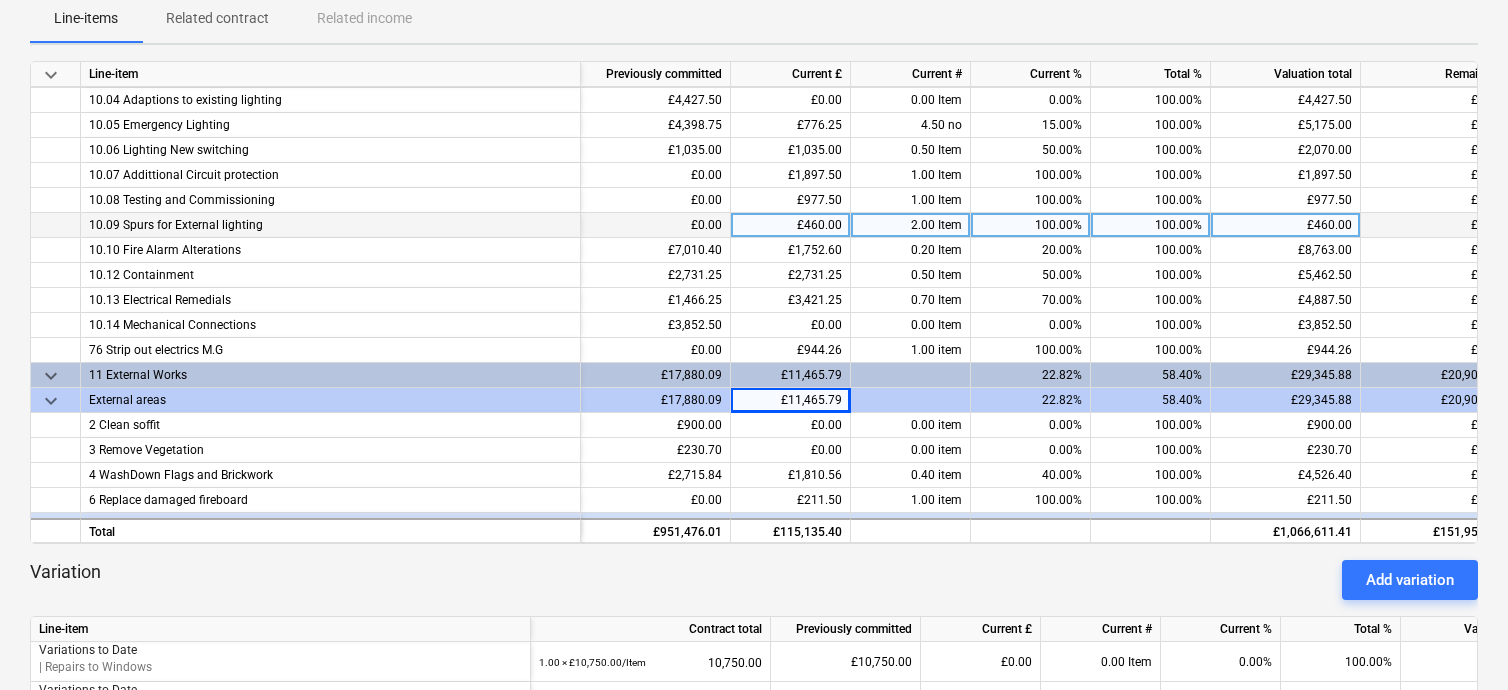 click on "2.00   Item" at bounding box center (911, 225) 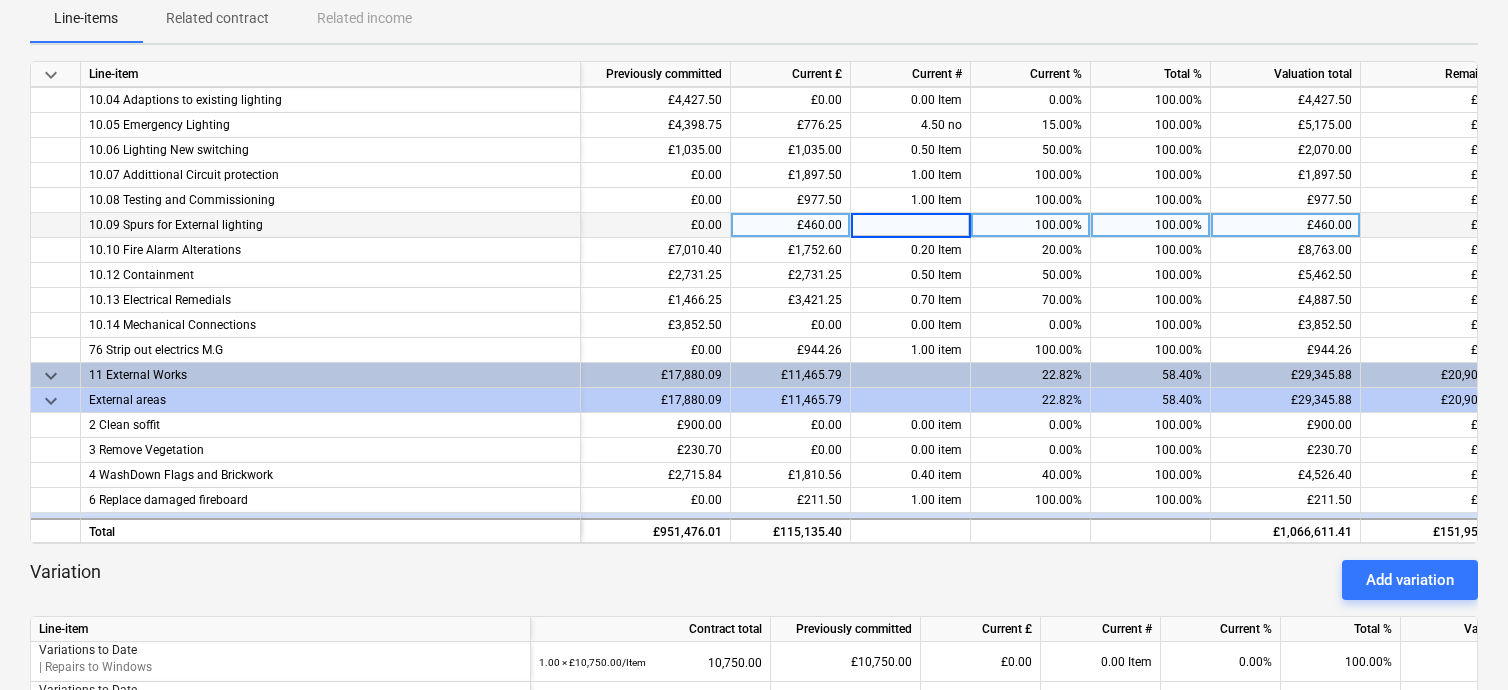 click on "£0.00" at bounding box center [656, 225] 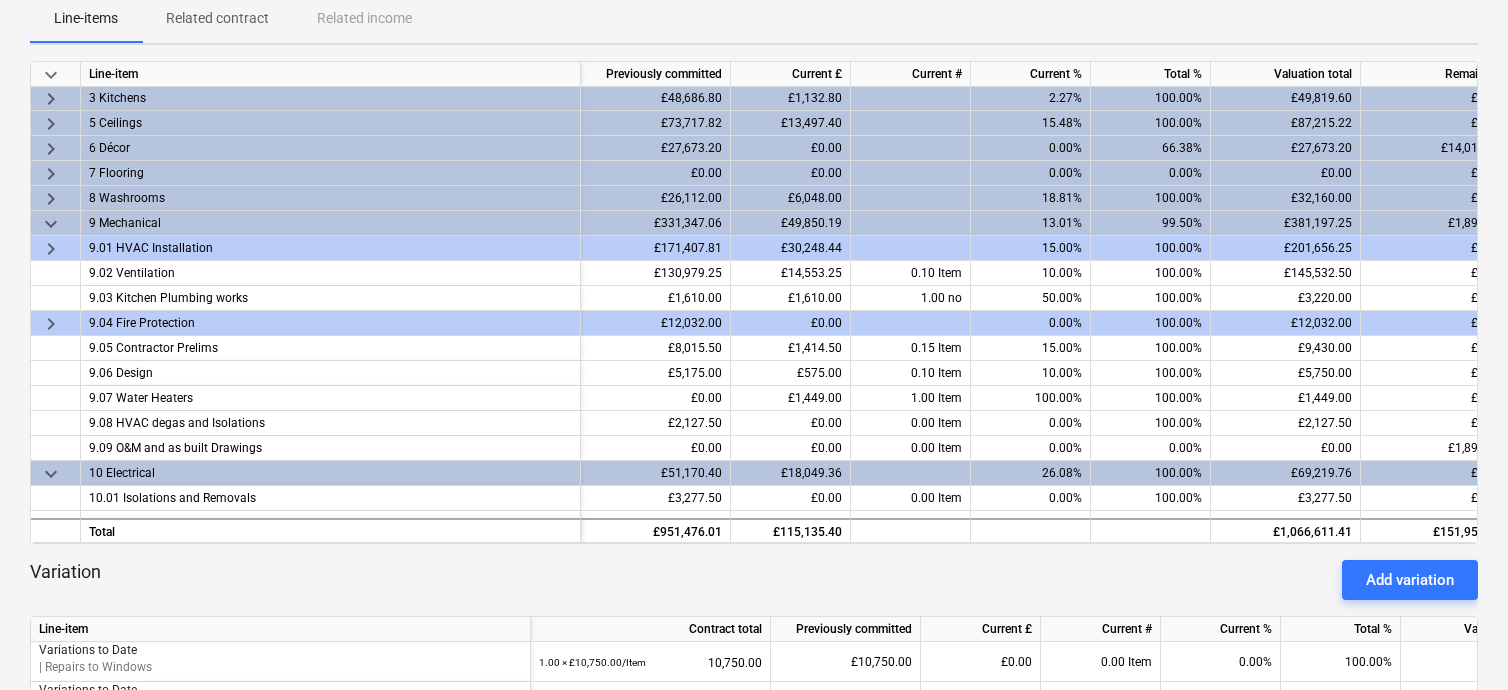 scroll, scrollTop: 0, scrollLeft: 240, axis: horizontal 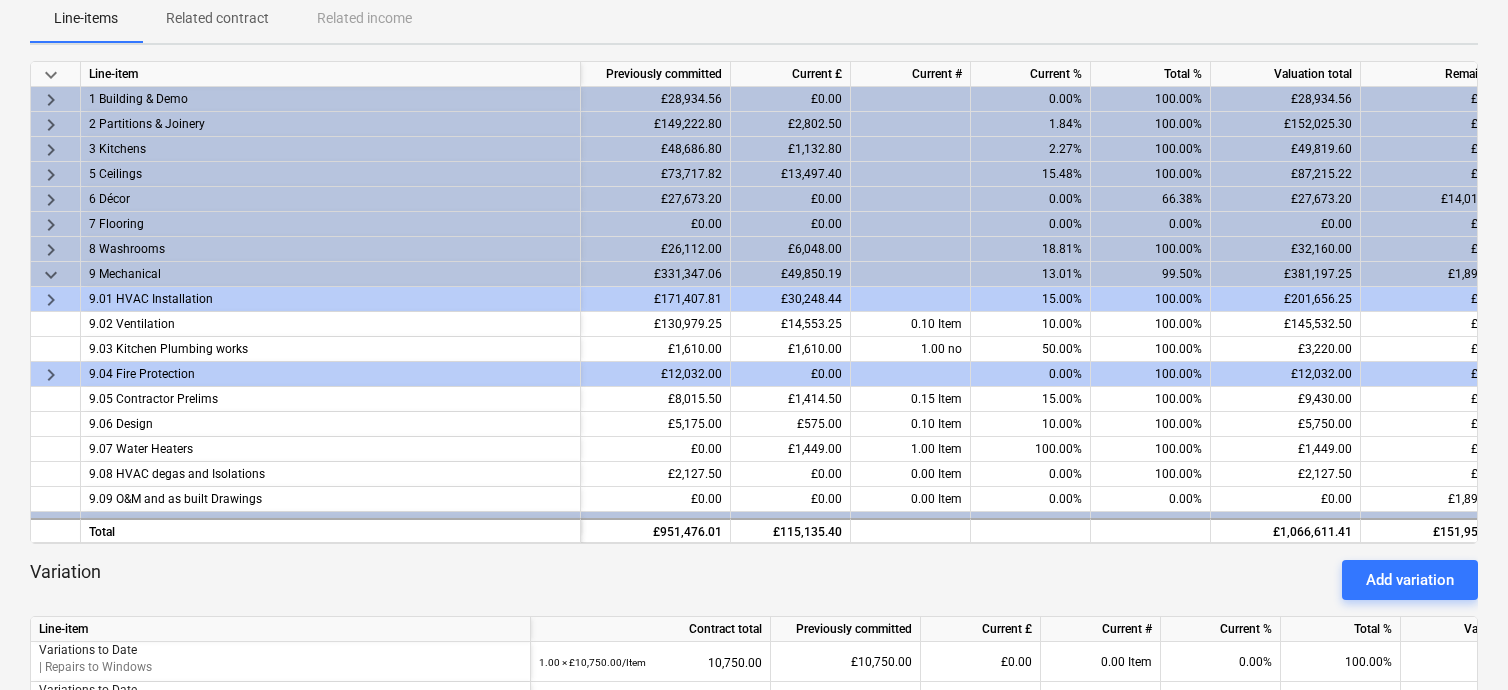 click on "keyboard_arrow_down" at bounding box center [51, 275] 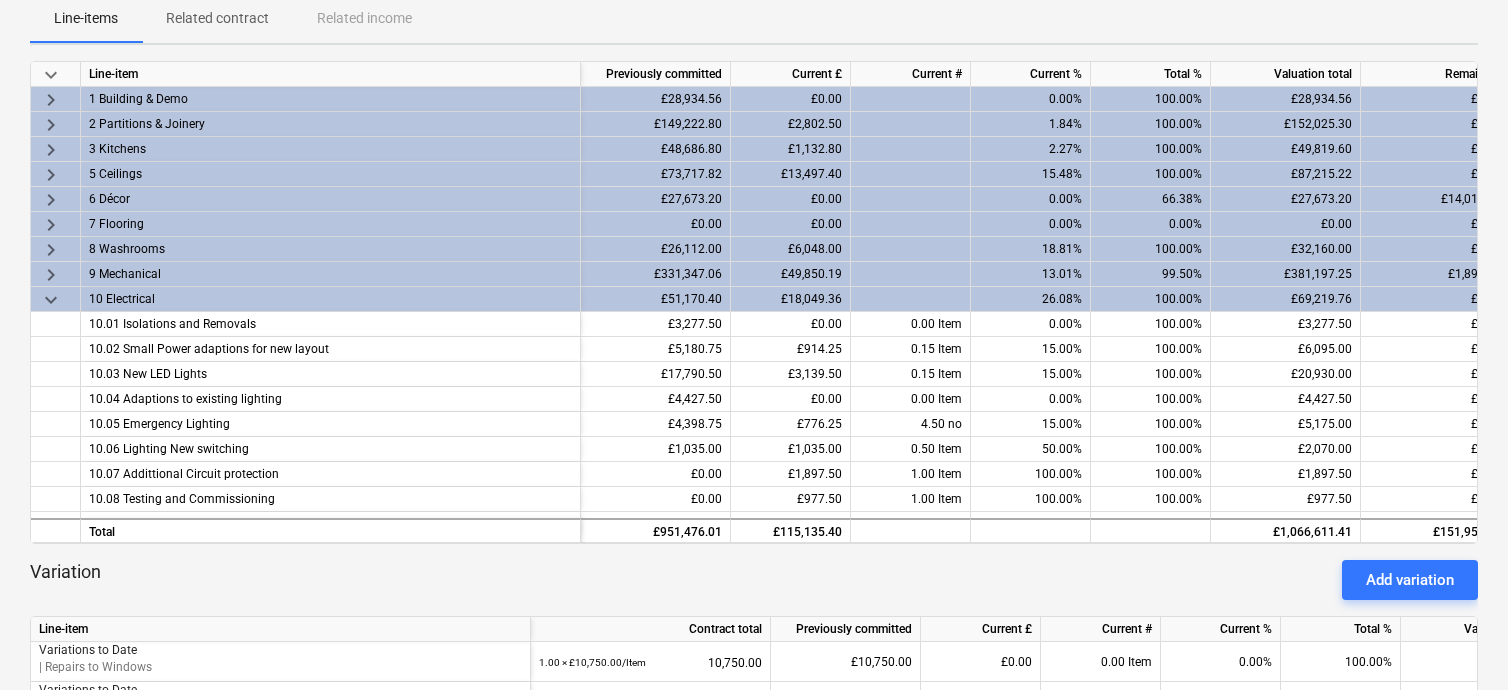 click on "keyboard_arrow_right" at bounding box center [51, 275] 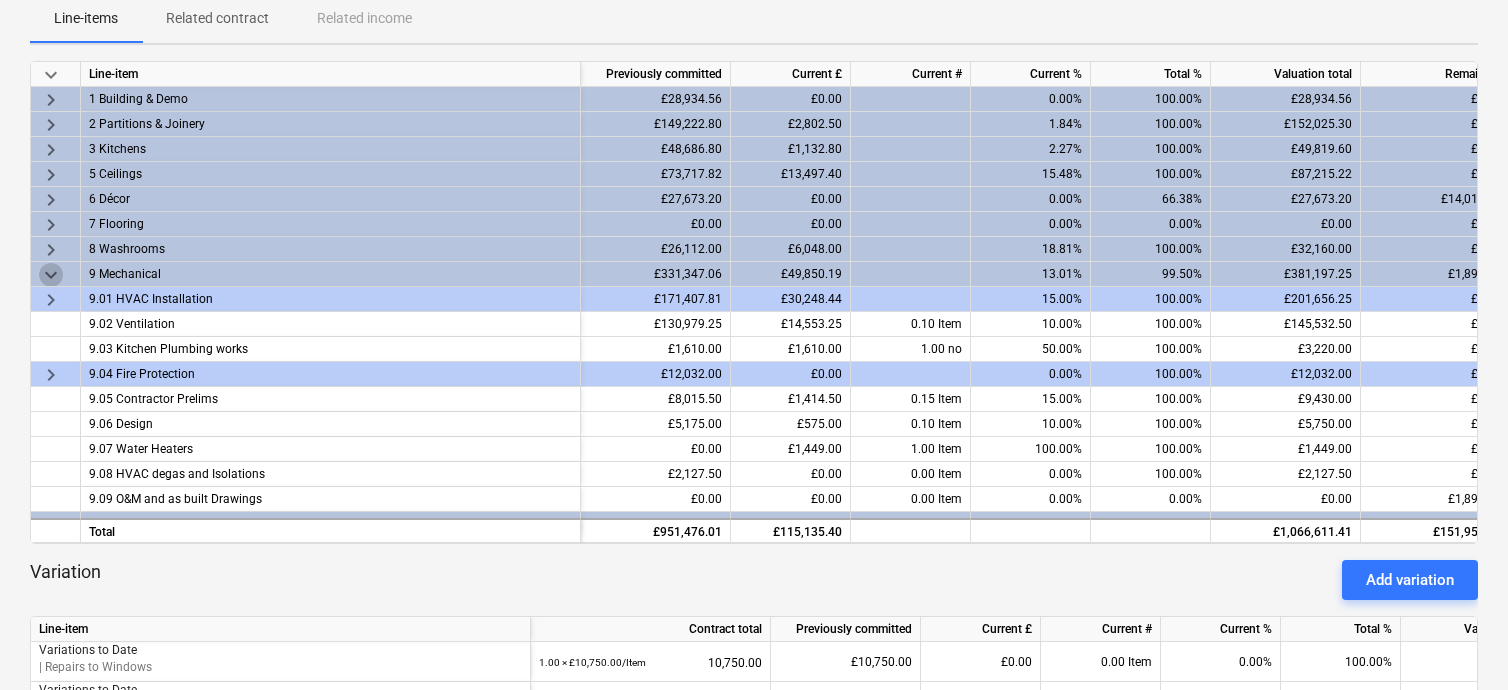 click on "keyboard_arrow_down" at bounding box center [51, 275] 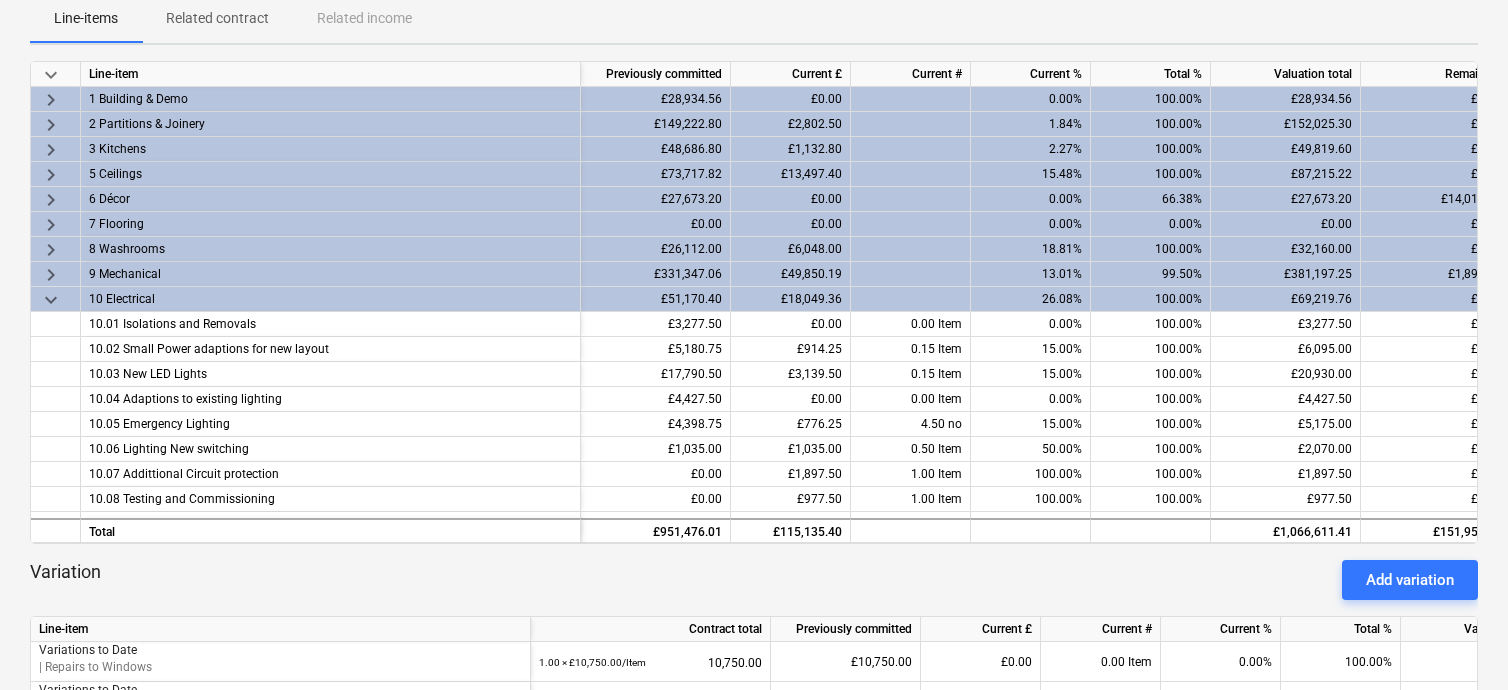 click on "keyboard_arrow_right" at bounding box center (51, 275) 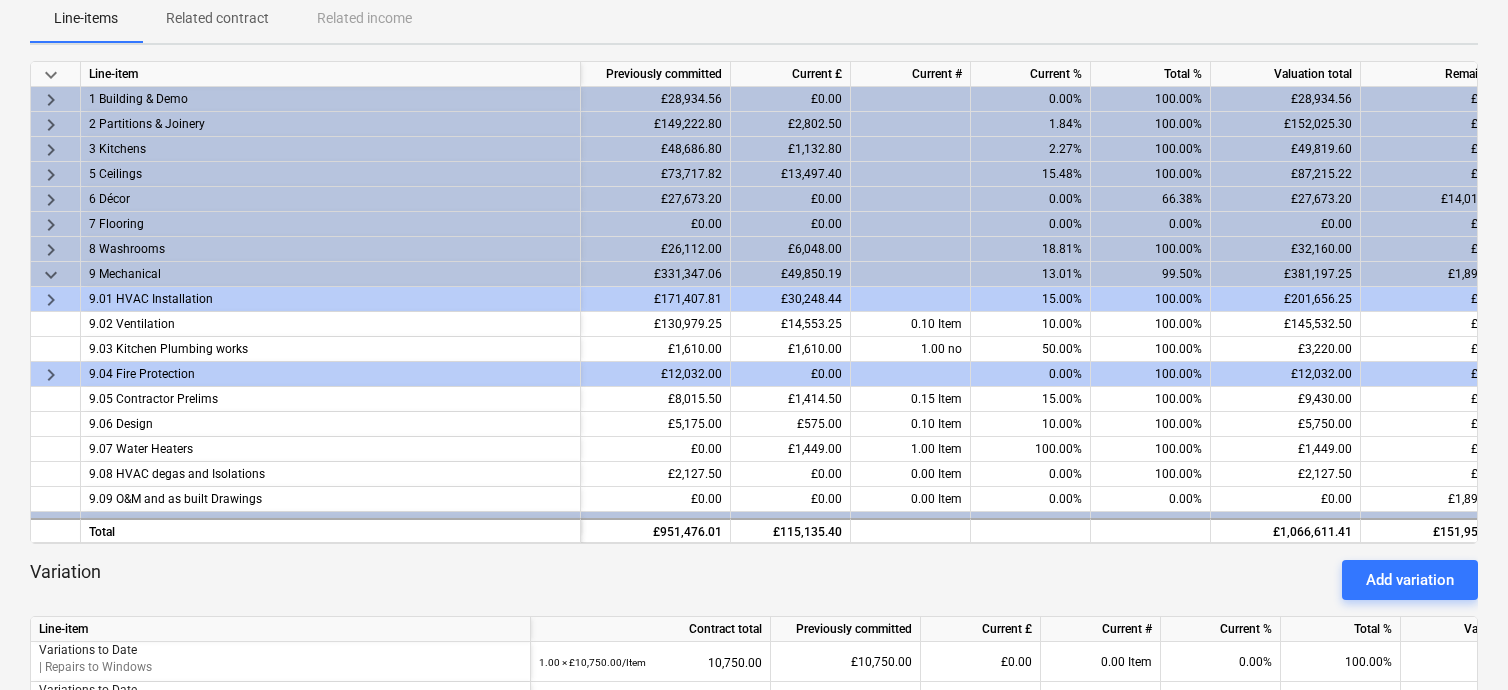 scroll, scrollTop: 100, scrollLeft: 240, axis: both 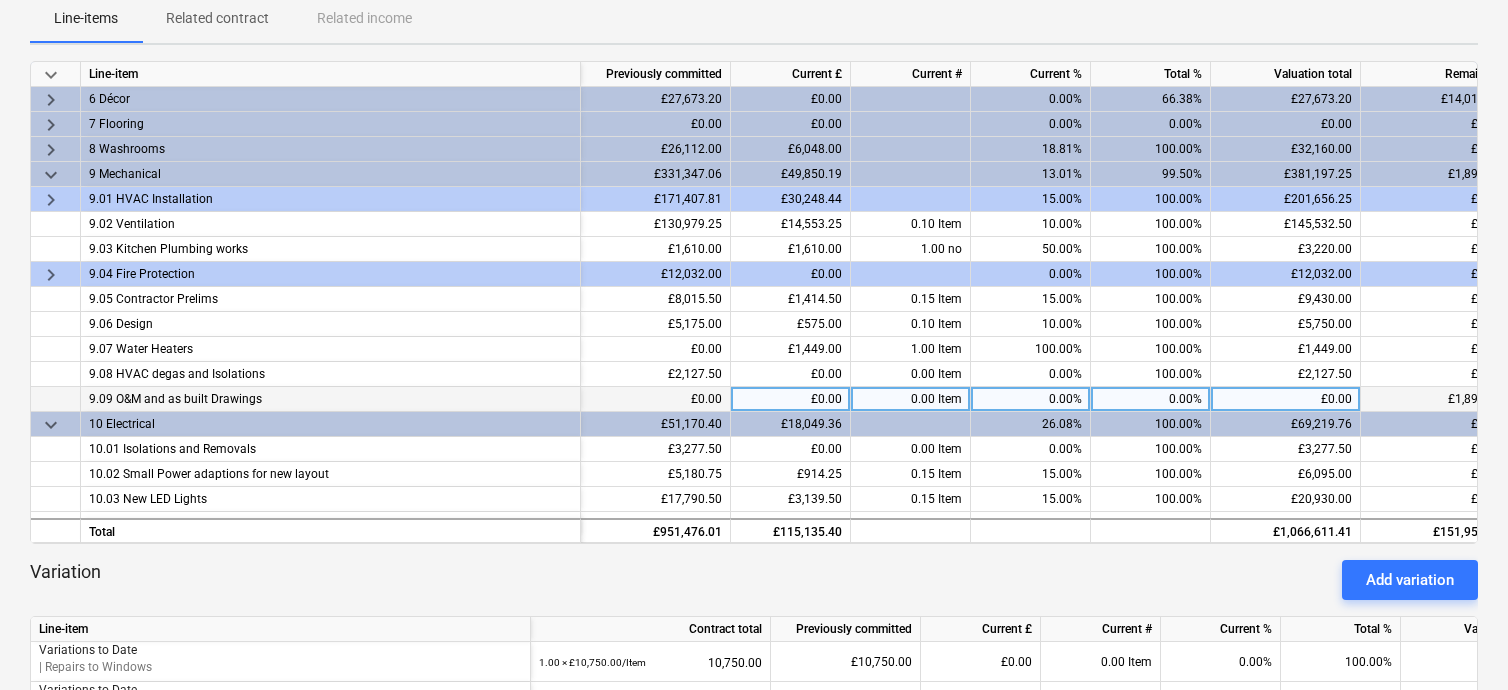 click on "0.00%" at bounding box center (1151, 399) 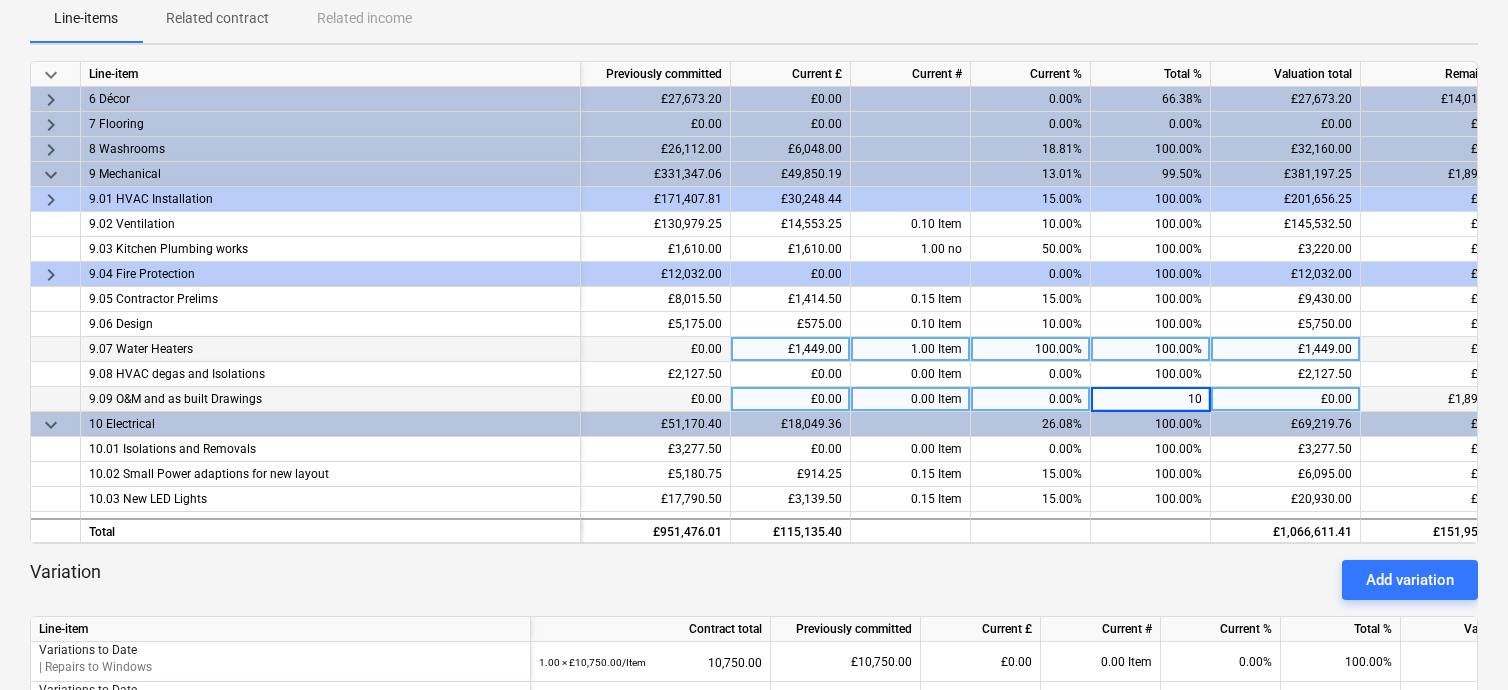 type on "100" 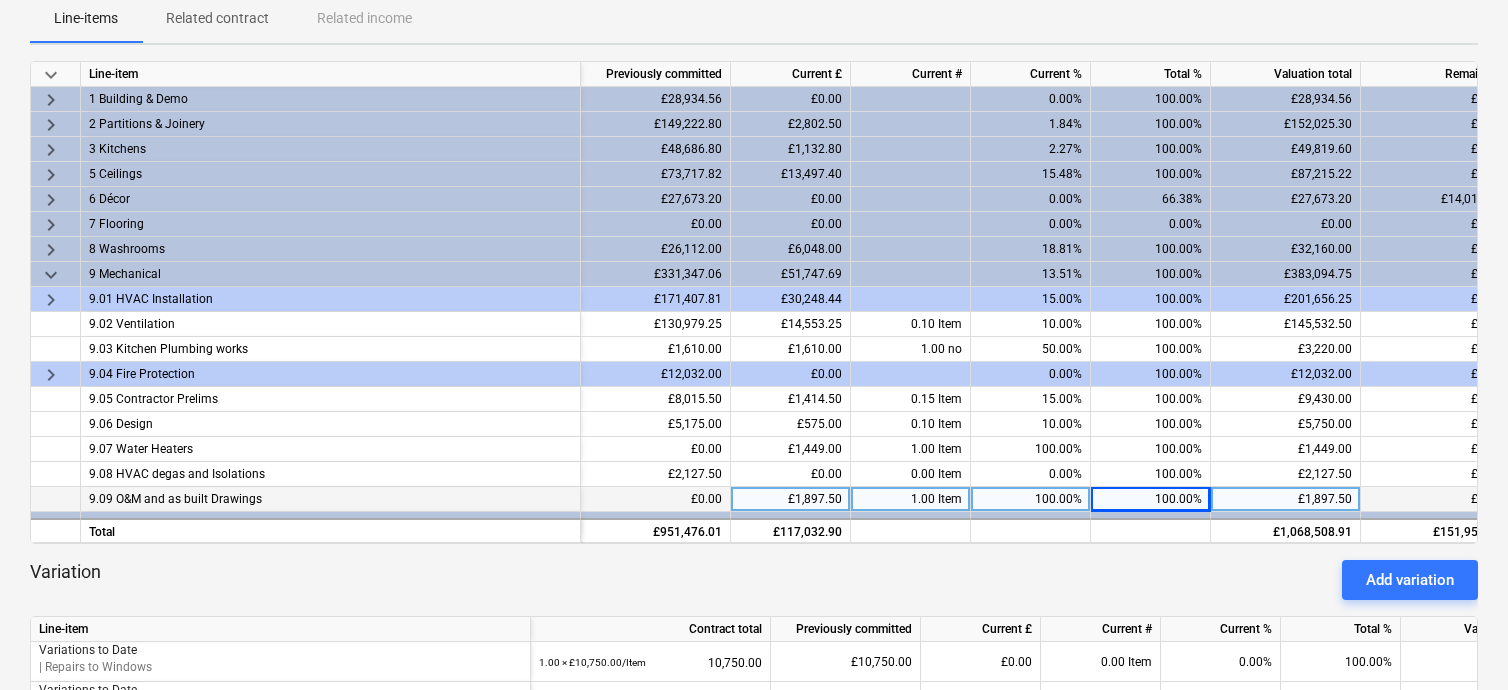 scroll, scrollTop: 0, scrollLeft: 240, axis: horizontal 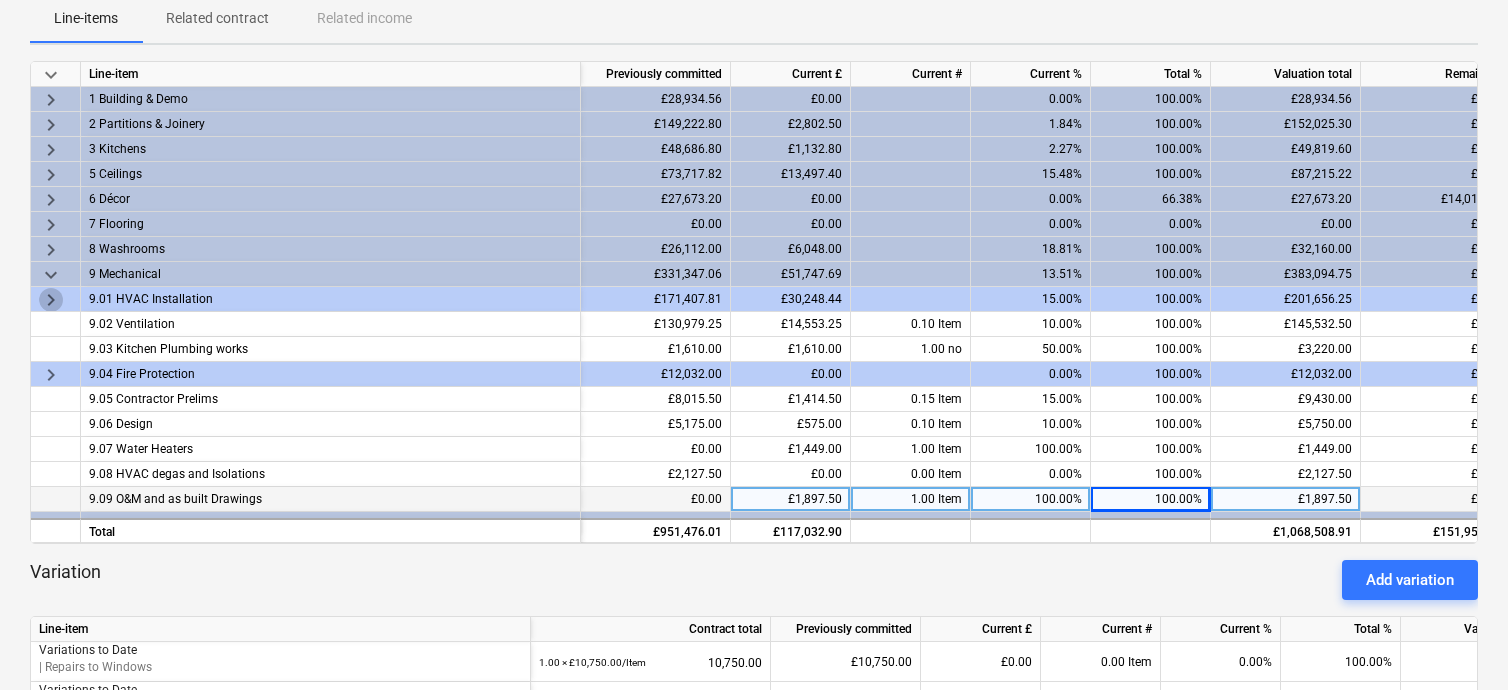 click on "keyboard_arrow_right" at bounding box center [51, 300] 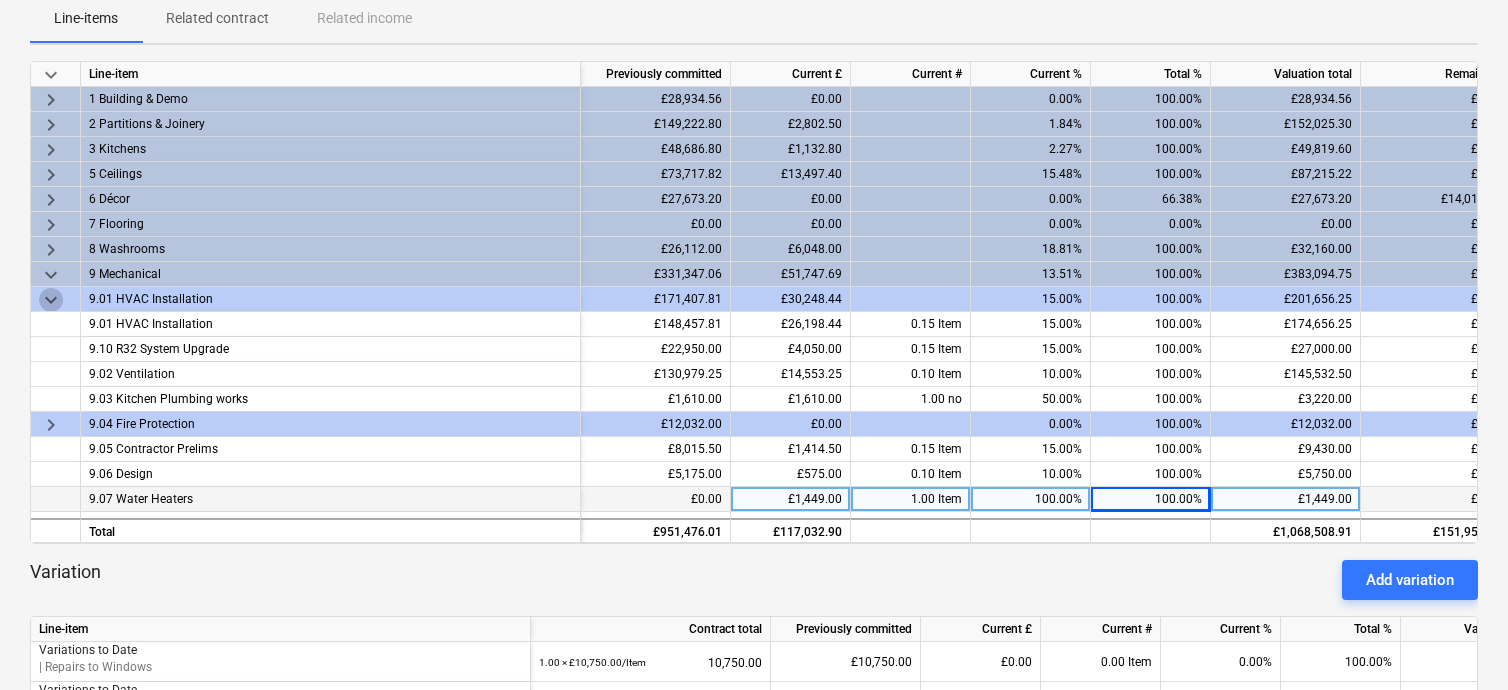 click on "keyboard_arrow_down" at bounding box center (51, 300) 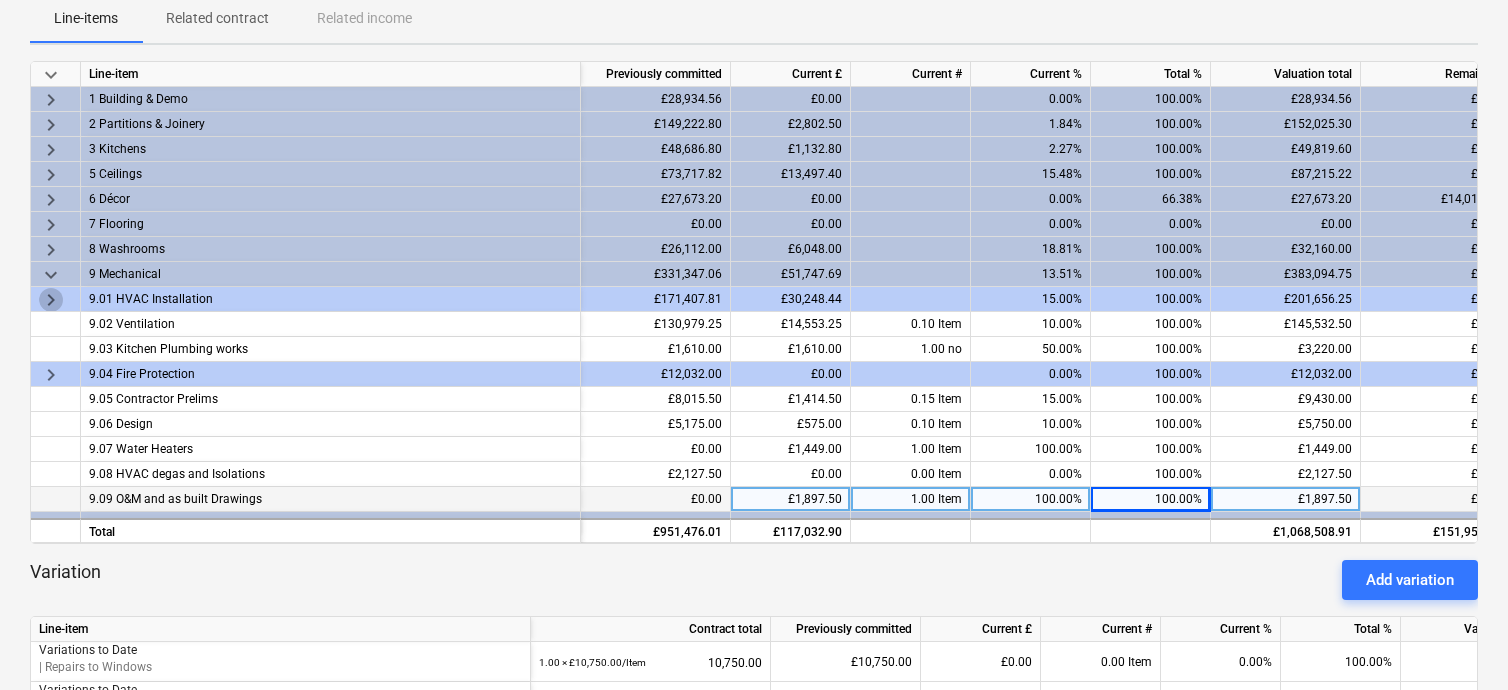 click on "keyboard_arrow_right" at bounding box center (51, 300) 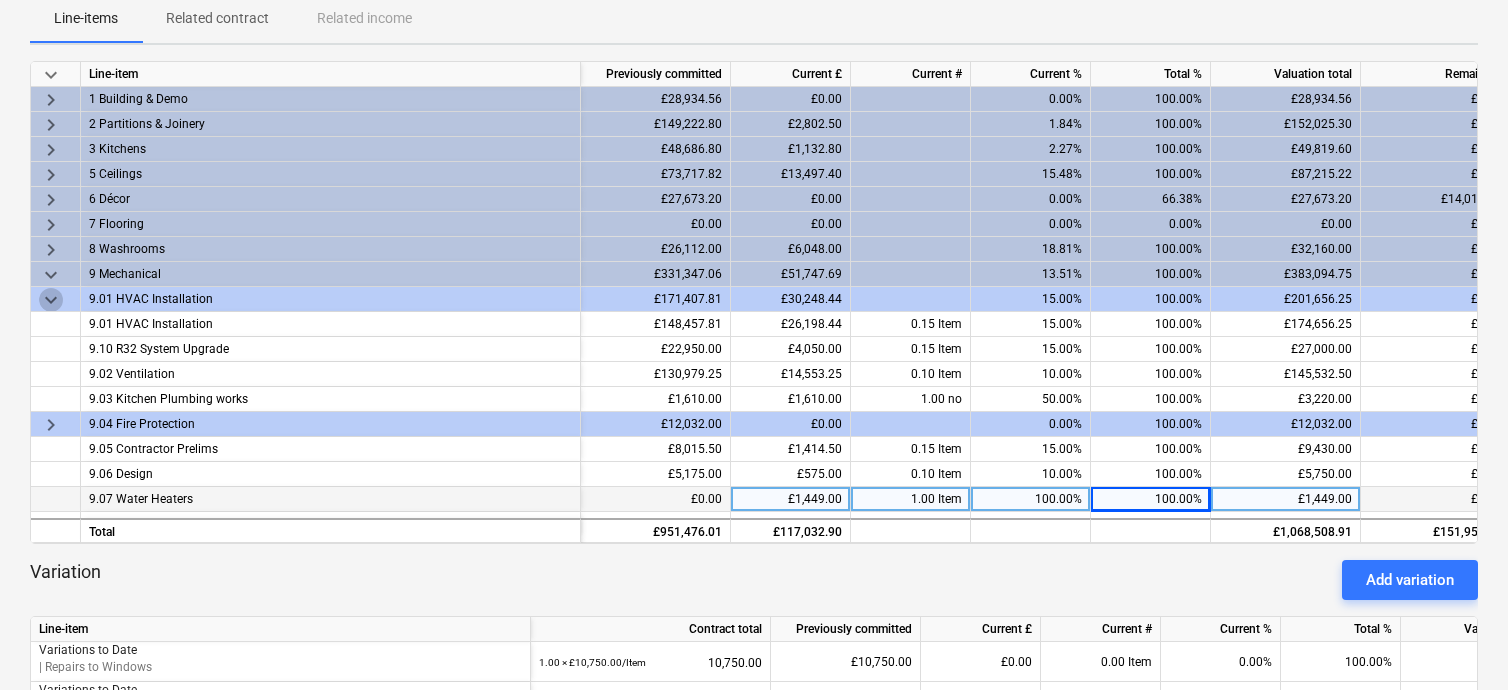 click on "keyboard_arrow_down" at bounding box center (51, 300) 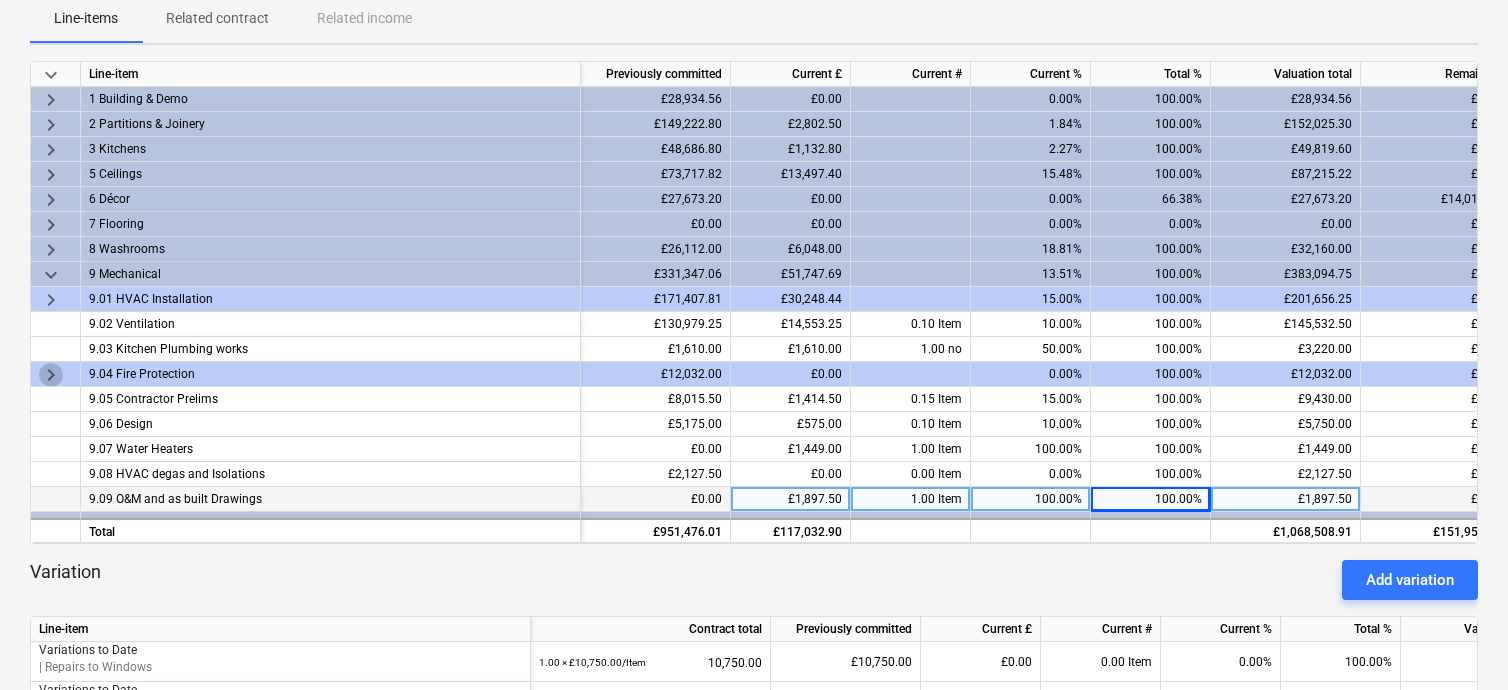 click on "keyboard_arrow_right" at bounding box center [51, 375] 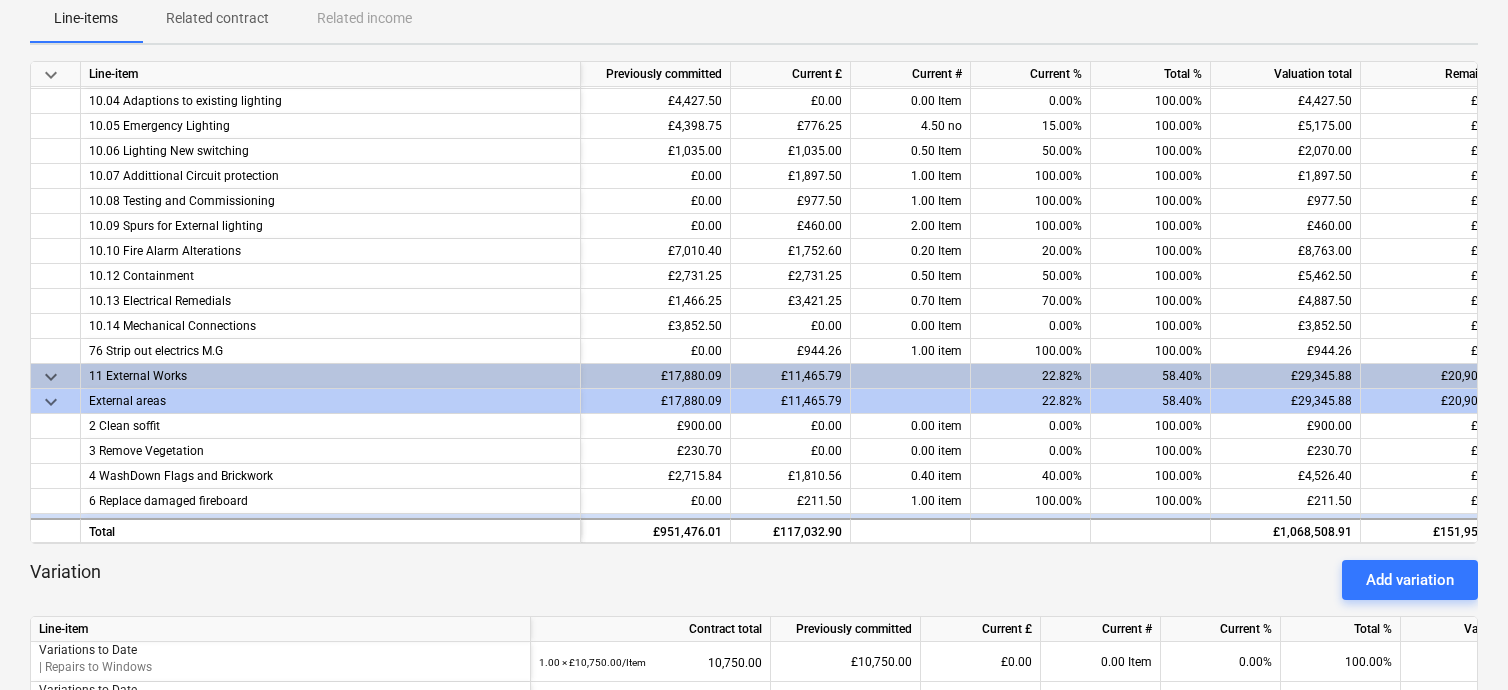 scroll, scrollTop: 700, scrollLeft: 240, axis: both 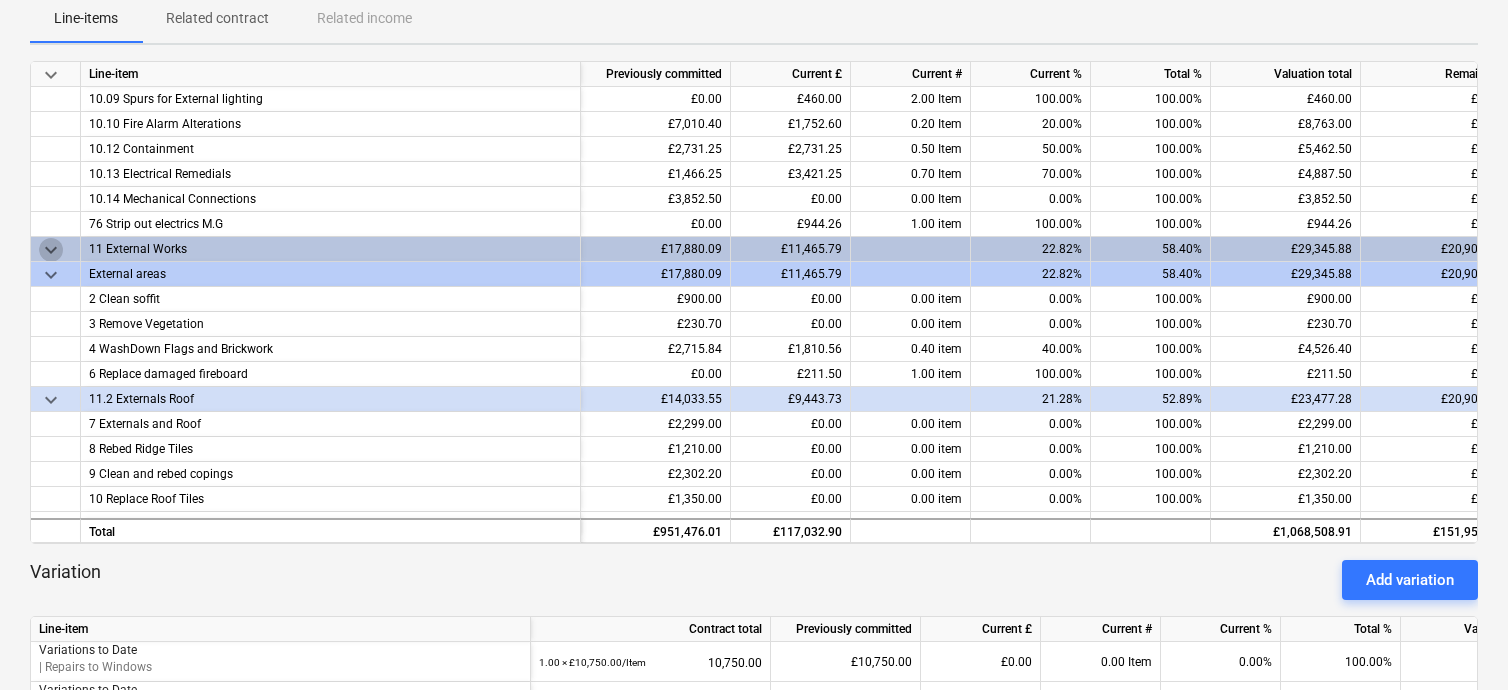 click on "keyboard_arrow_down" at bounding box center (51, 250) 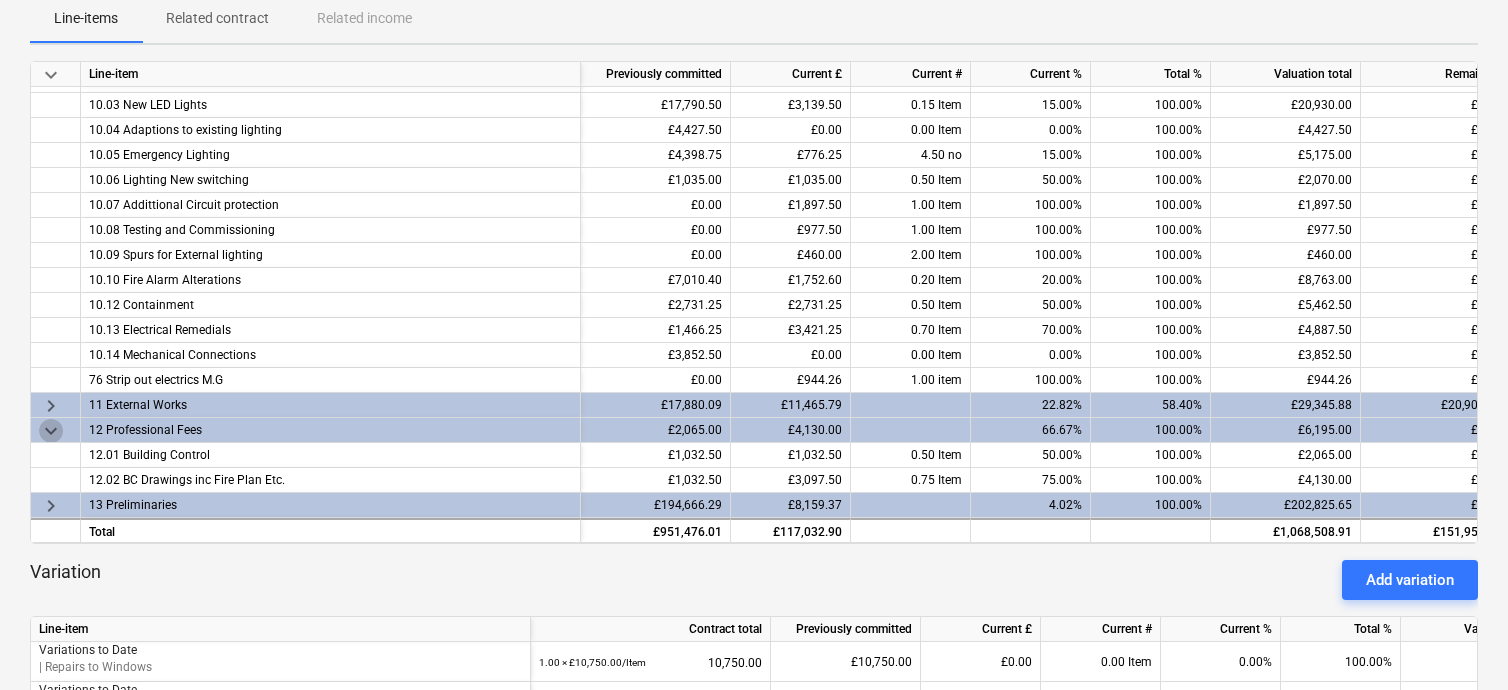click on "keyboard_arrow_down" at bounding box center (51, 431) 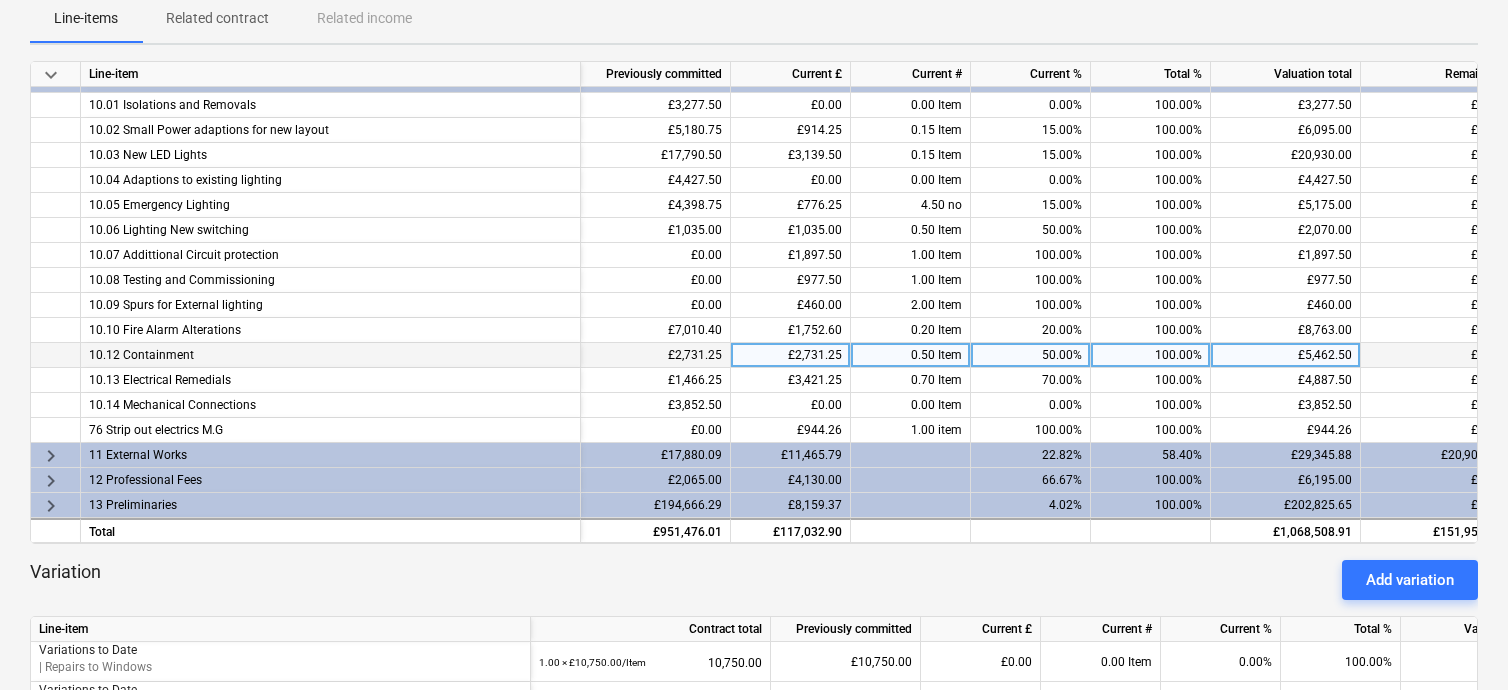 scroll, scrollTop: 400, scrollLeft: 0, axis: vertical 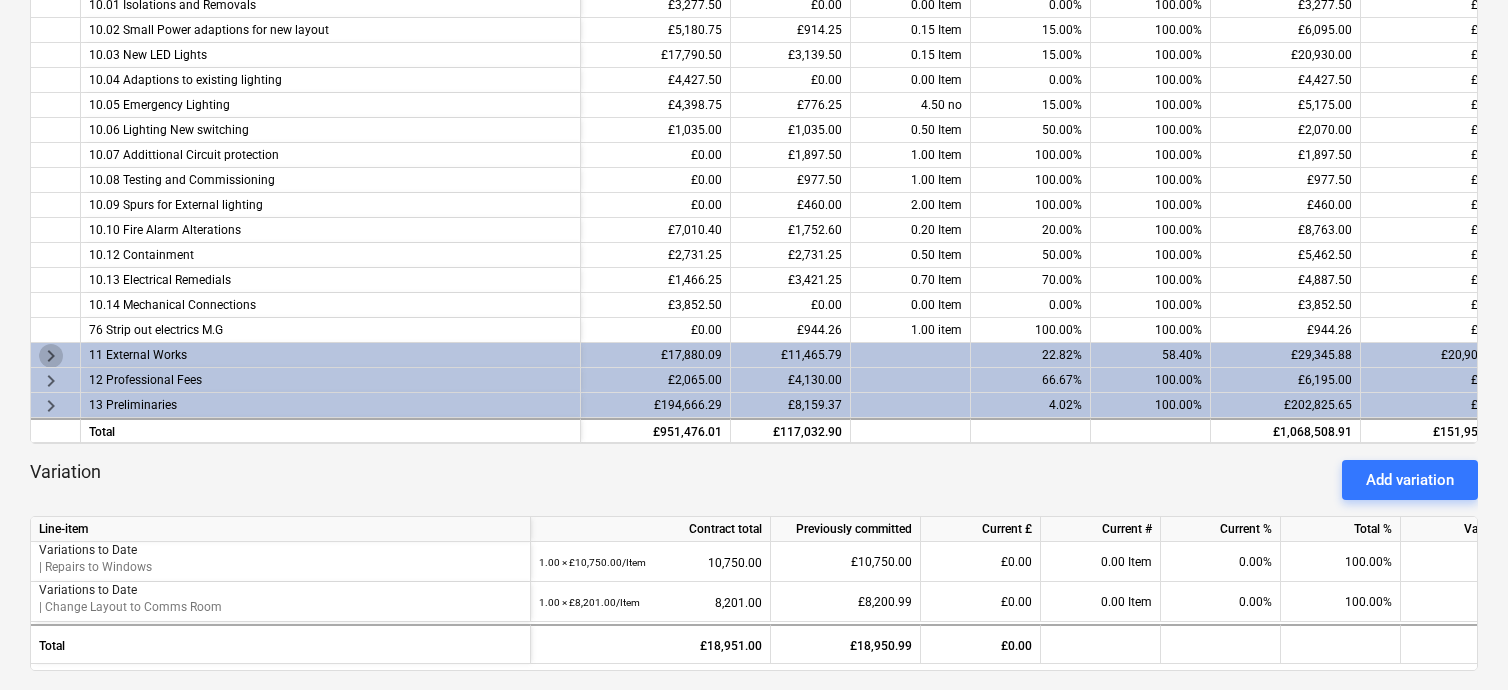 click on "keyboard_arrow_right" at bounding box center (51, 356) 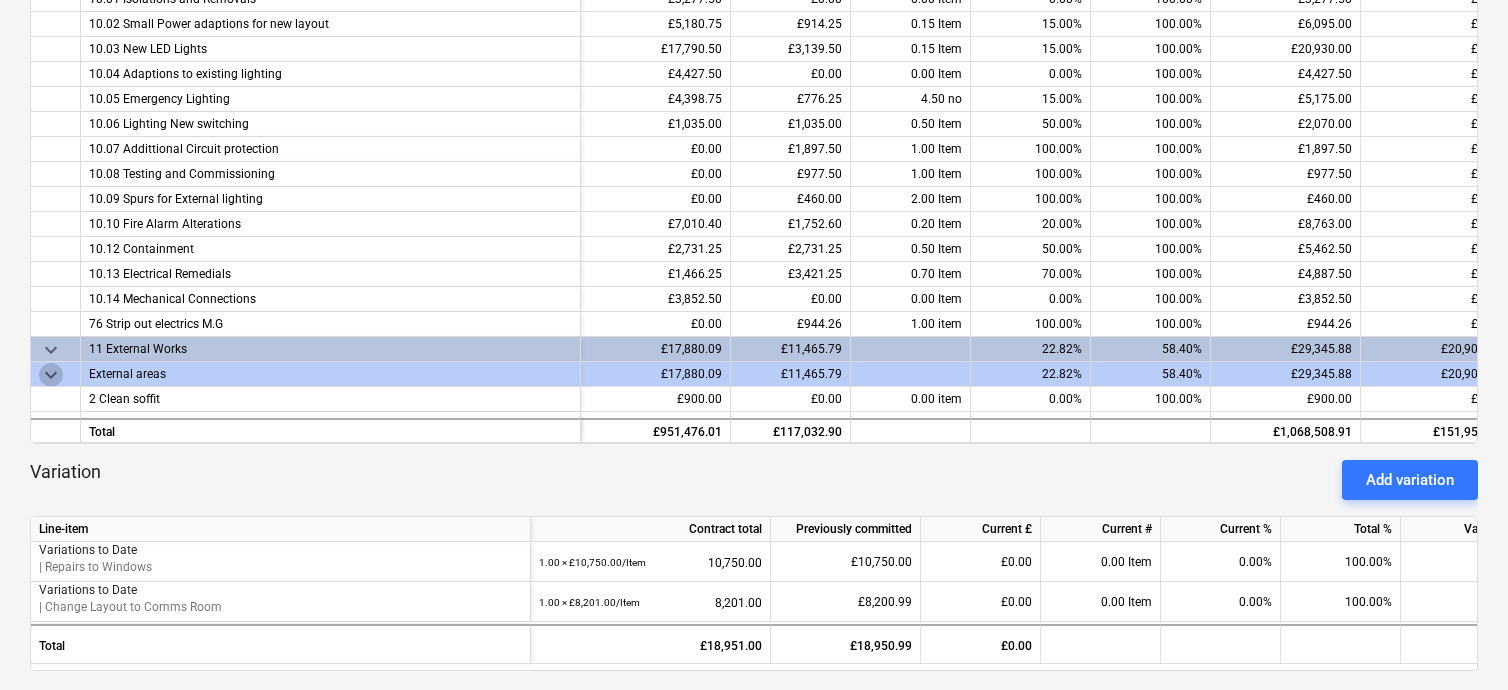 click on "keyboard_arrow_down" at bounding box center [51, 375] 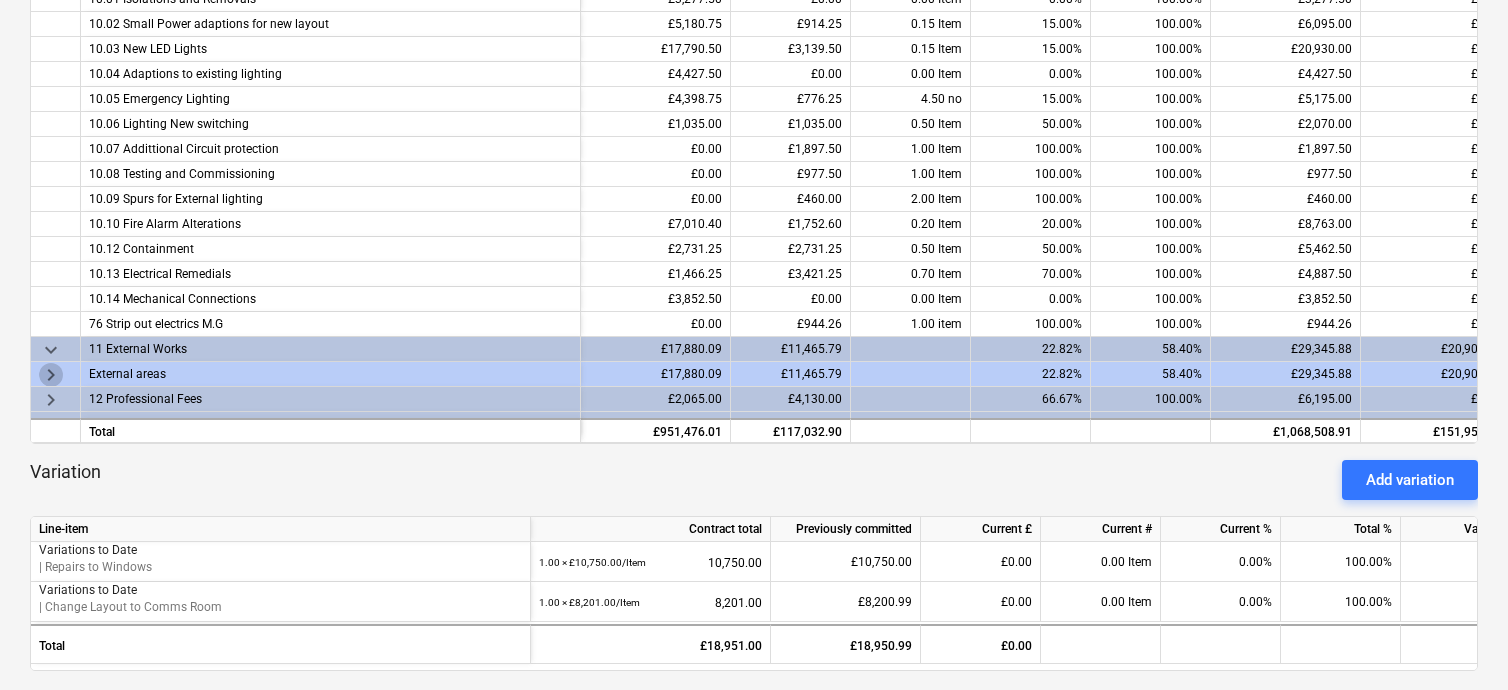 click on "keyboard_arrow_right" at bounding box center [51, 375] 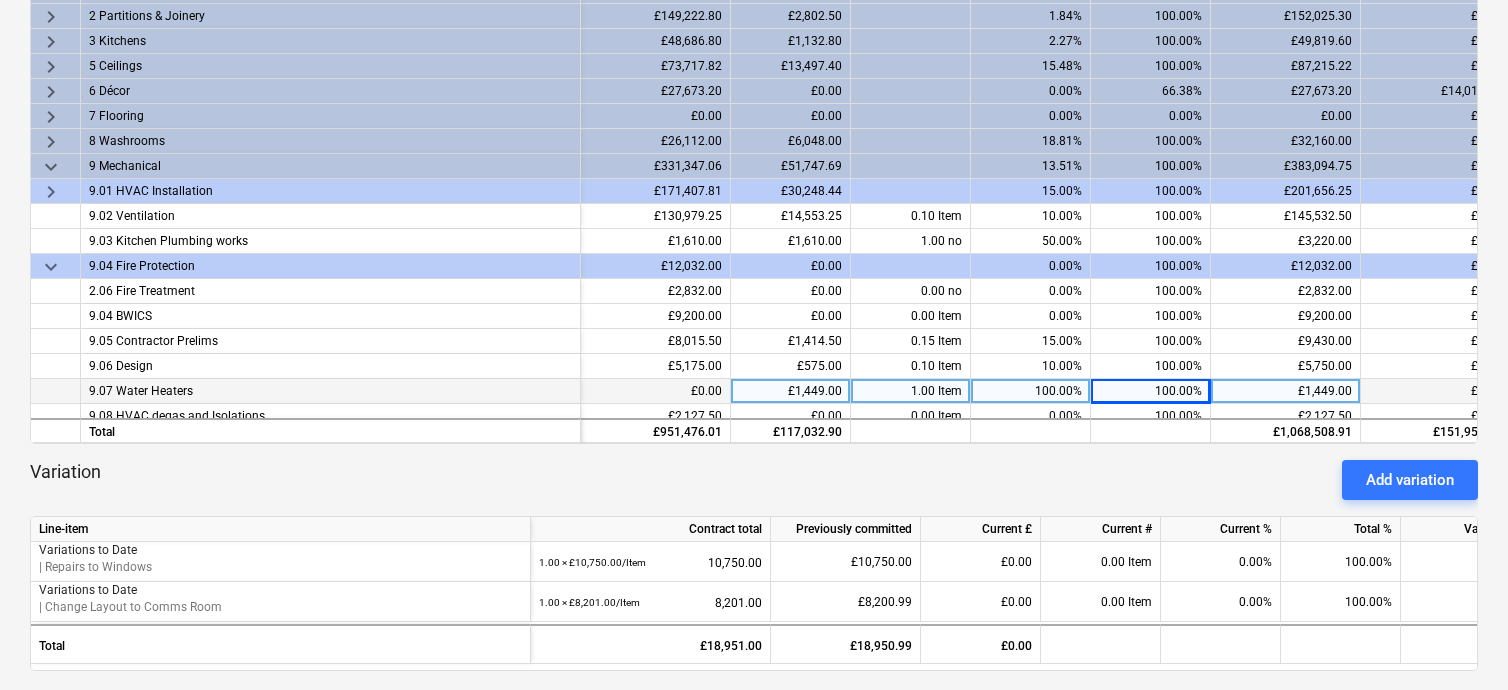 scroll, scrollTop: 0, scrollLeft: 240, axis: horizontal 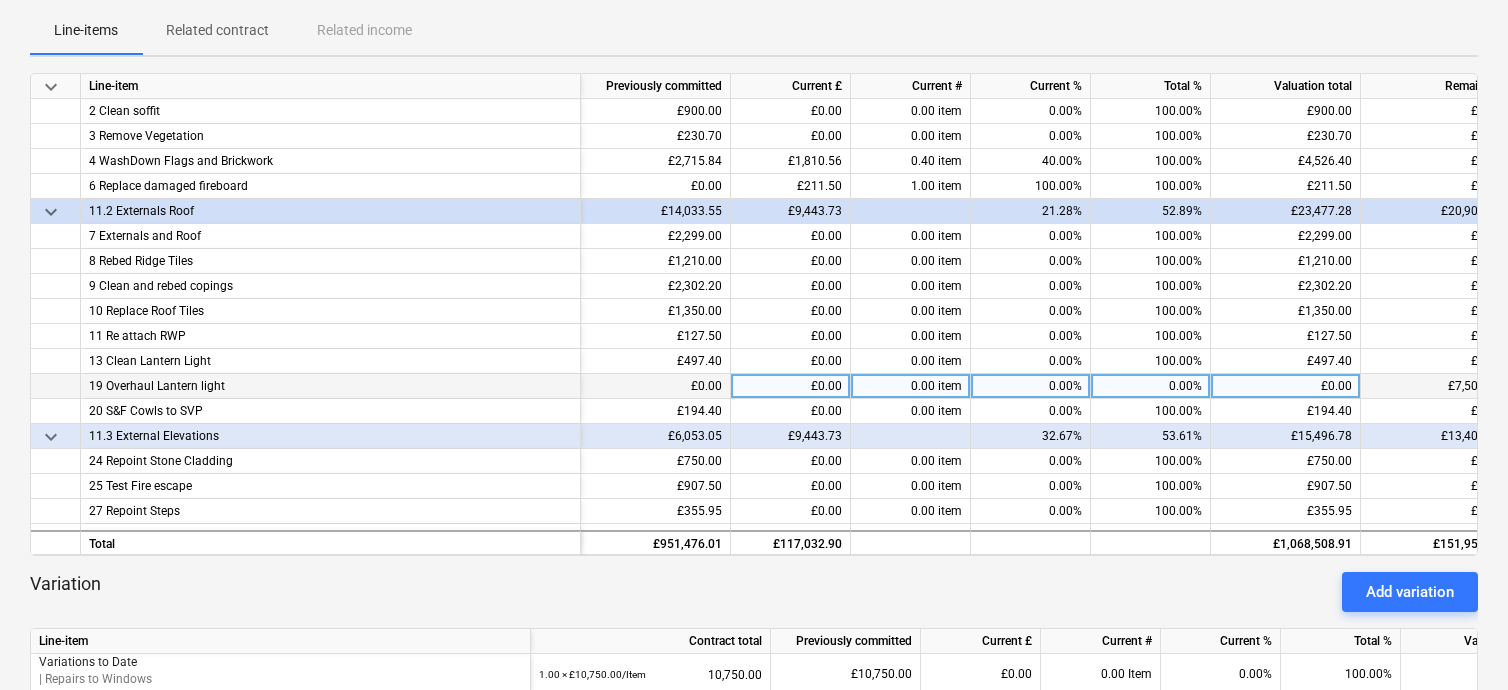 click on "0.00%" at bounding box center [1031, 386] 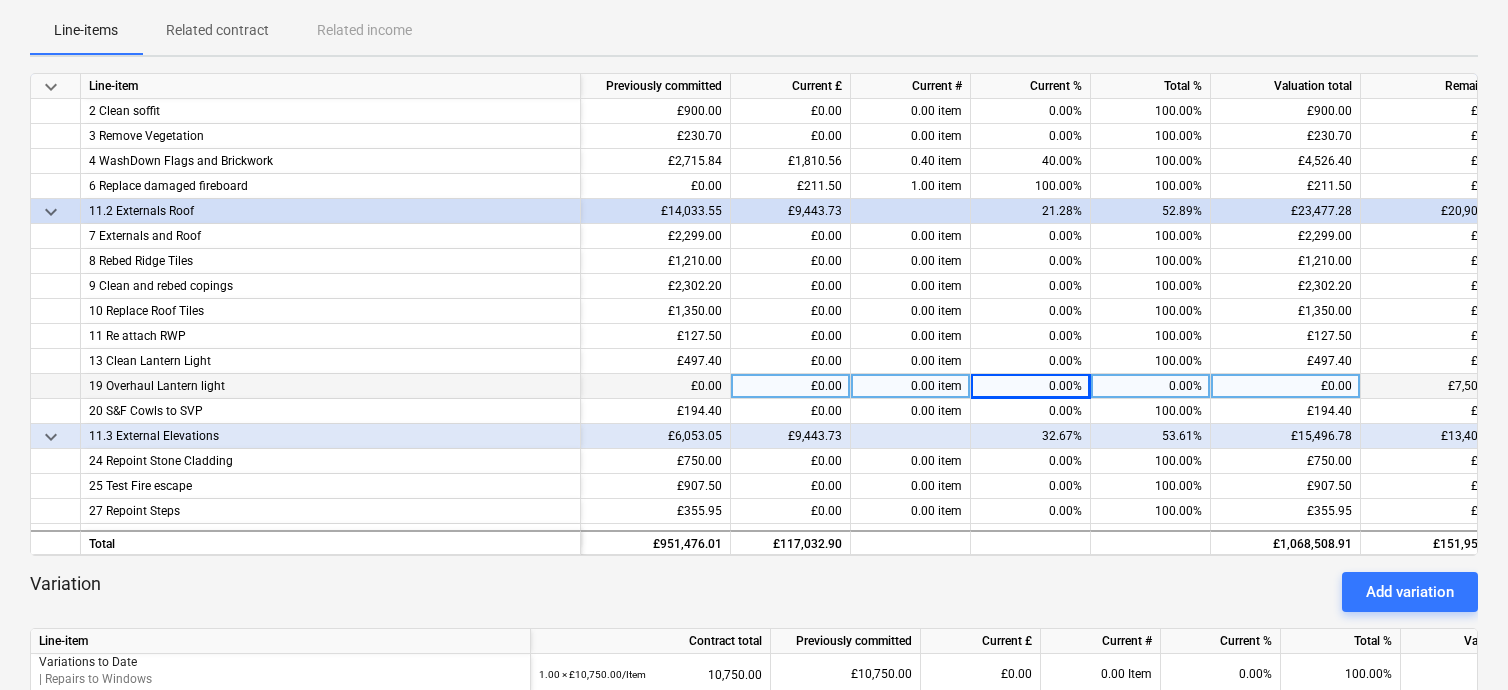 click on "0.00%" at bounding box center (1151, 386) 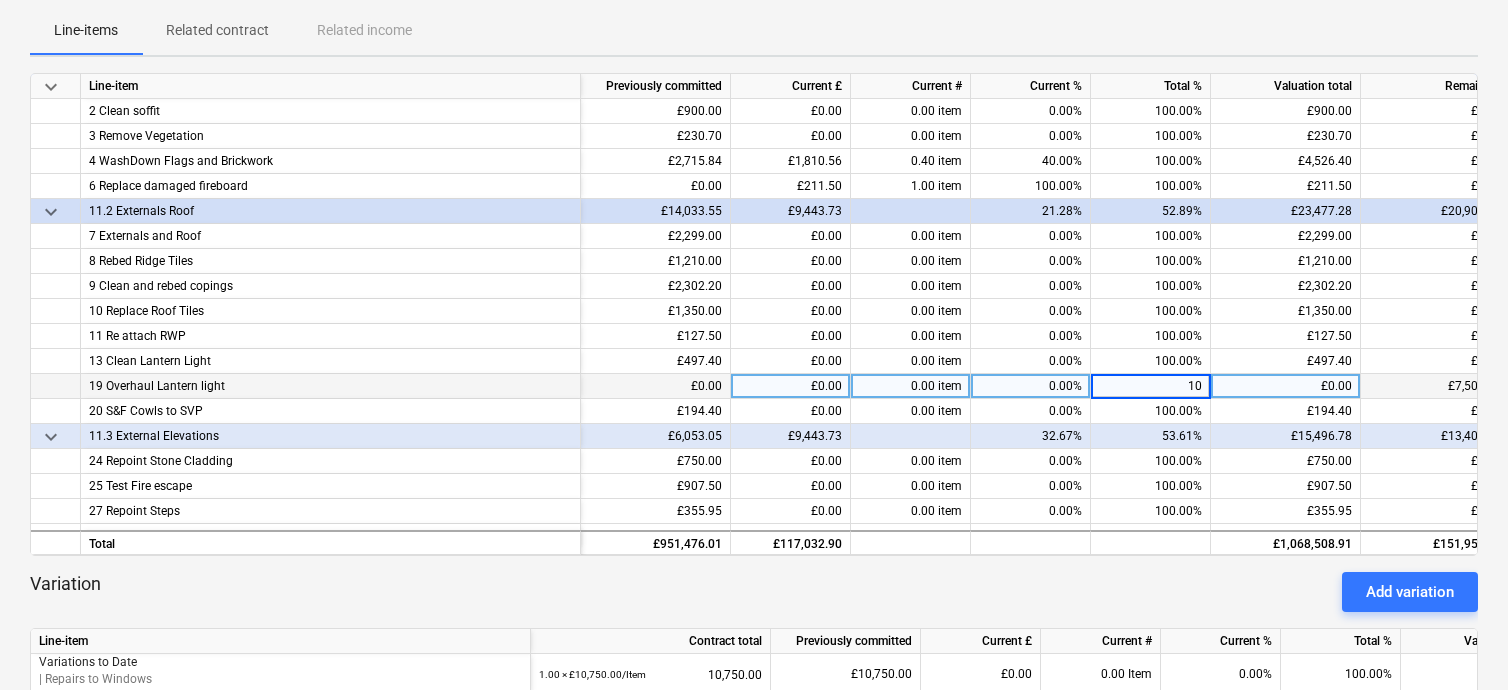 type on "100" 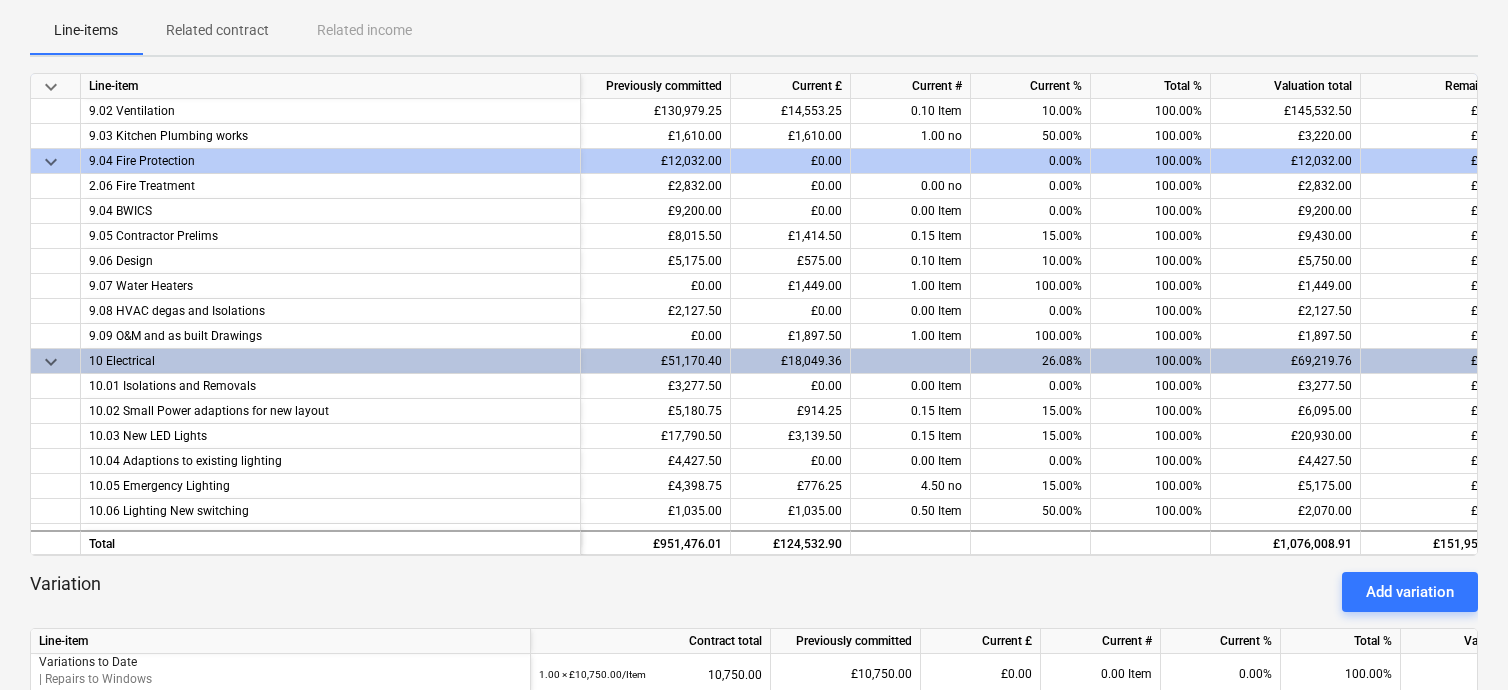 scroll, scrollTop: 0, scrollLeft: 240, axis: horizontal 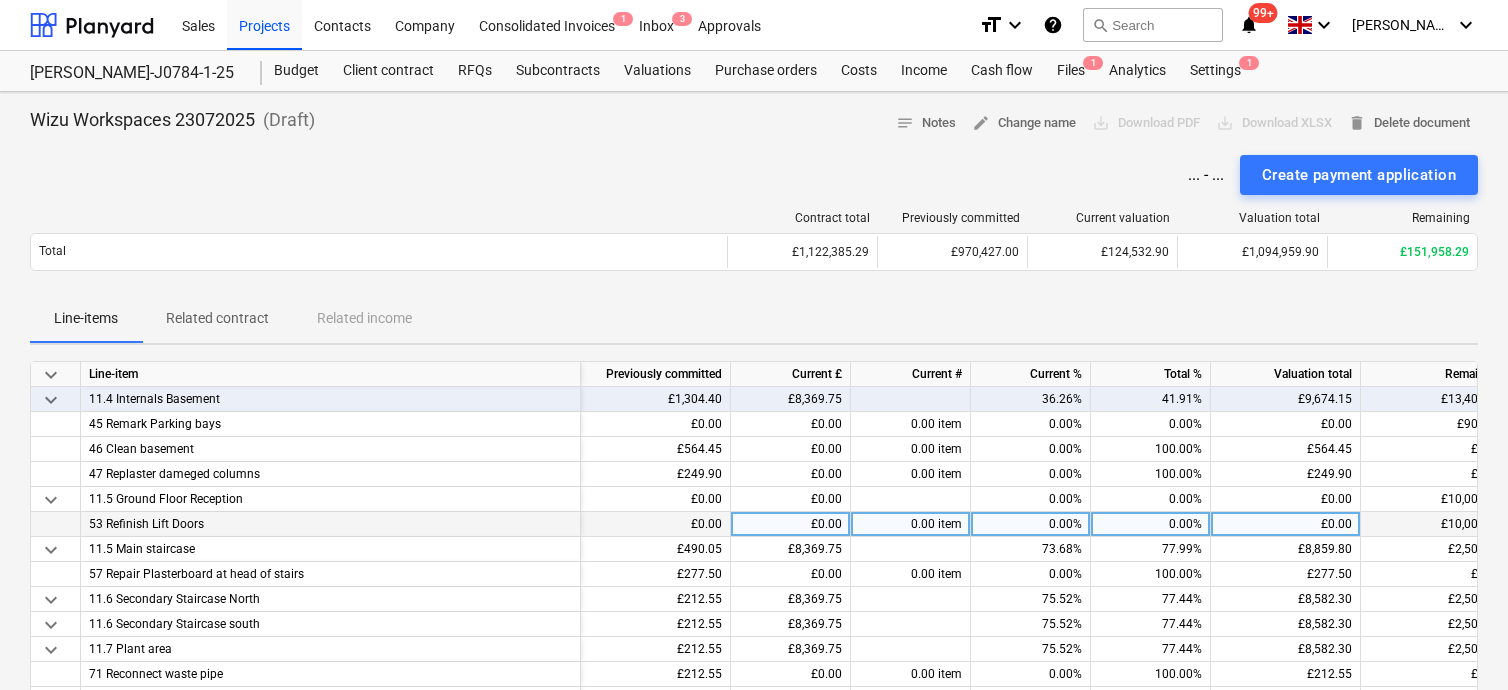 click on "£0.00" at bounding box center (1286, 524) 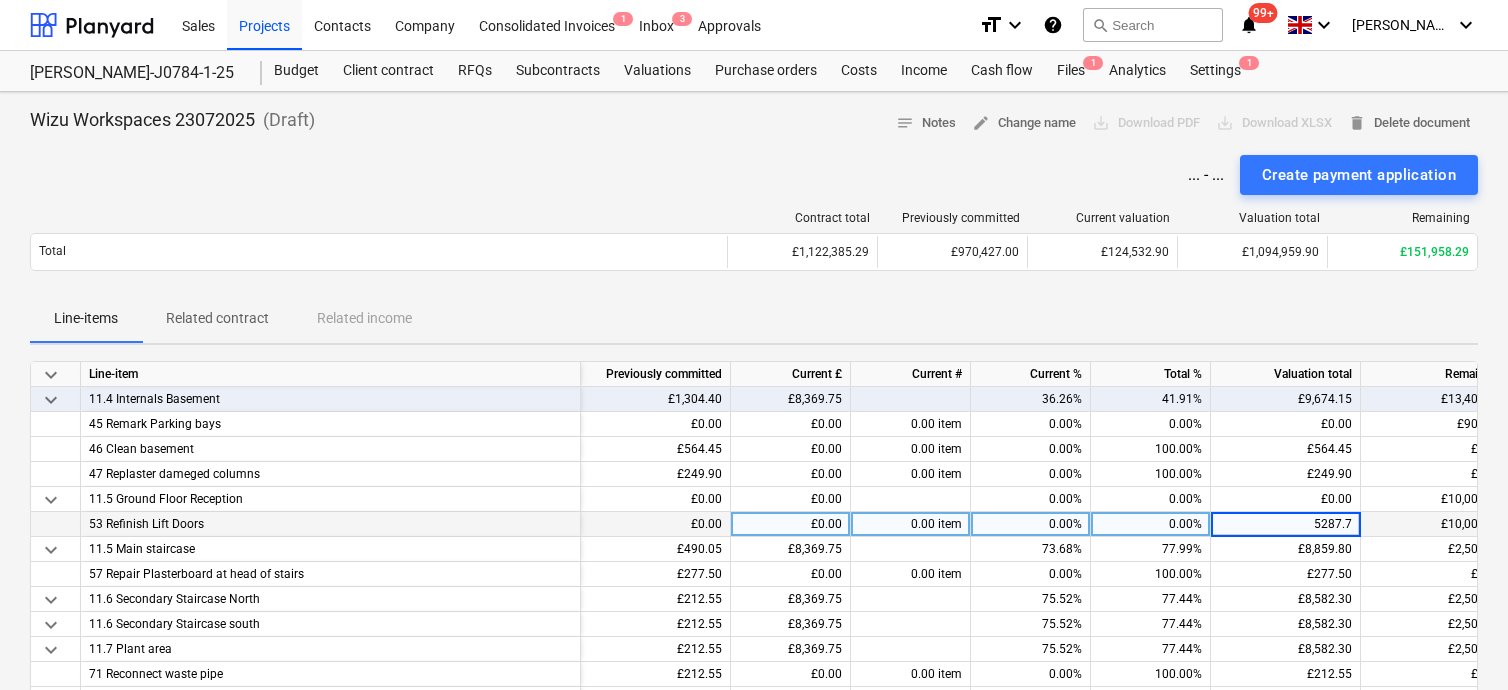 type on "5287.75" 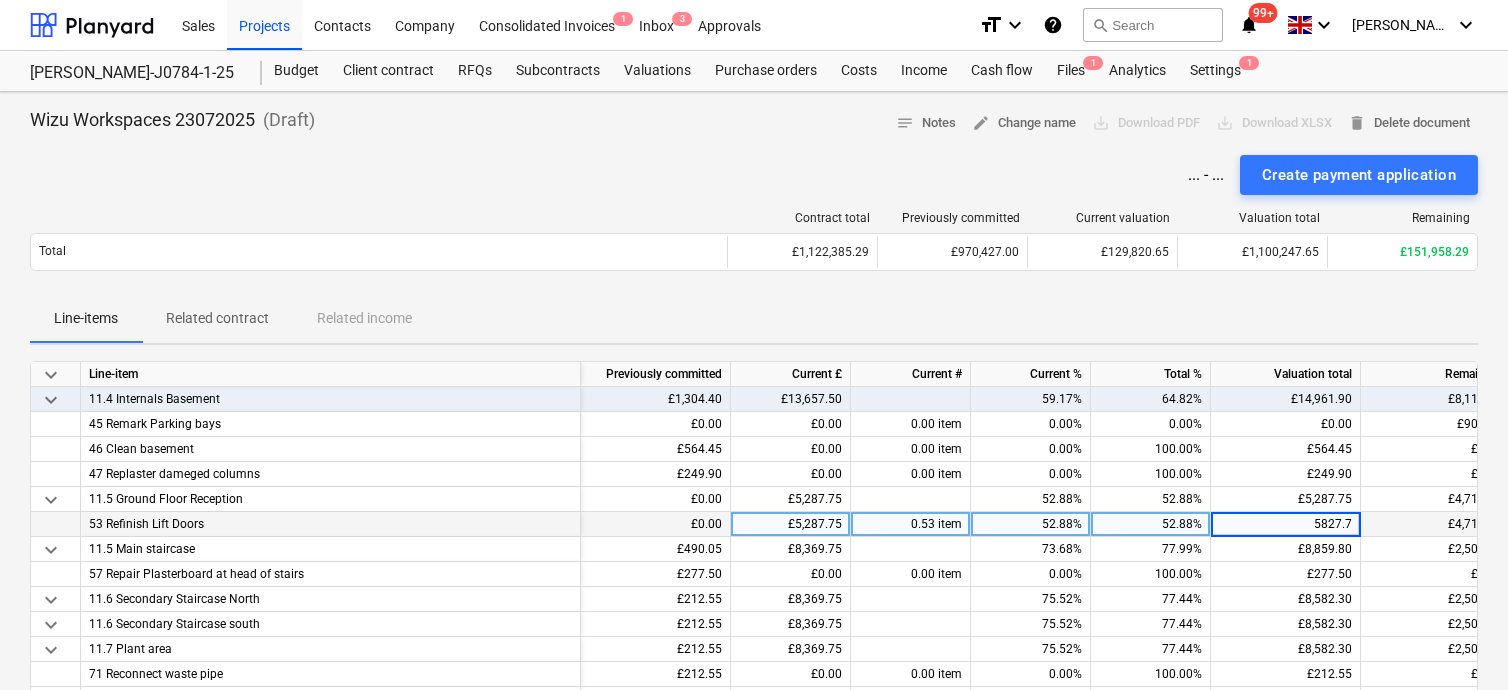 type on "5827.75" 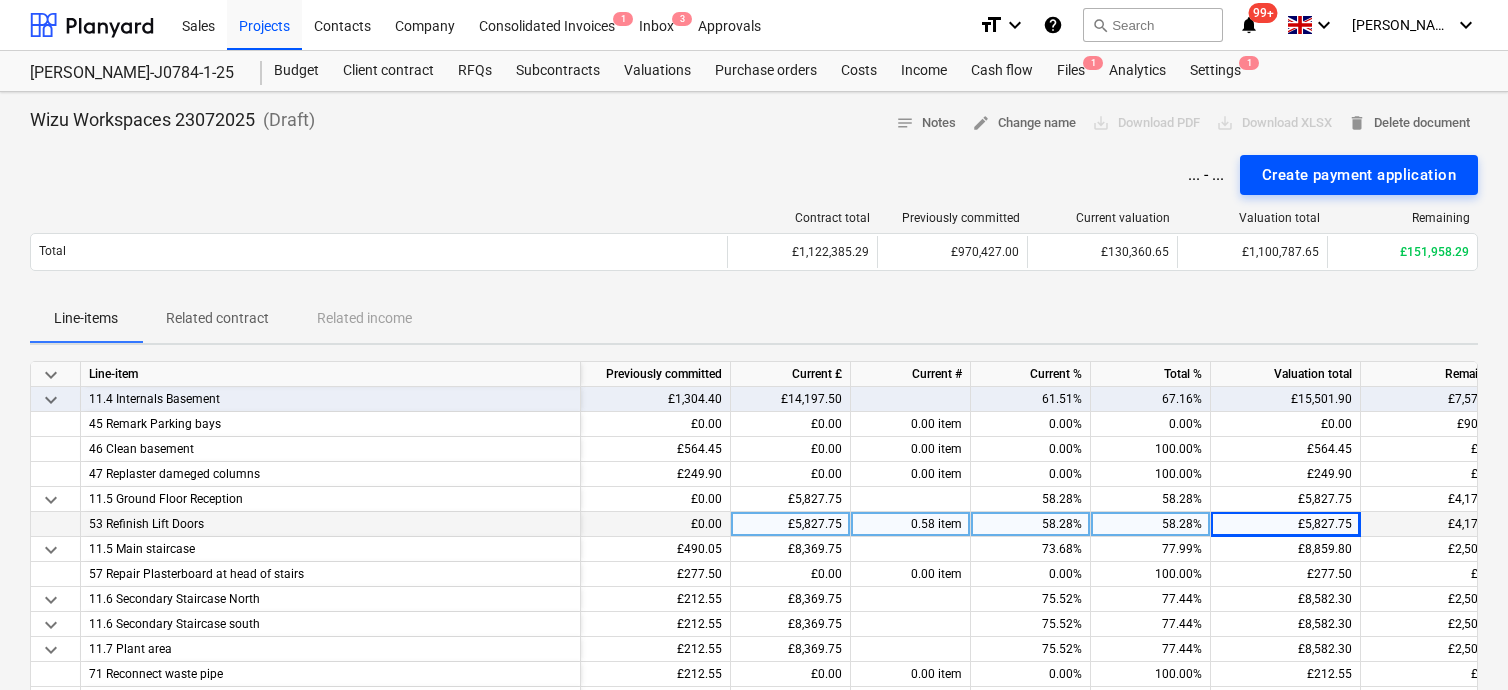click on "Create payment application" at bounding box center [1359, 175] 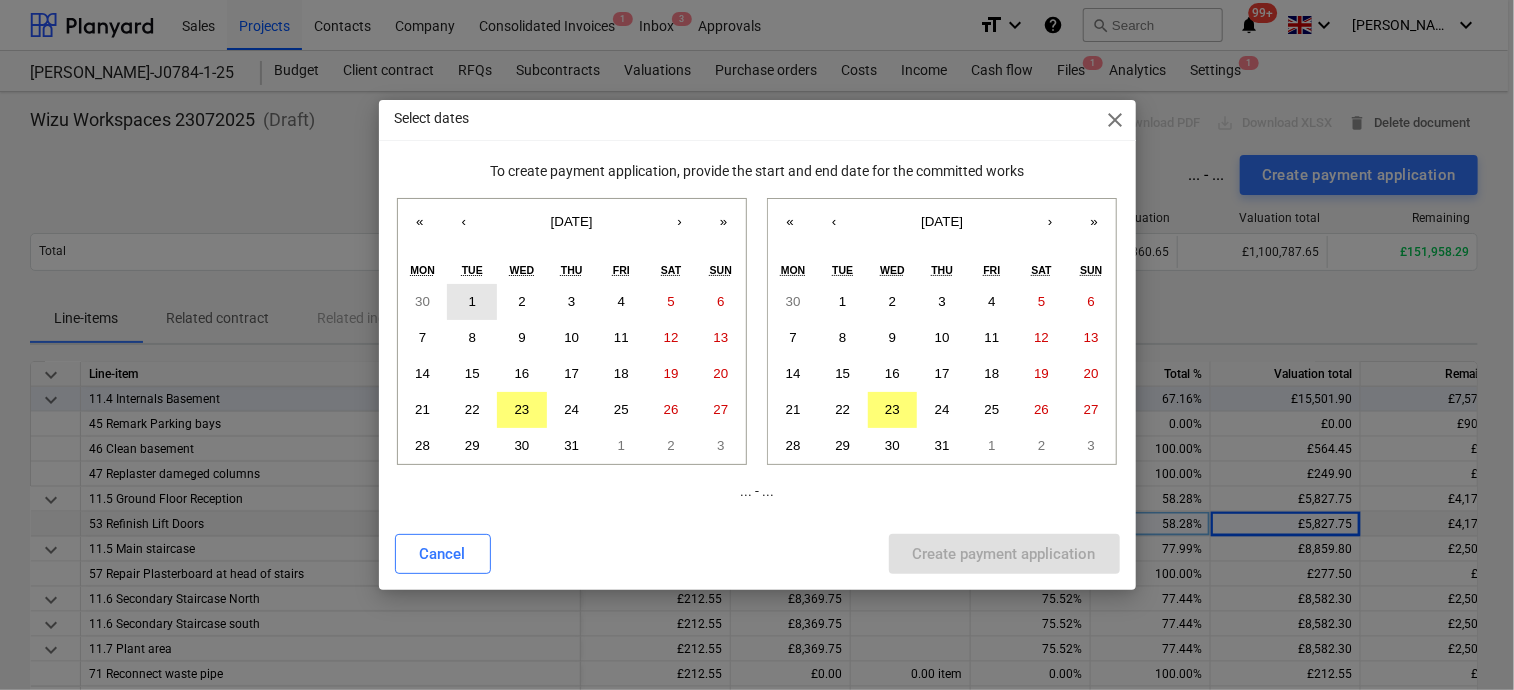 click on "1" at bounding box center (472, 302) 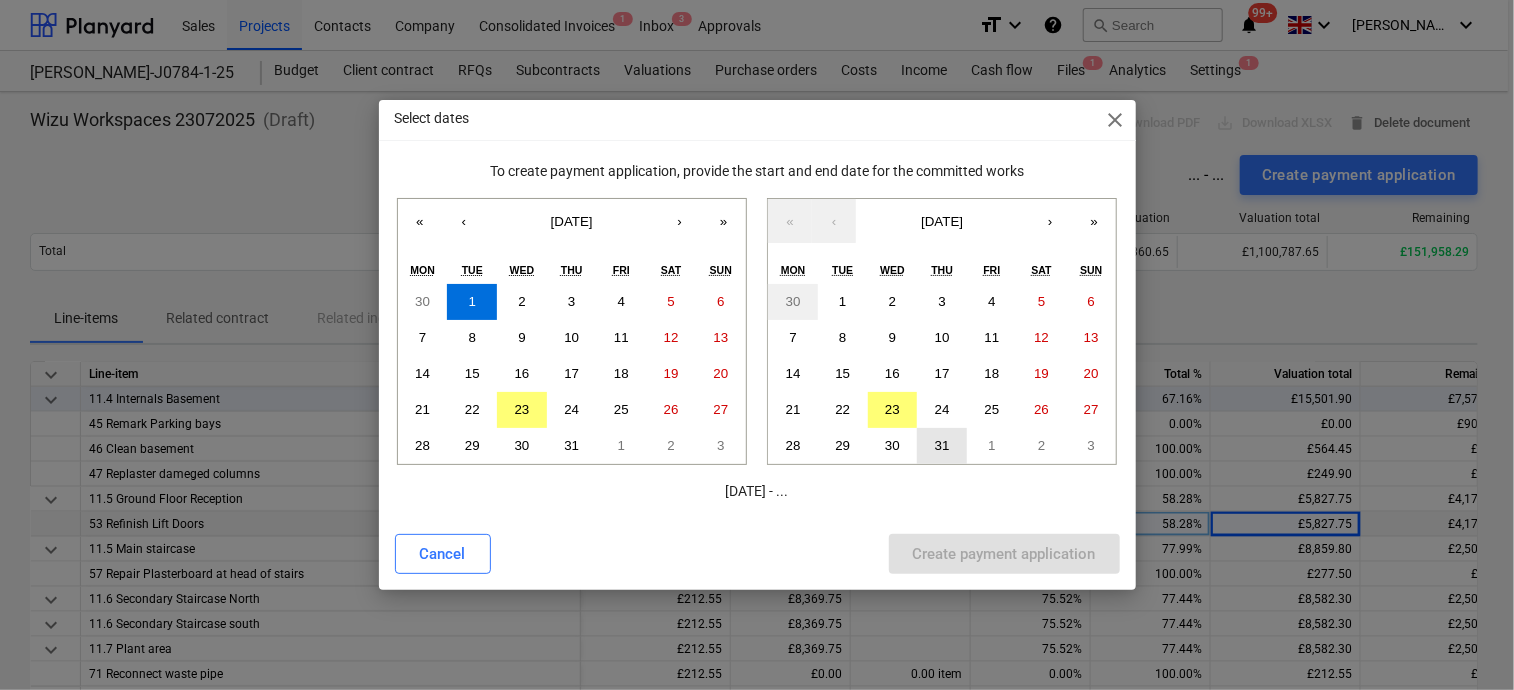 click on "31" at bounding box center (942, 446) 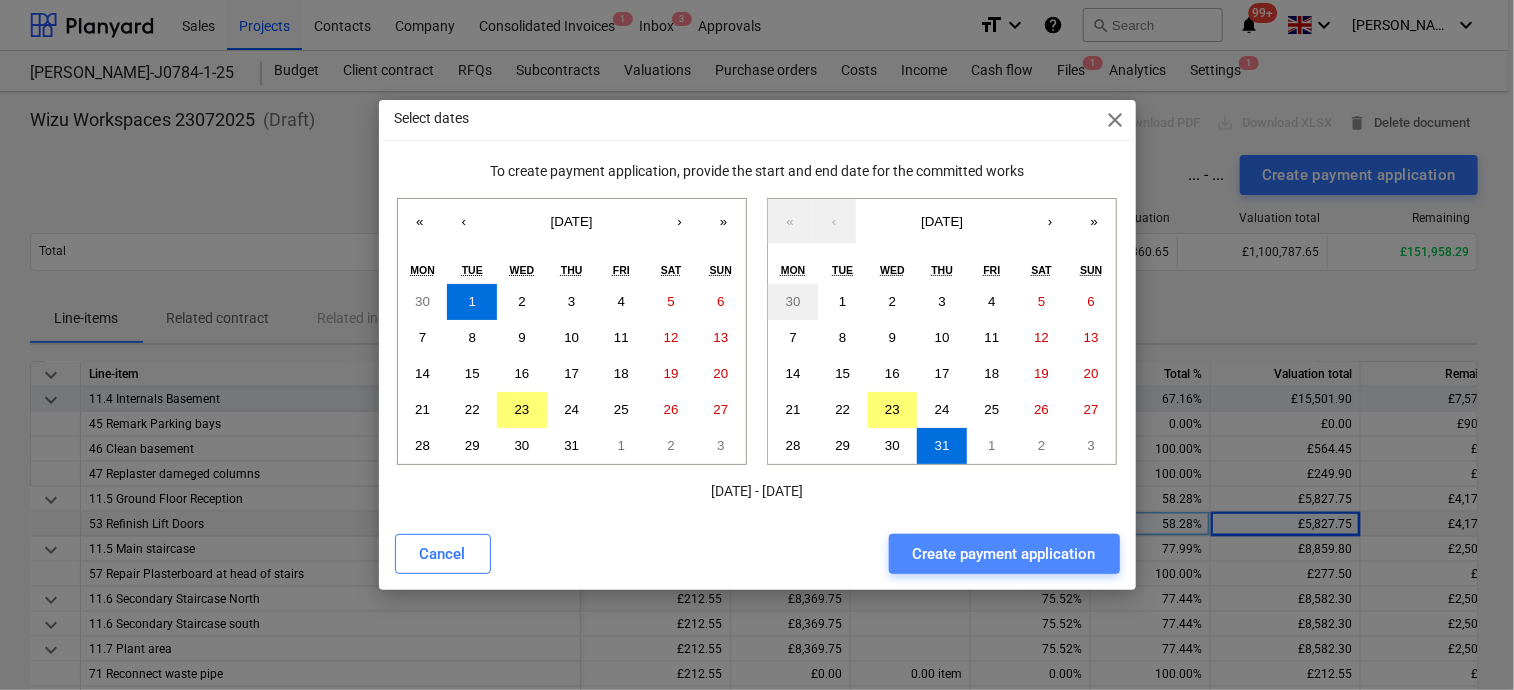 click on "Create payment application" at bounding box center [1004, 554] 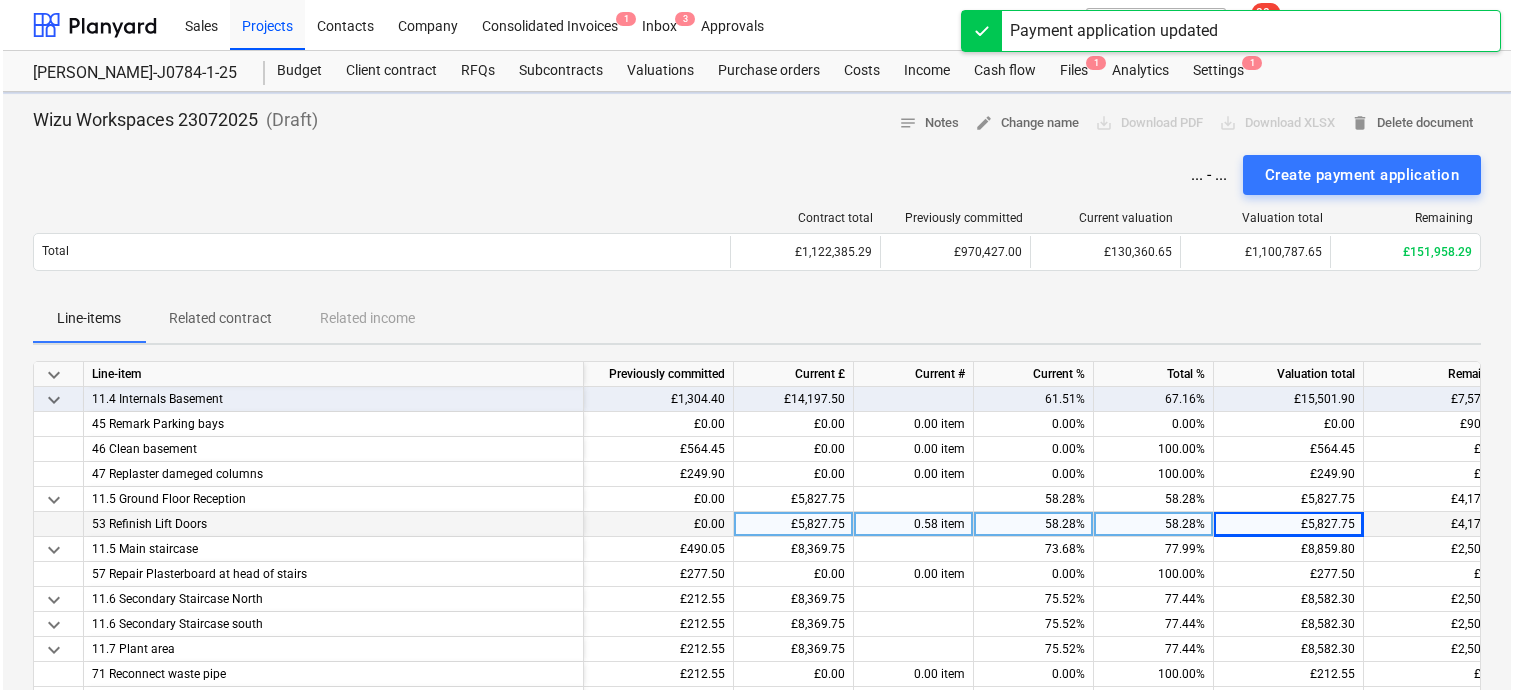 scroll, scrollTop: 1400, scrollLeft: 0, axis: vertical 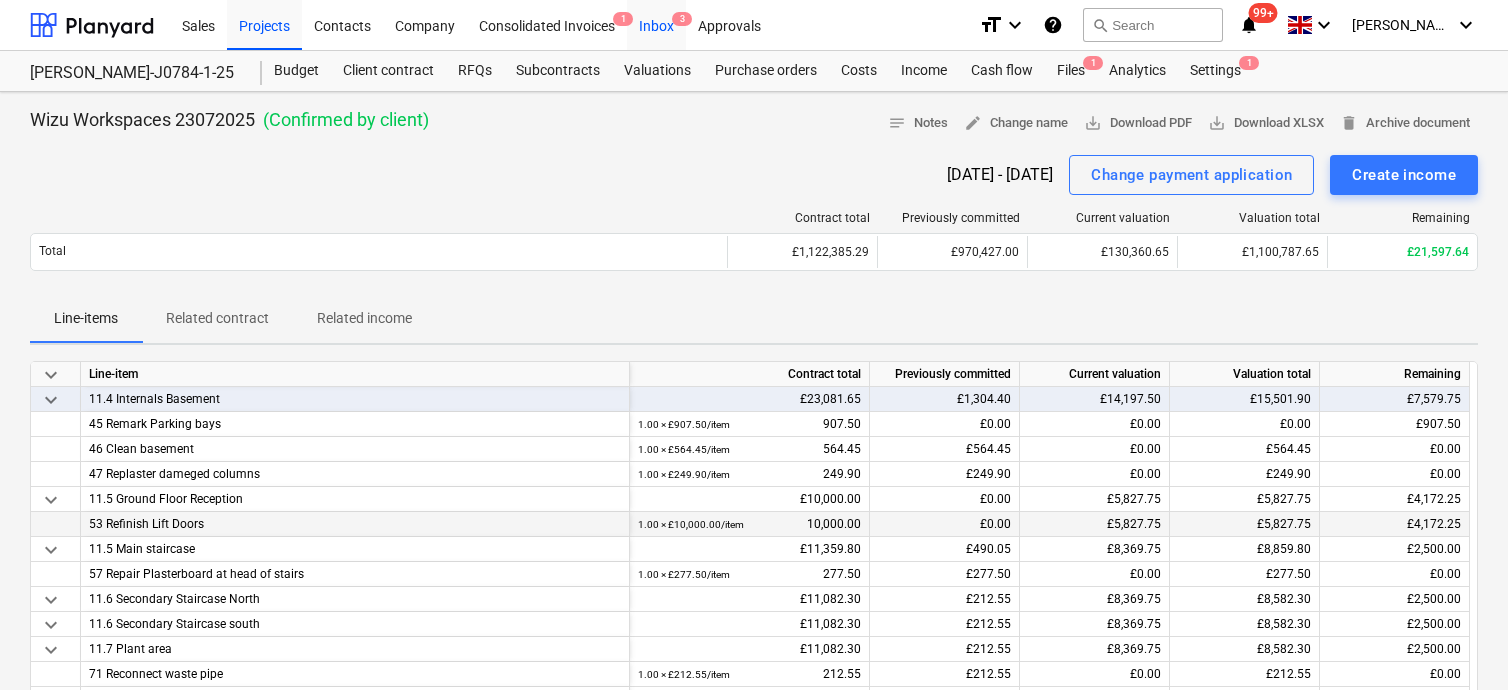 click on "Inbox 3" at bounding box center (656, 24) 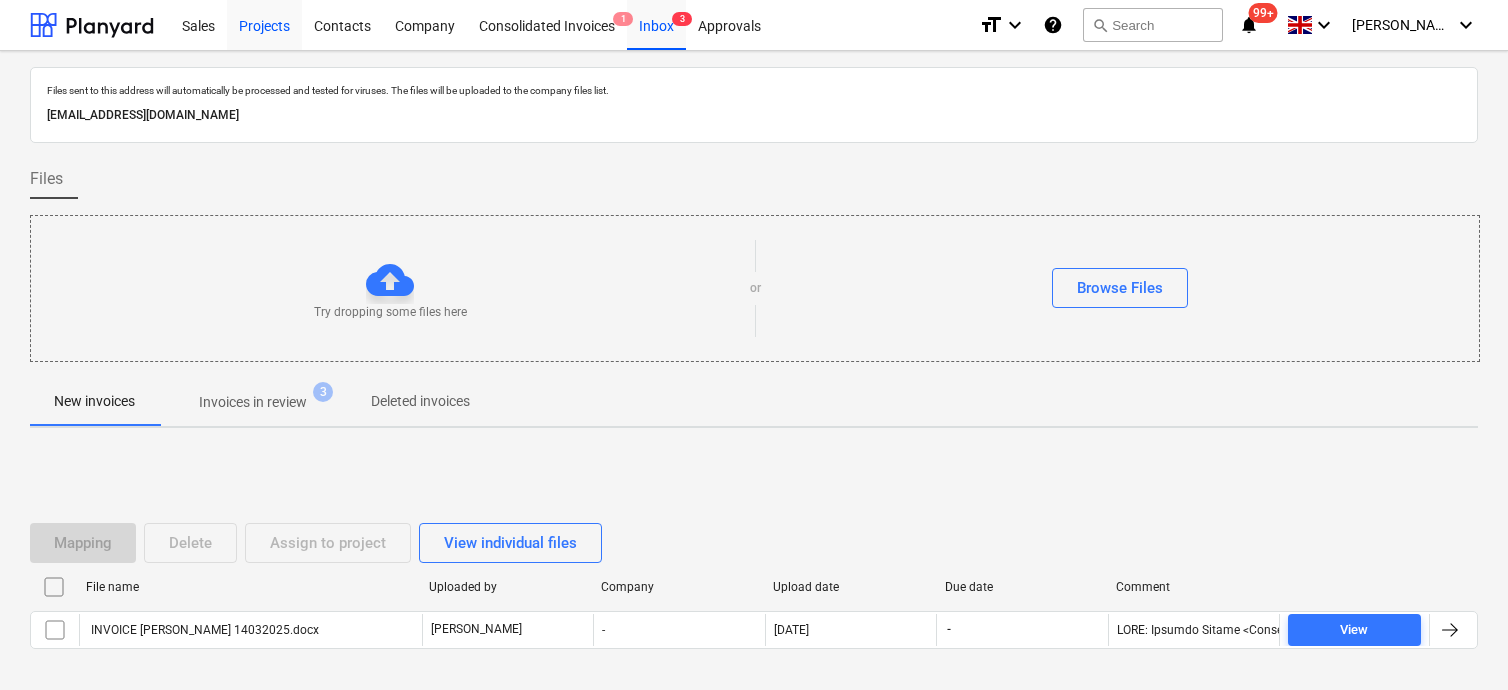 click on "Projects" at bounding box center (264, 24) 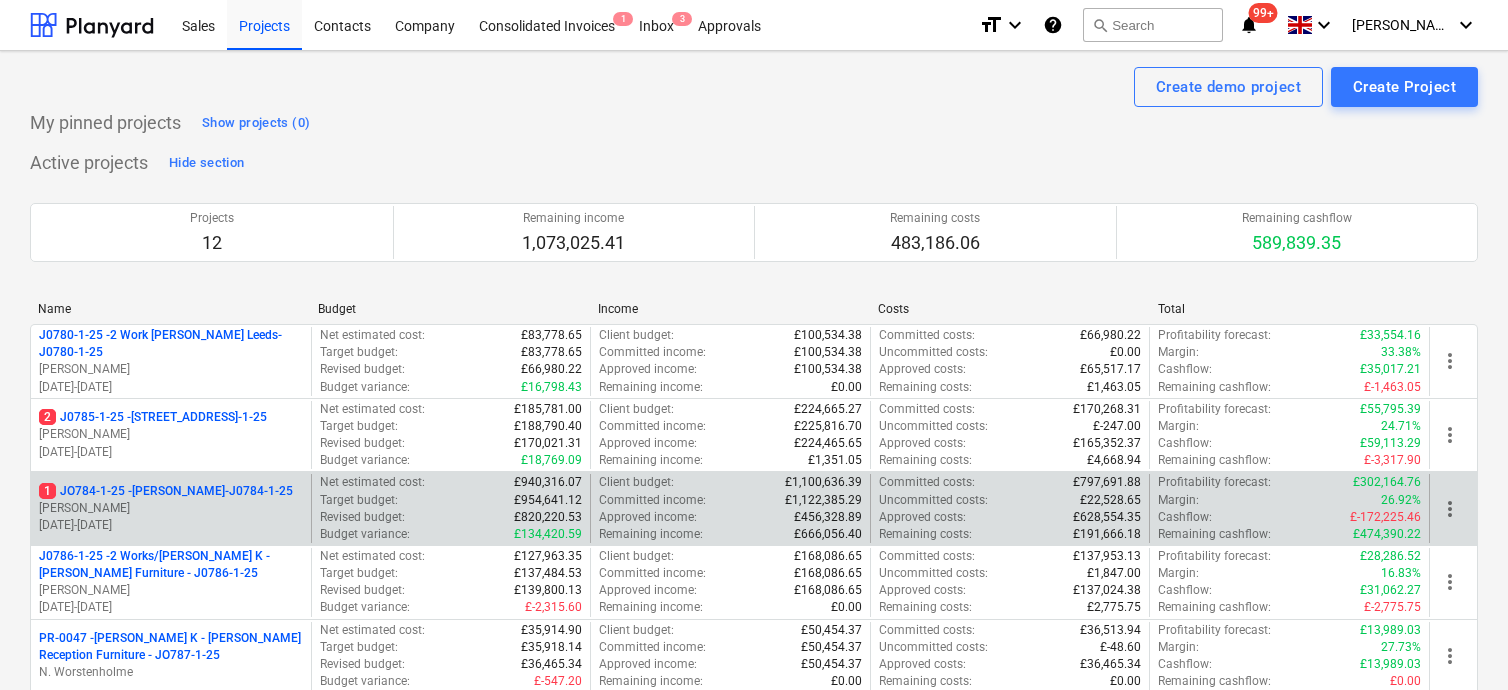 click on "Committed income : £1,122,385.29" at bounding box center (730, 500) 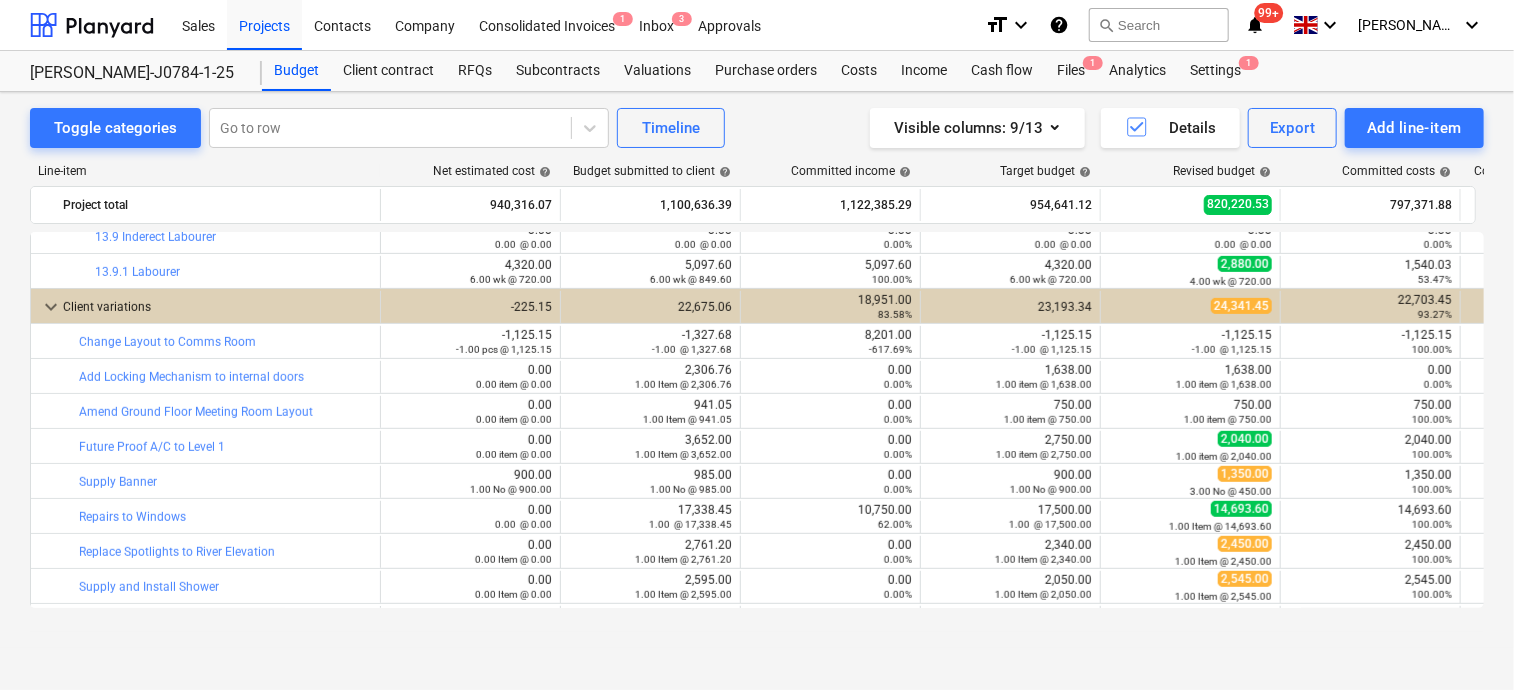 scroll, scrollTop: 4454, scrollLeft: 0, axis: vertical 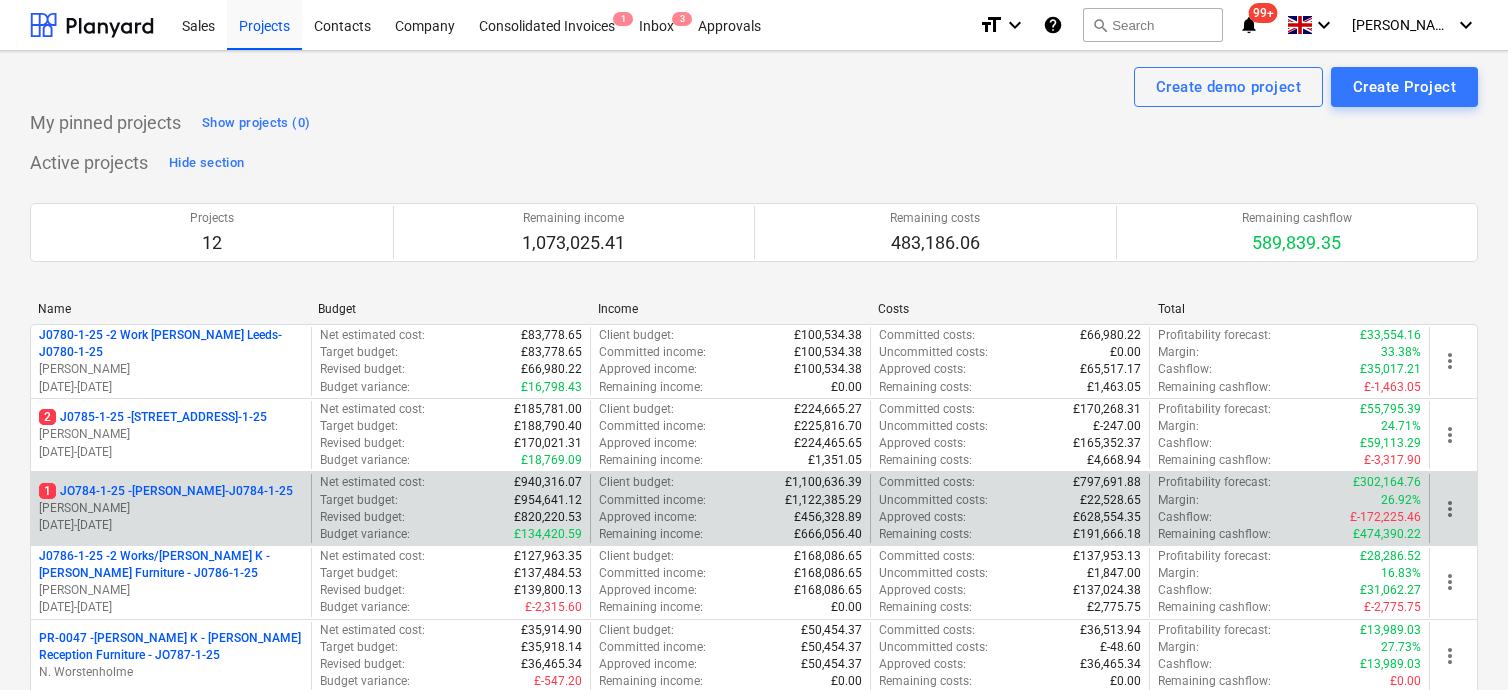click on "1  JO784-1-25 -  Wizu York-J0784-1-25" at bounding box center (166, 491) 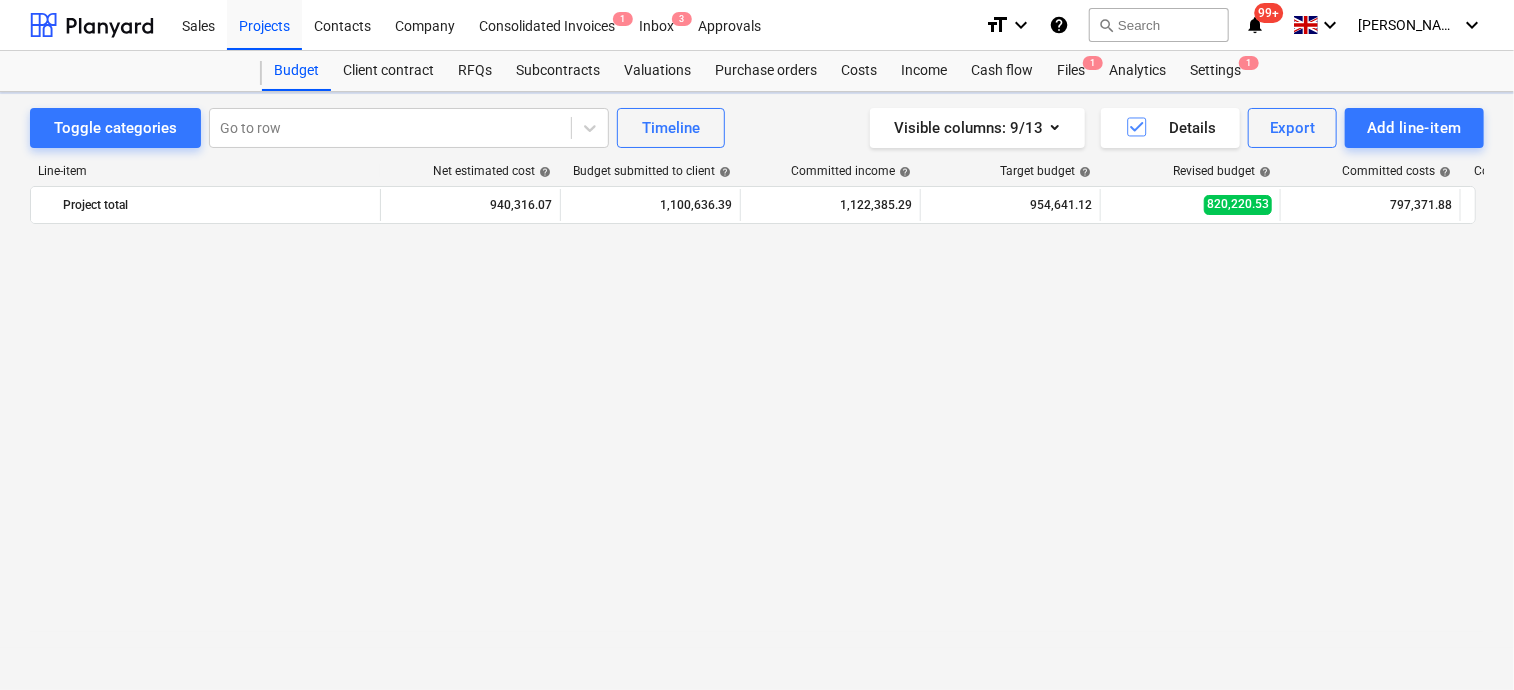 scroll, scrollTop: 0, scrollLeft: 0, axis: both 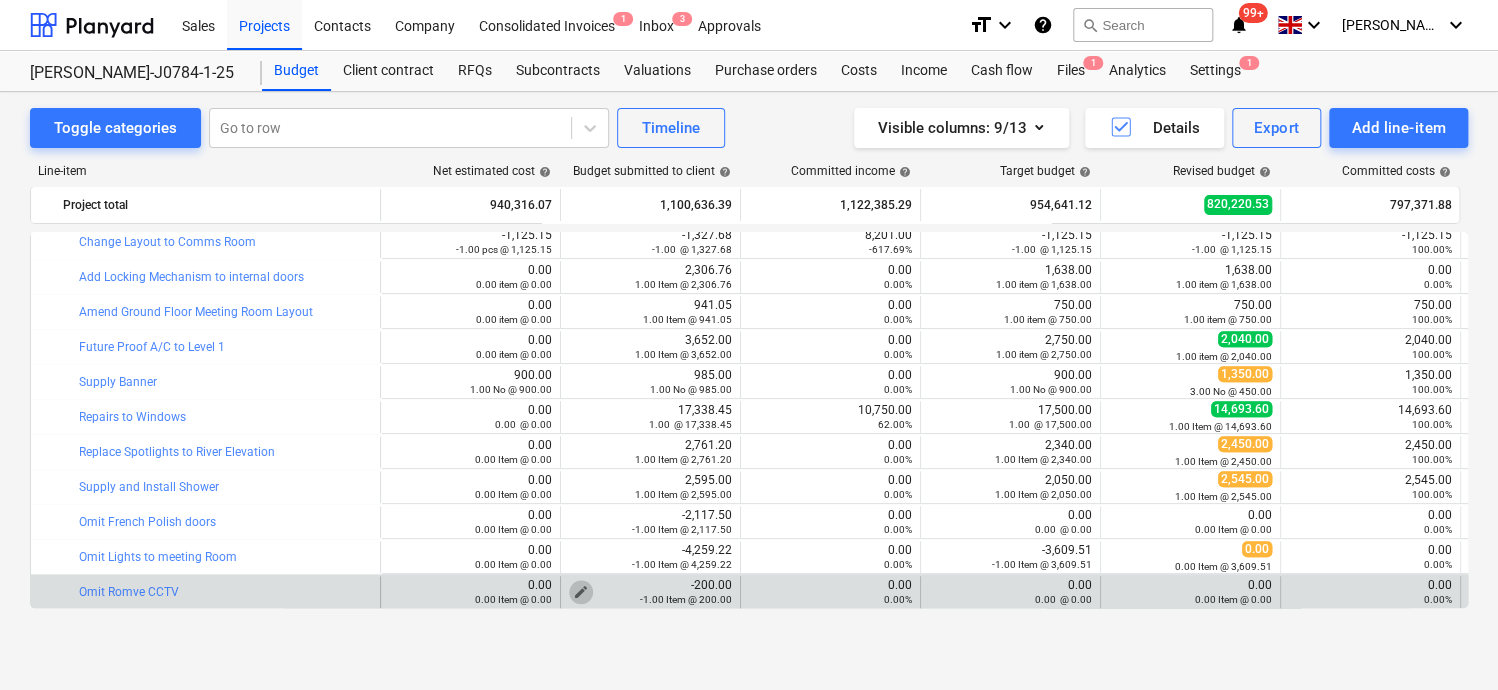 click on "edit" at bounding box center (581, 592) 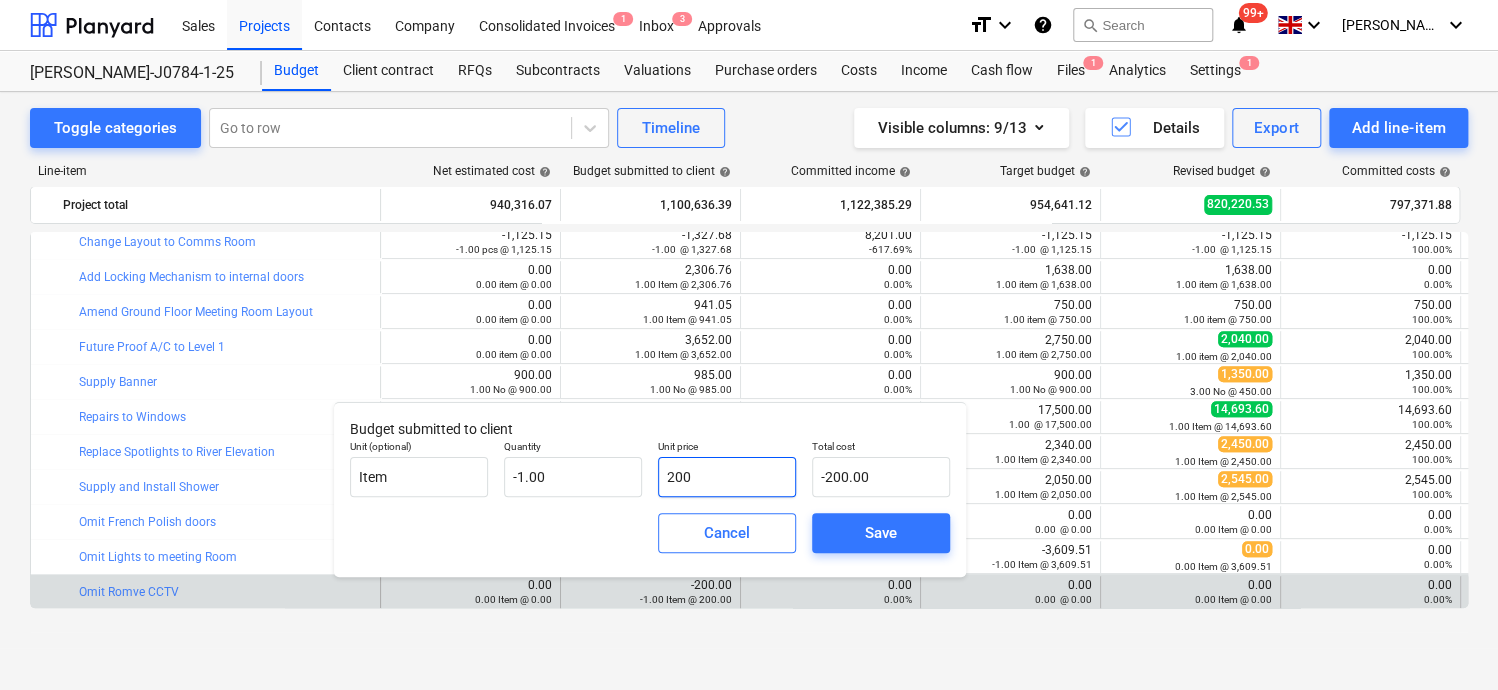 click on "200" at bounding box center [727, 477] 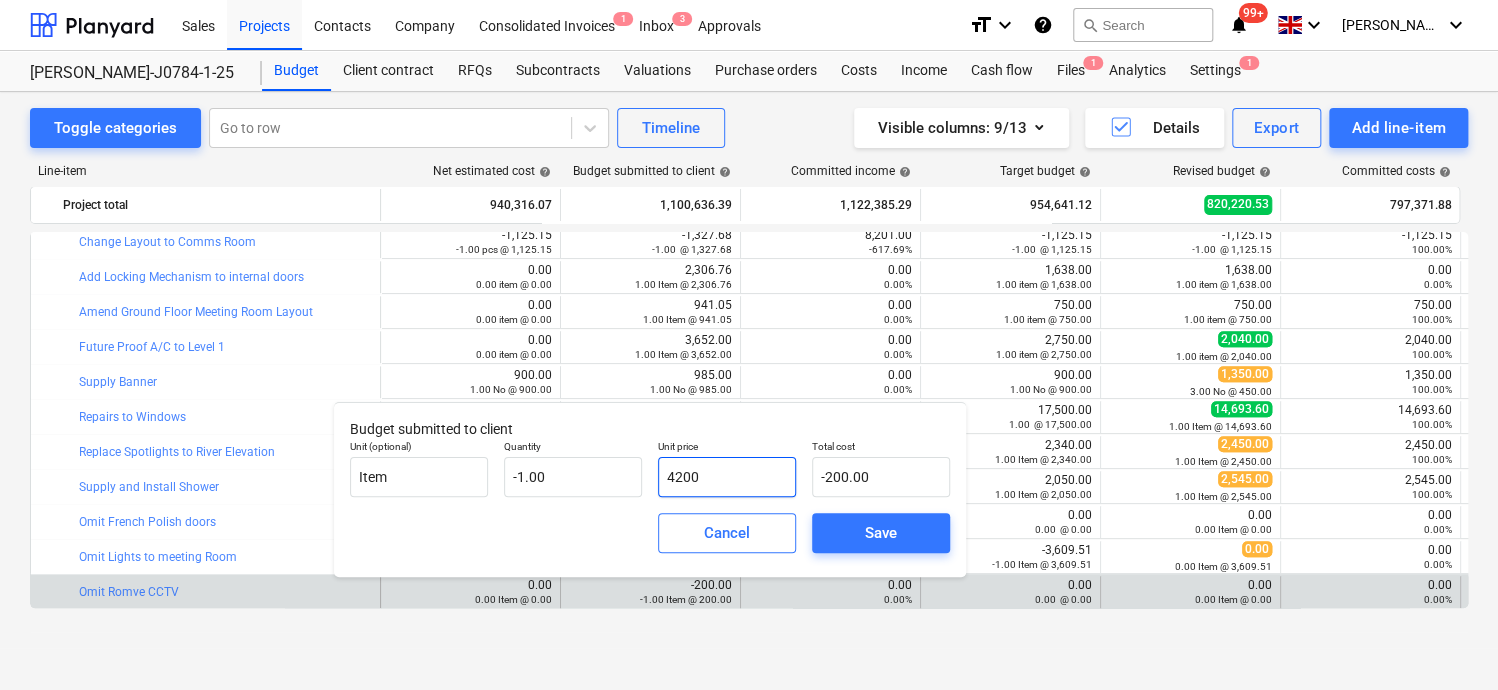 type on "-4,200.00" 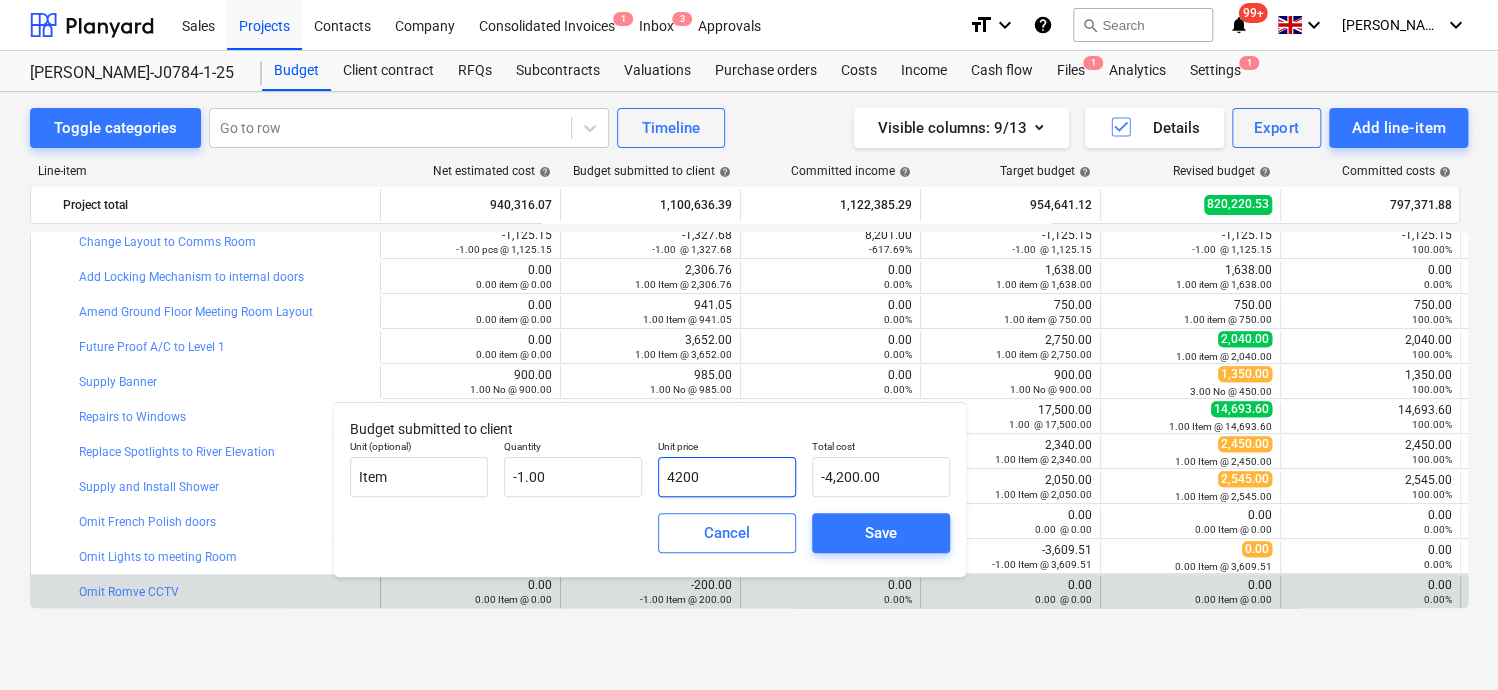 type on "48200" 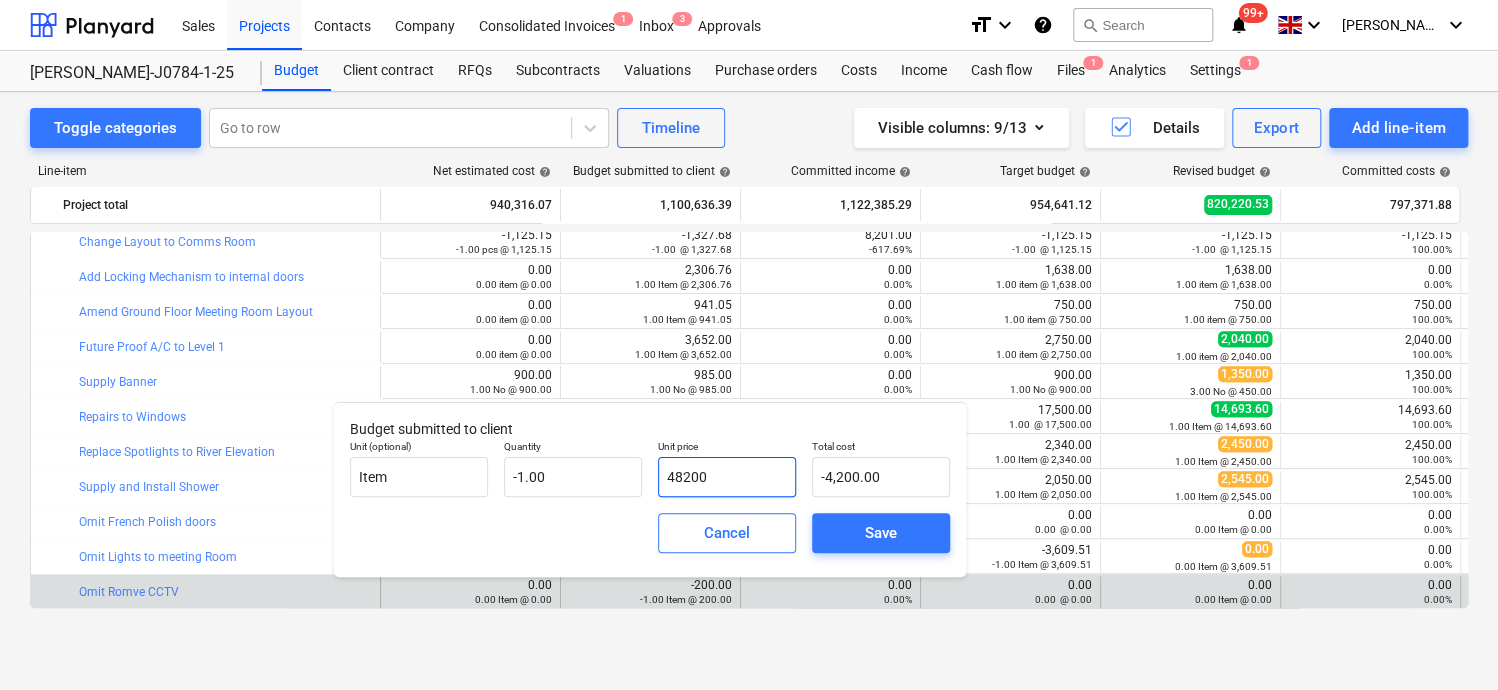 type on "-48,200.00" 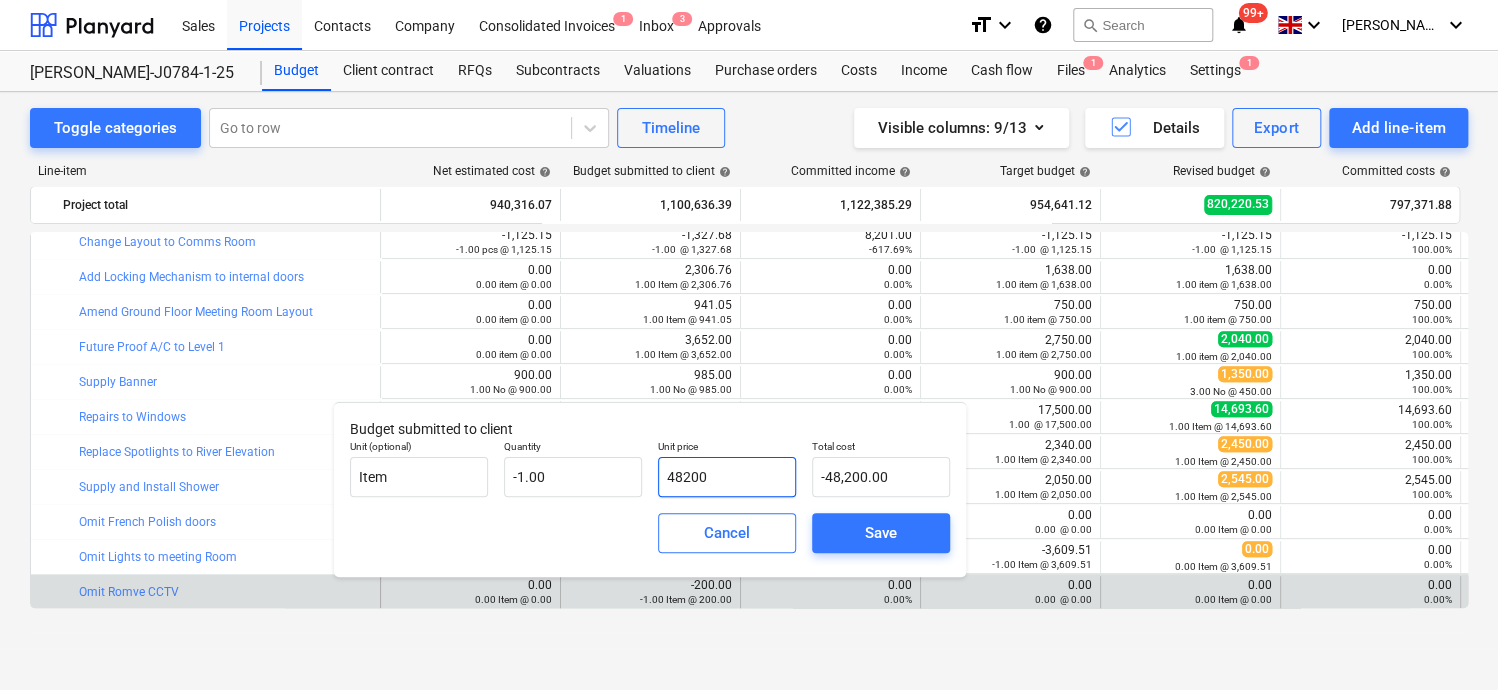 type on "48.200" 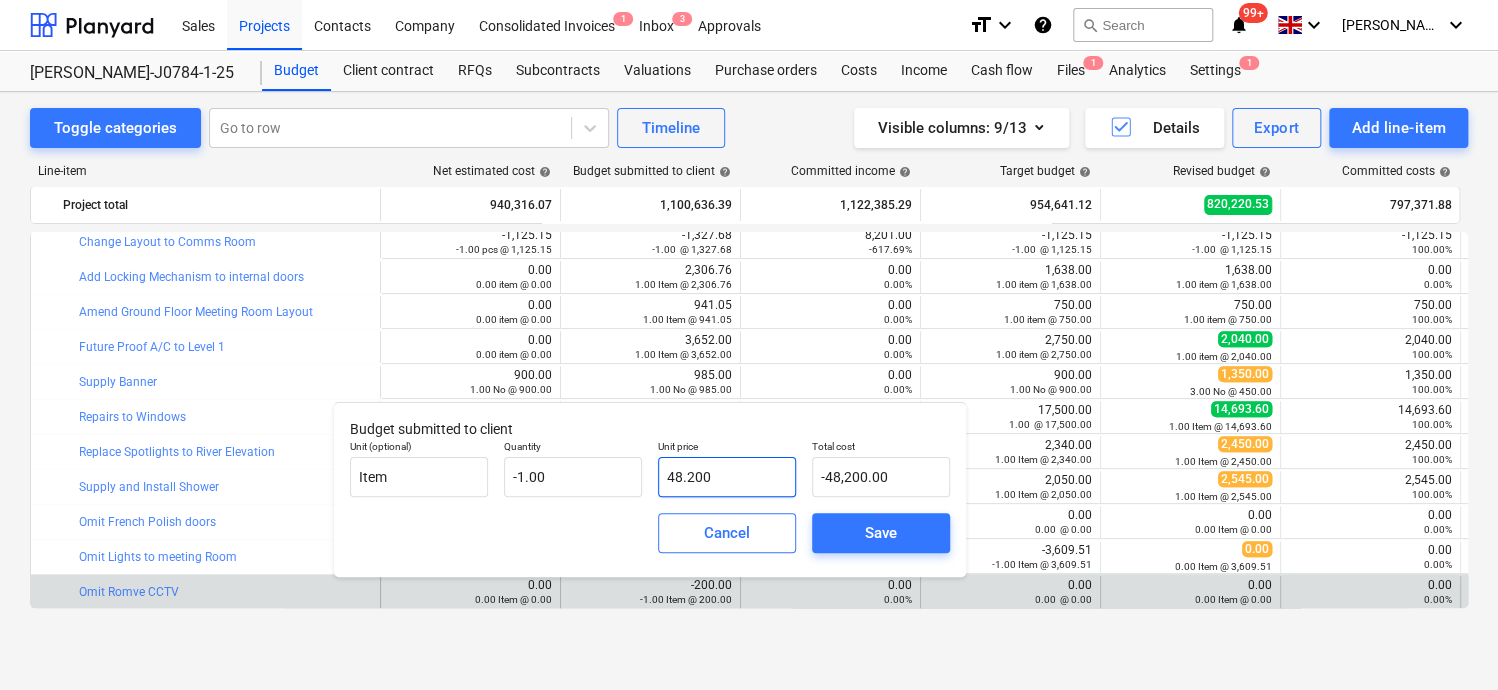 type on "-48.20" 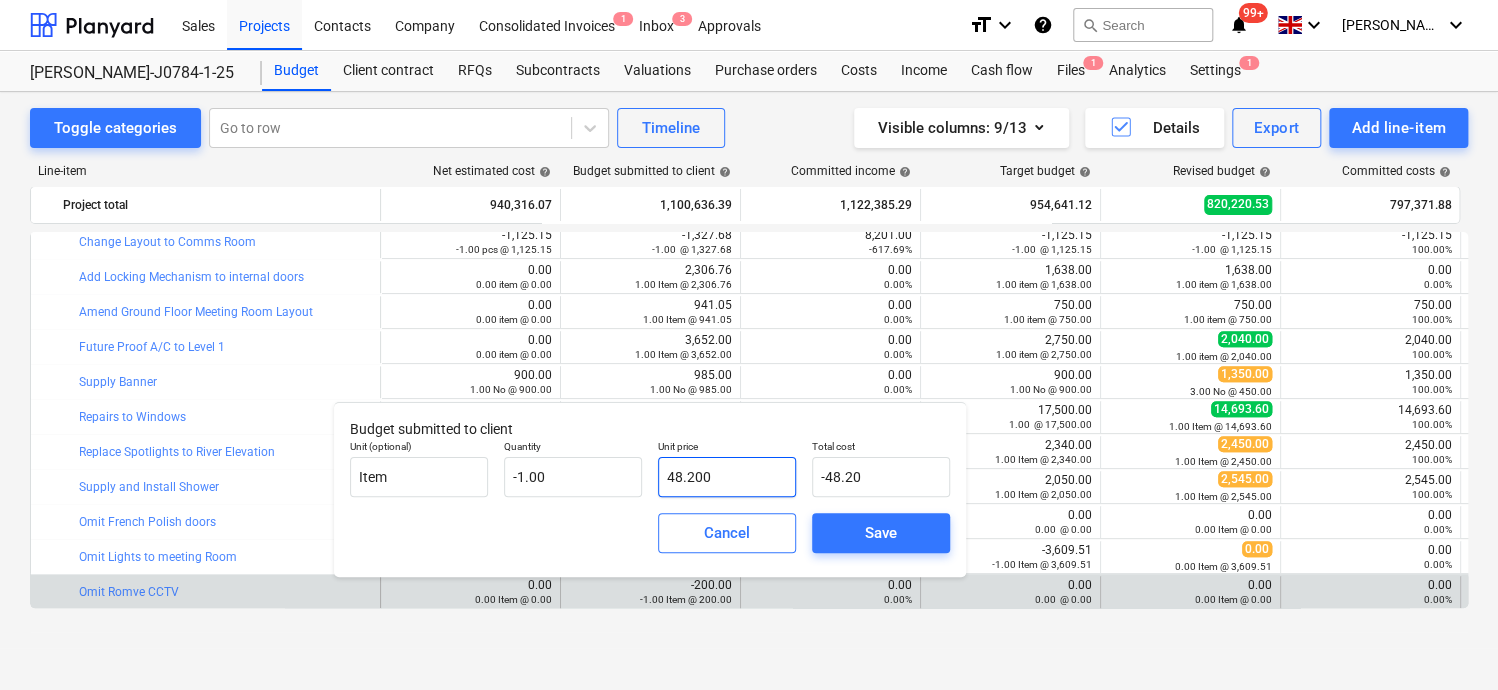 type on "48.6200" 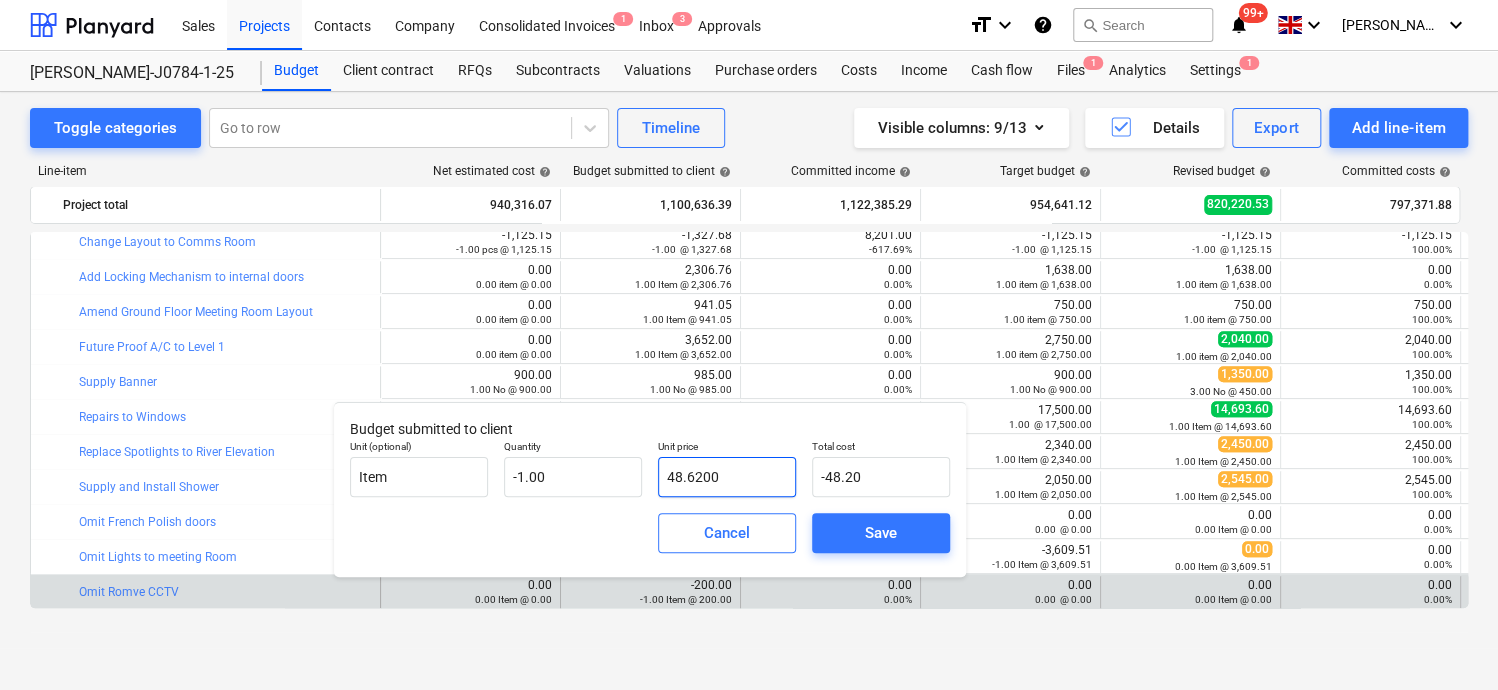 type on "-48.62" 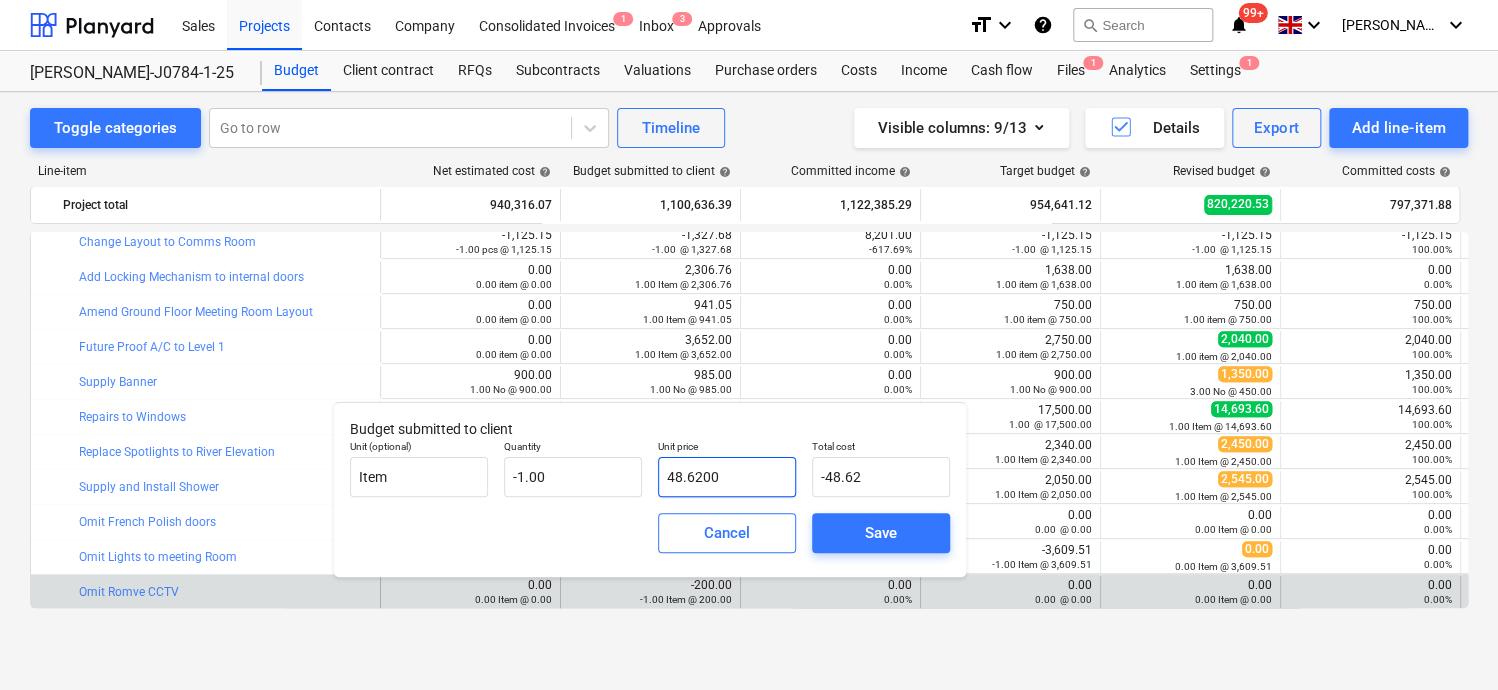 type on "48.64200" 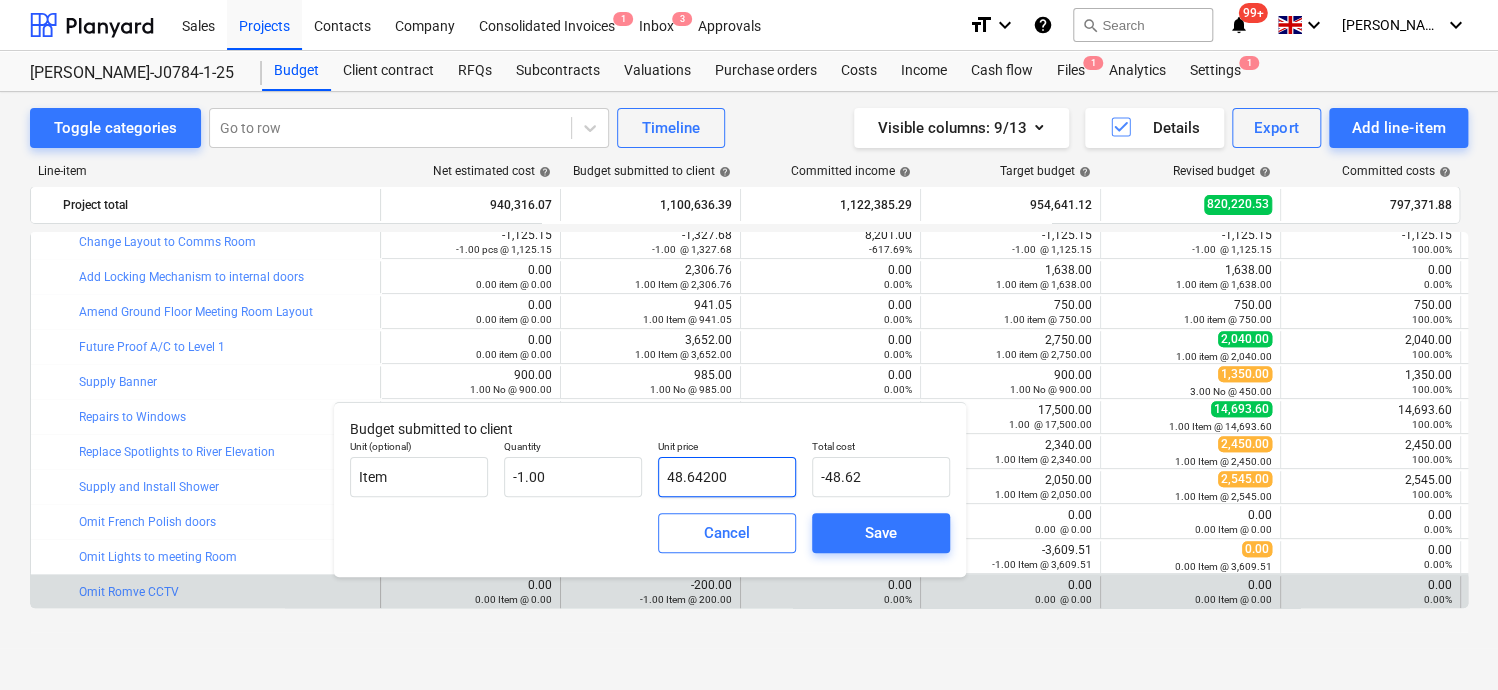 type on "-48.64" 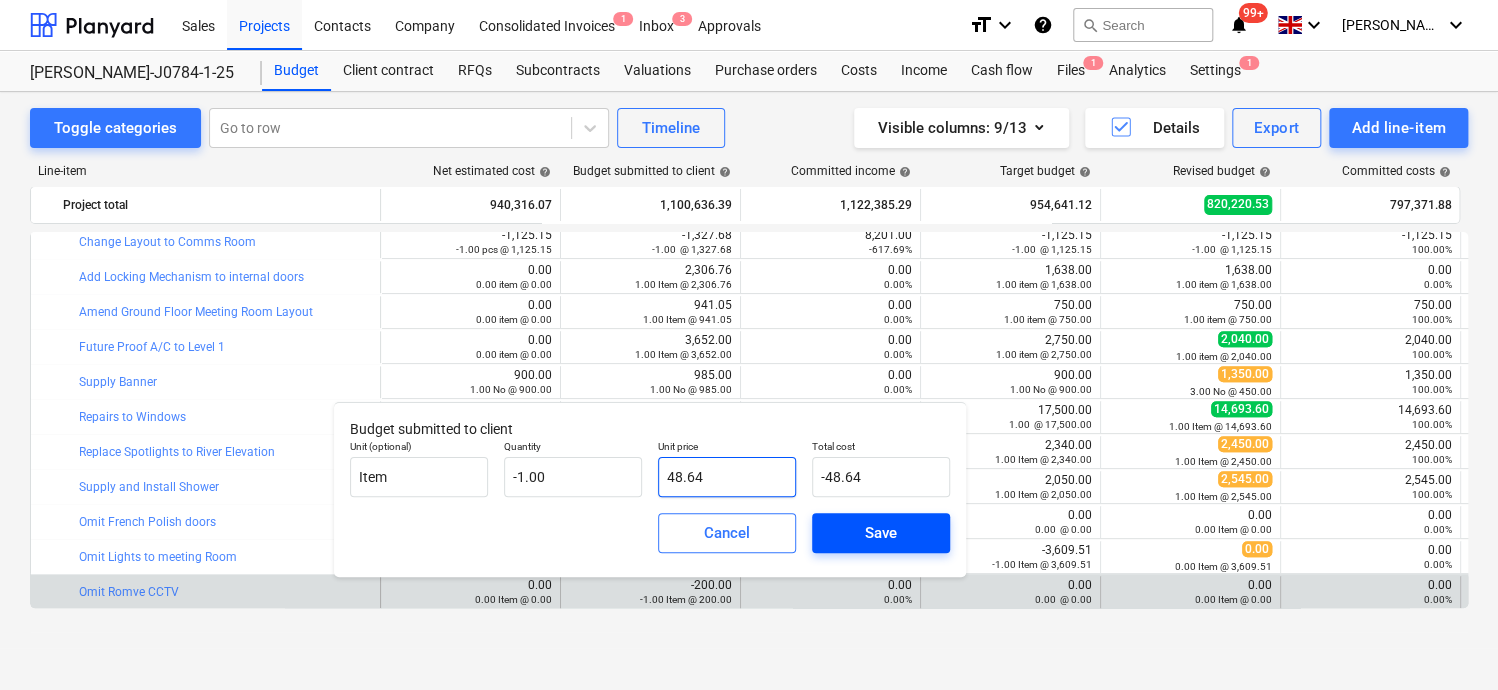 type on "48.64" 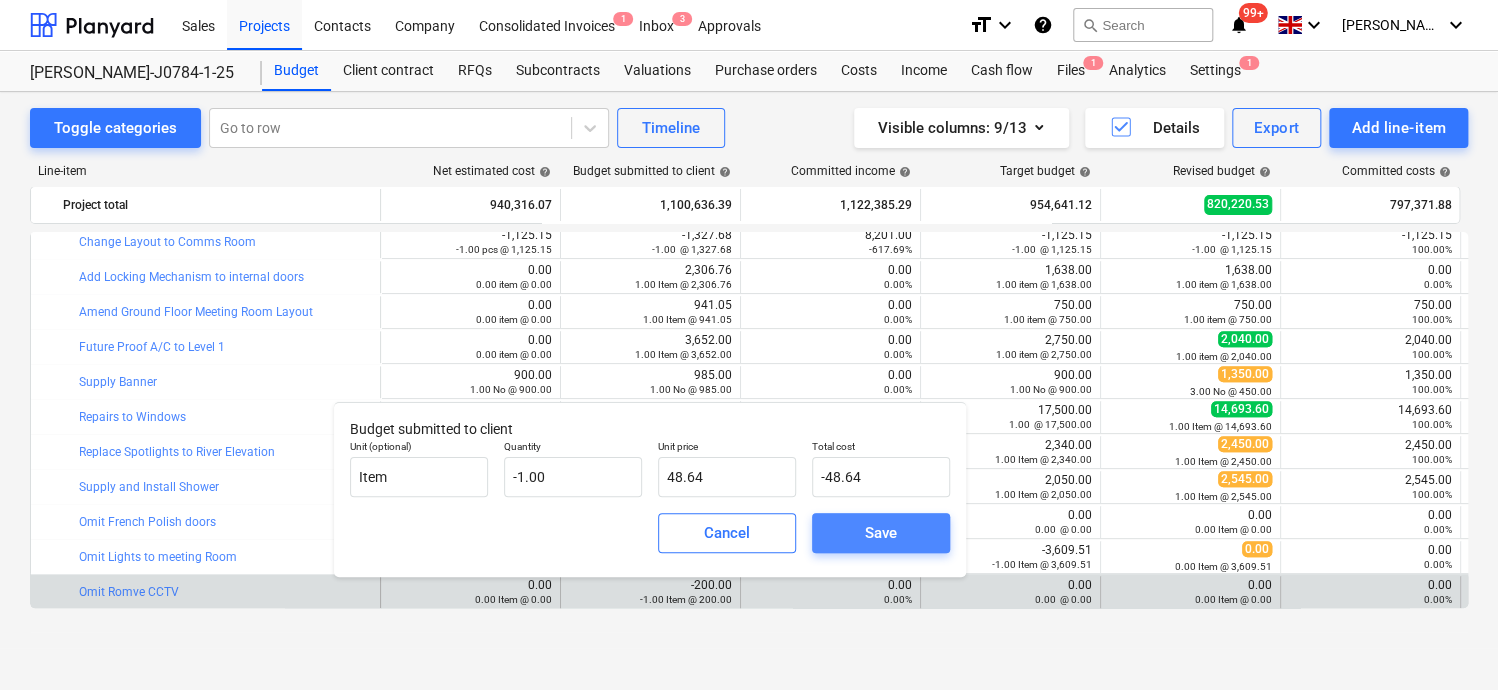 click on "Save" at bounding box center [881, 533] 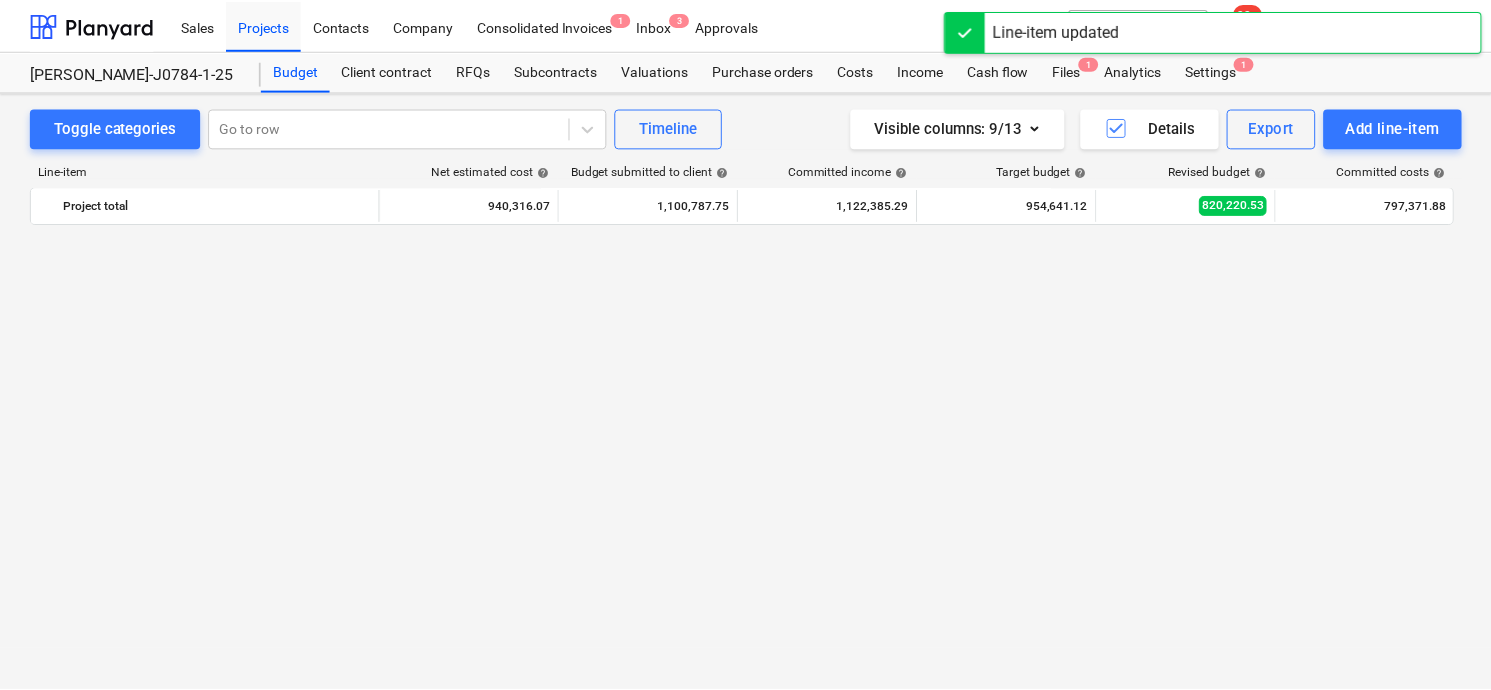 scroll, scrollTop: 4454, scrollLeft: 0, axis: vertical 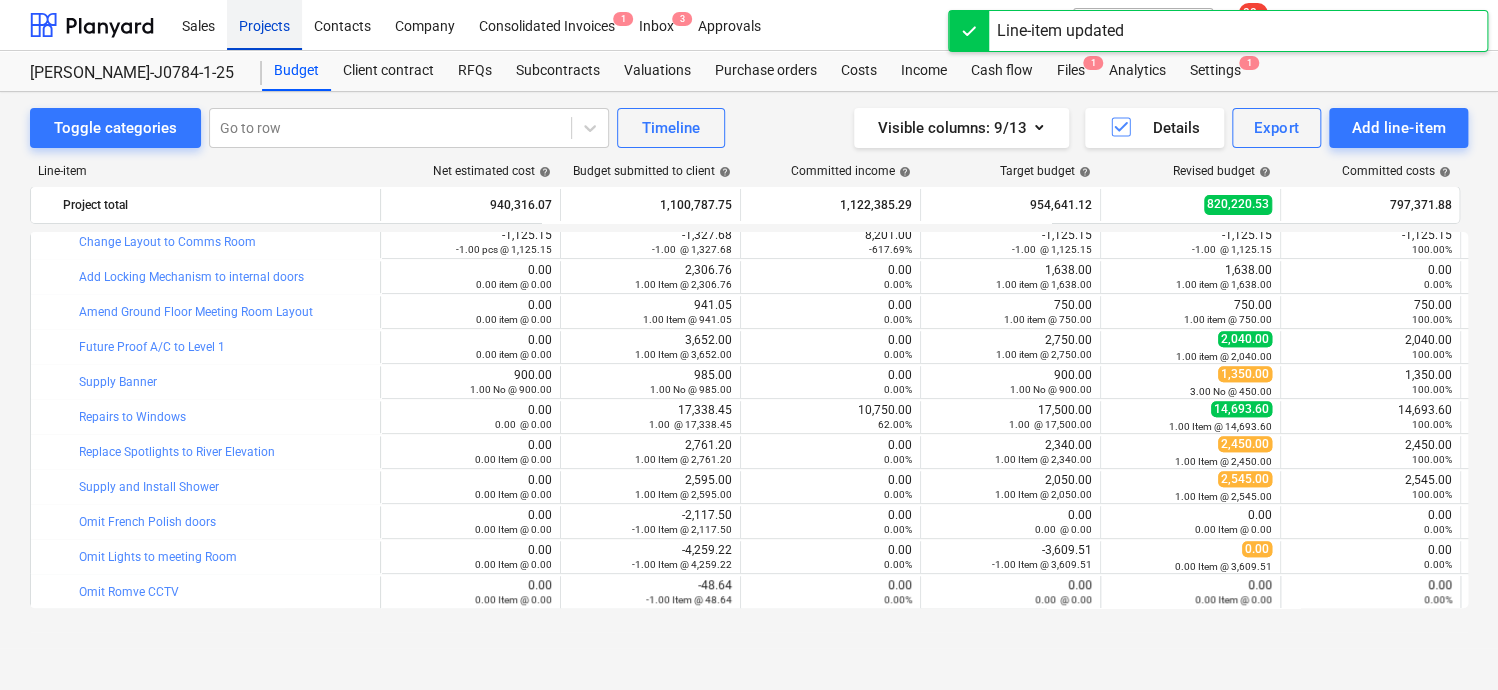 click on "Projects" at bounding box center (264, 24) 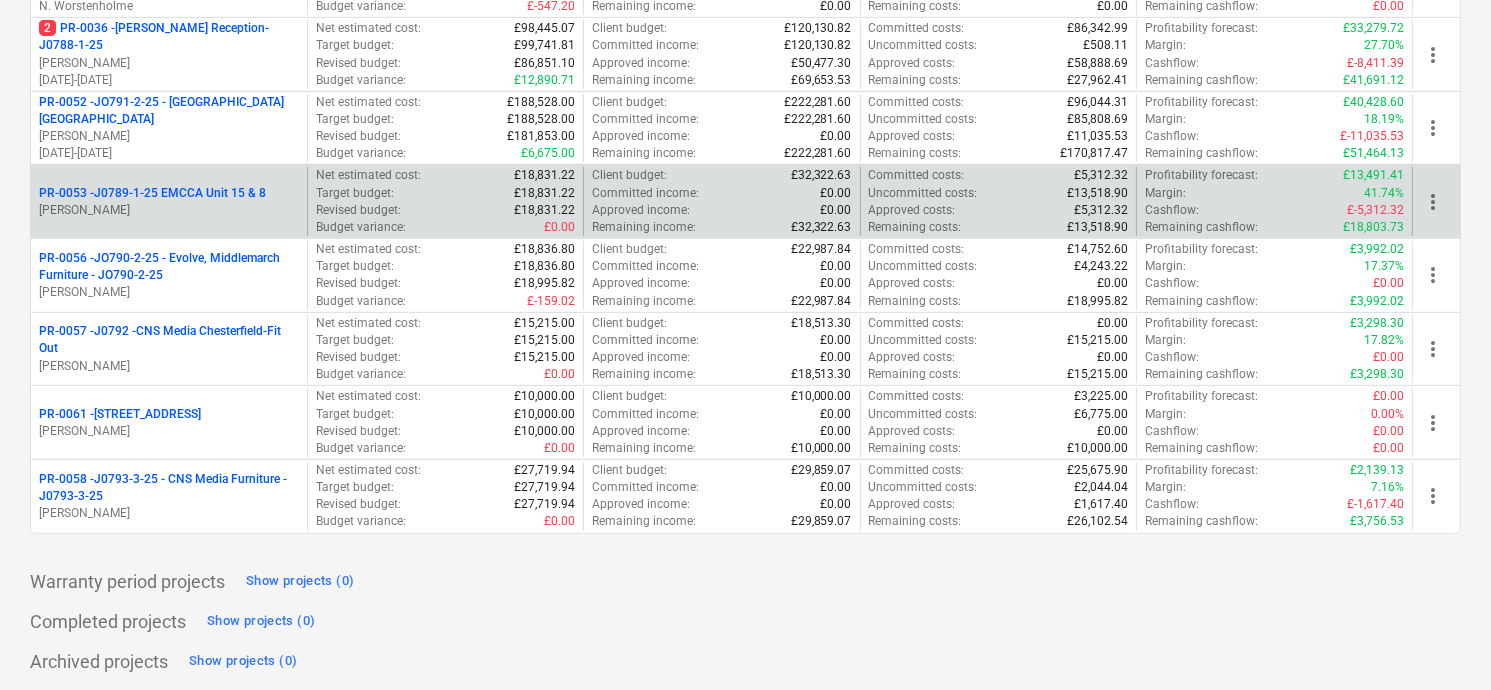 scroll, scrollTop: 575, scrollLeft: 0, axis: vertical 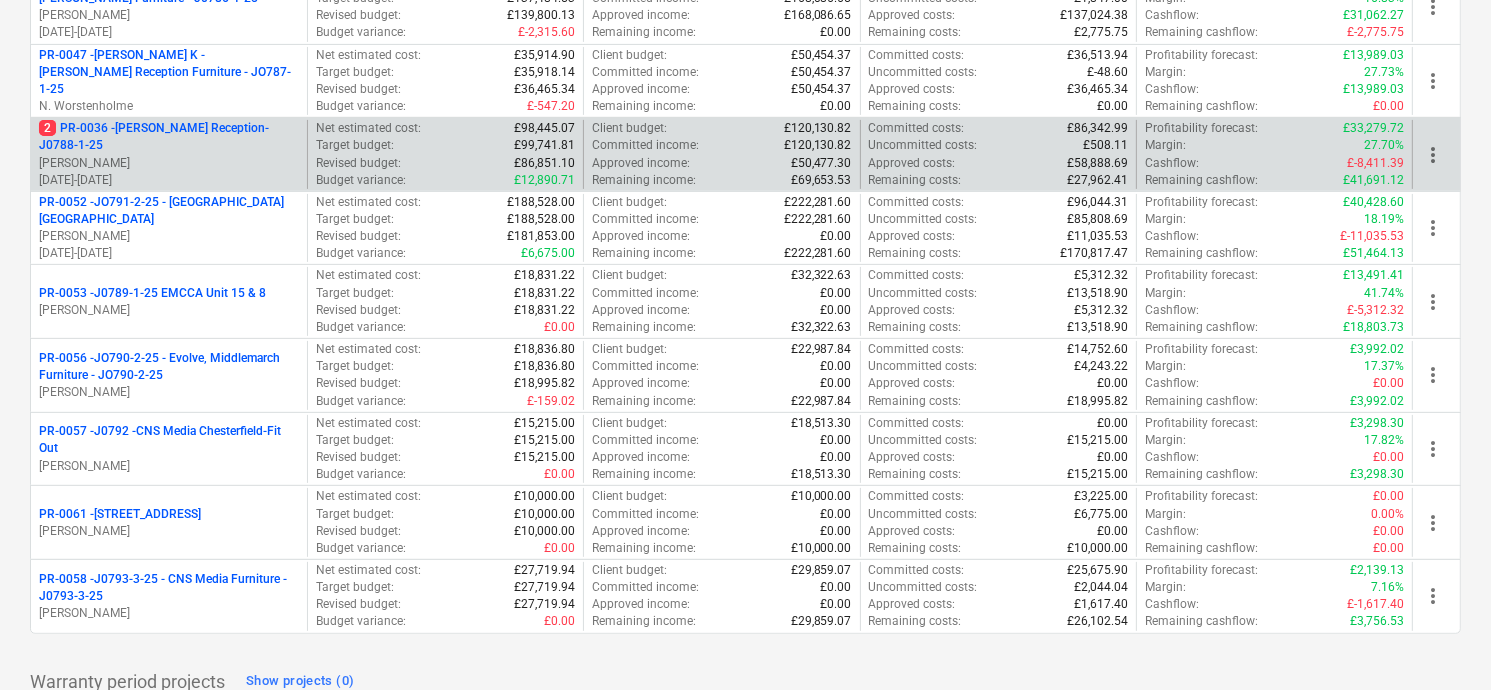 click on "2  PR-0036 -  [PERSON_NAME] Reception-J0788-1-25" at bounding box center (169, 137) 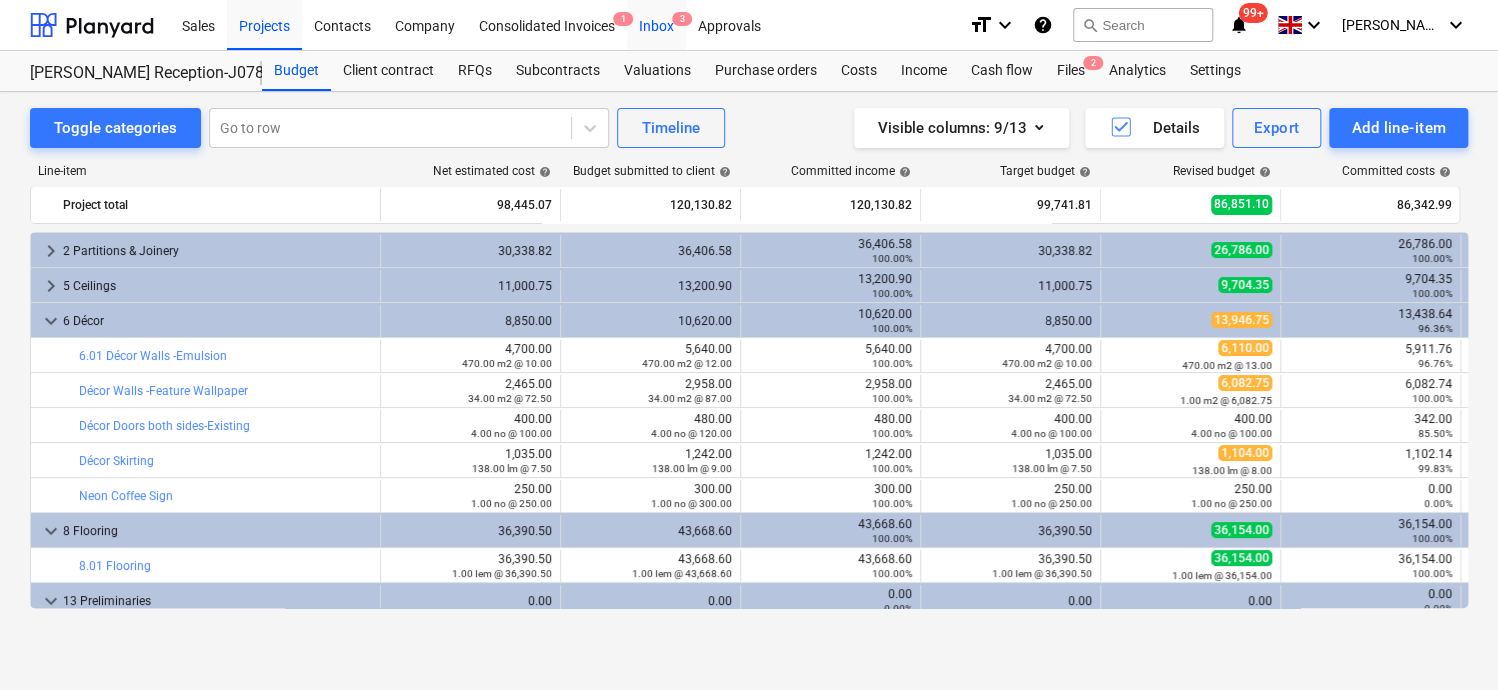 click on "Inbox 3" at bounding box center [656, 24] 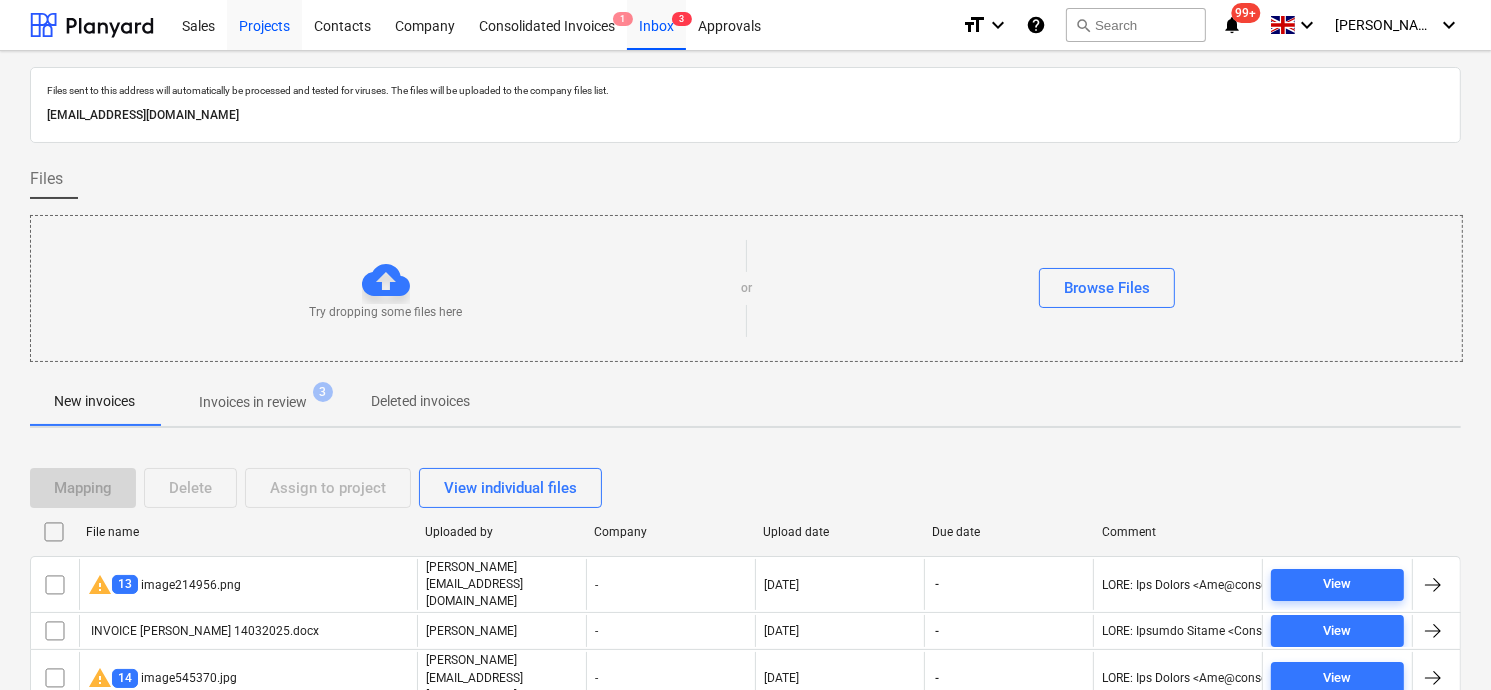 click on "Projects" at bounding box center [264, 24] 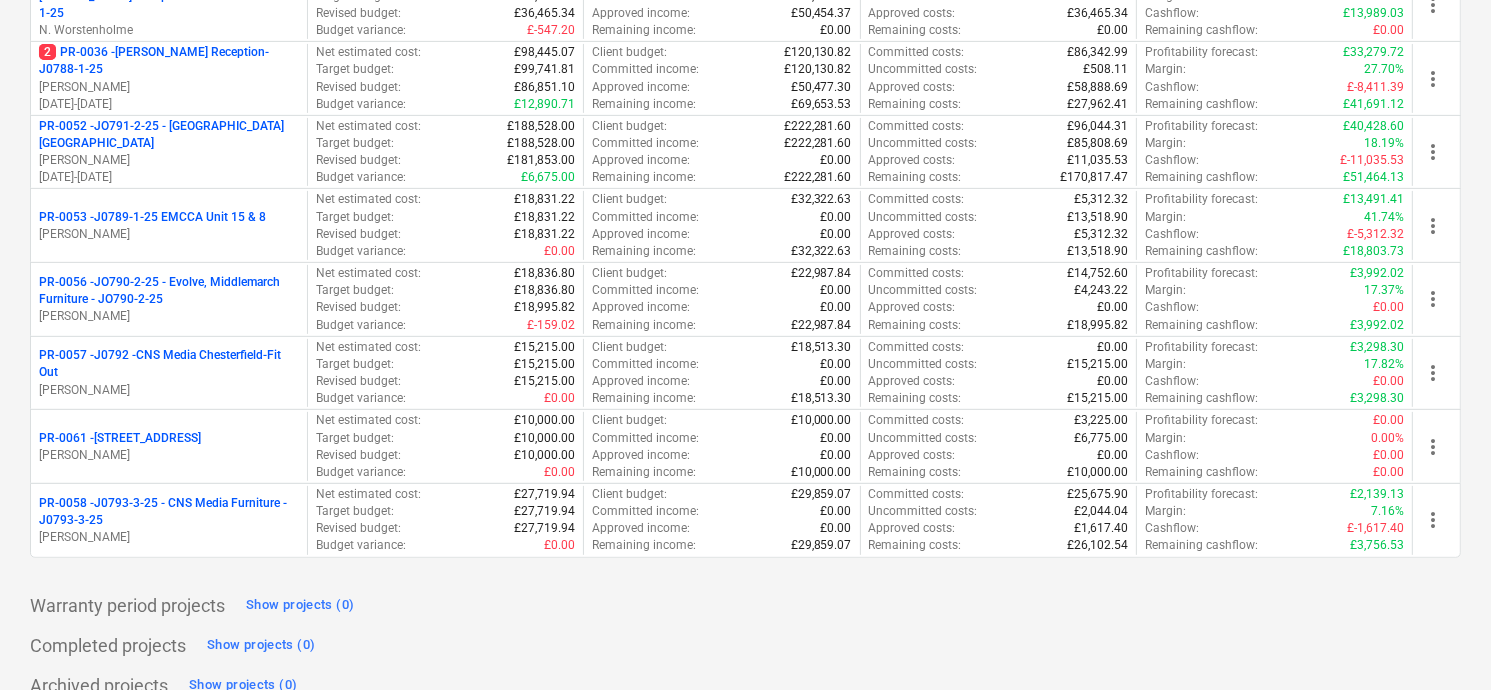 scroll, scrollTop: 675, scrollLeft: 0, axis: vertical 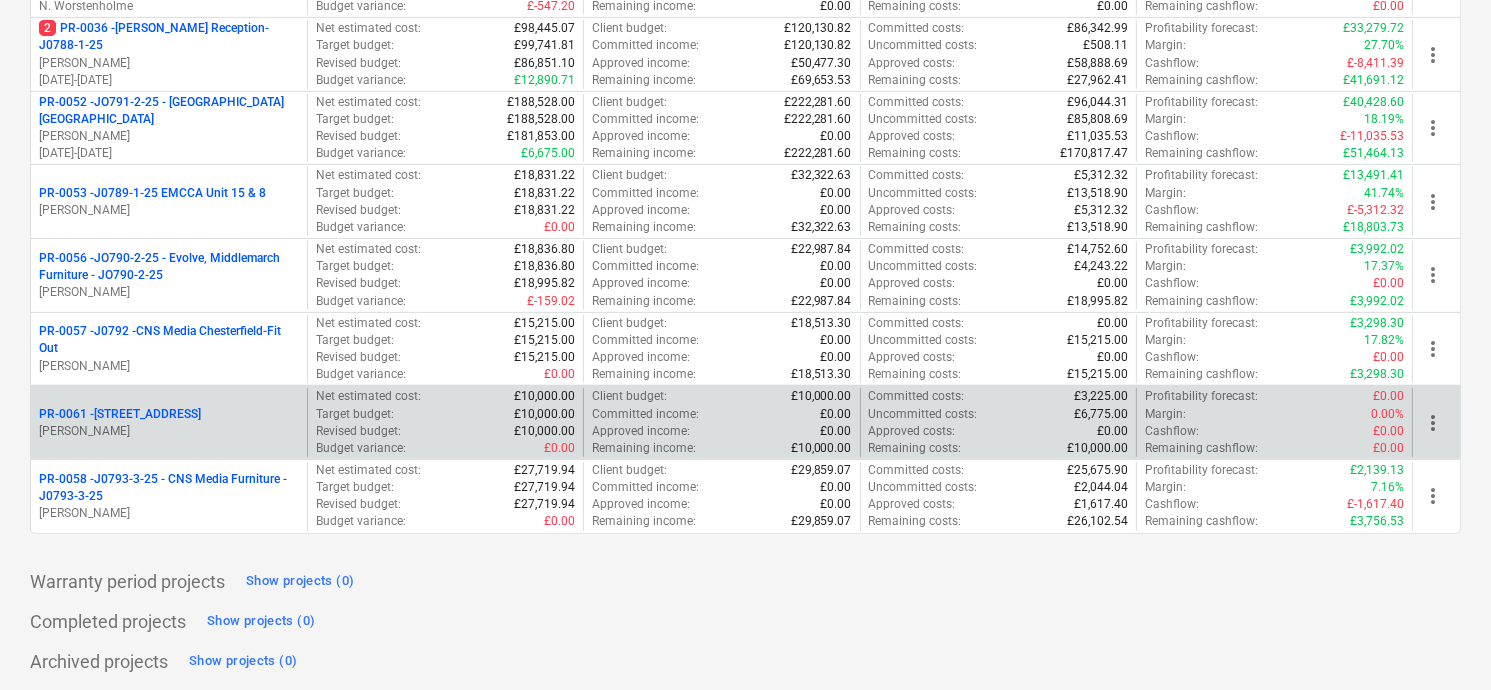 click on "PR-0061 -  85 New Square Chesterfield" at bounding box center (120, 414) 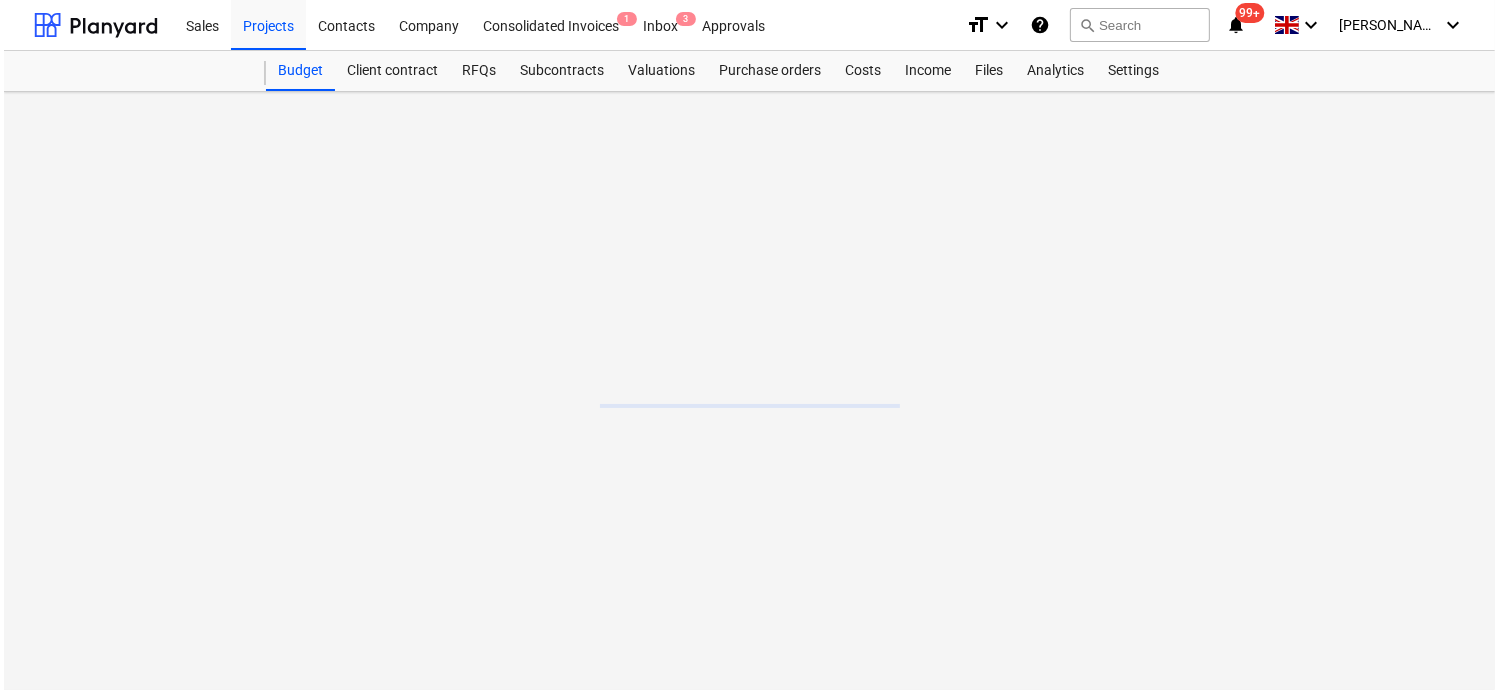 scroll, scrollTop: 0, scrollLeft: 0, axis: both 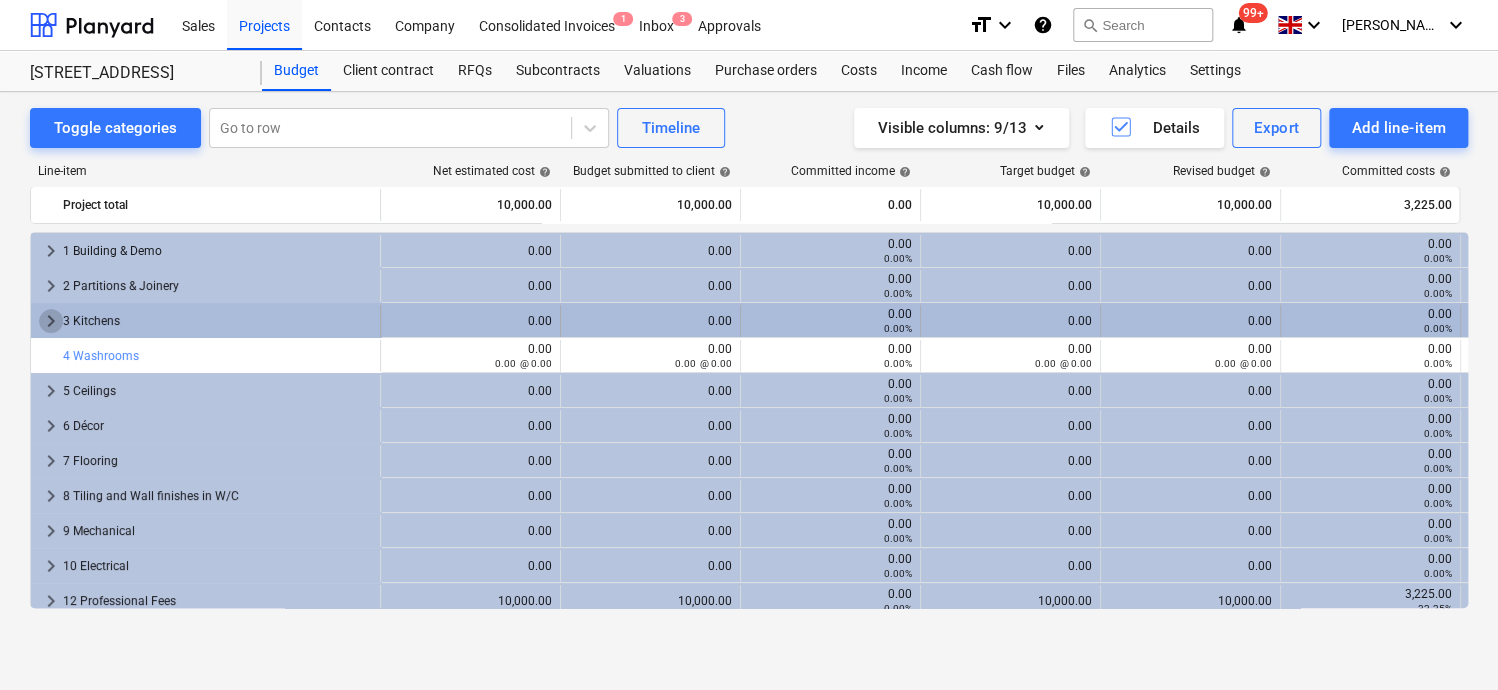 click on "keyboard_arrow_right" at bounding box center [51, 321] 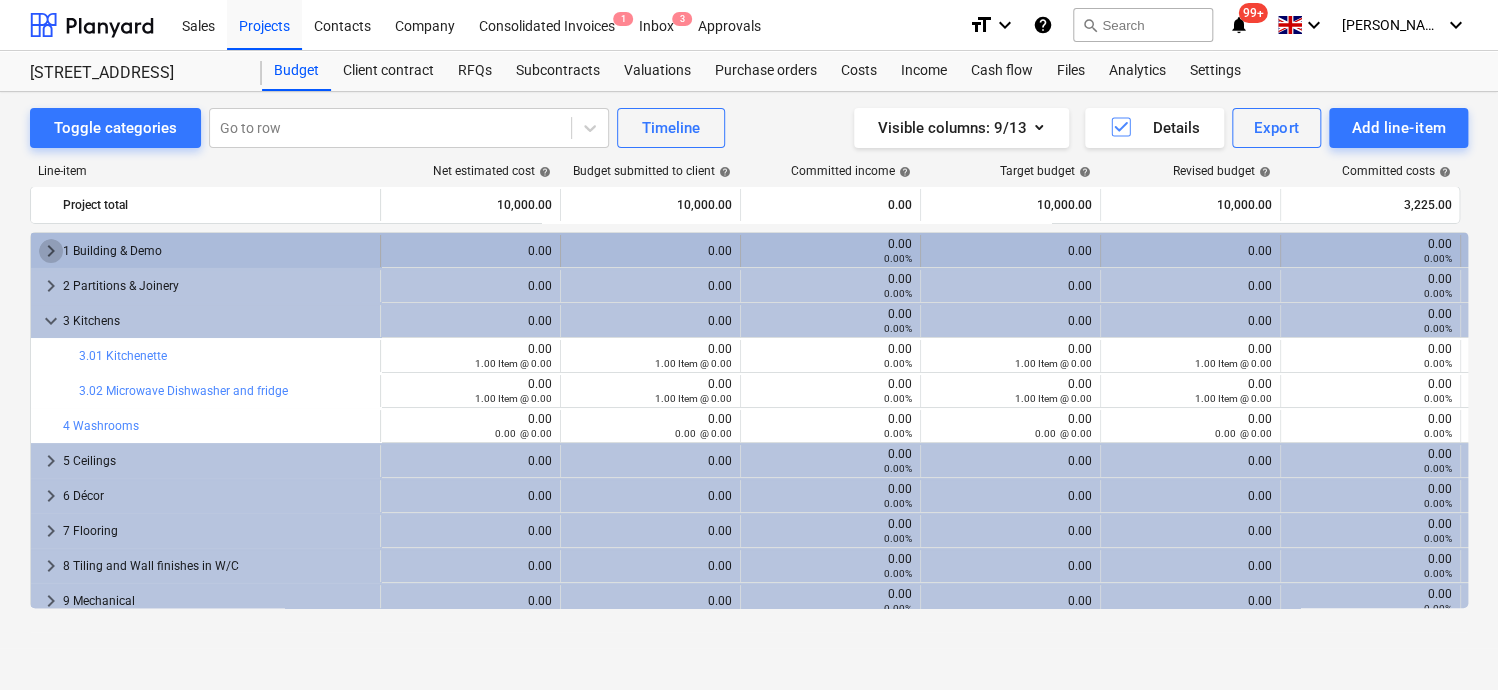 click on "keyboard_arrow_right" at bounding box center (51, 251) 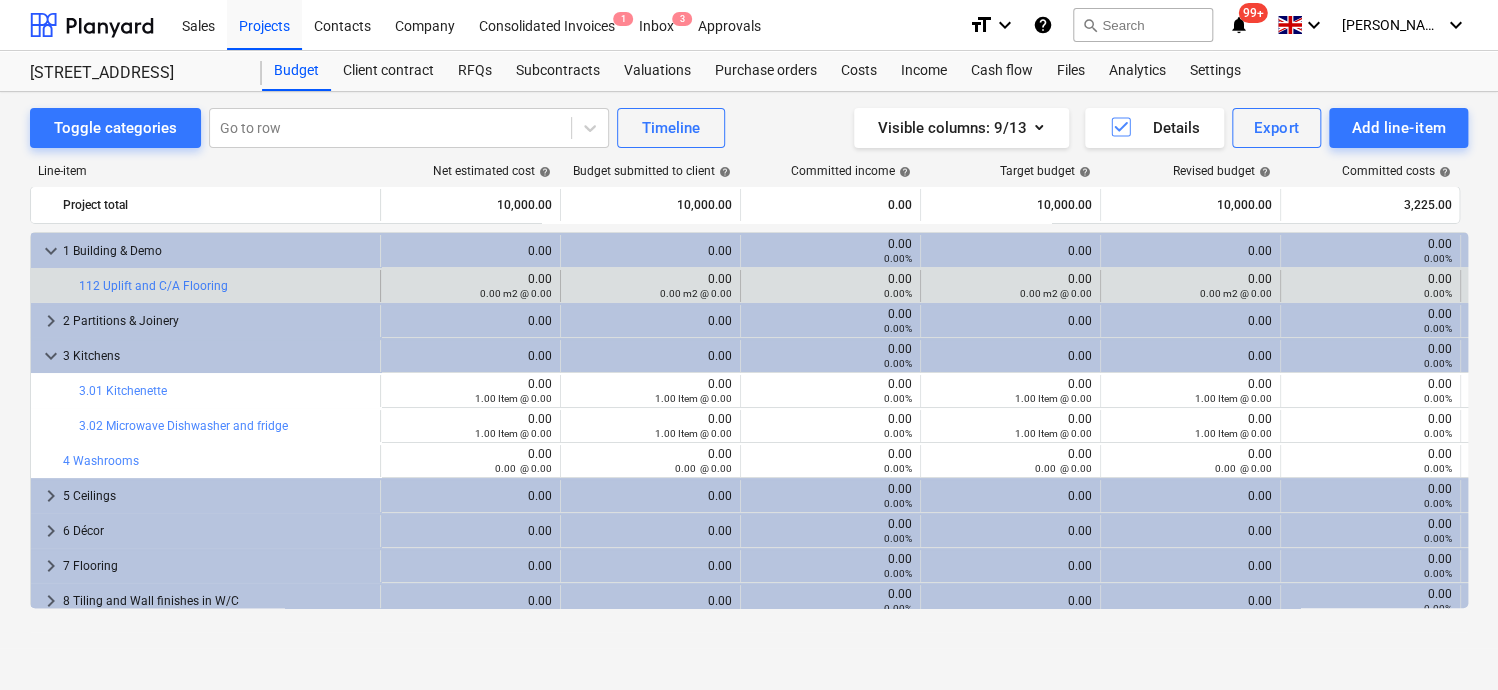 click on "bar_chart 112 Uplift and C/A Flooring" at bounding box center (225, 286) 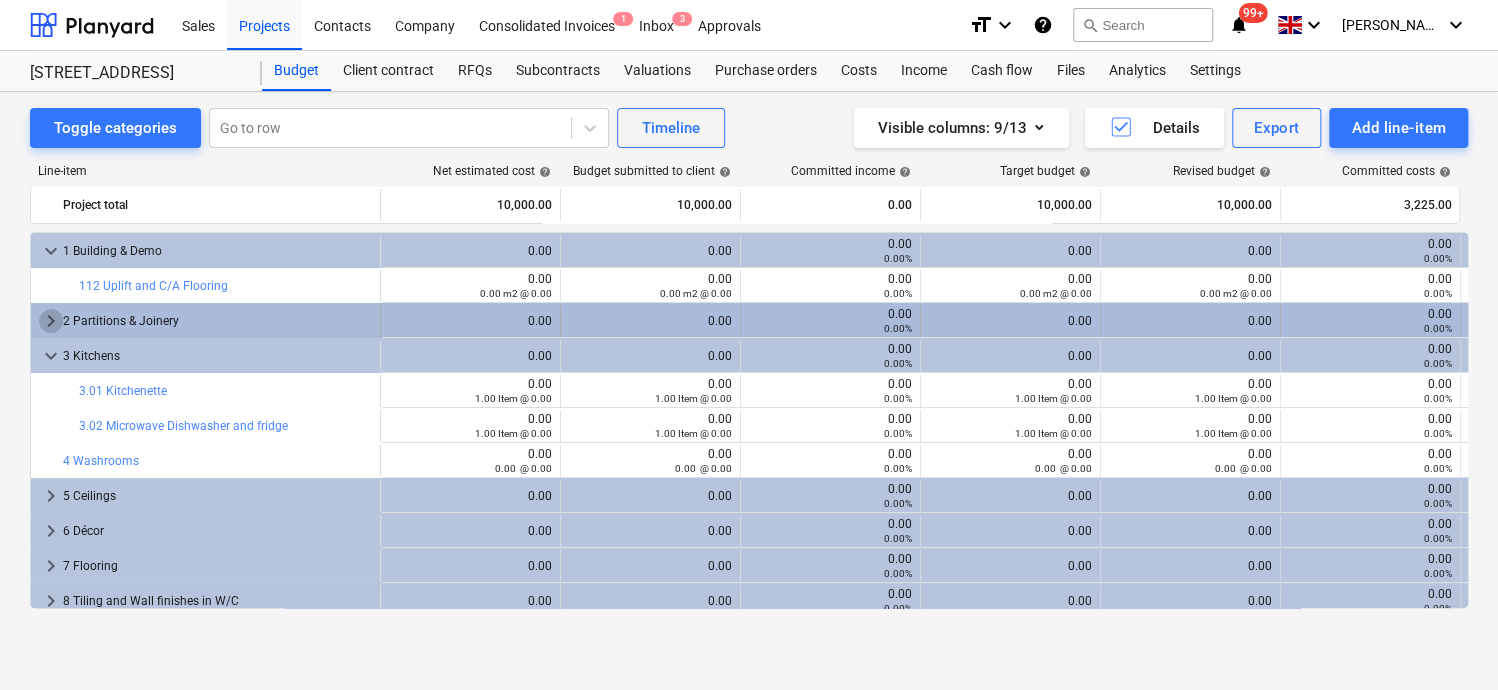 click on "keyboard_arrow_right" at bounding box center [51, 321] 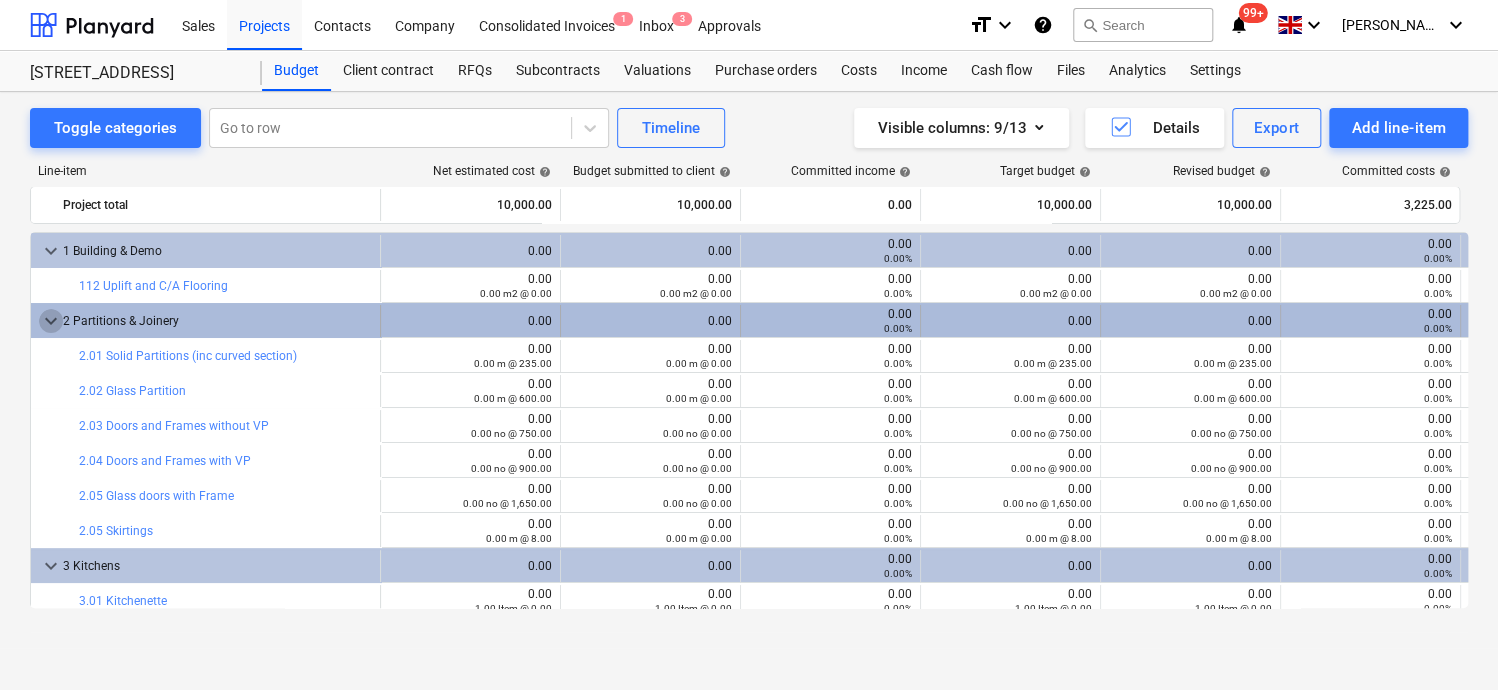 click on "keyboard_arrow_down" at bounding box center (51, 321) 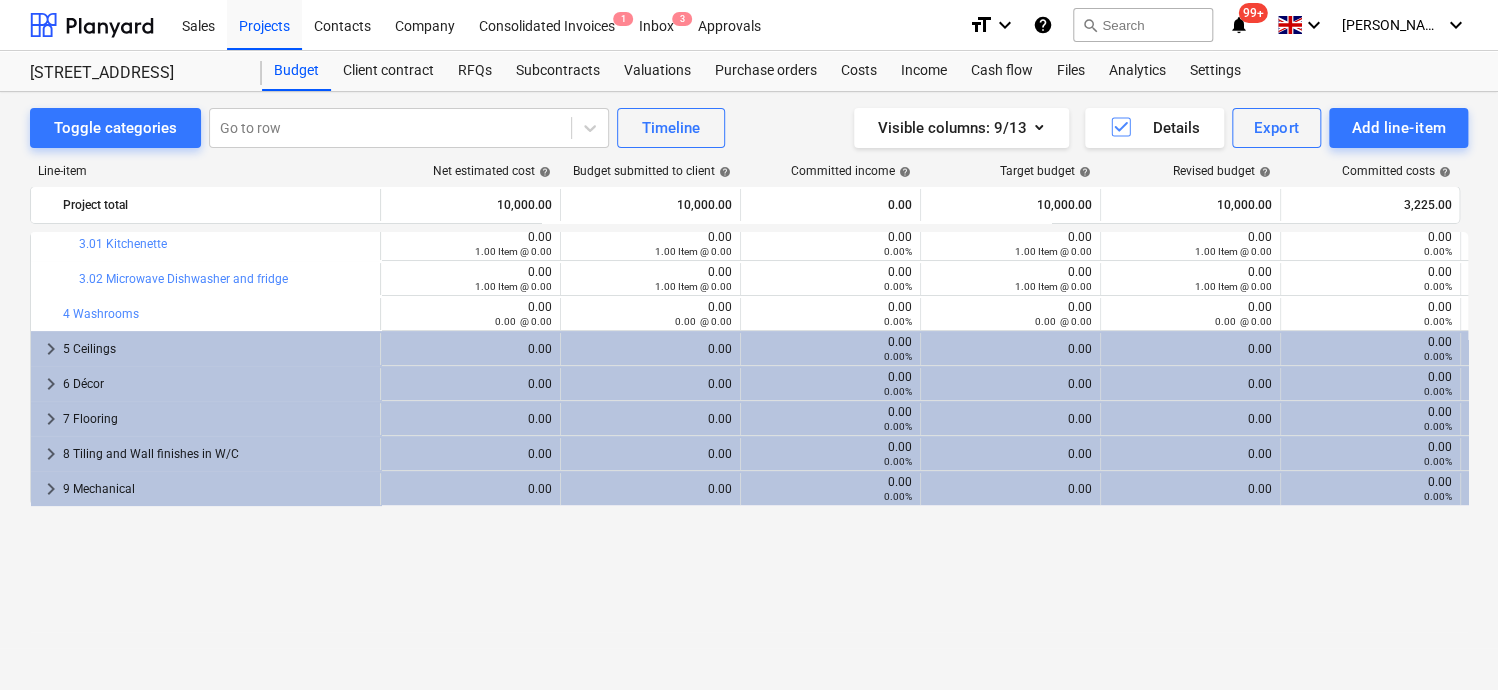 scroll, scrollTop: 0, scrollLeft: 0, axis: both 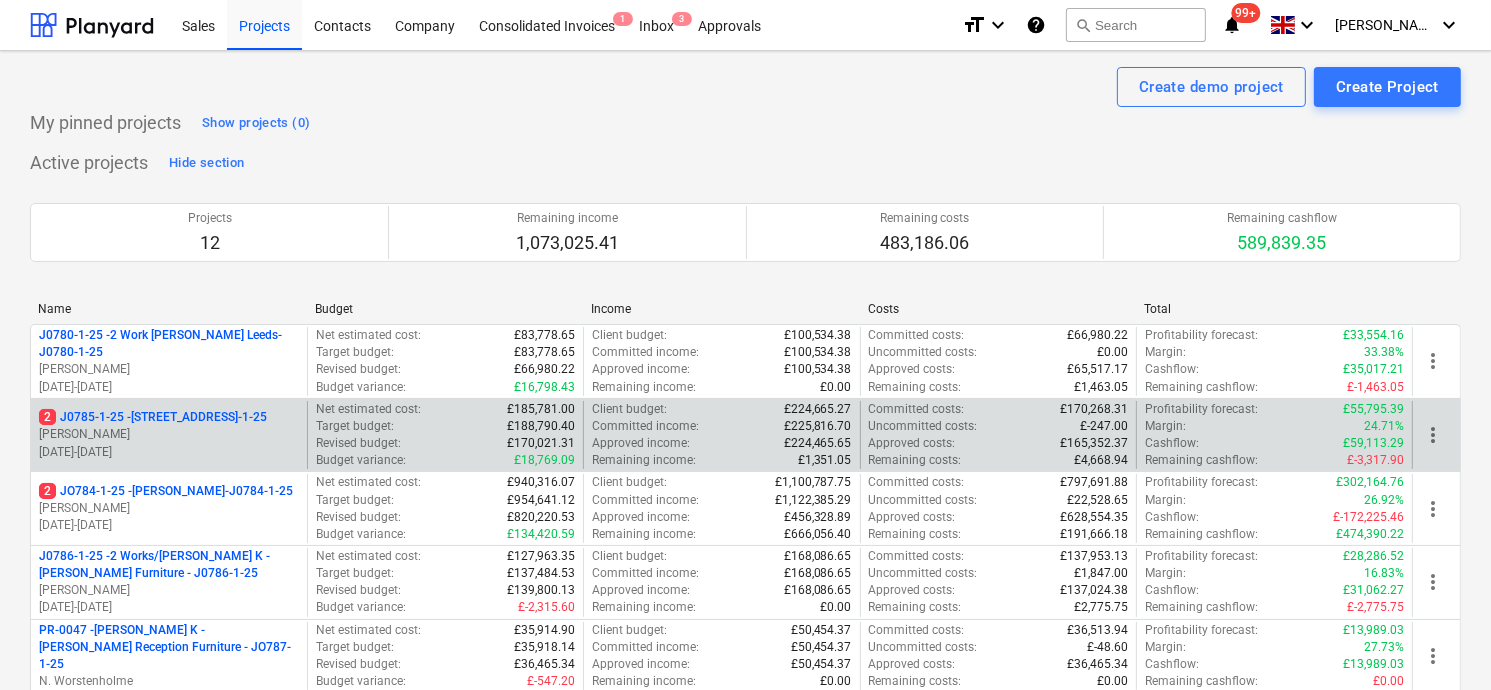 click on "Profitability forecast : £55,795.39" at bounding box center [1274, 409] 